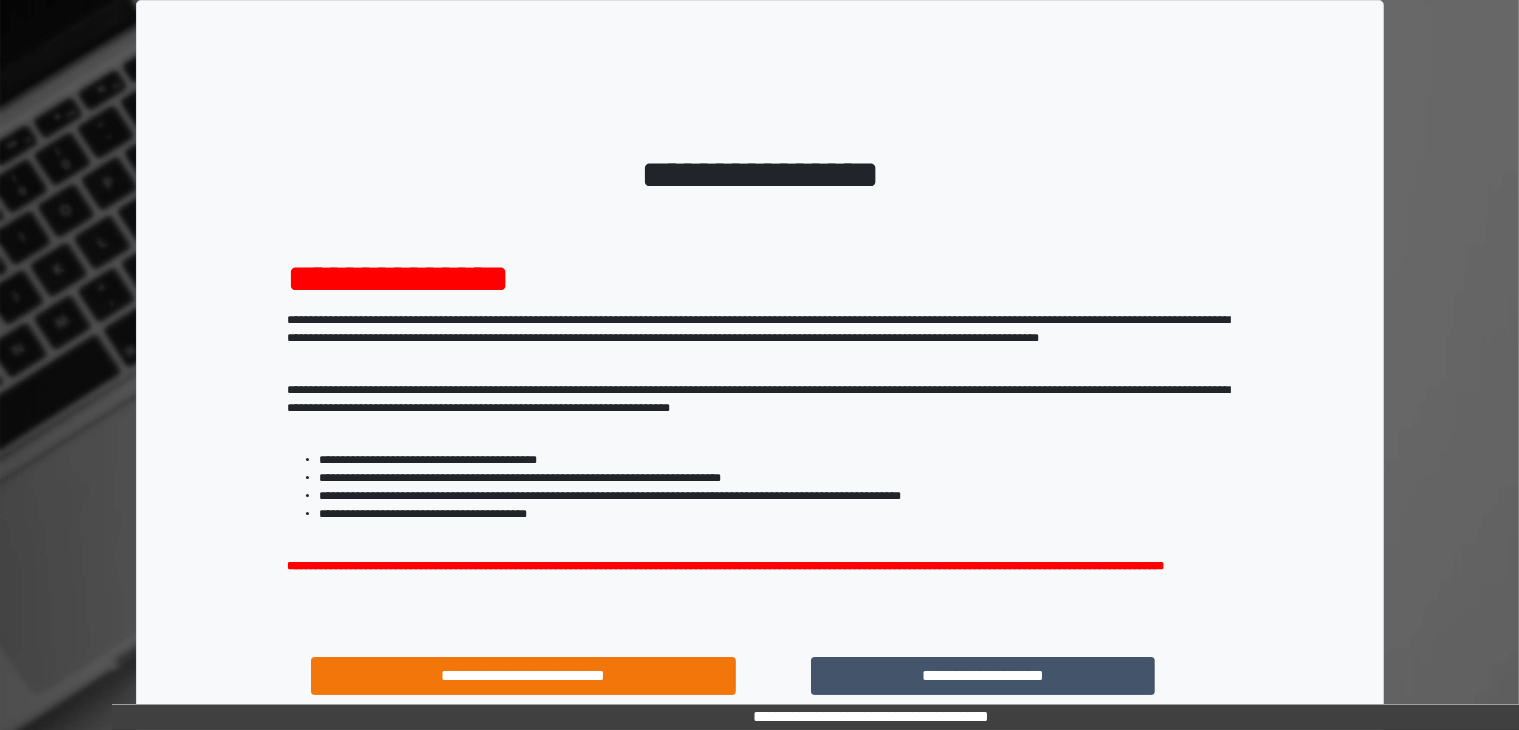 scroll, scrollTop: 180, scrollLeft: 0, axis: vertical 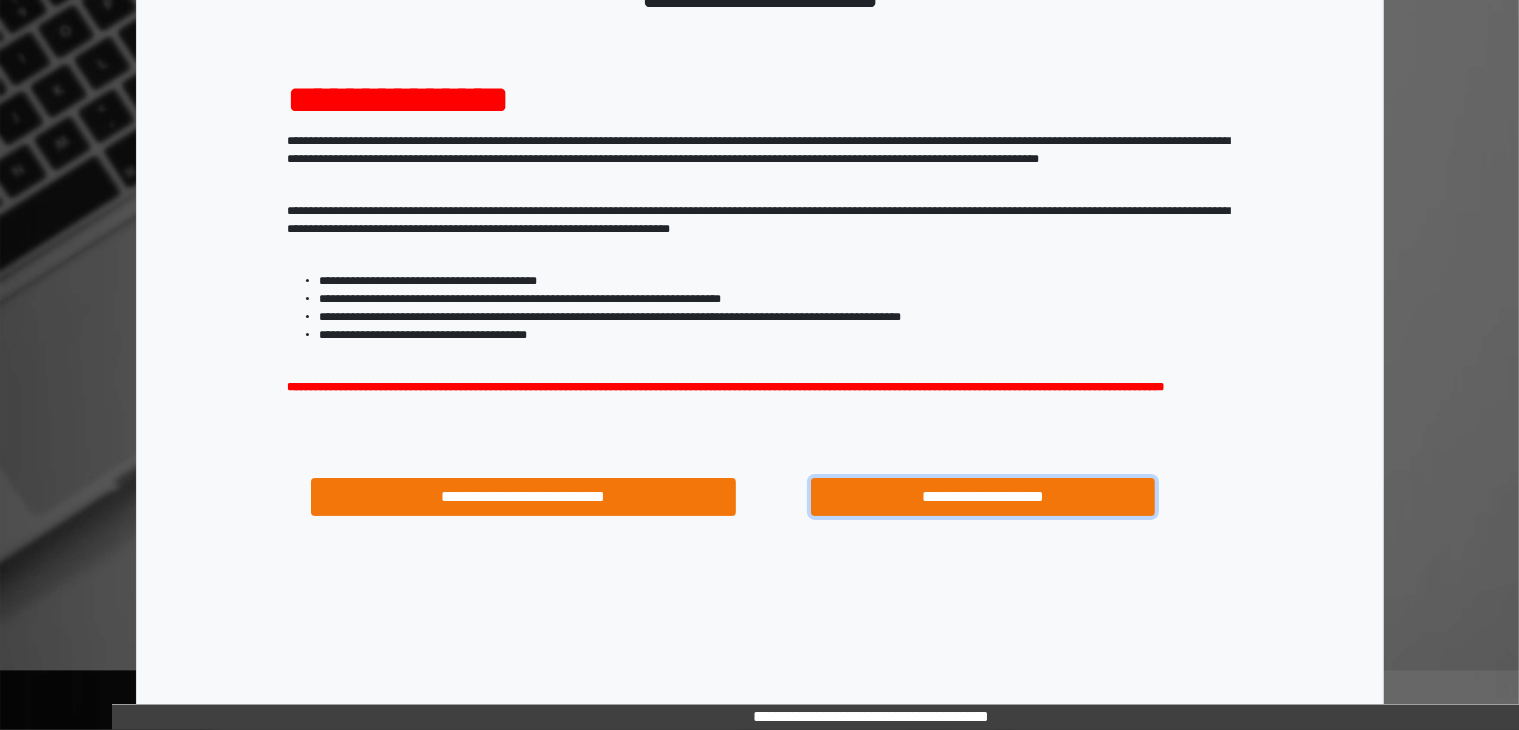 click on "**********" at bounding box center (983, 497) 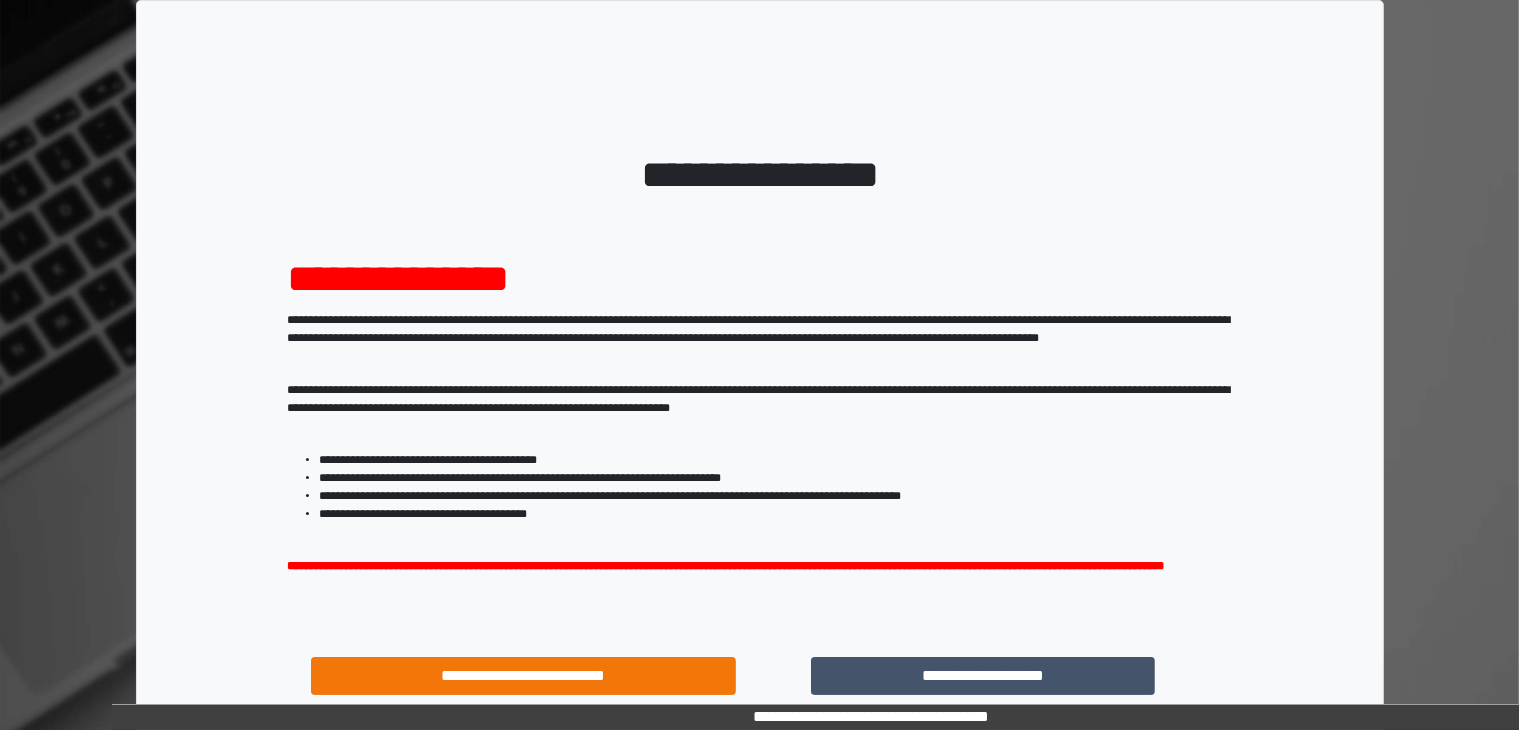 scroll, scrollTop: 180, scrollLeft: 0, axis: vertical 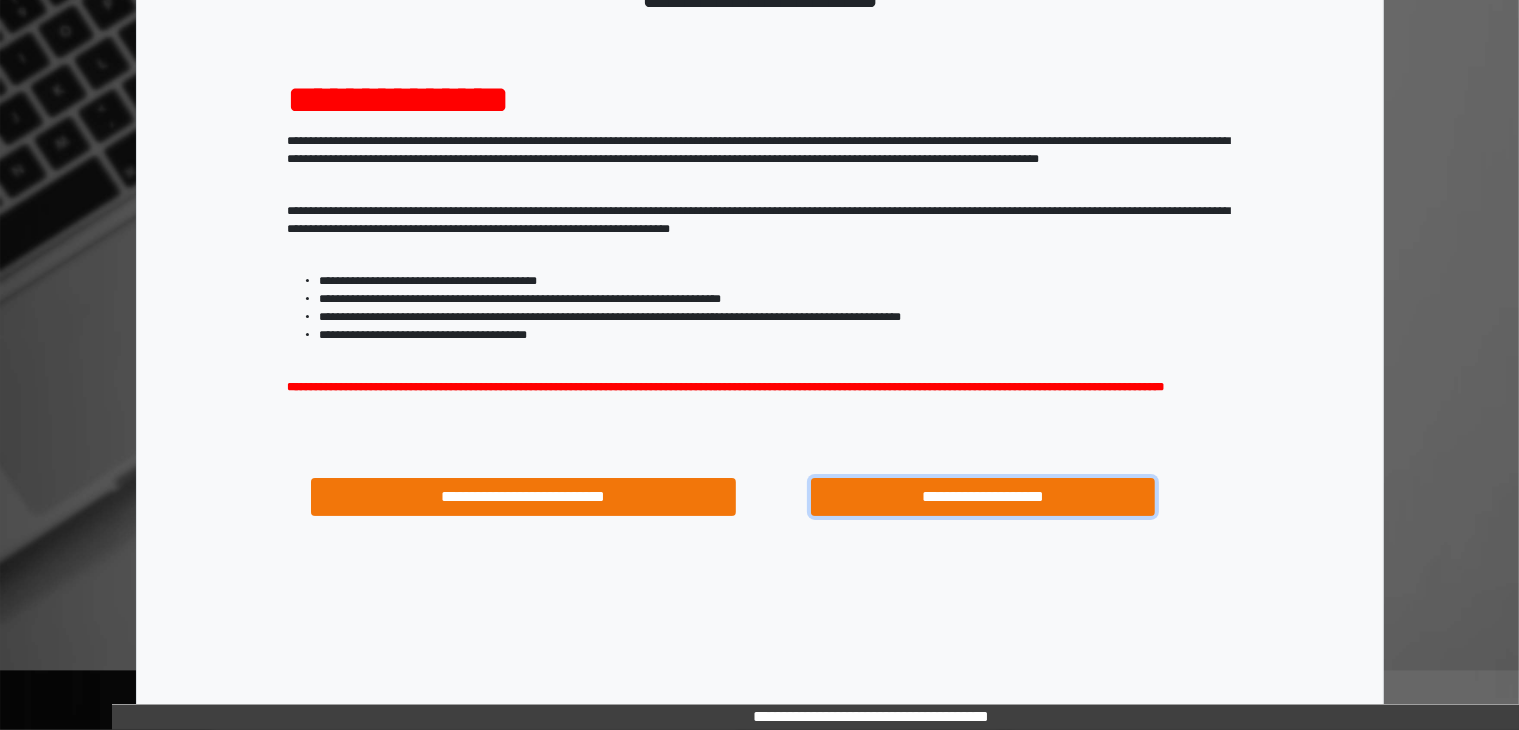 click on "**********" at bounding box center (983, 497) 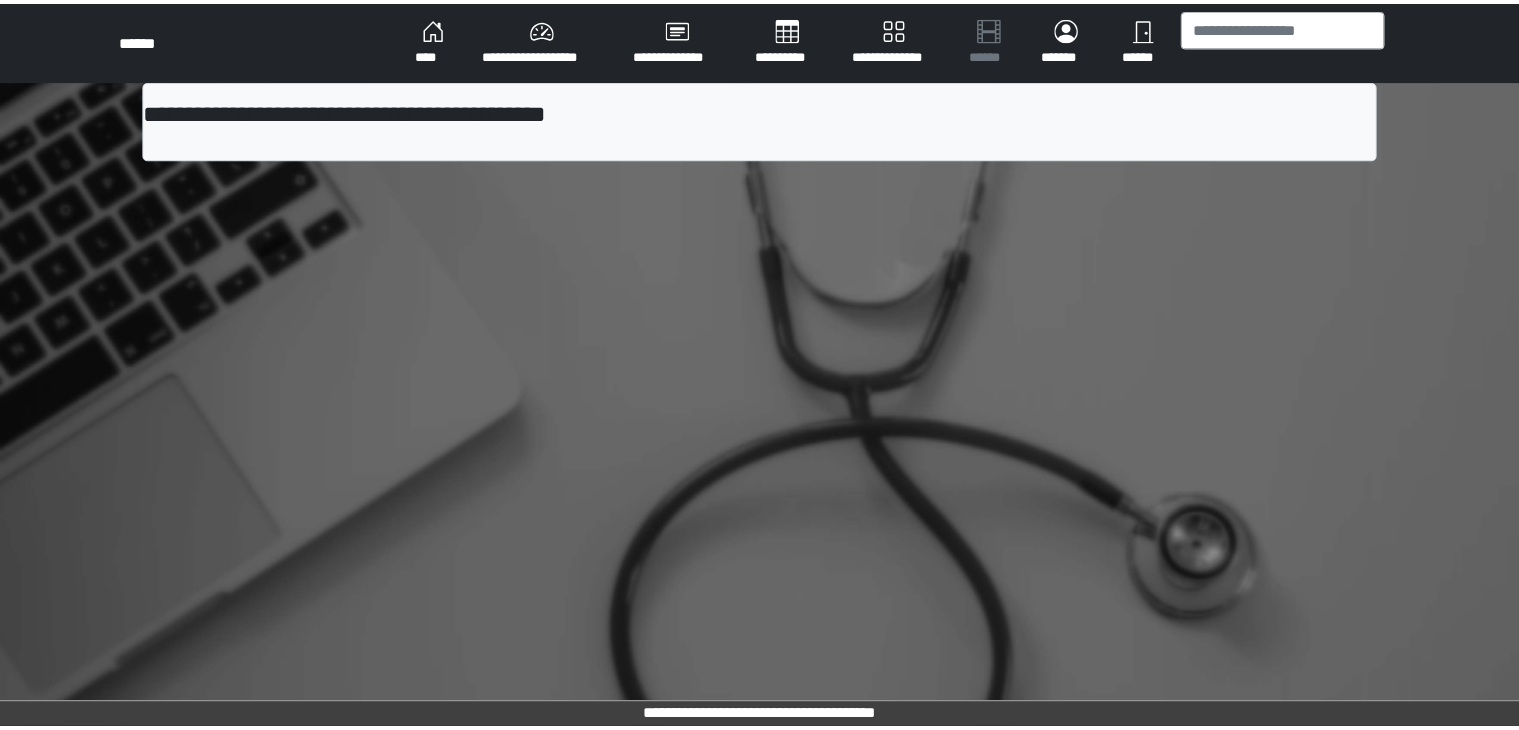 scroll, scrollTop: 0, scrollLeft: 0, axis: both 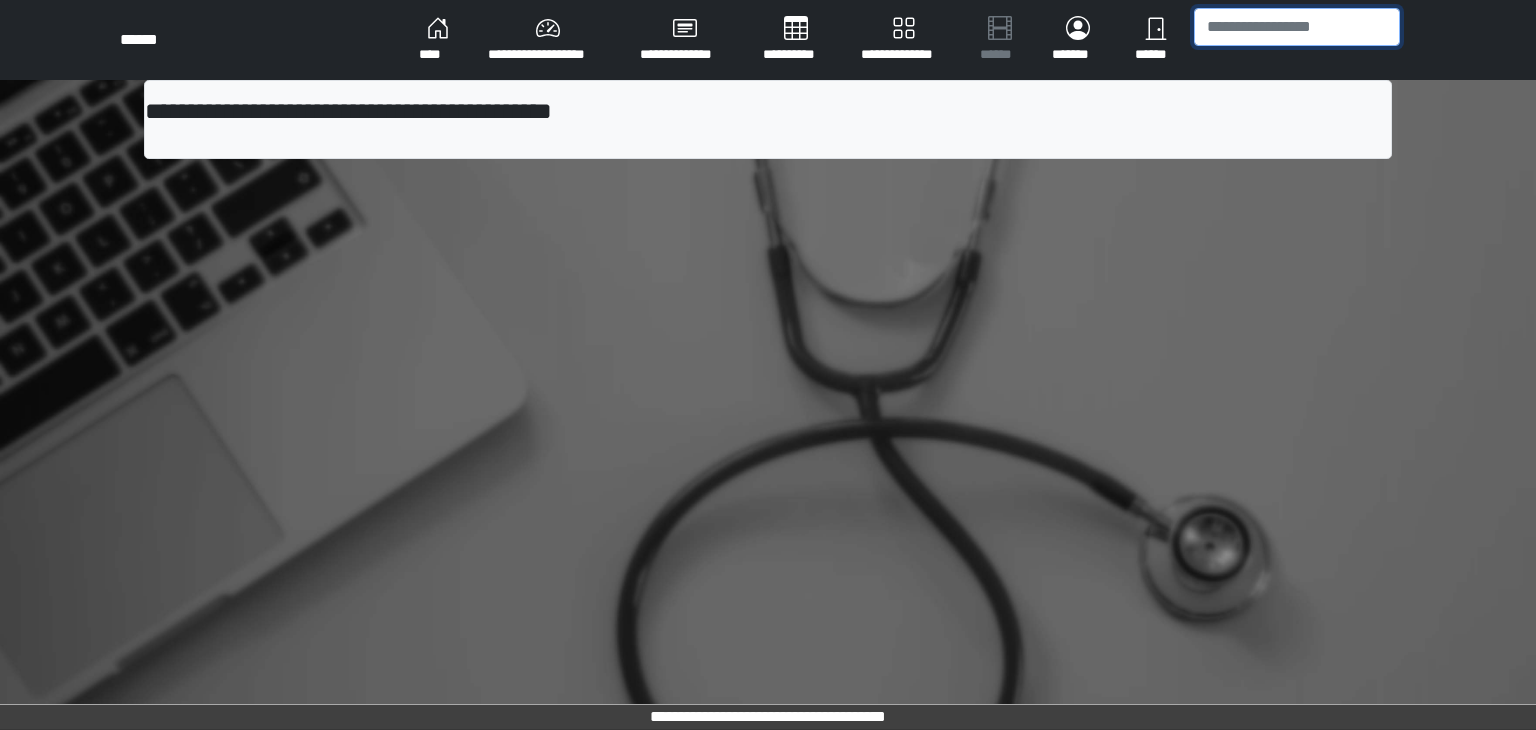 click at bounding box center (1297, 27) 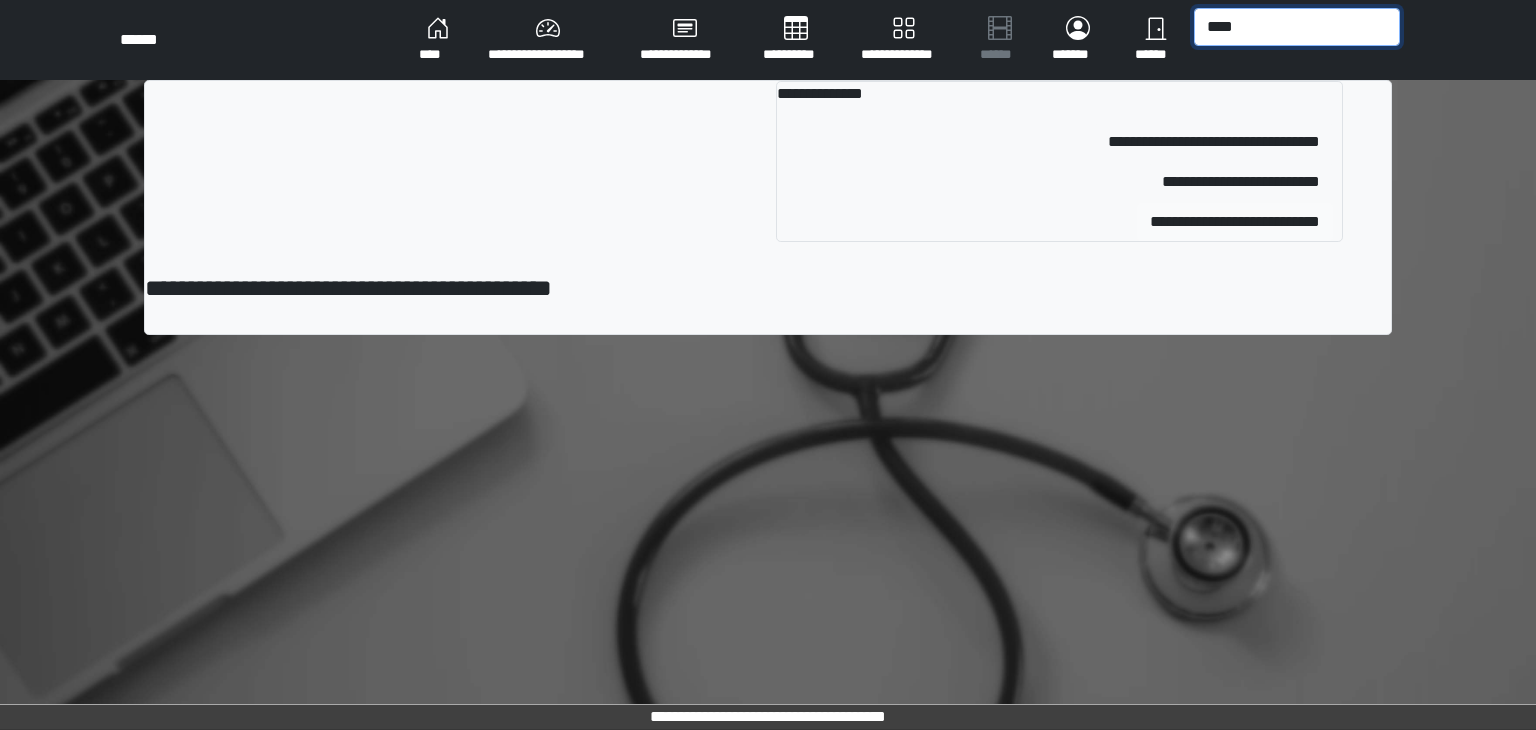type on "****" 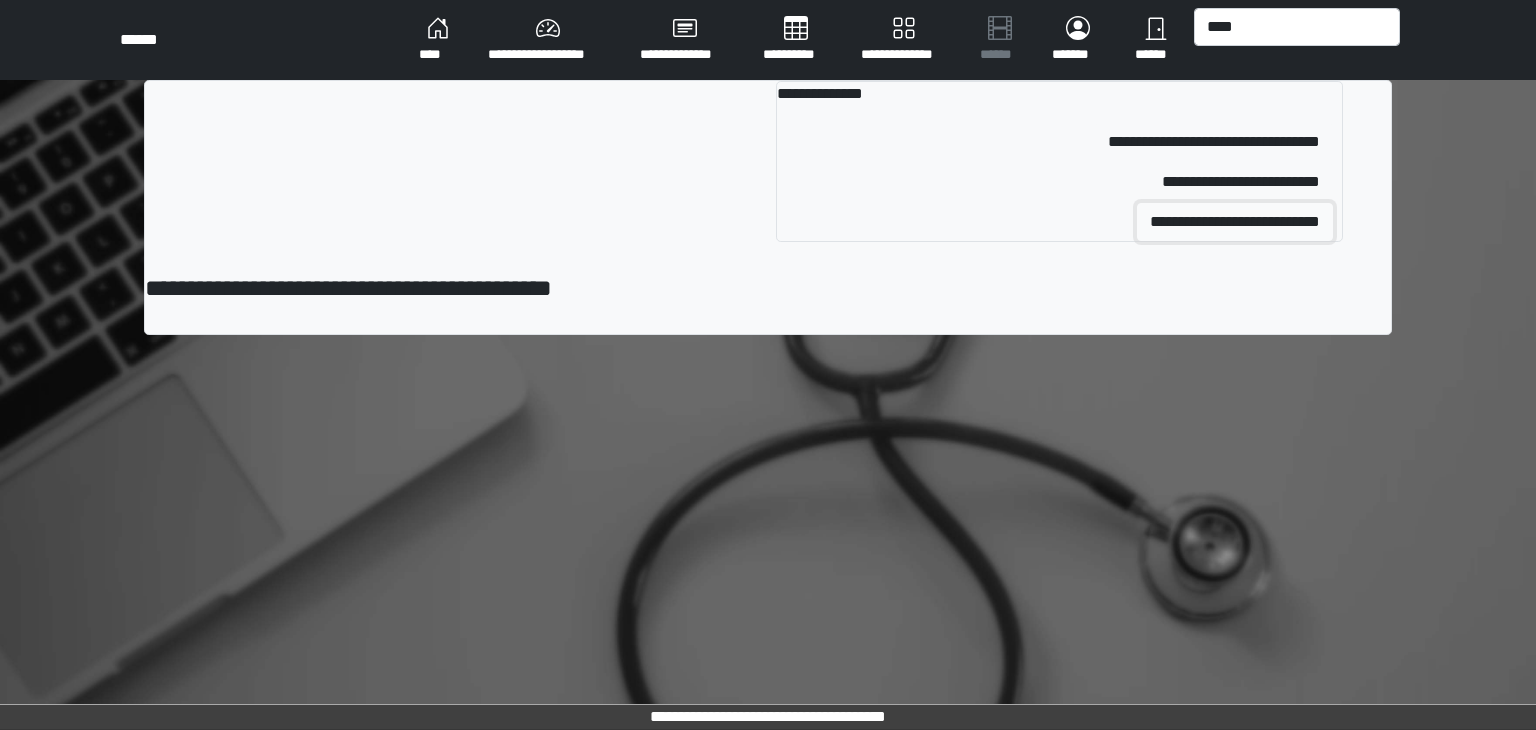 click on "**********" at bounding box center (1235, 222) 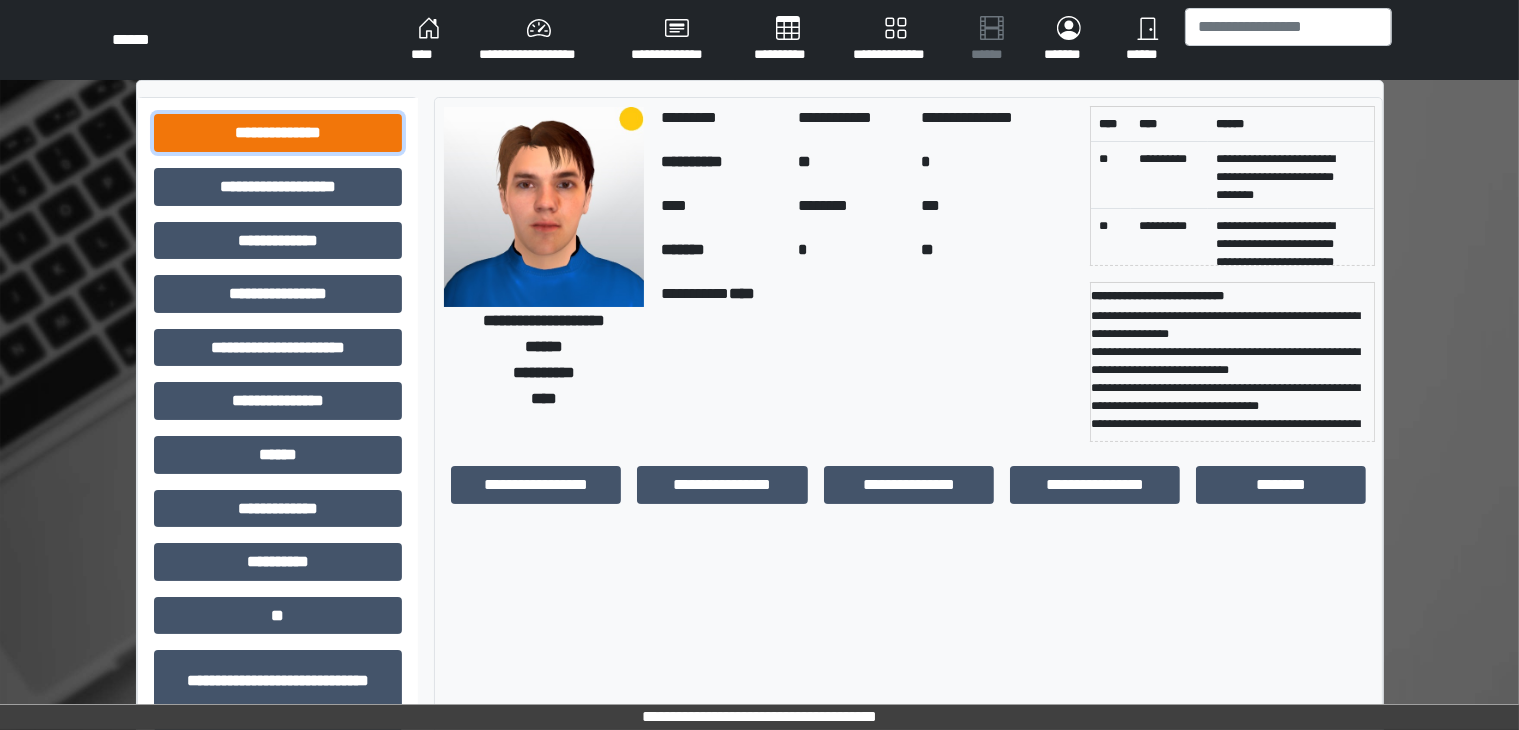 click on "**********" at bounding box center [278, 133] 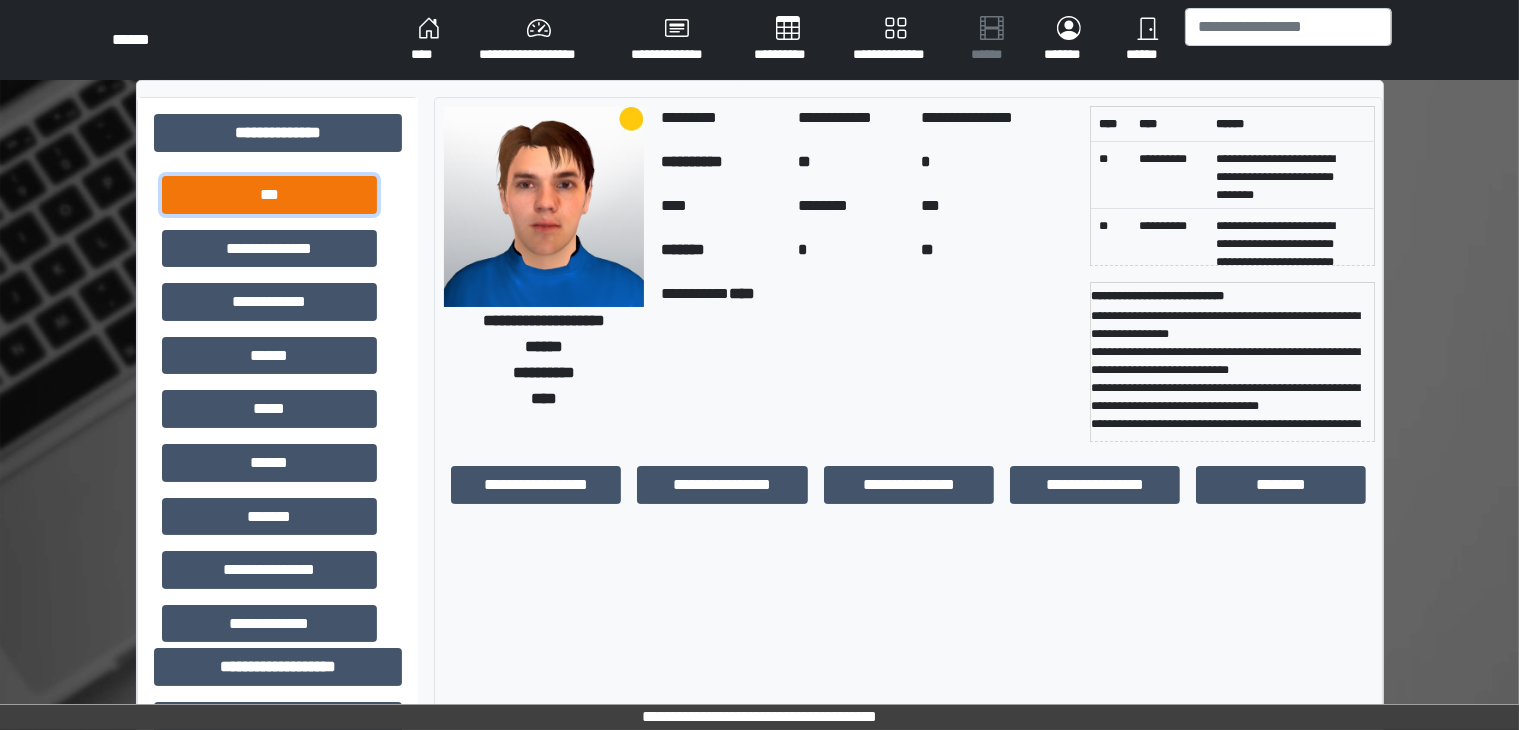click on "***" at bounding box center (269, 195) 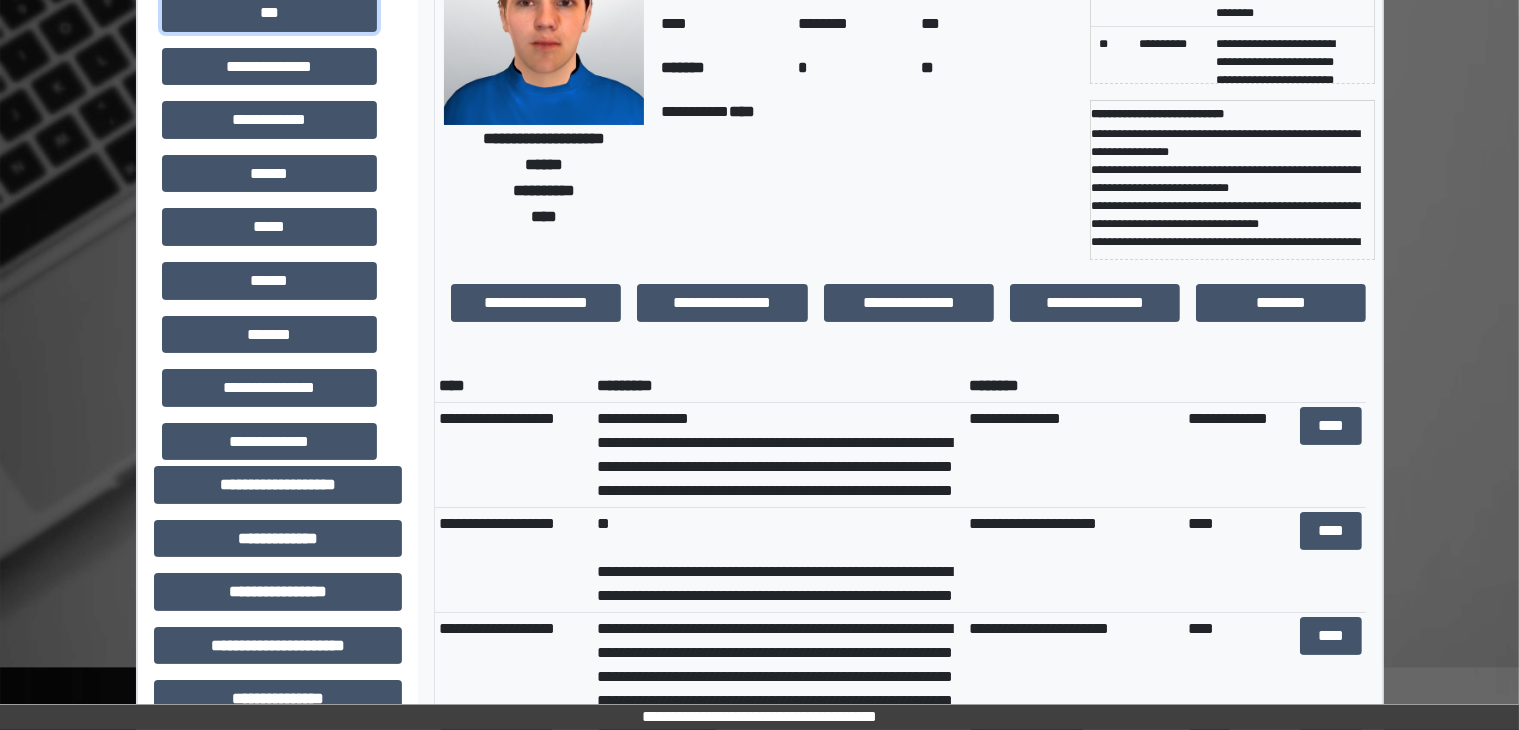 scroll, scrollTop: 183, scrollLeft: 0, axis: vertical 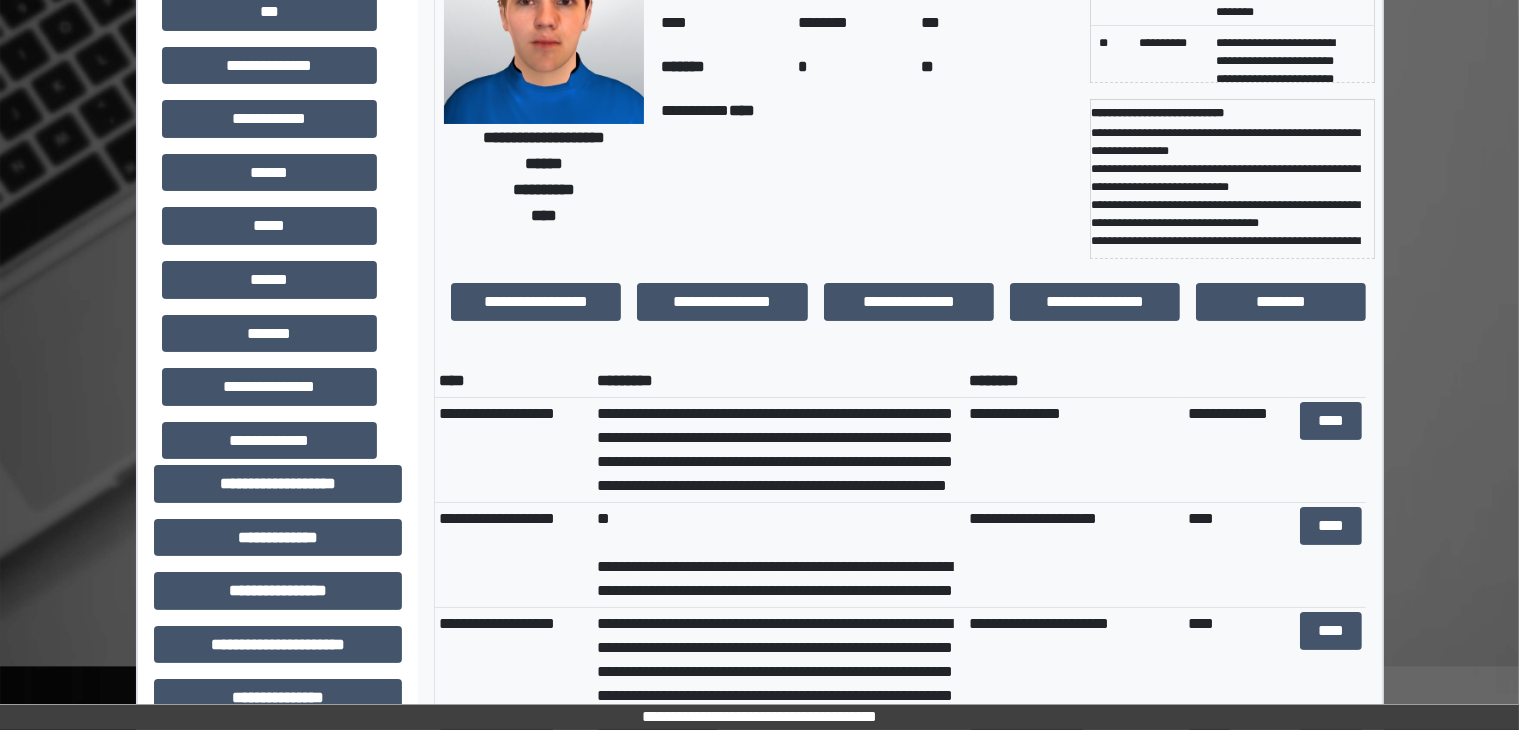 click on "**********" at bounding box center (779, 450) 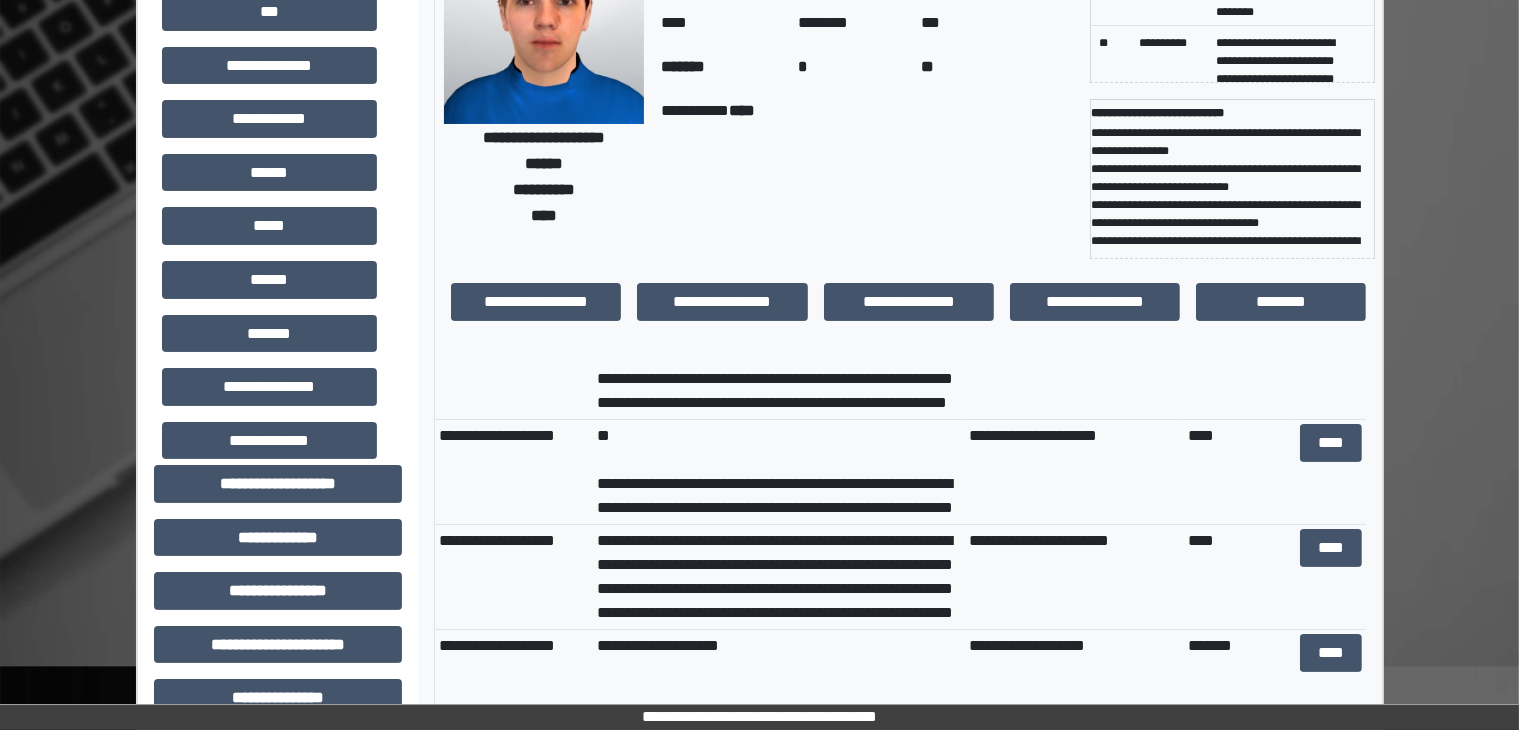 scroll, scrollTop: 92, scrollLeft: 0, axis: vertical 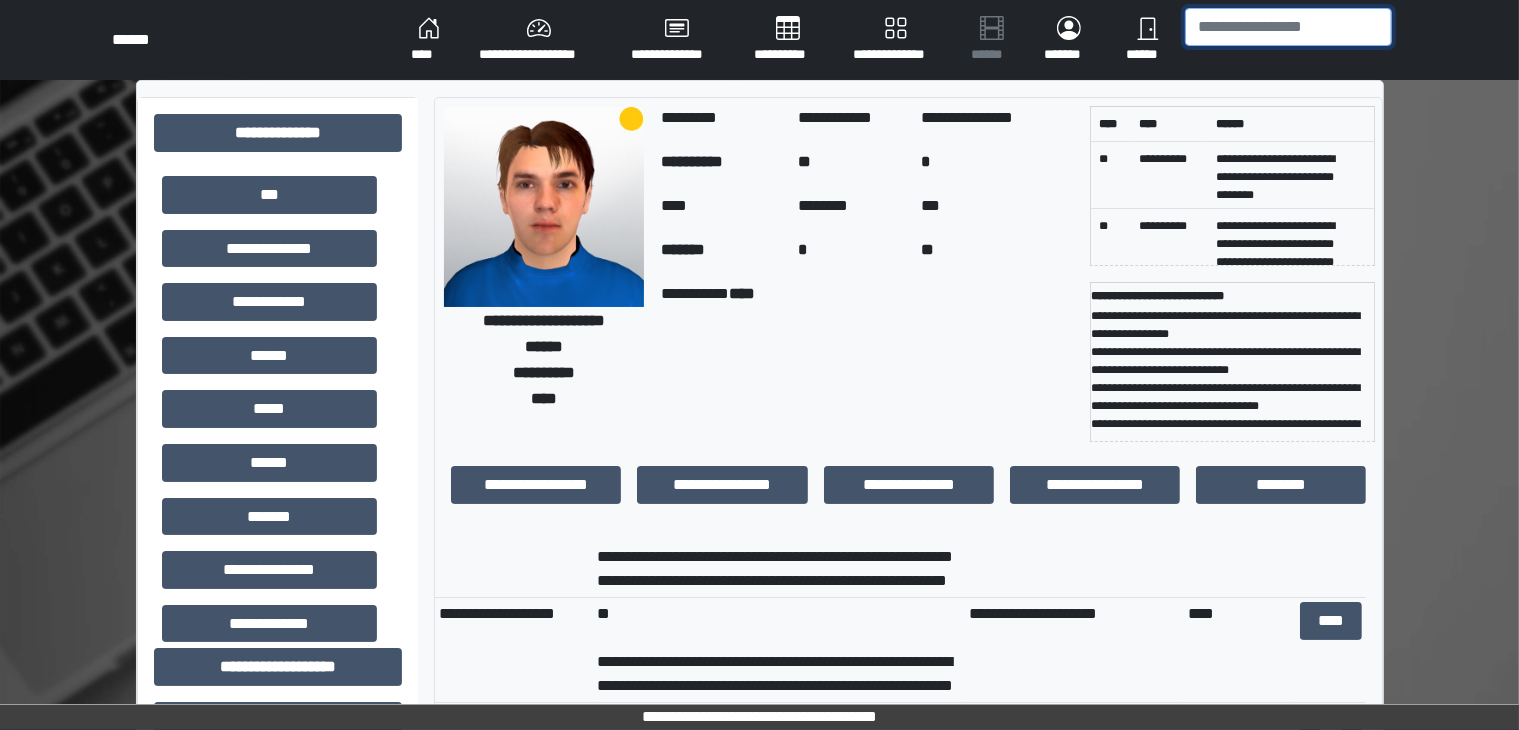 click at bounding box center (1288, 27) 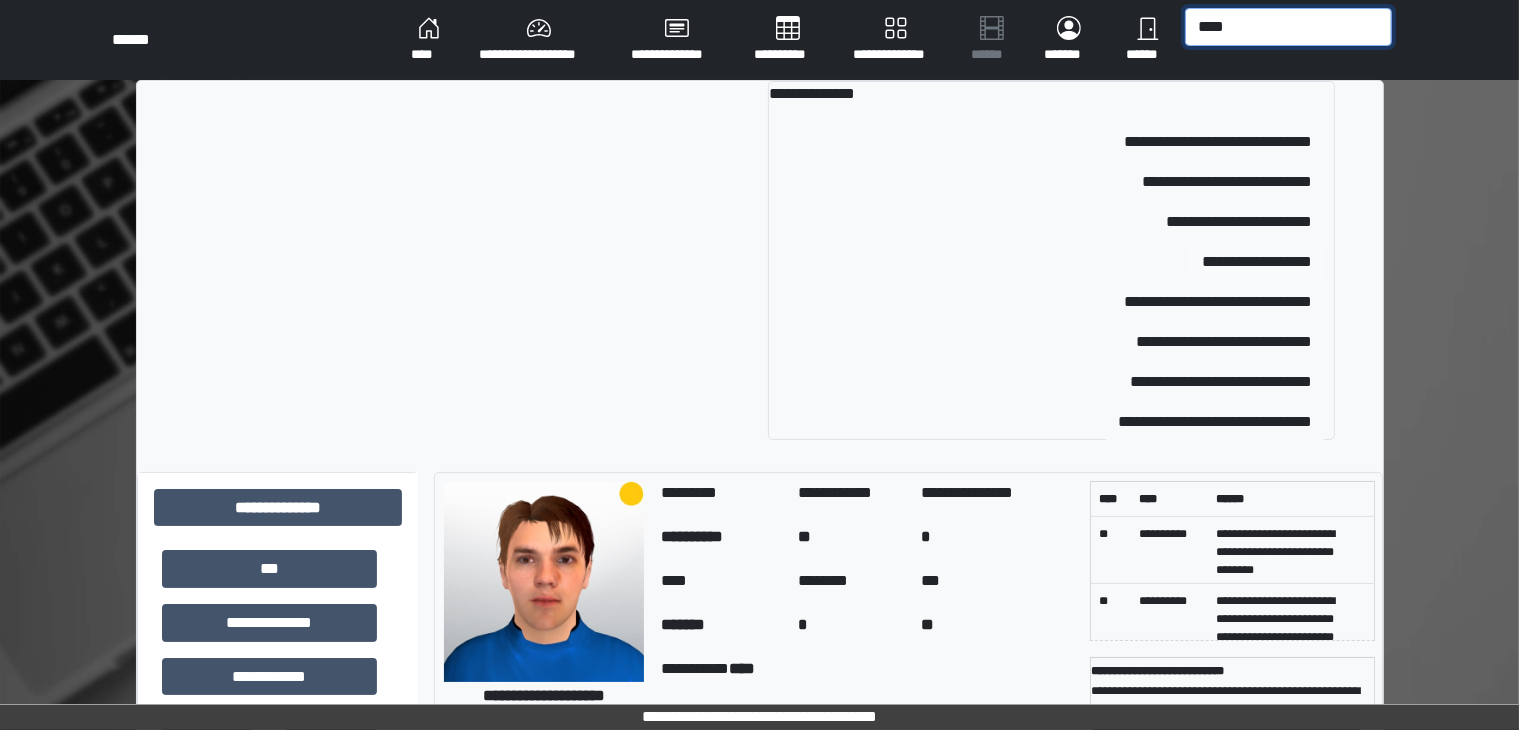type on "****" 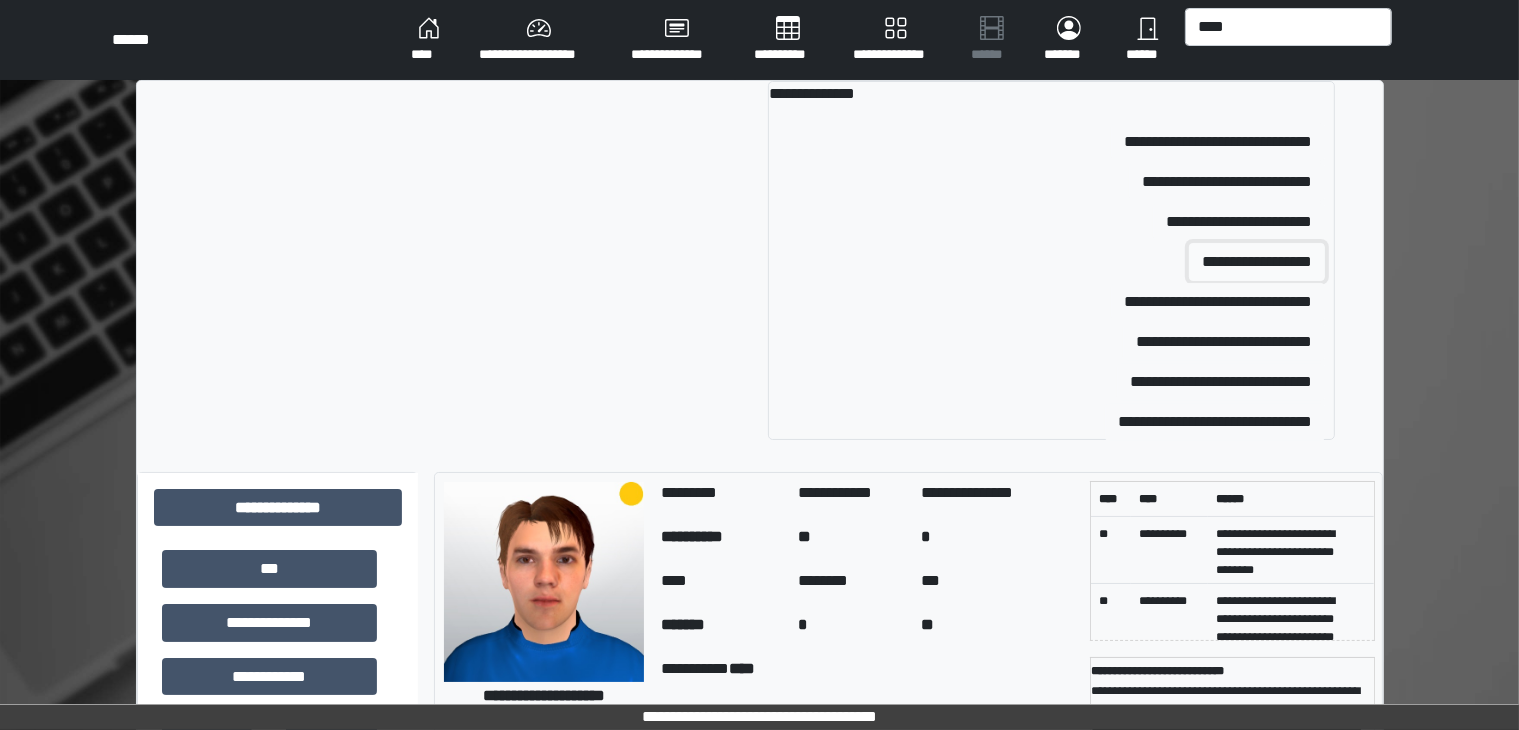 click on "**********" at bounding box center [1257, 262] 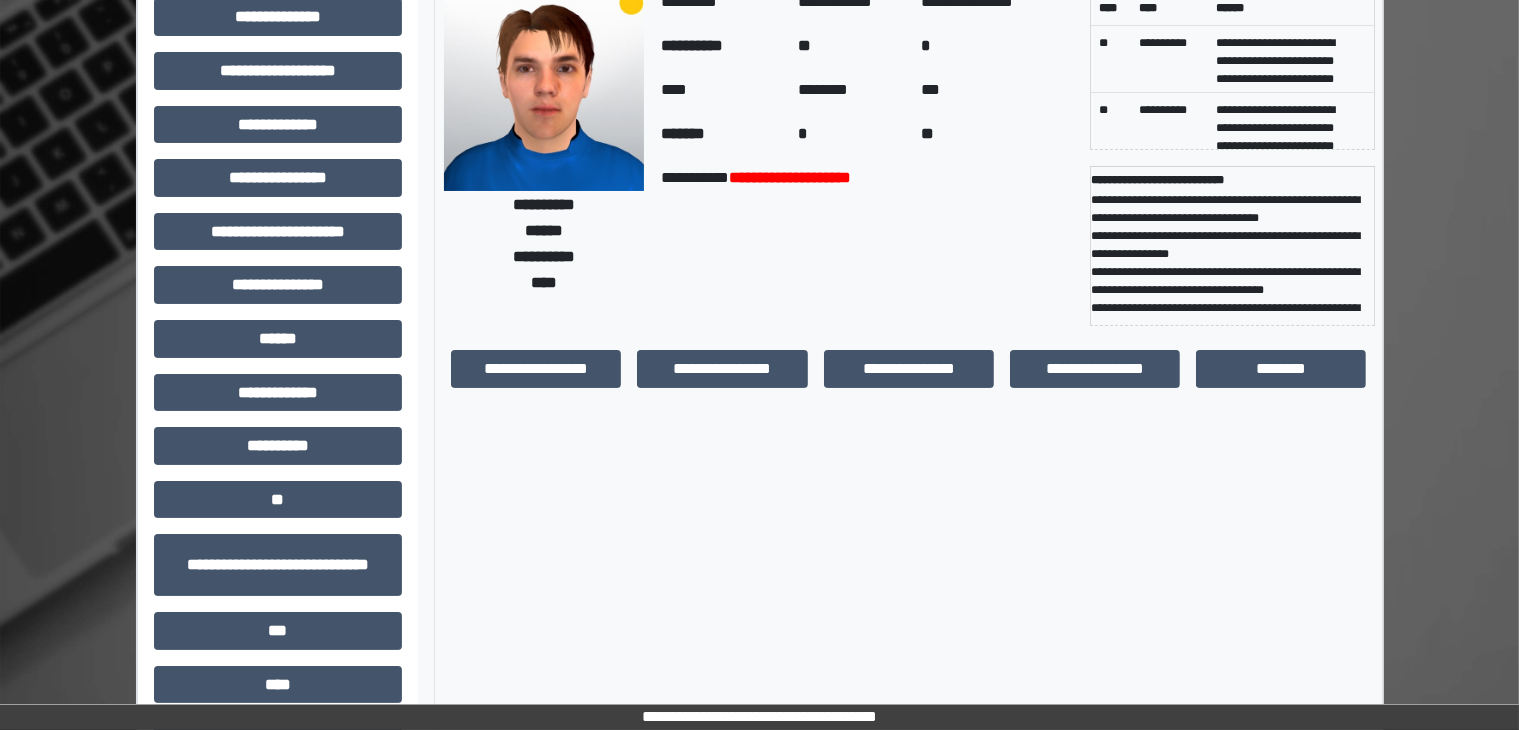 scroll, scrollTop: 0, scrollLeft: 0, axis: both 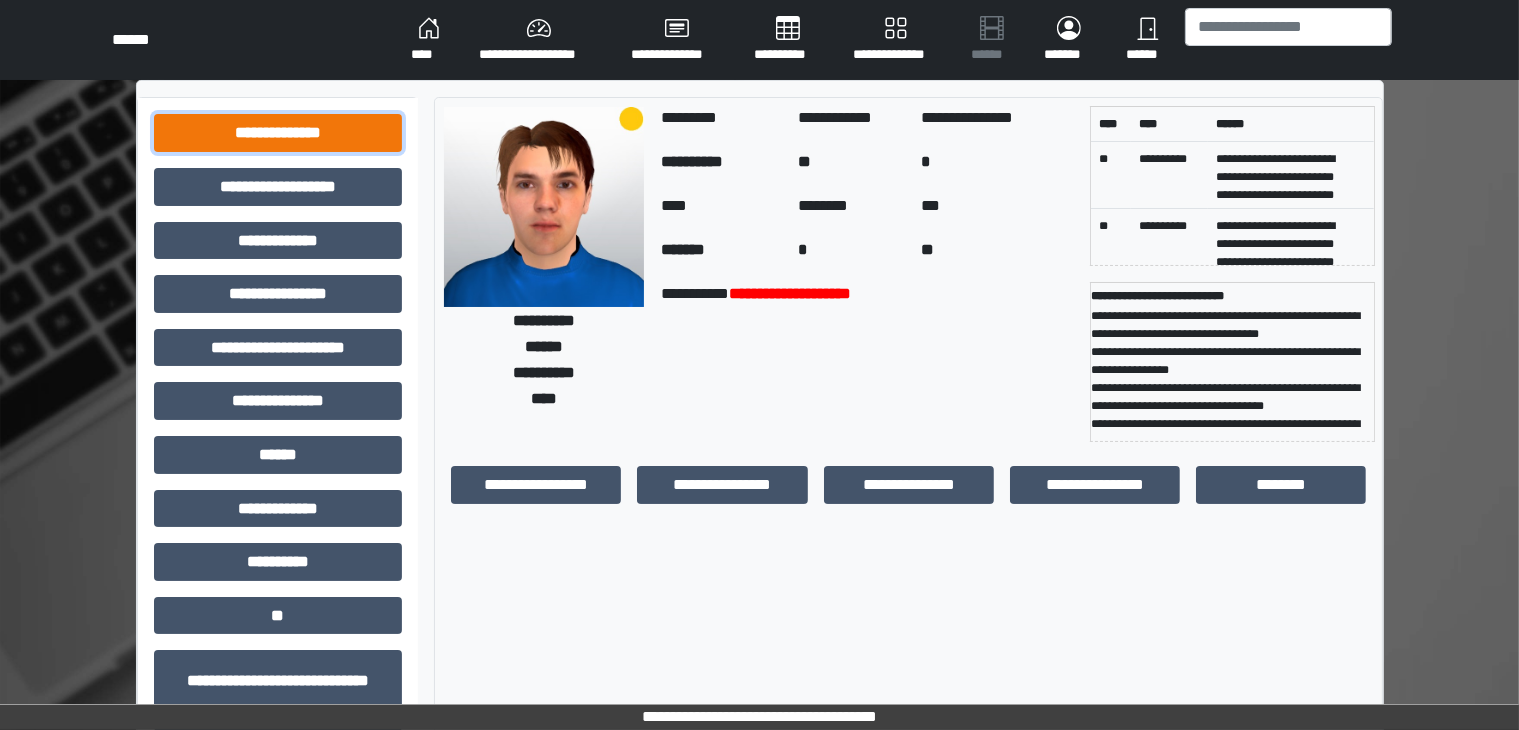 click on "**********" at bounding box center [278, 133] 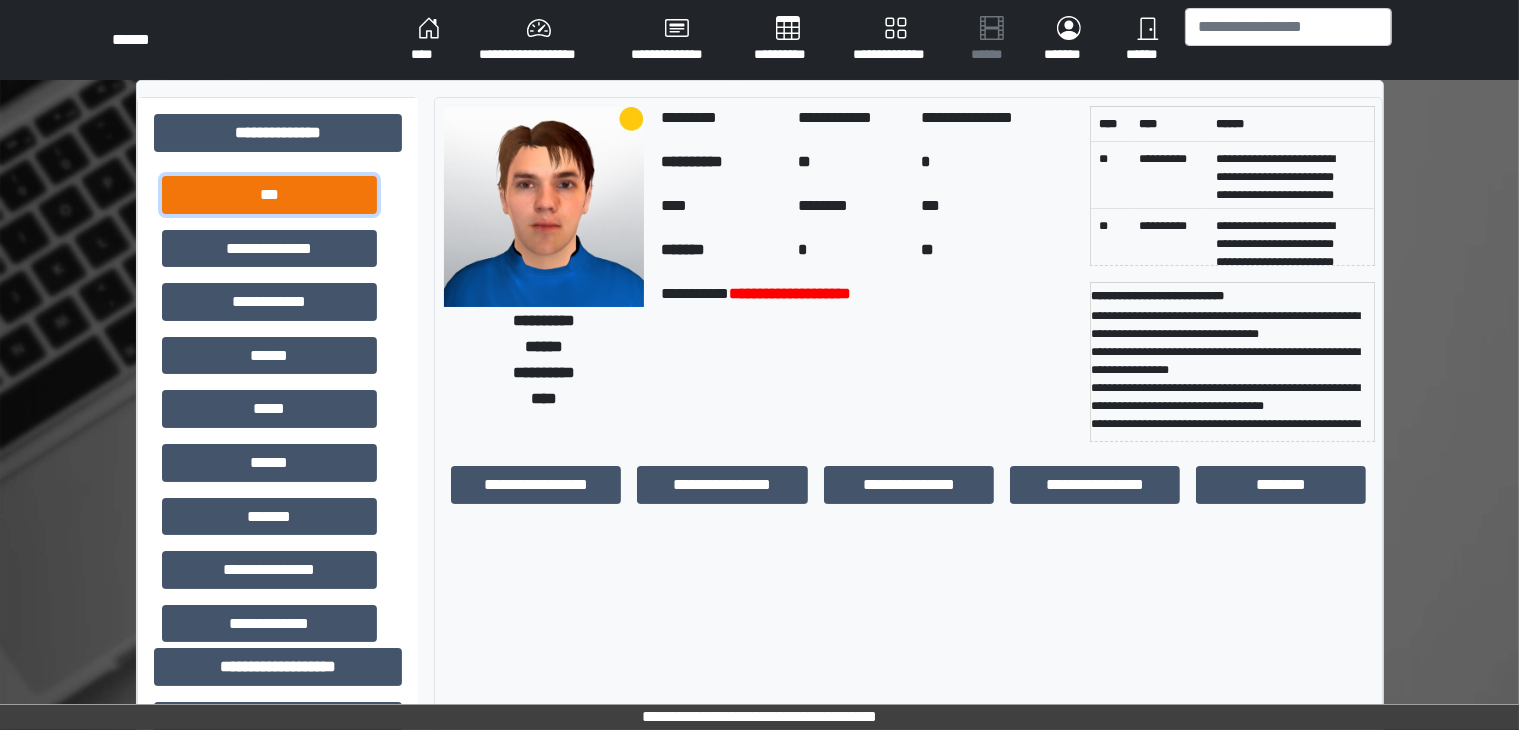 click on "***" at bounding box center [269, 195] 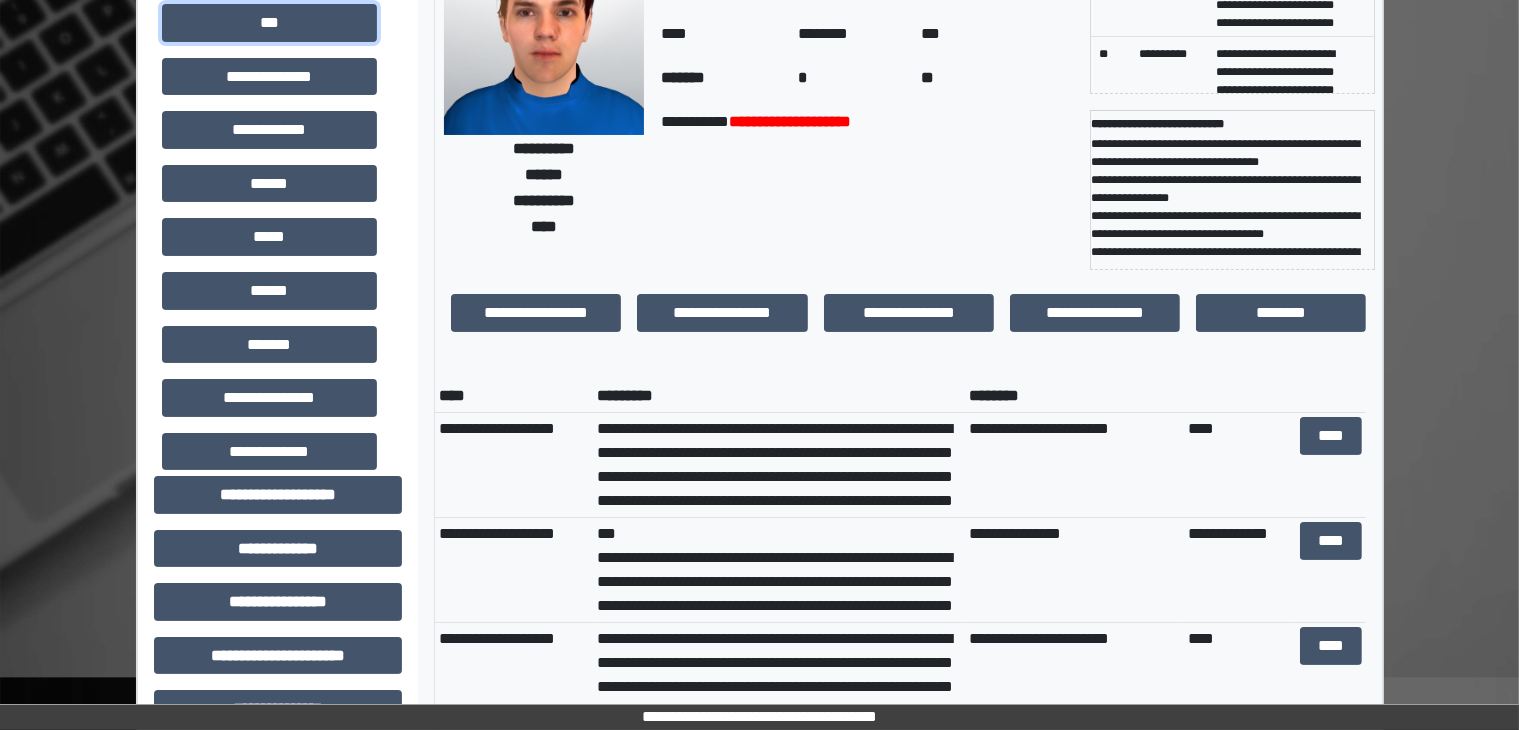scroll, scrollTop: 174, scrollLeft: 0, axis: vertical 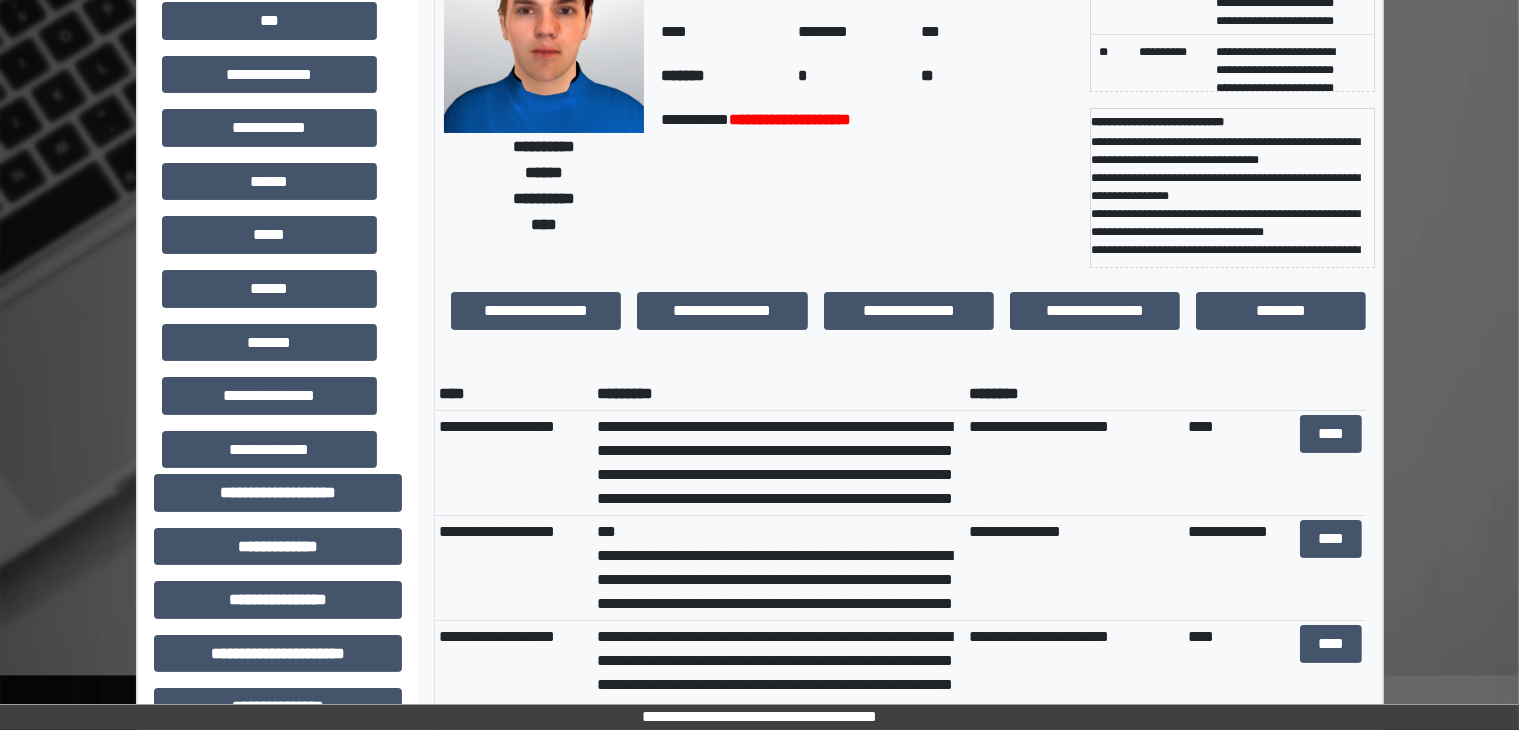 click on "**********" at bounding box center (779, 463) 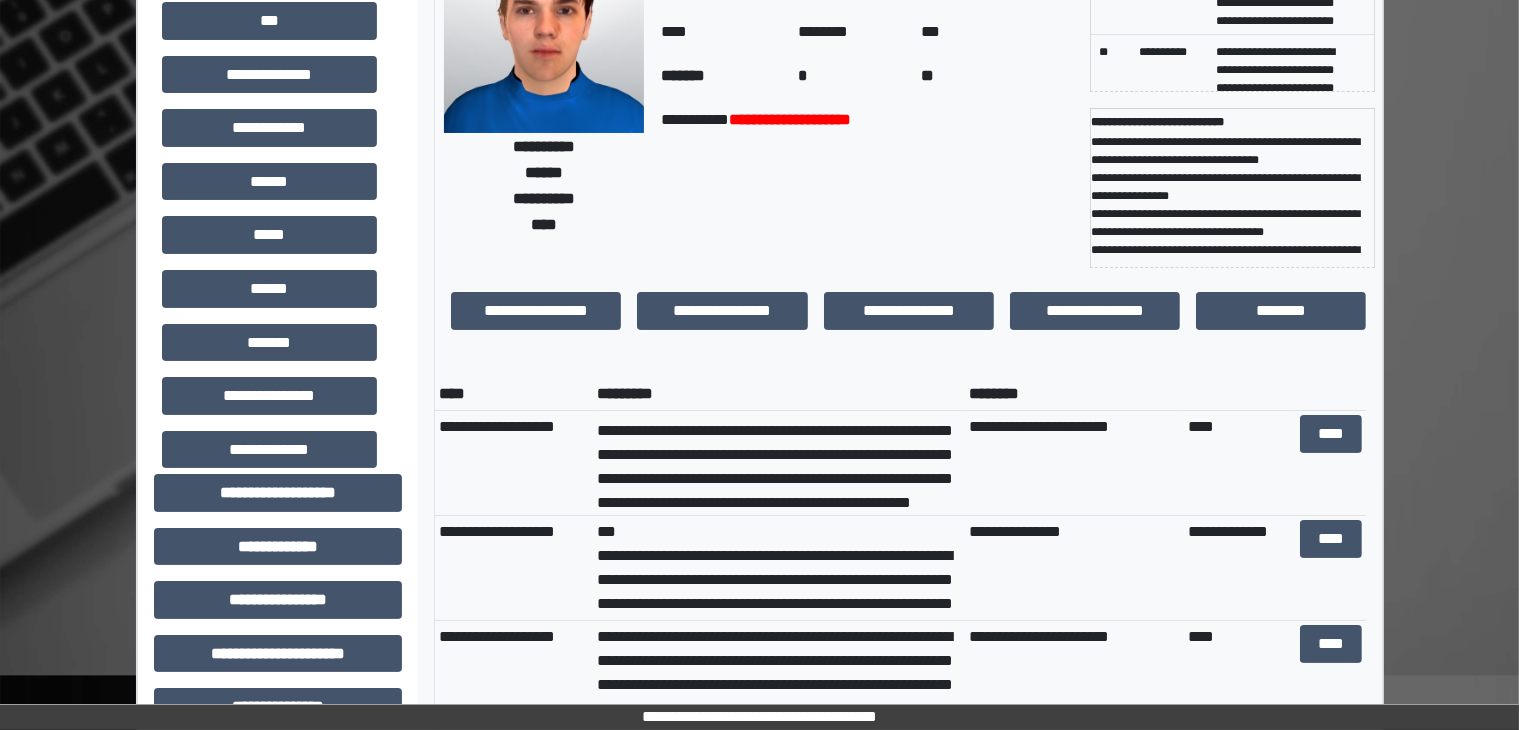 scroll, scrollTop: 0, scrollLeft: 0, axis: both 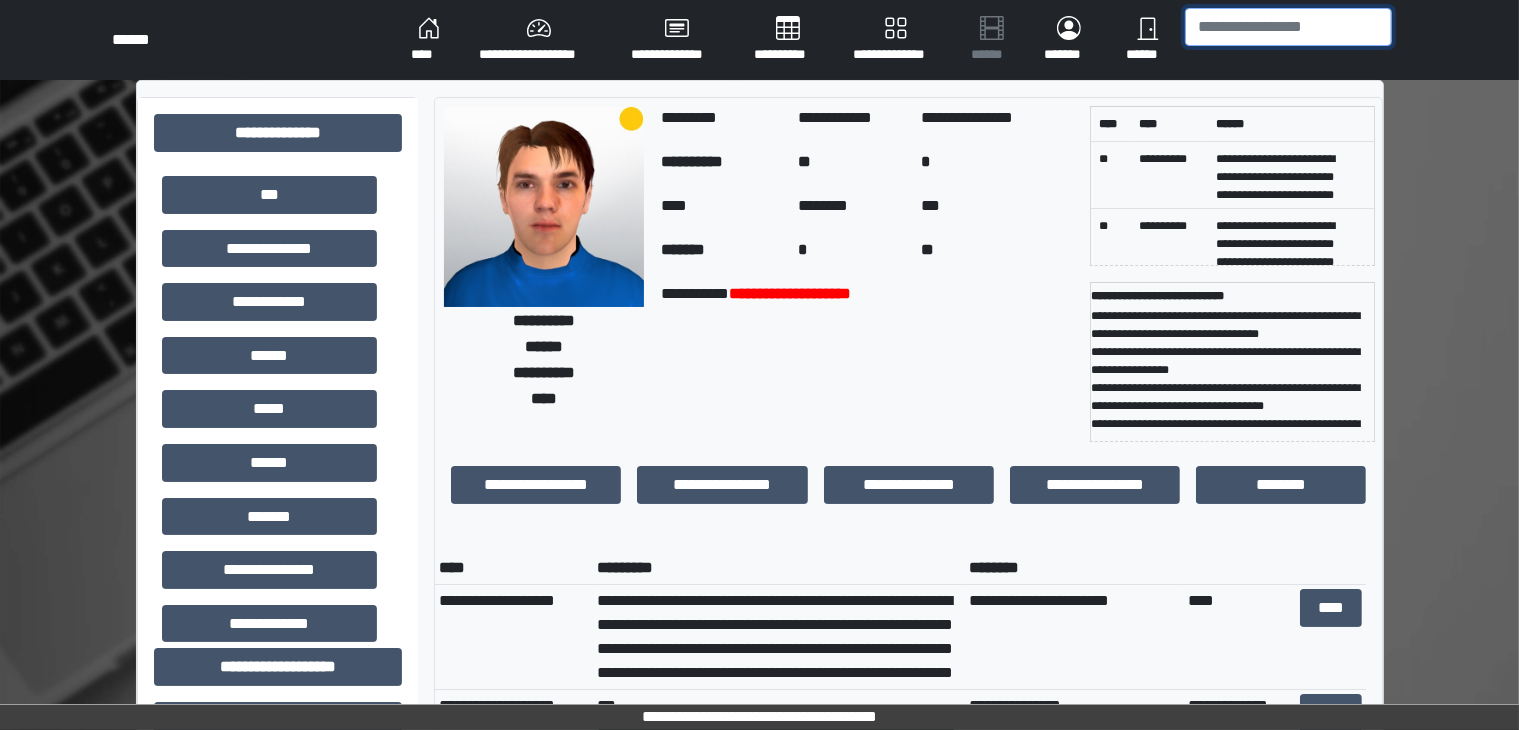 click at bounding box center [1288, 27] 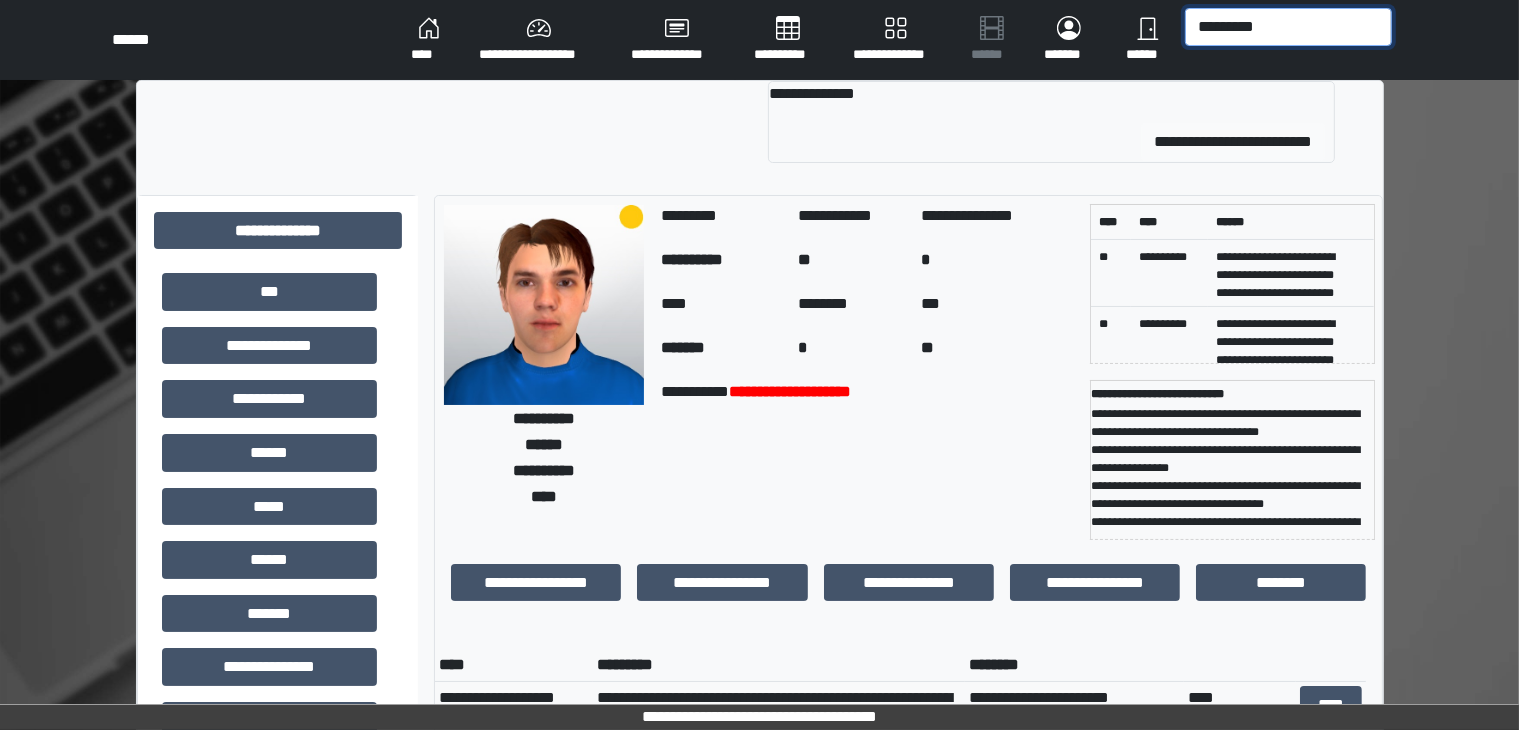 type on "*********" 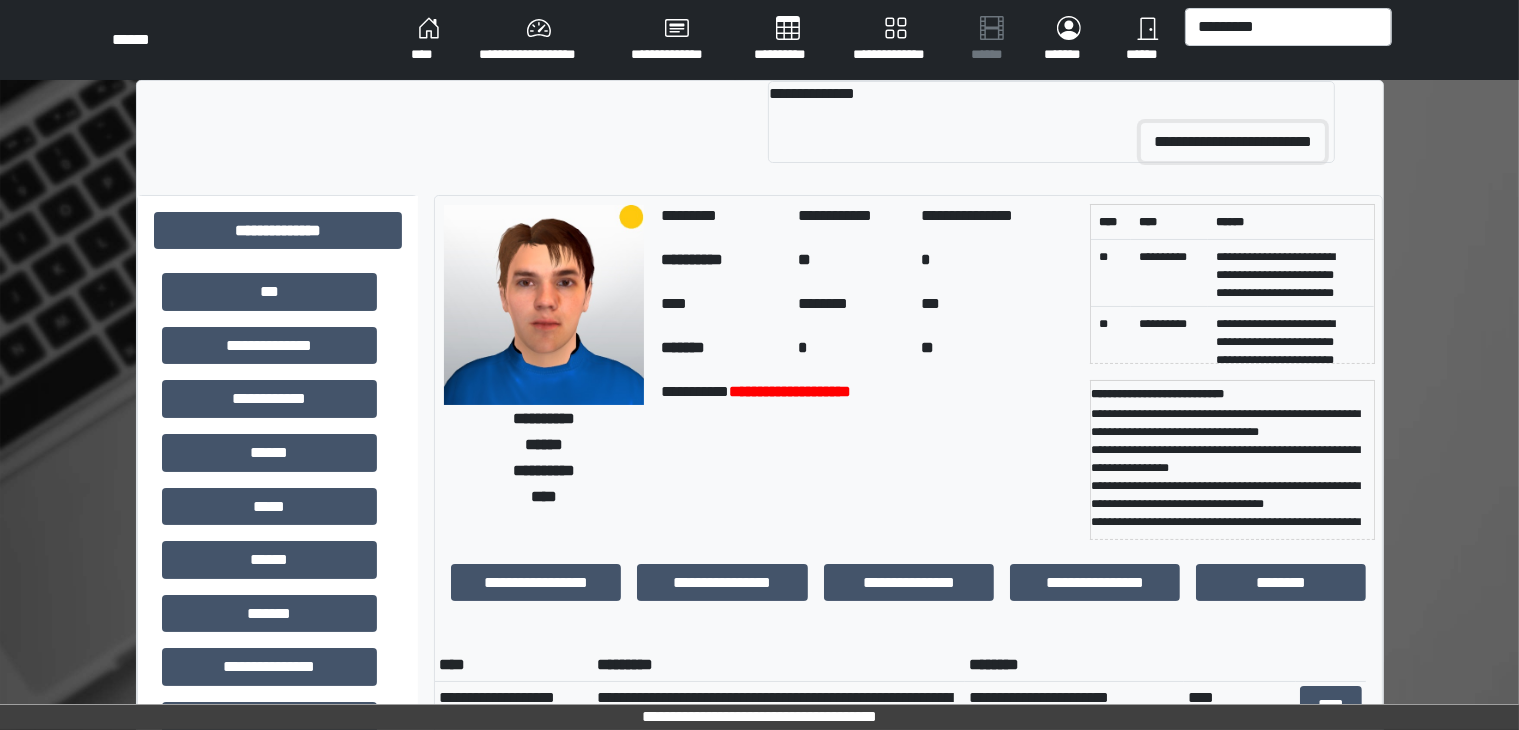 click on "**********" at bounding box center [1233, 142] 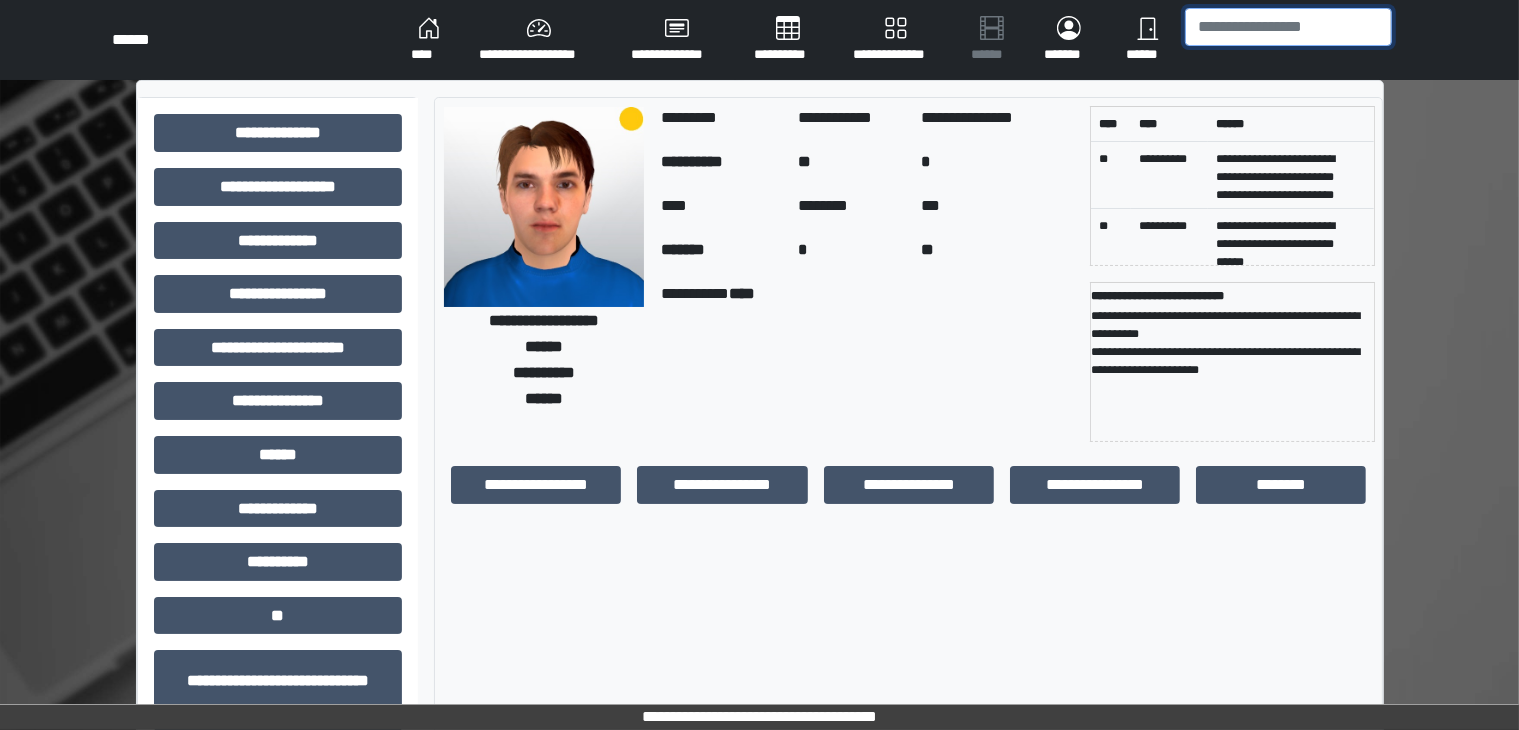 click at bounding box center (1288, 27) 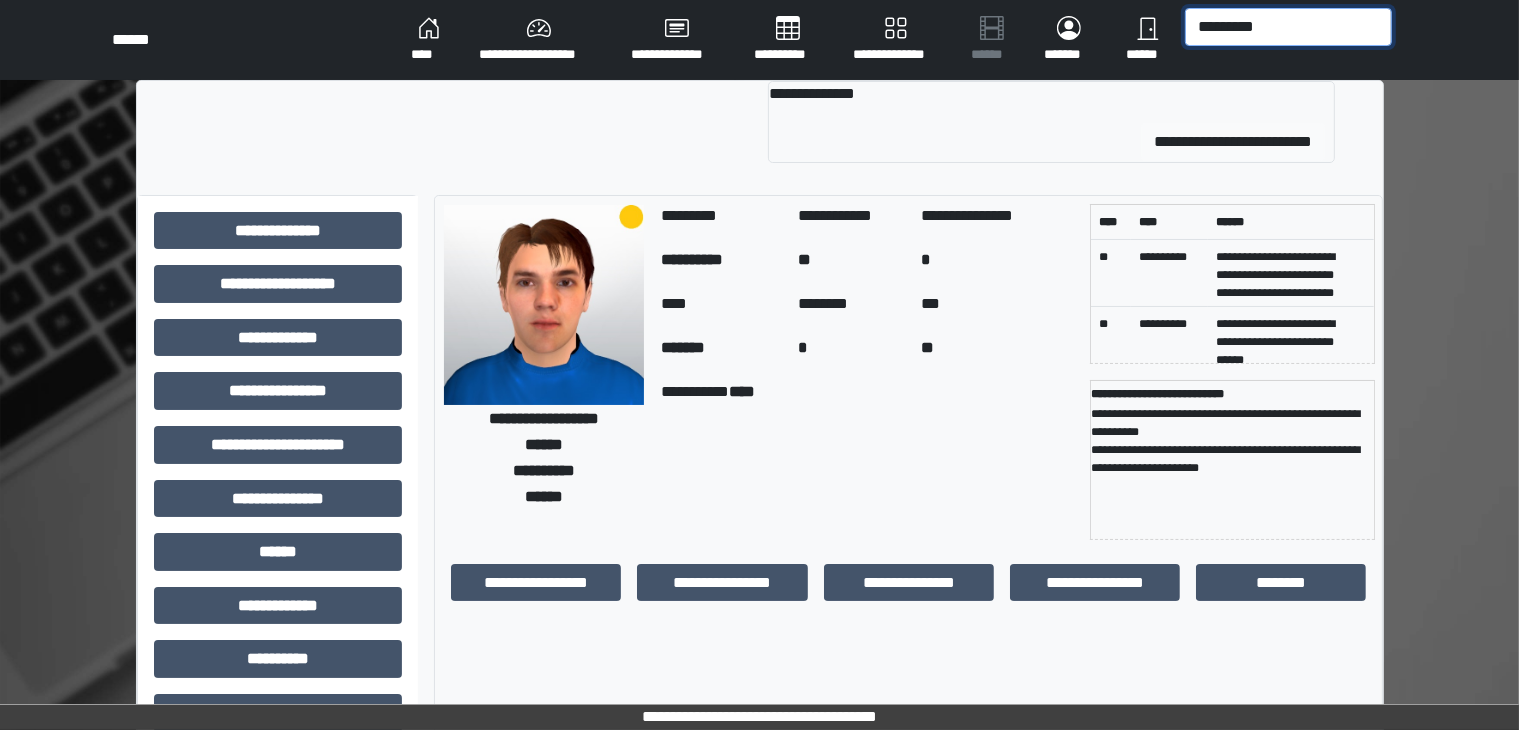 type on "*********" 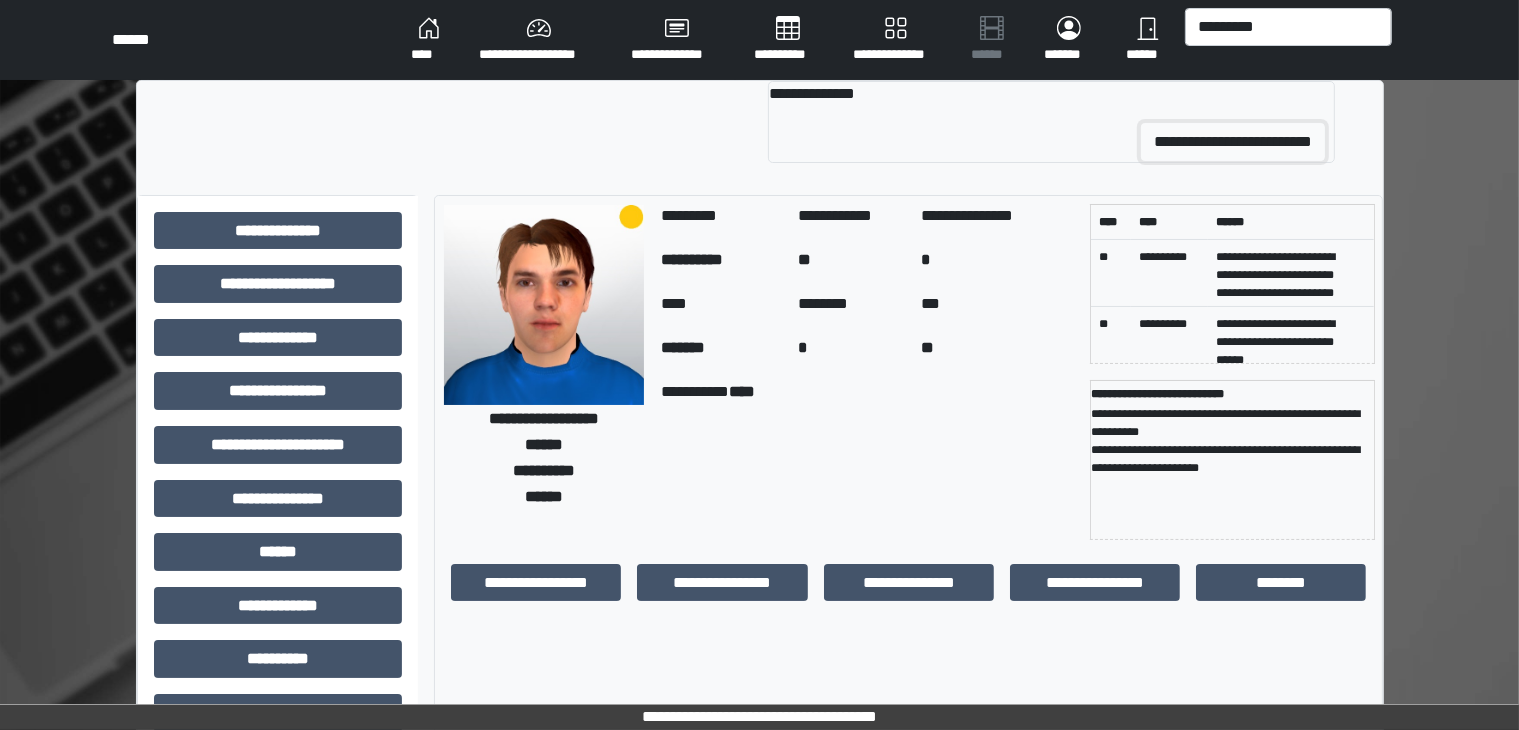 click on "**********" at bounding box center (1233, 142) 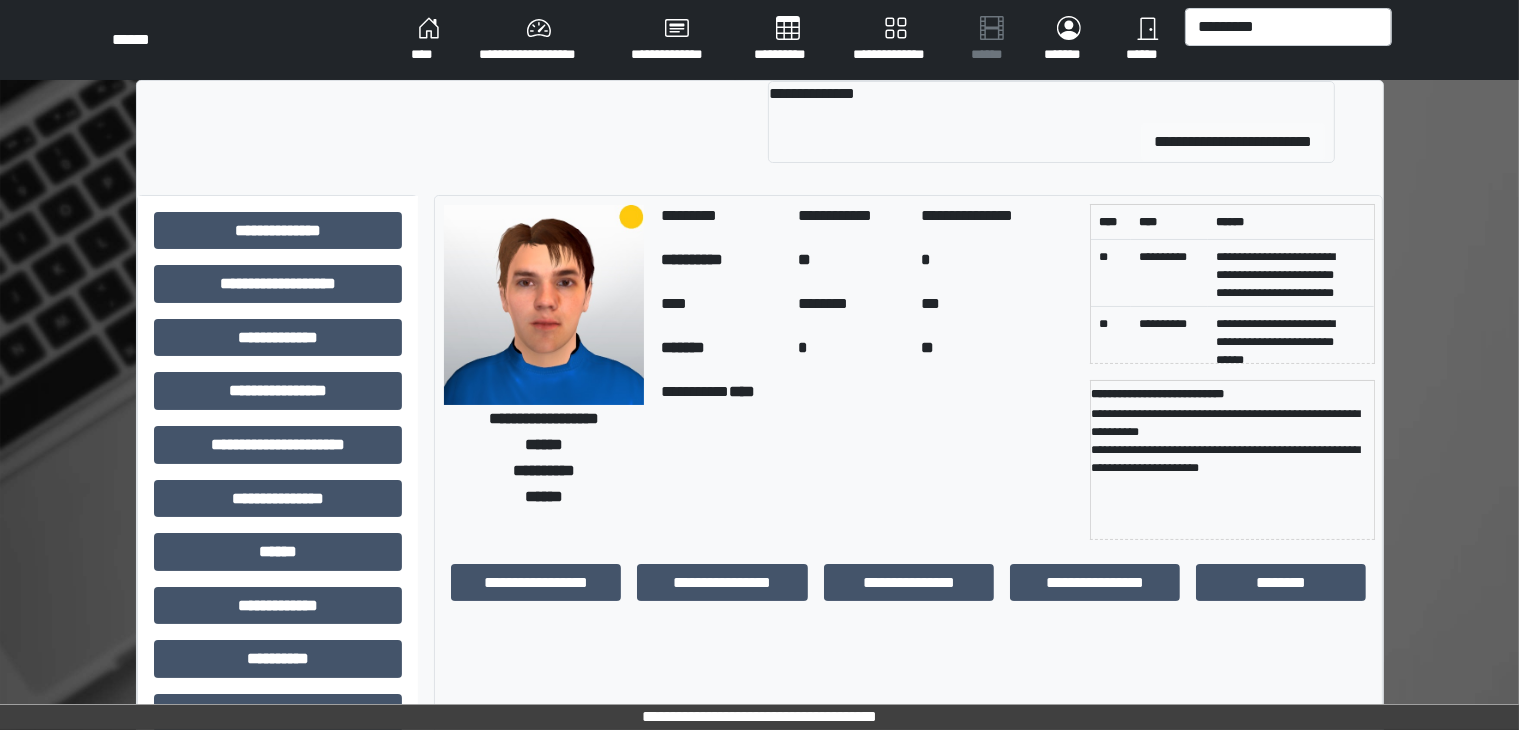 type 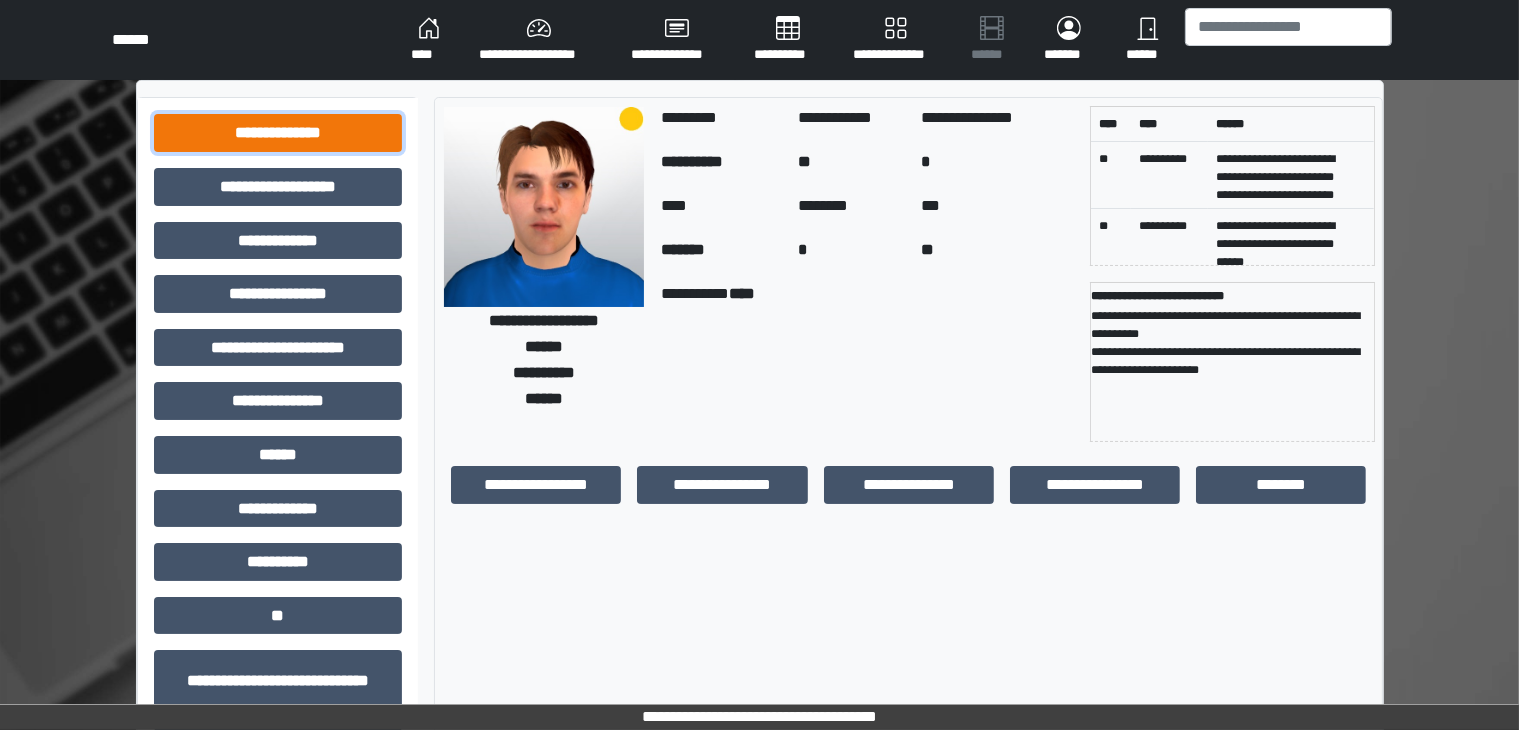 click on "**********" at bounding box center (278, 133) 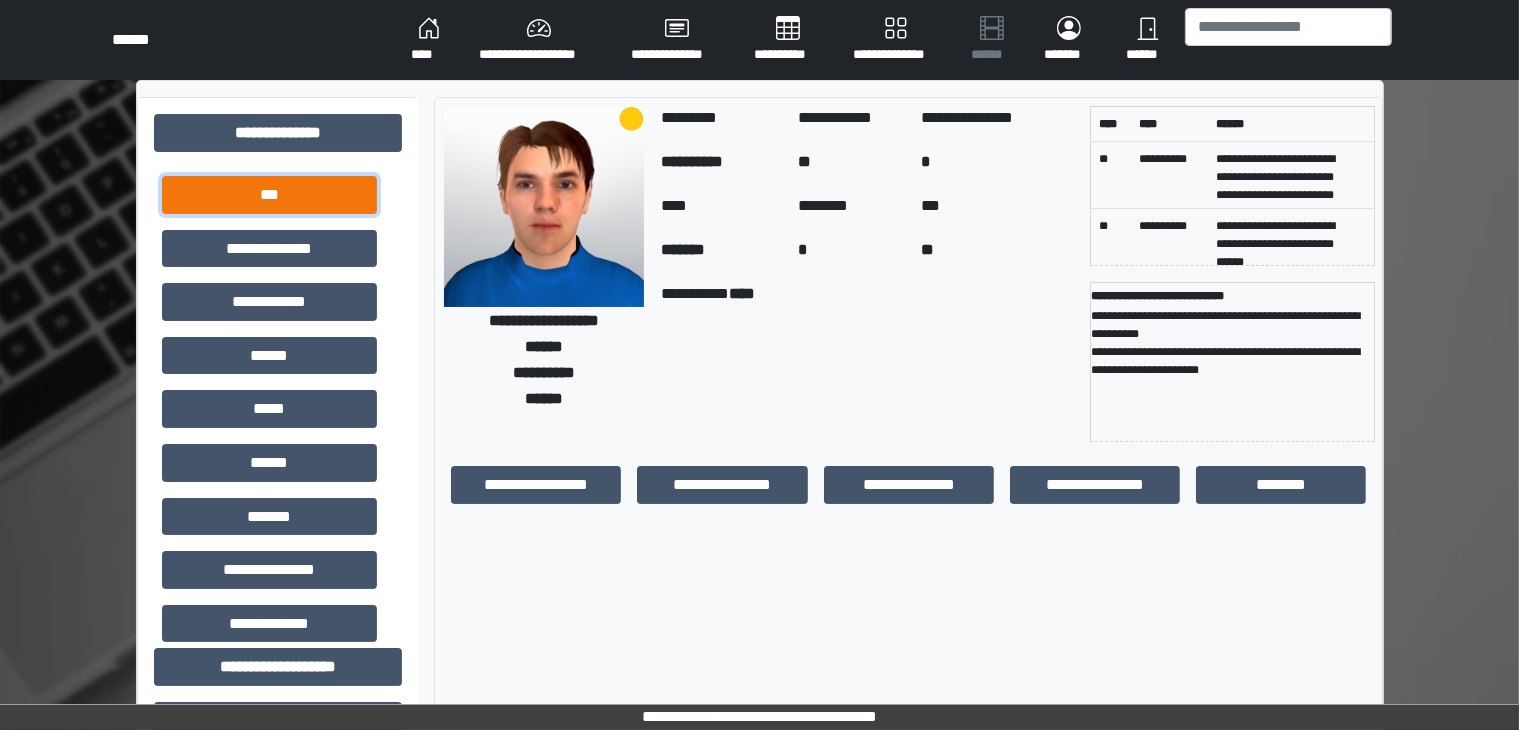 click on "***" at bounding box center [269, 195] 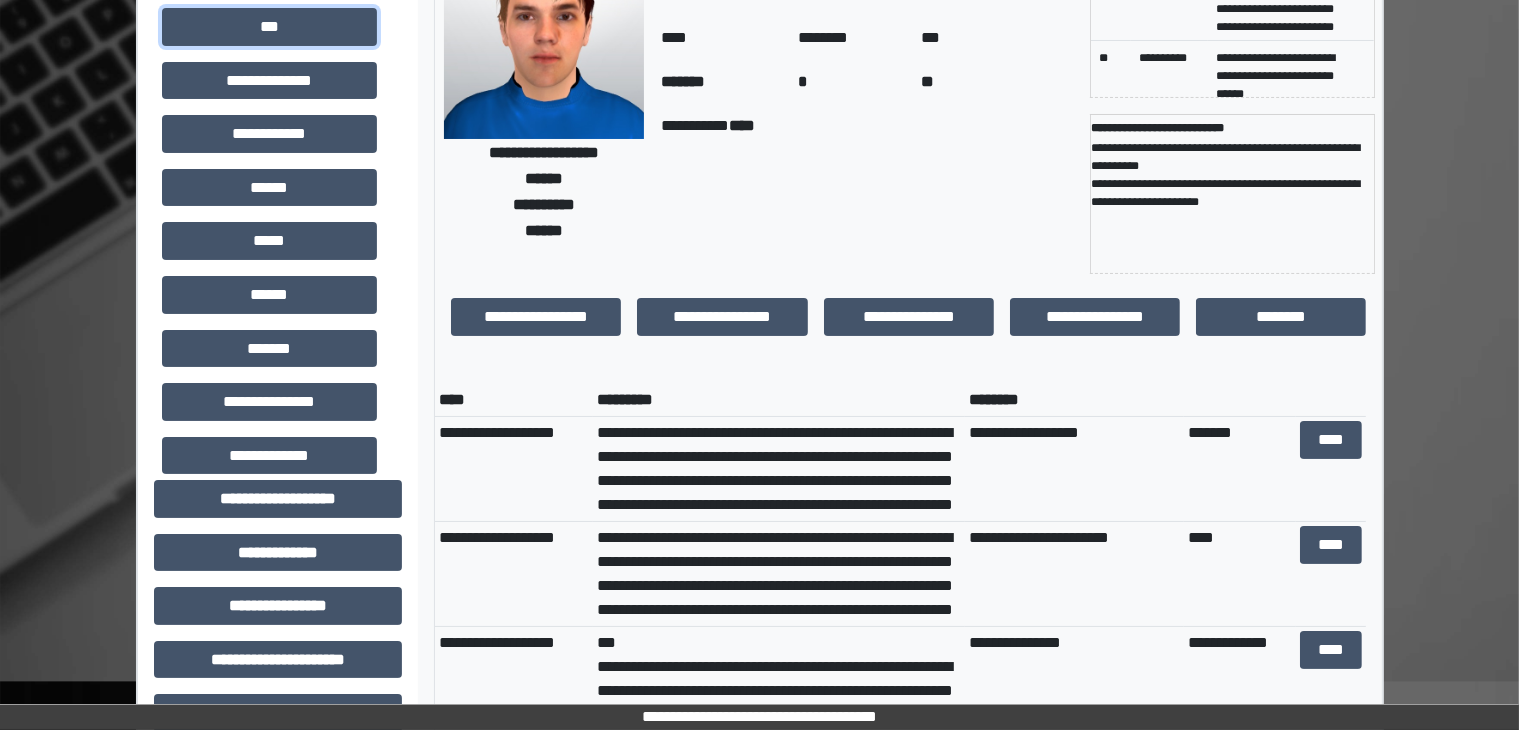 scroll, scrollTop: 170, scrollLeft: 0, axis: vertical 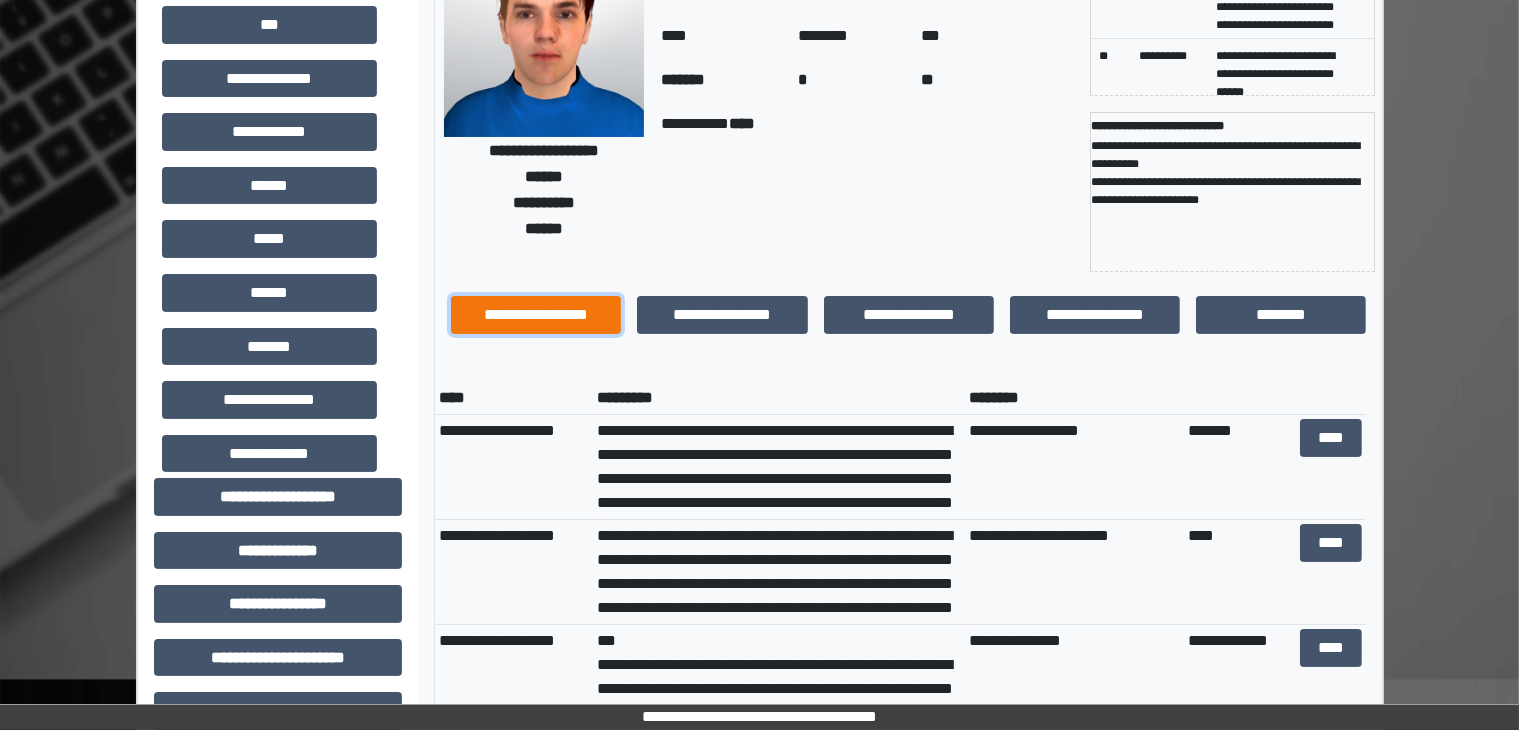 click on "**********" at bounding box center (536, 315) 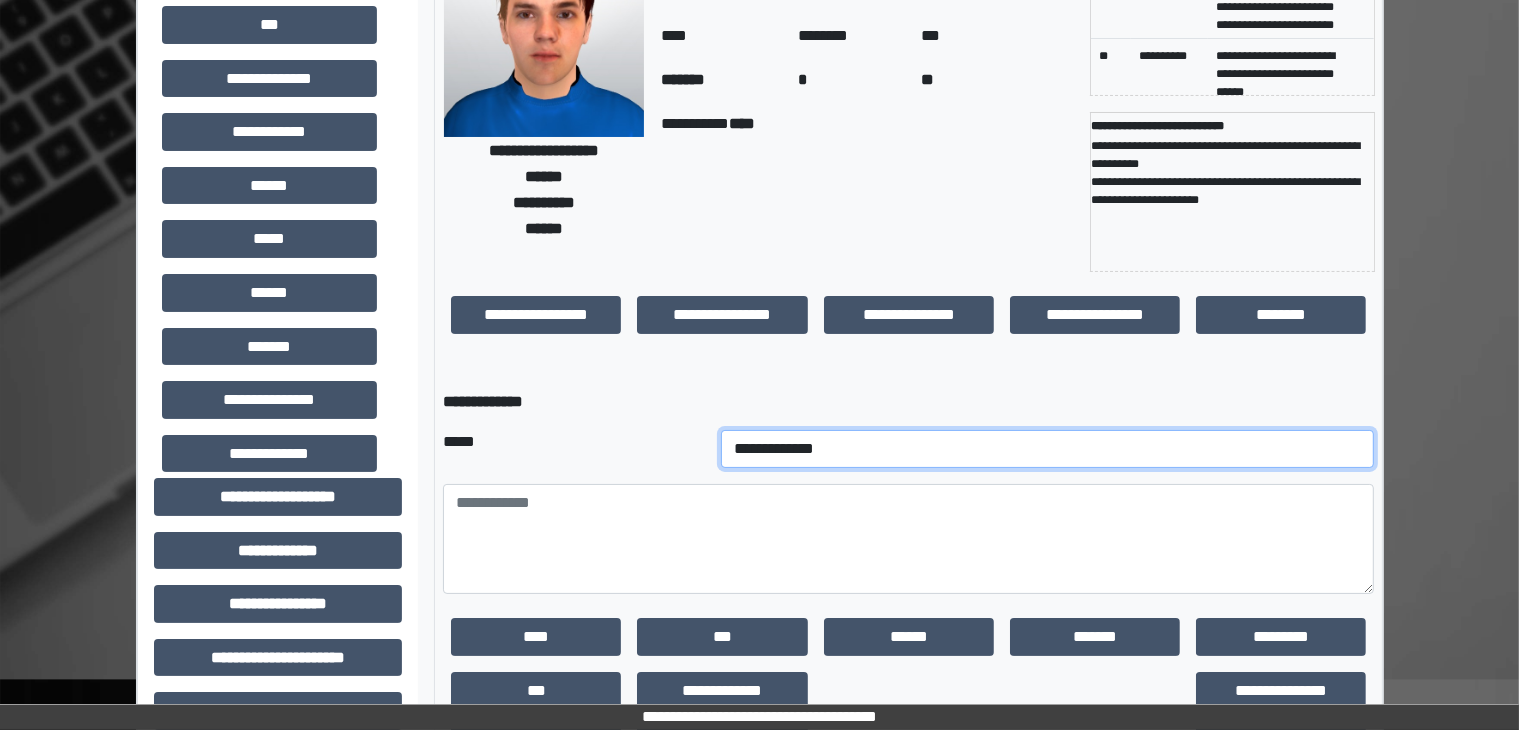 click on "**********" at bounding box center (1048, 449) 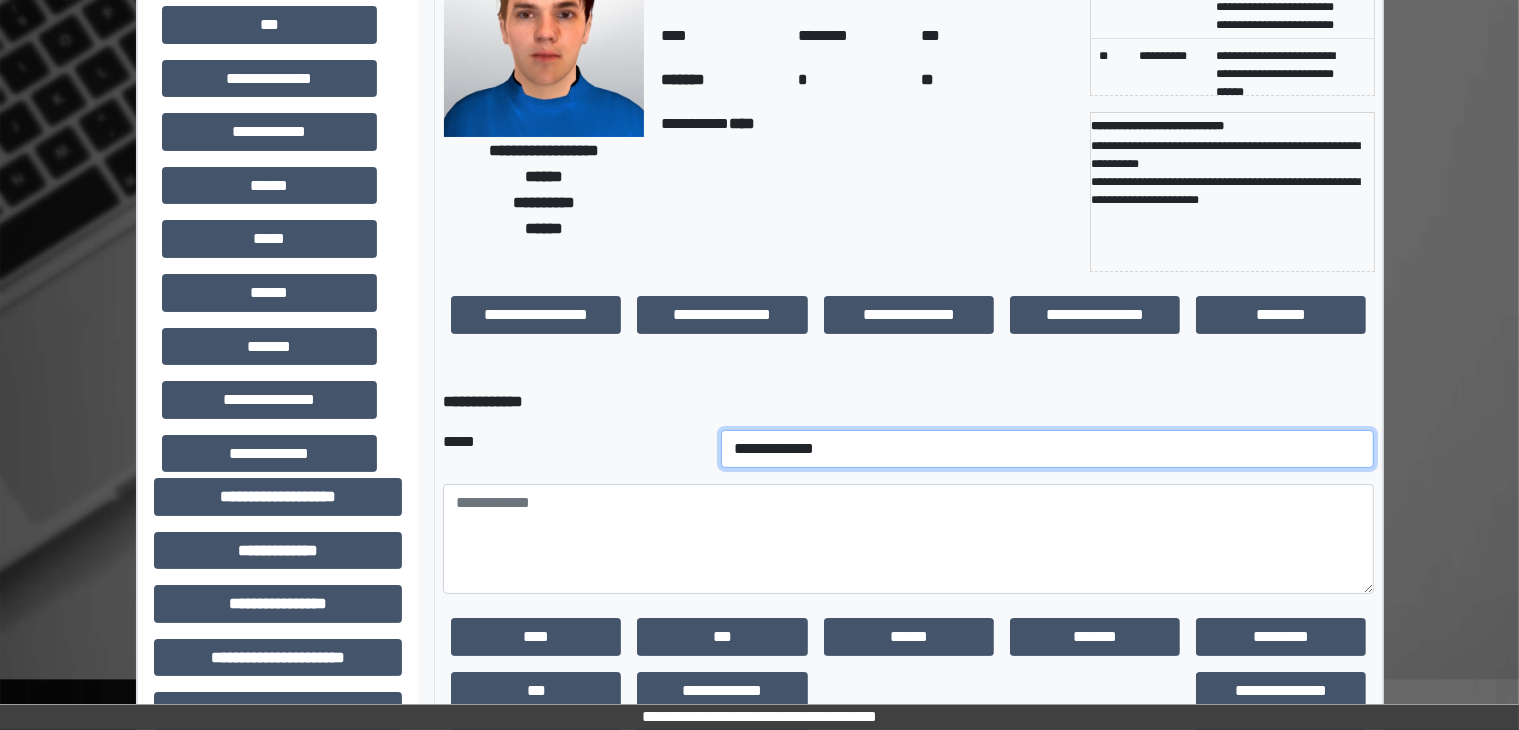 select on "**" 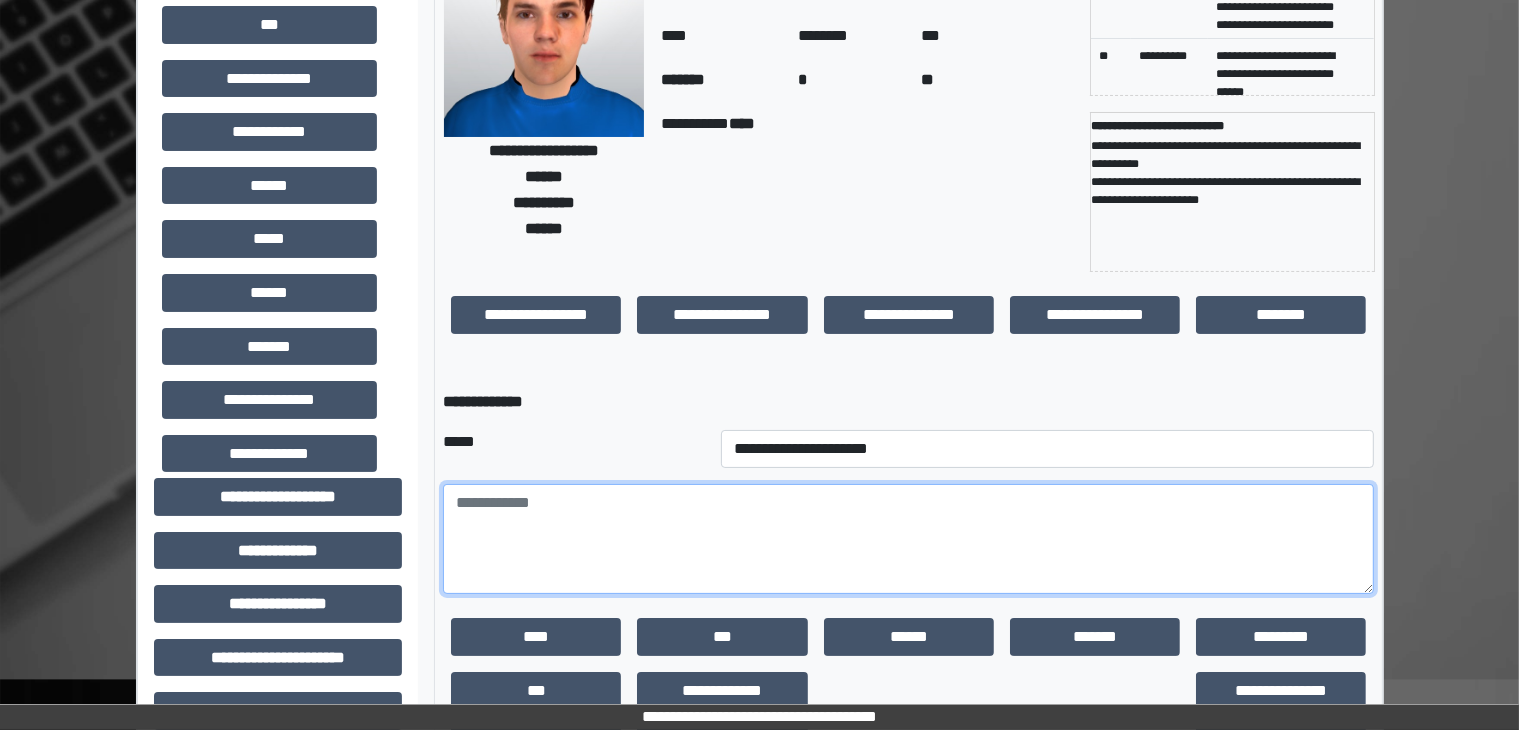 click at bounding box center (908, 539) 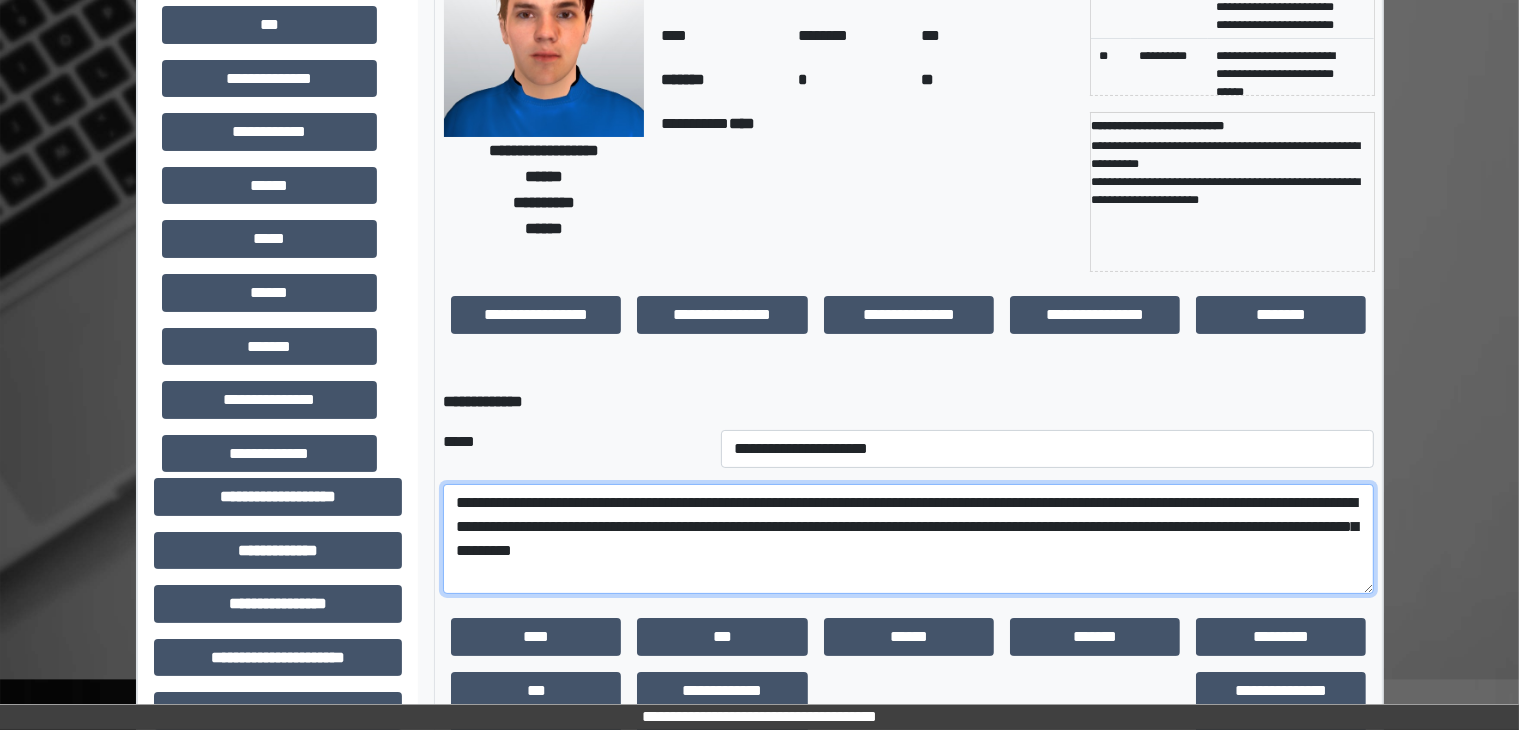 drag, startPoint x: 987, startPoint y: 557, endPoint x: 454, endPoint y: 476, distance: 539.1196 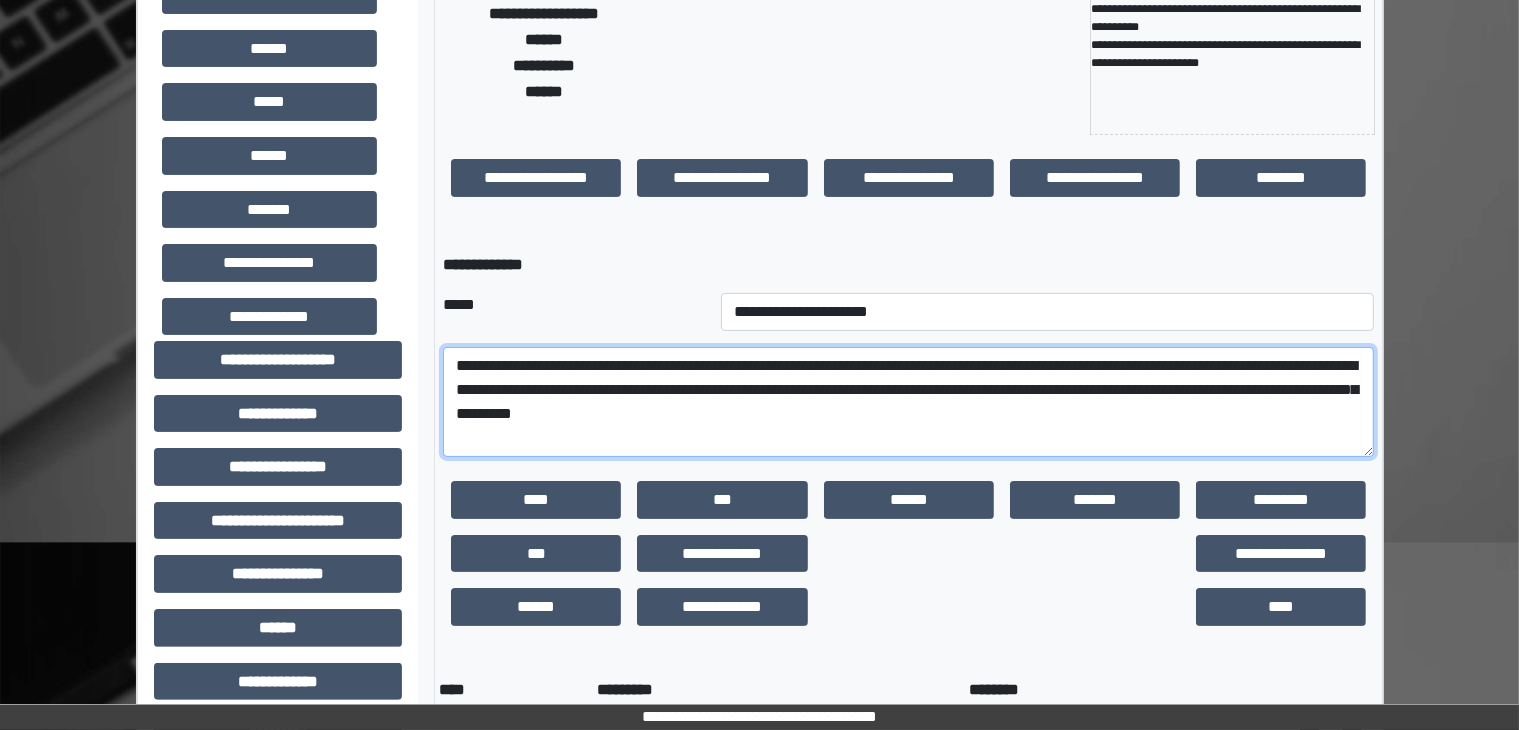 scroll, scrollTop: 374, scrollLeft: 0, axis: vertical 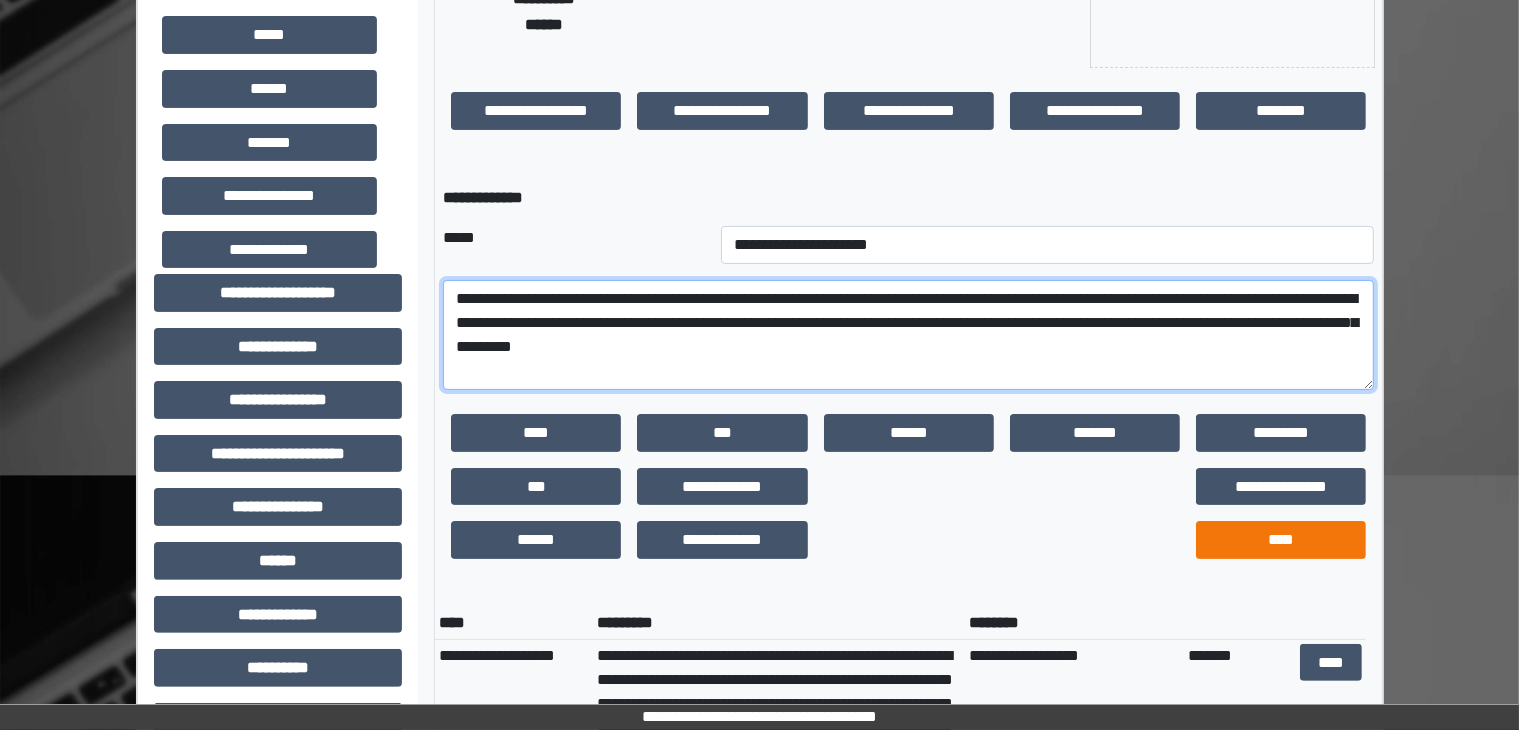 type on "**********" 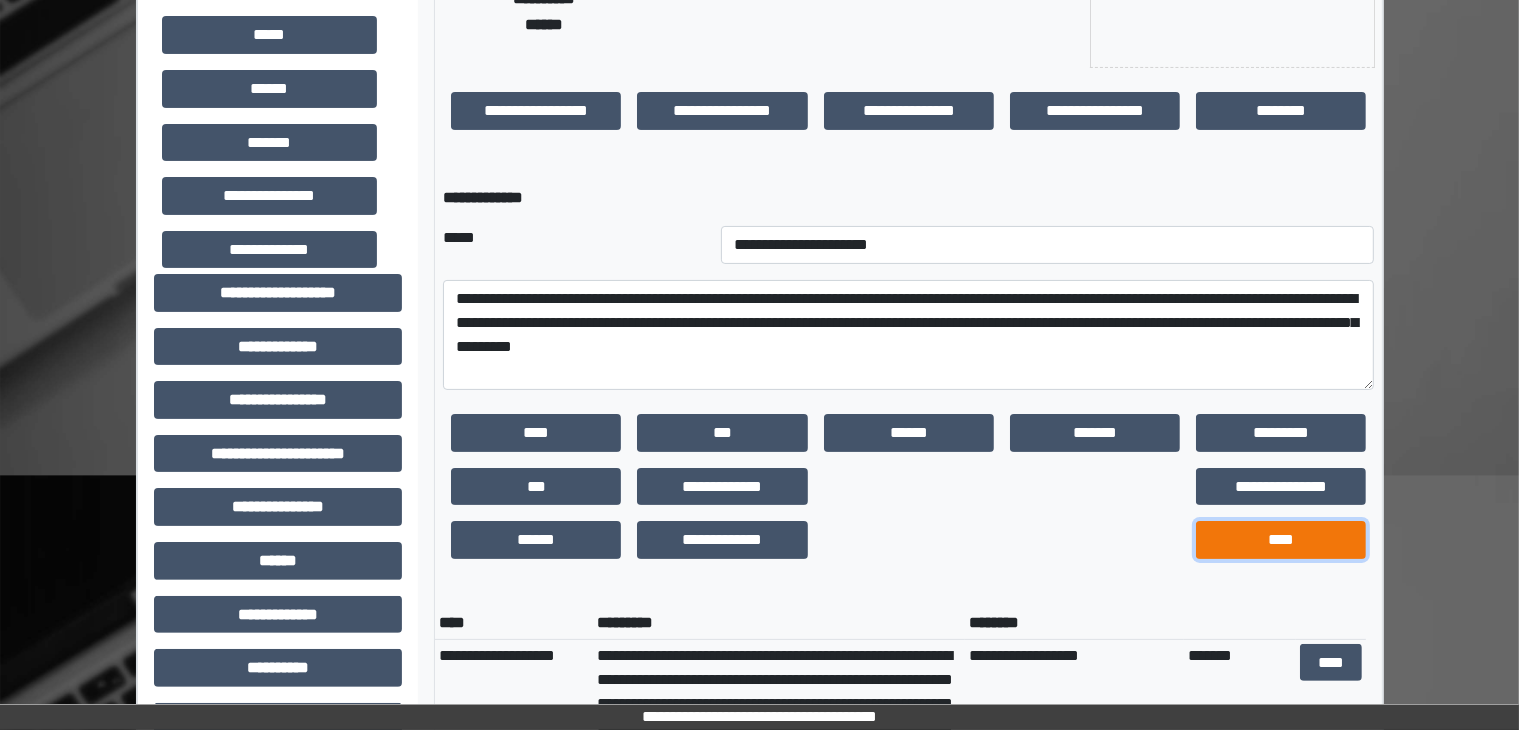 click on "****" at bounding box center [1281, 540] 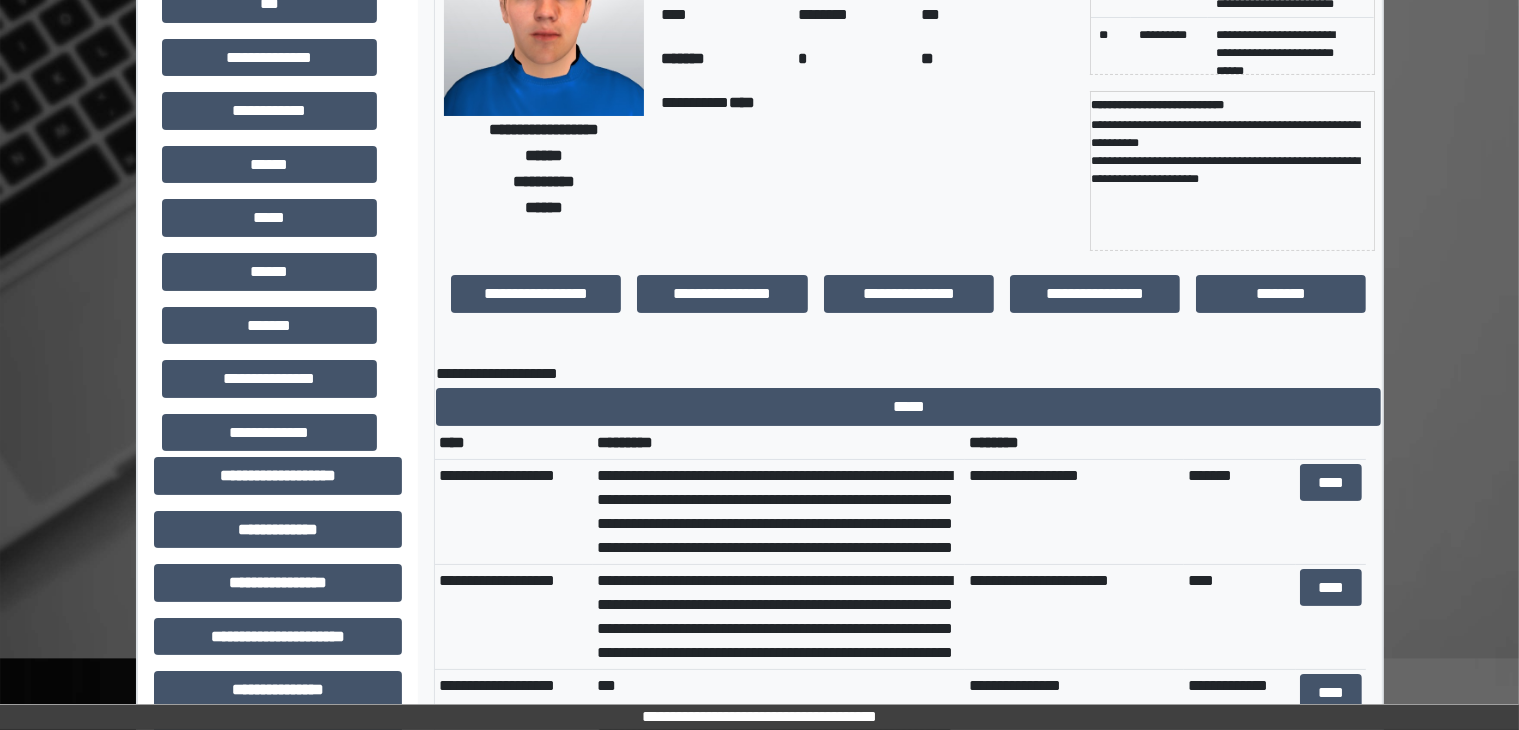 scroll, scrollTop: 0, scrollLeft: 0, axis: both 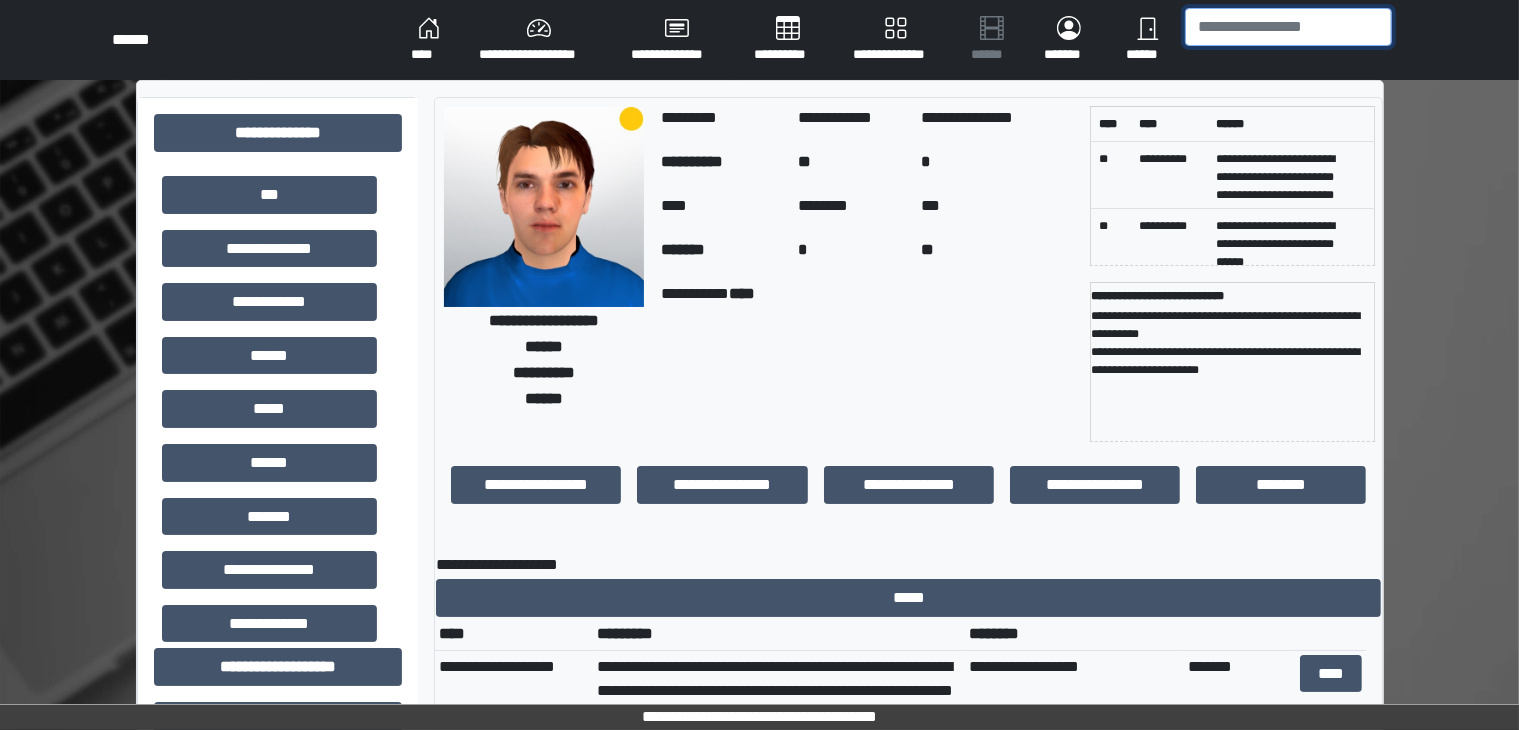 click at bounding box center [1288, 27] 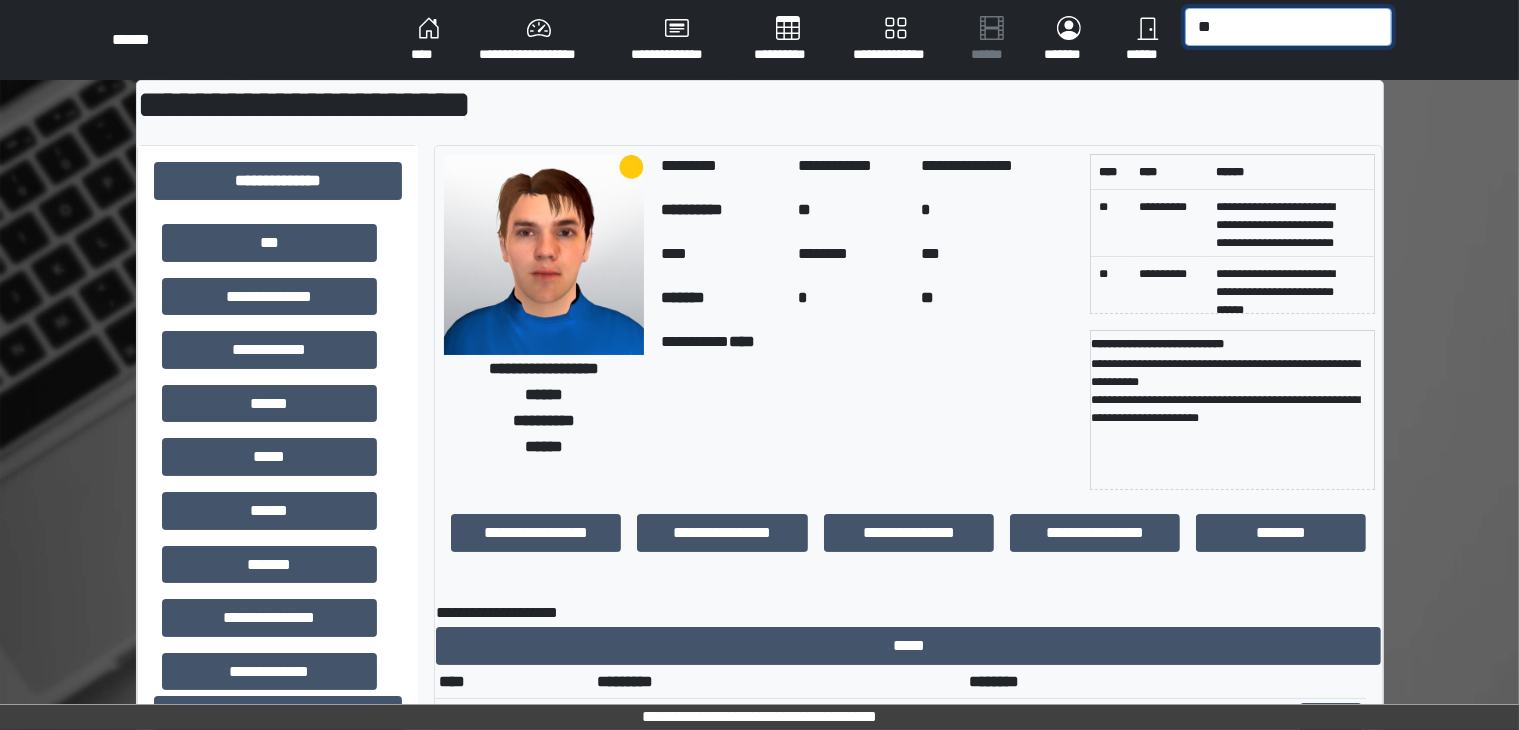 type on "*" 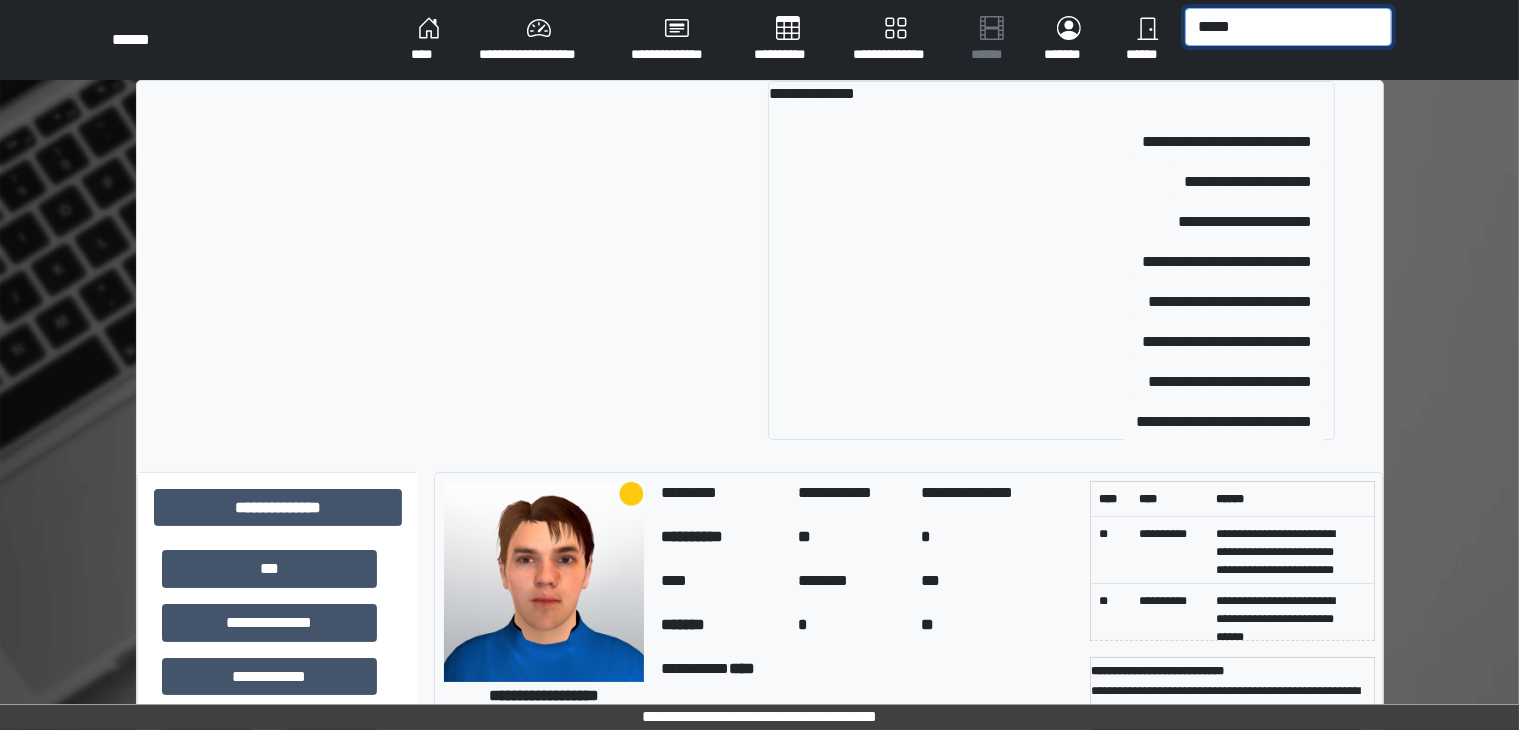 type on "*****" 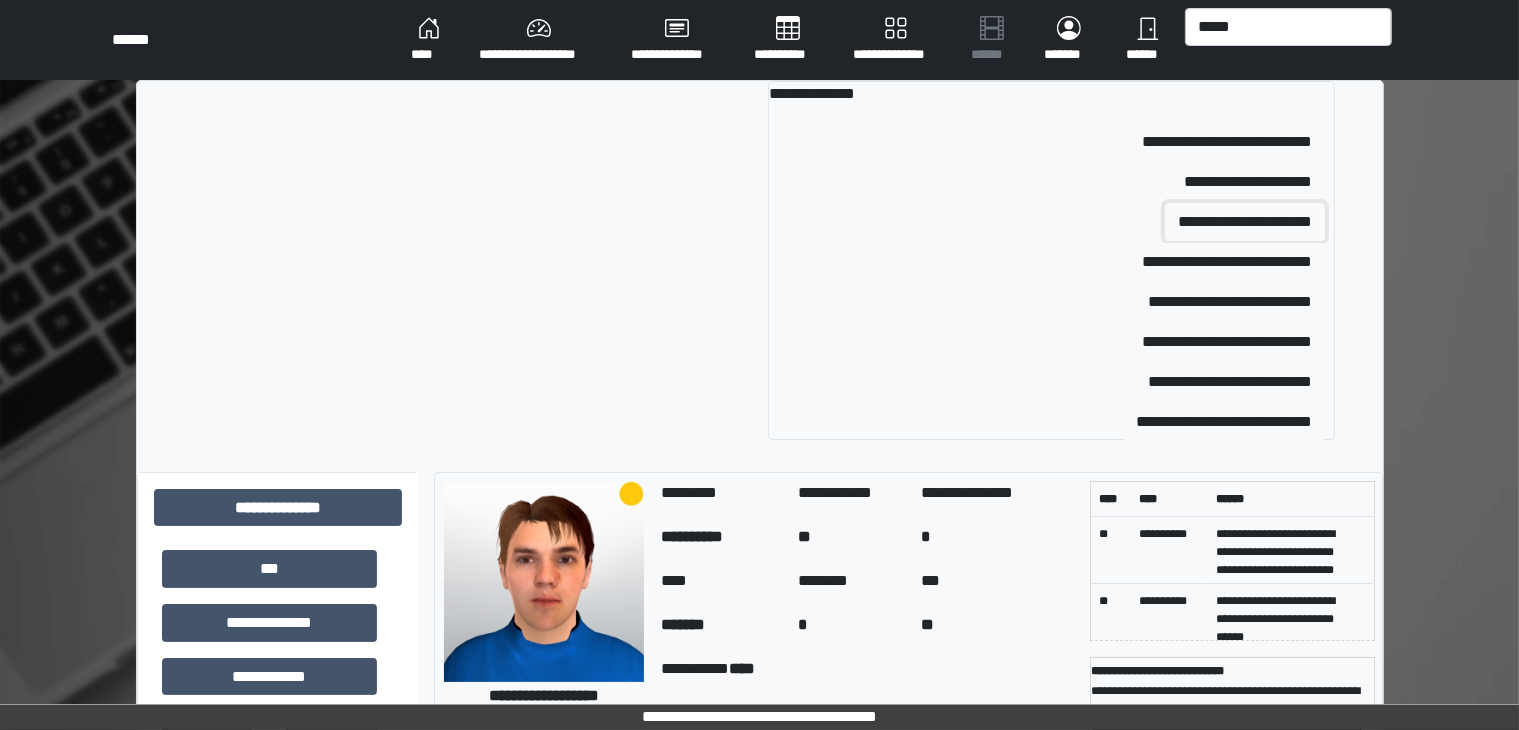 click on "**********" at bounding box center [1245, 222] 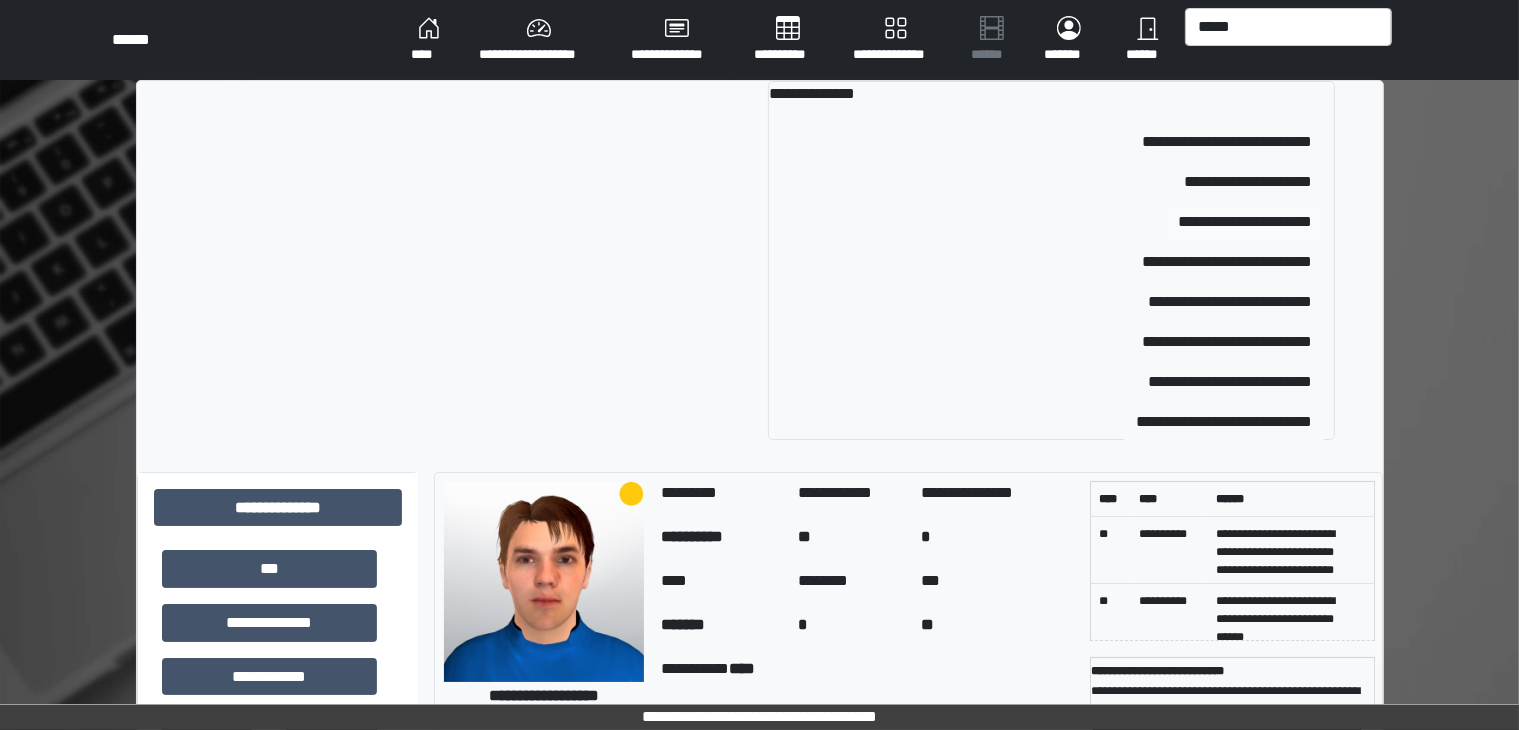 type 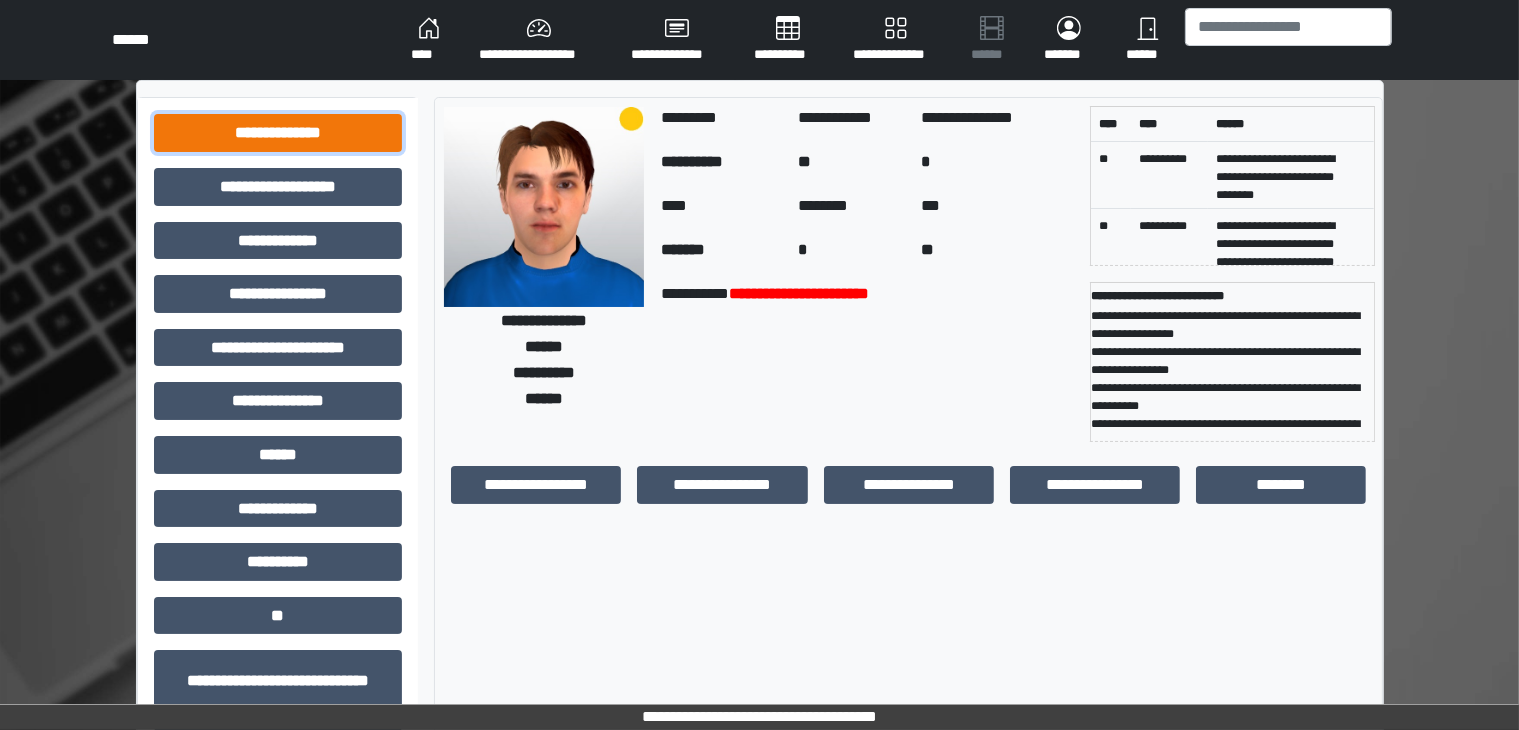click on "**********" at bounding box center (278, 133) 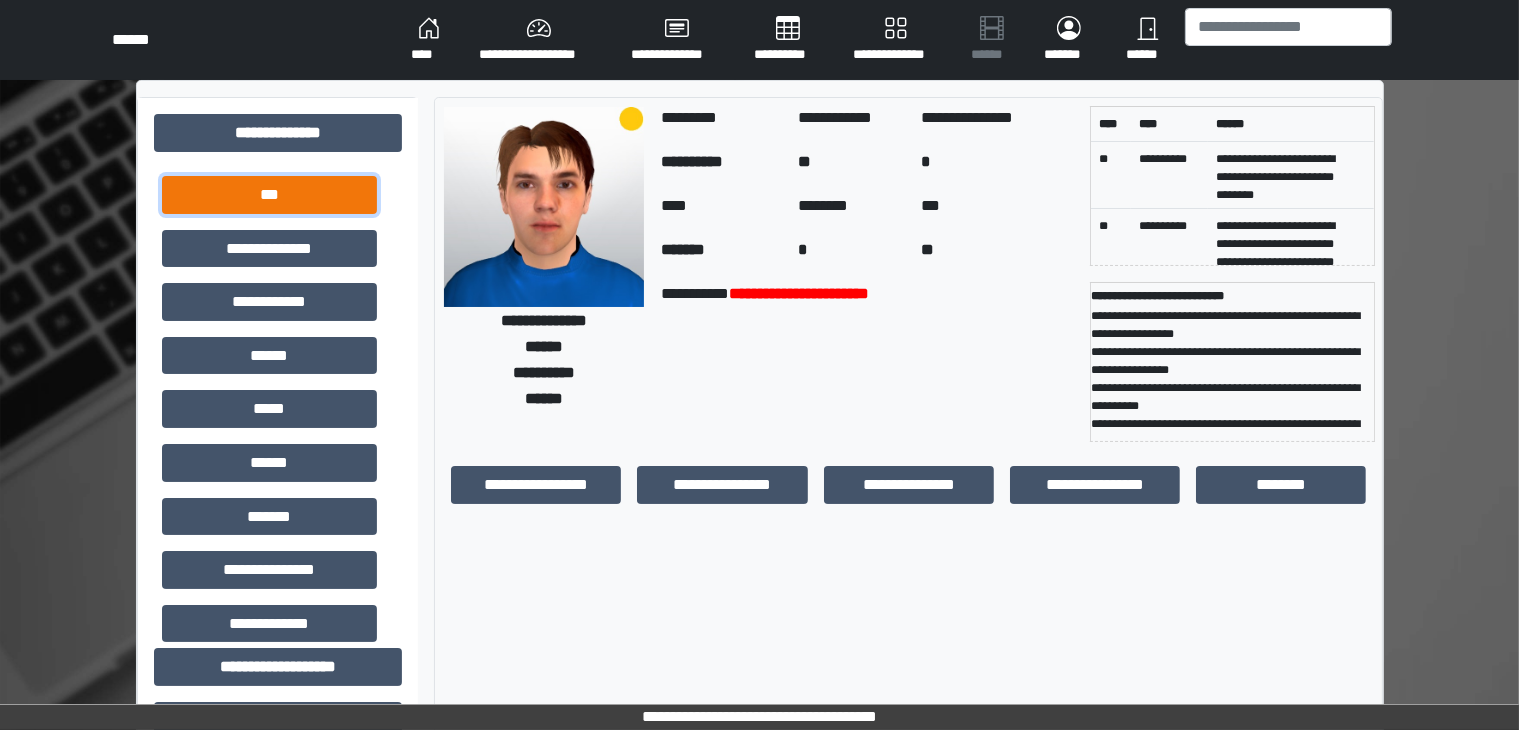click on "***" at bounding box center (269, 195) 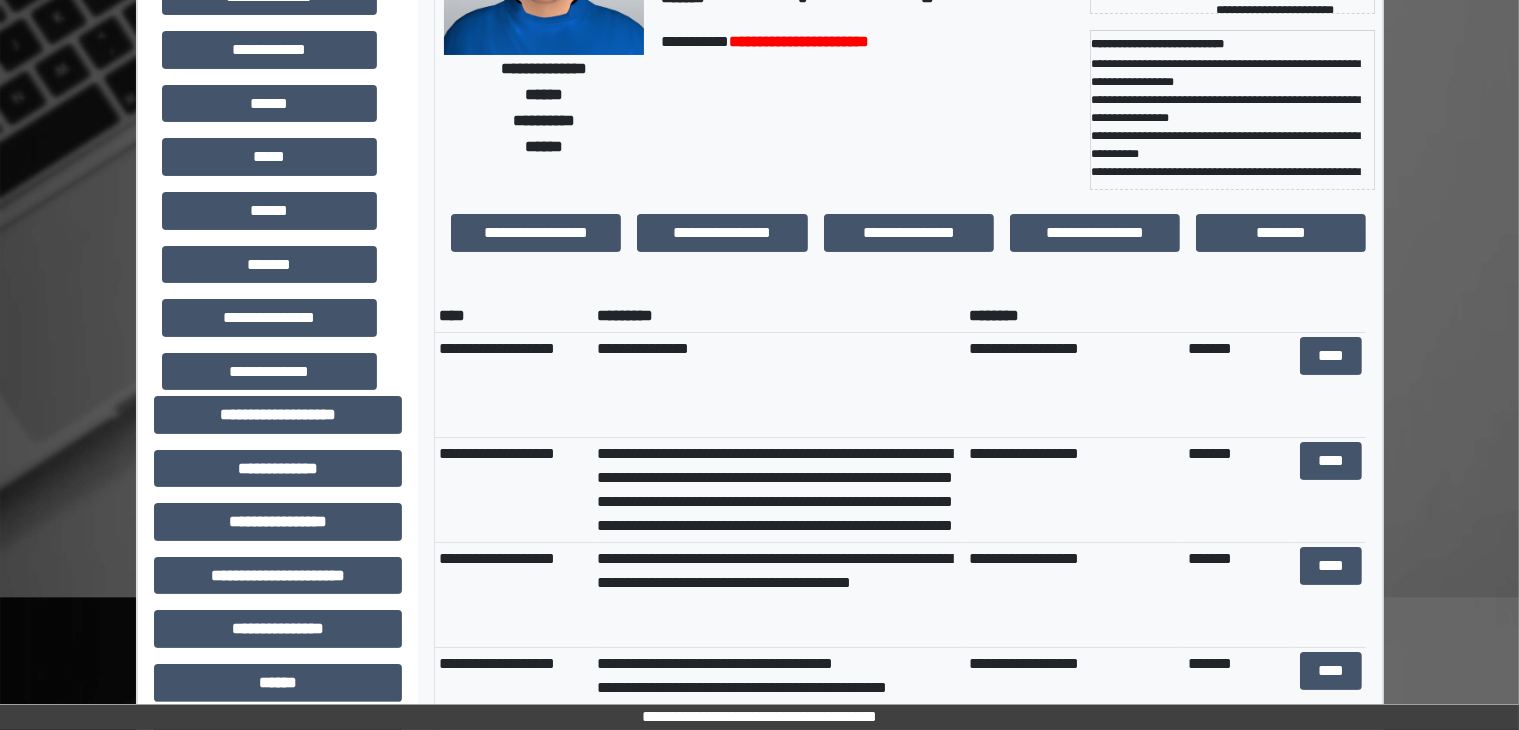 scroll, scrollTop: 252, scrollLeft: 0, axis: vertical 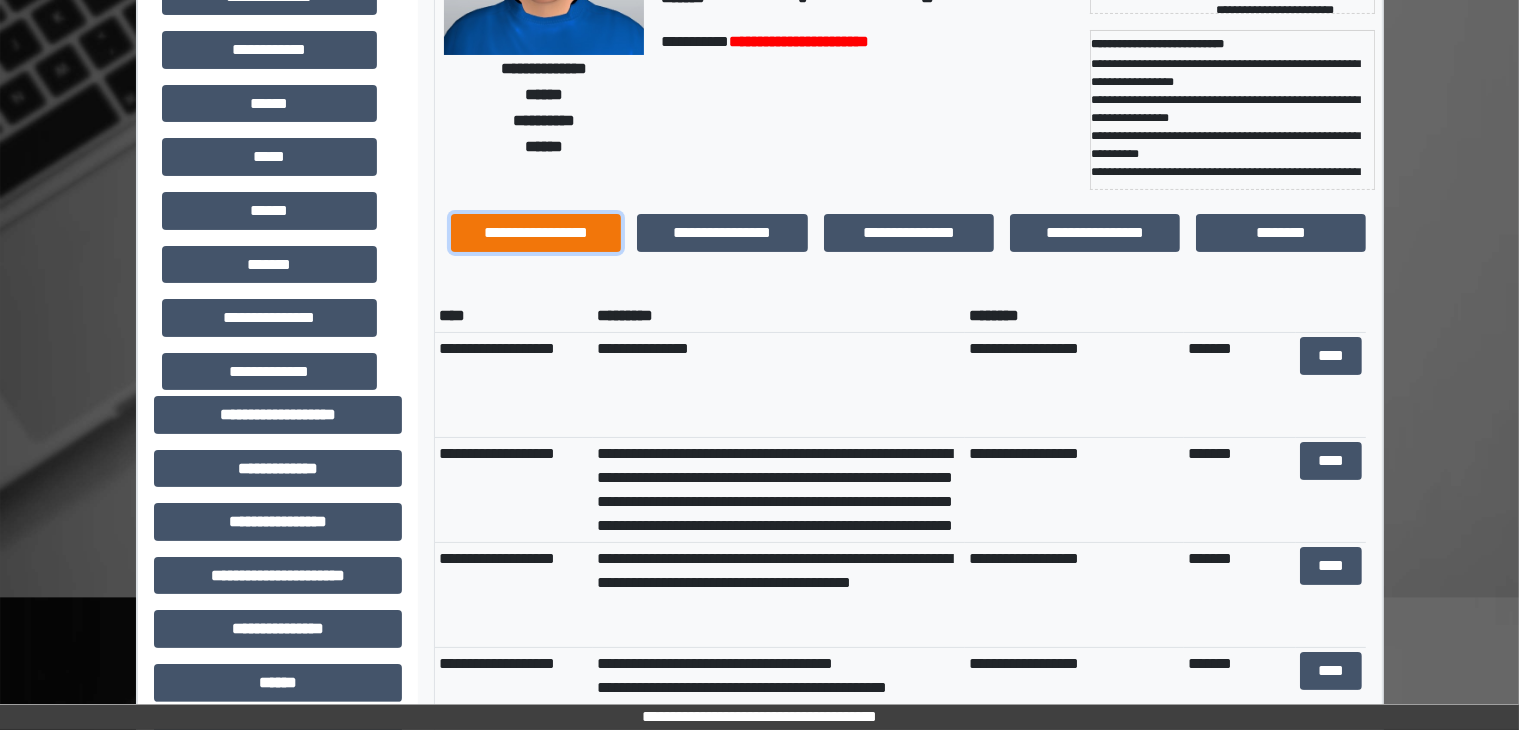 click on "**********" at bounding box center [536, 233] 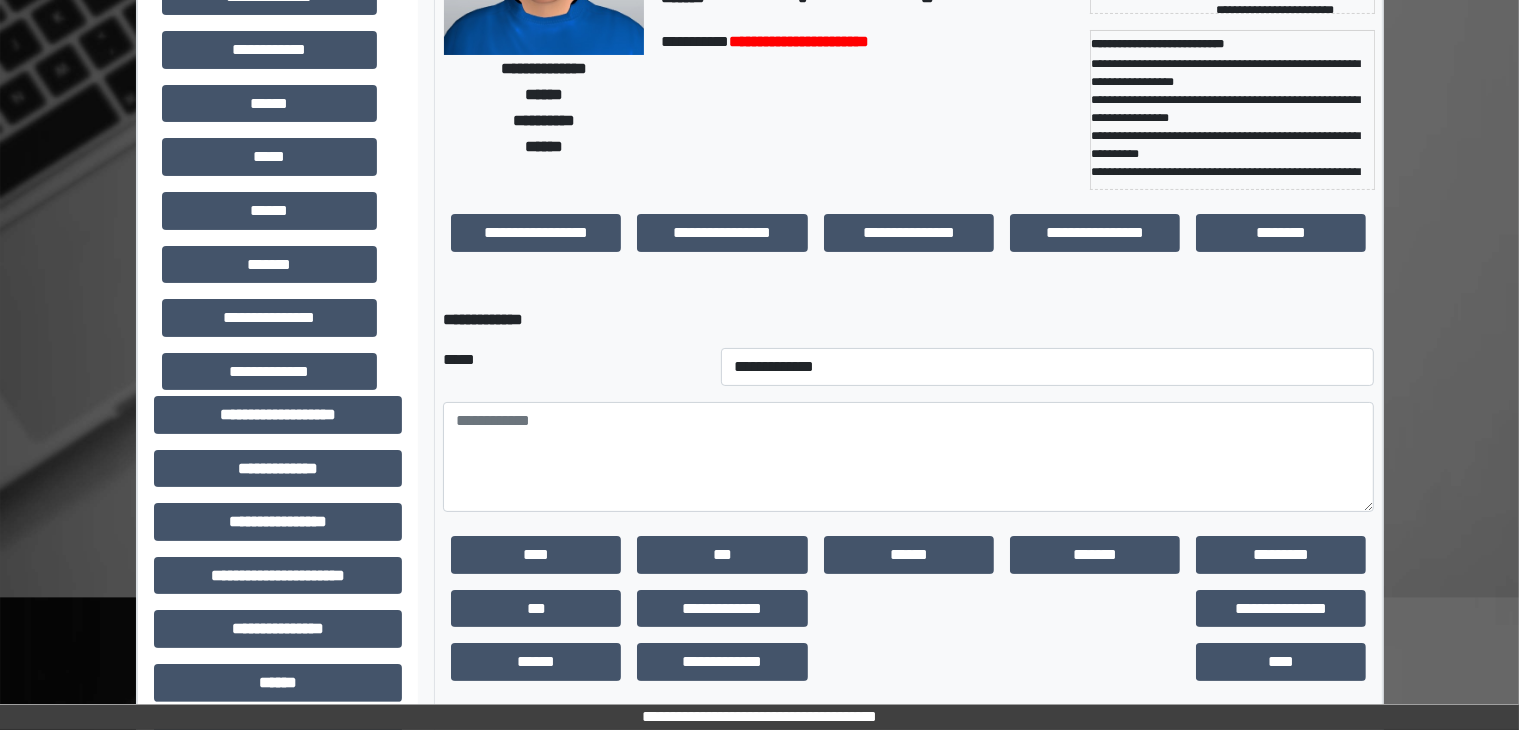 click on "**********" at bounding box center [1048, 367] 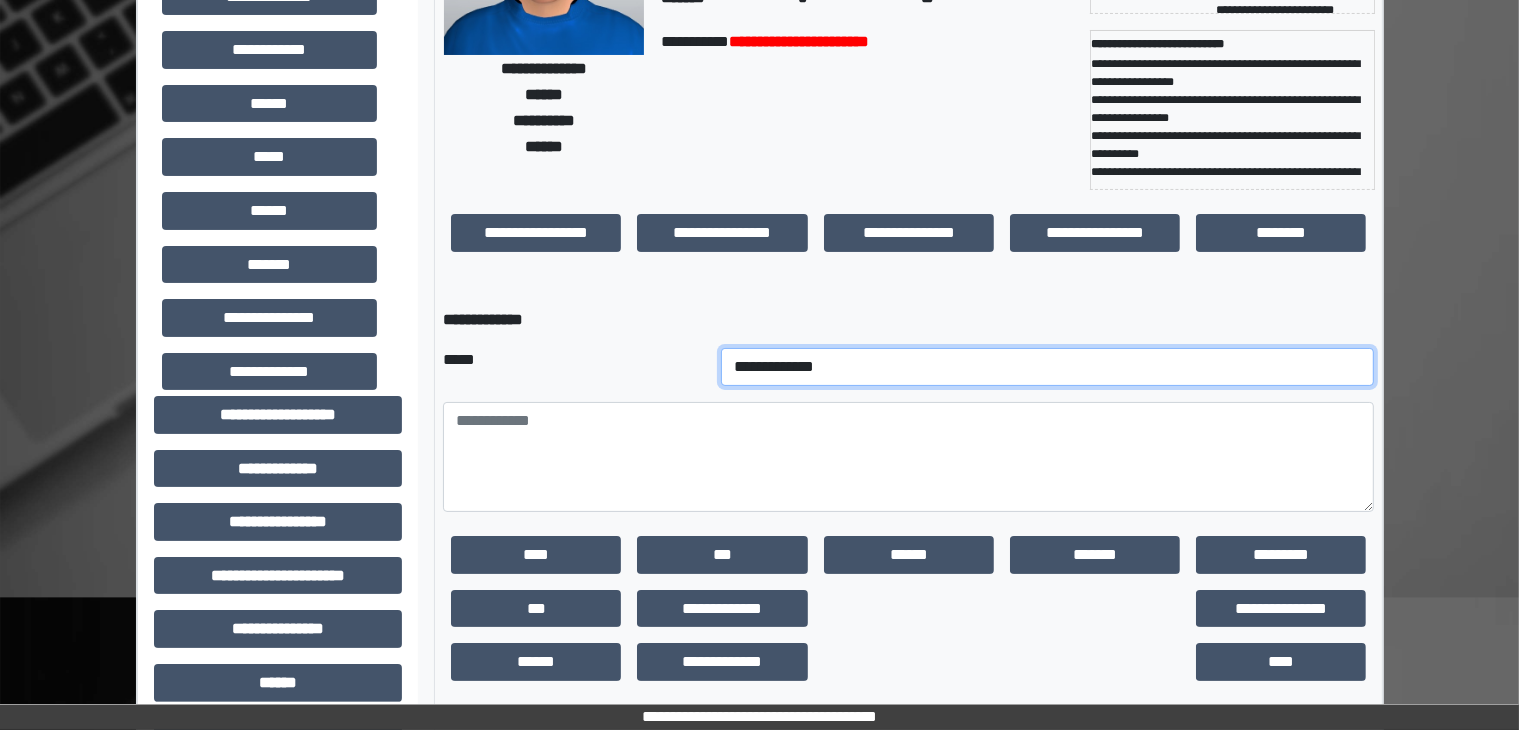 click on "**********" at bounding box center [1048, 367] 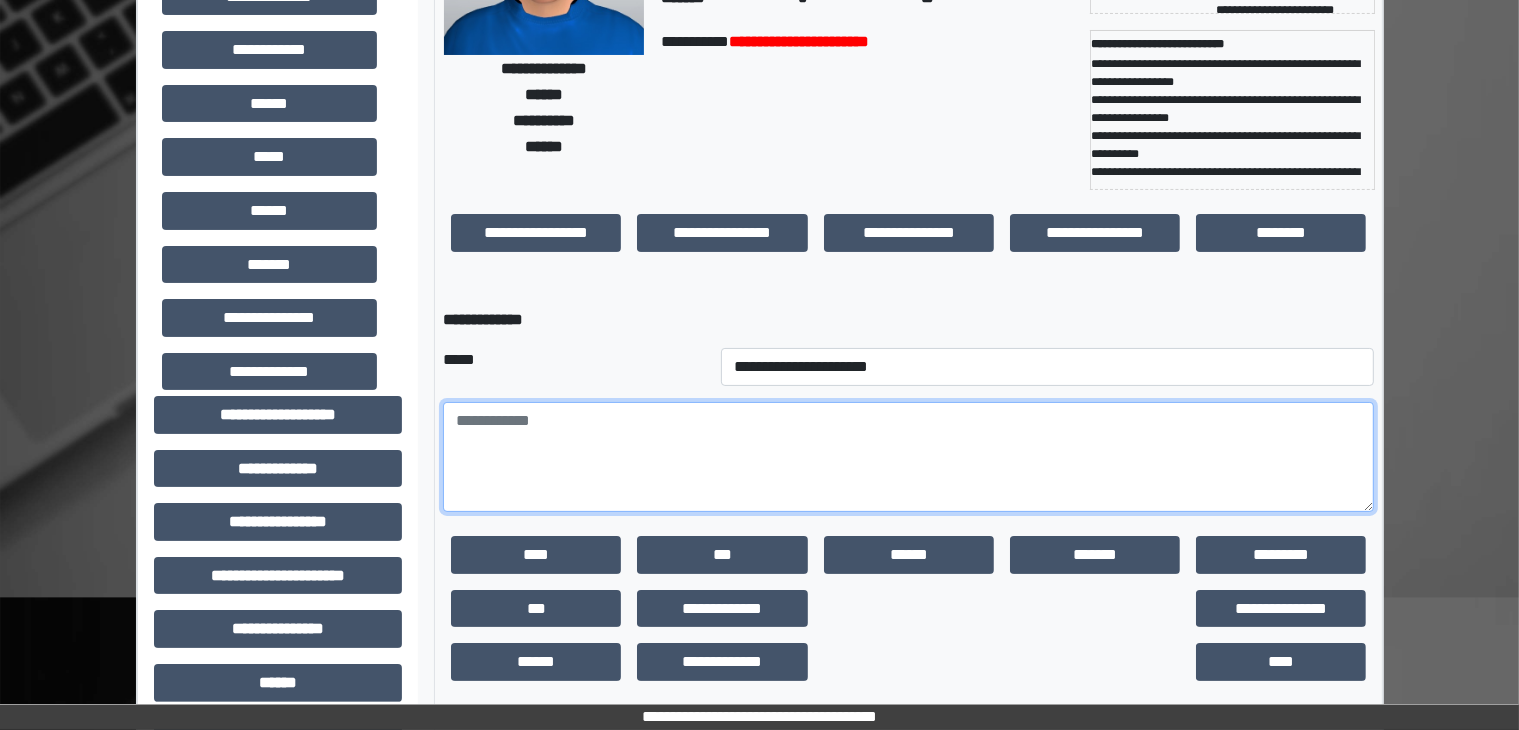 click at bounding box center (908, 457) 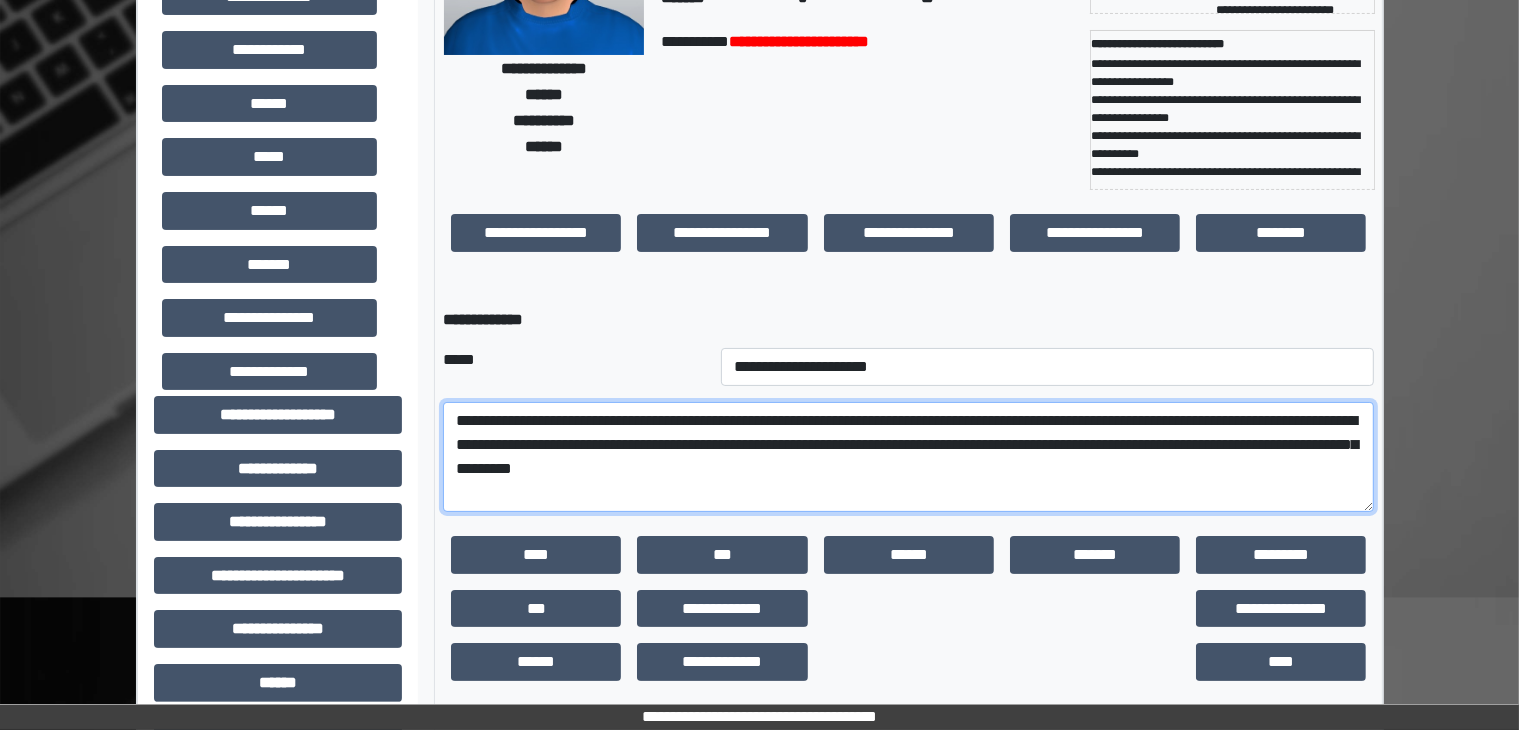click on "**********" at bounding box center [908, 457] 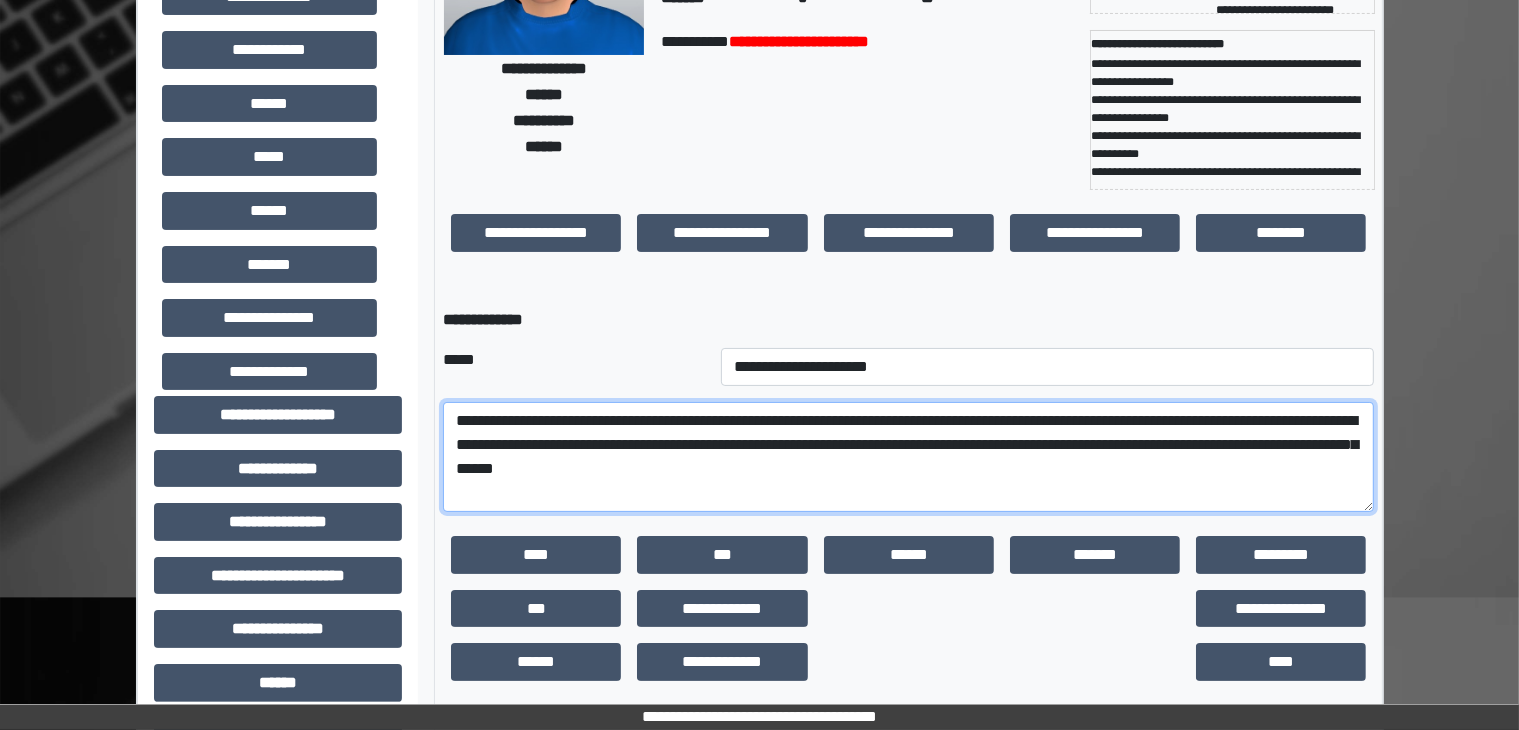 click on "**********" at bounding box center (908, 457) 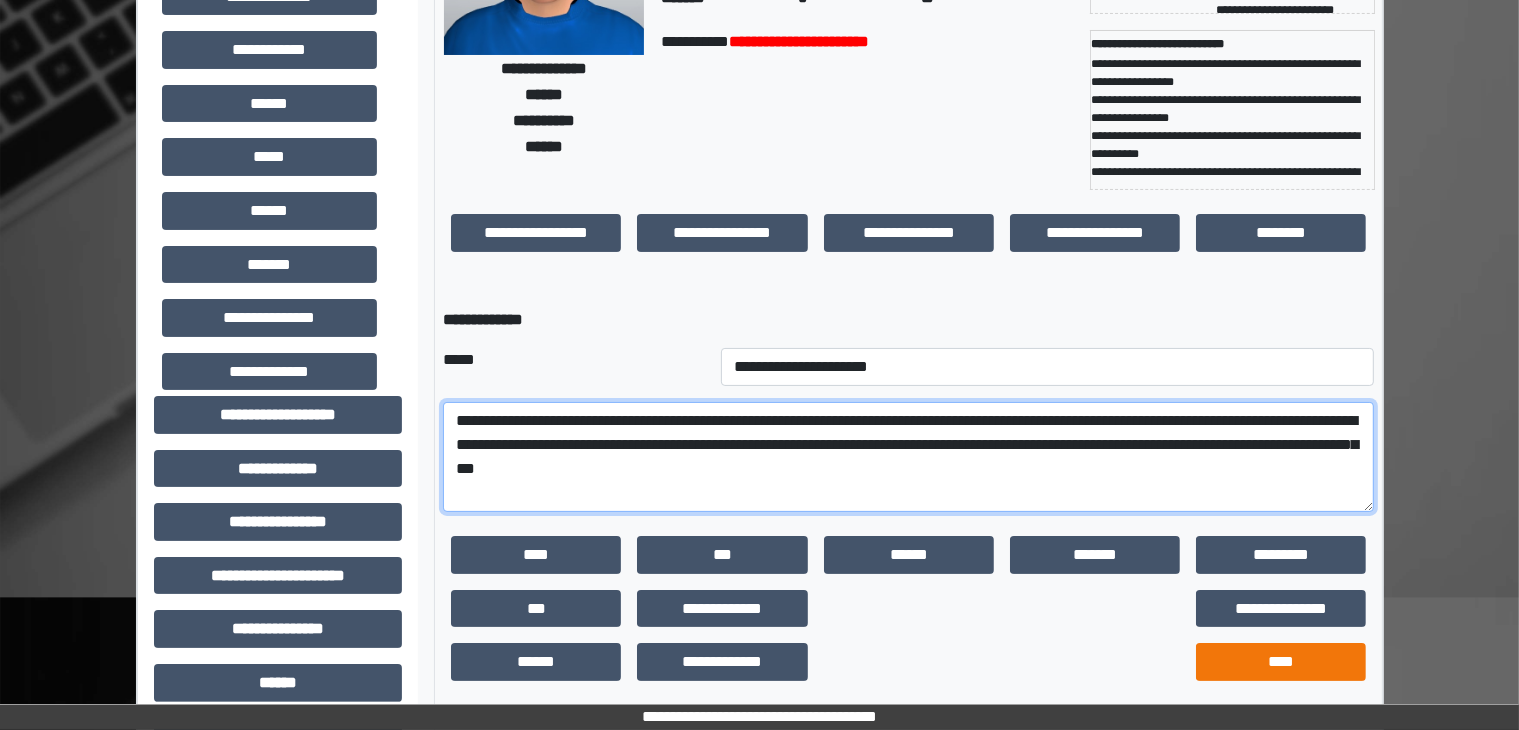type on "**********" 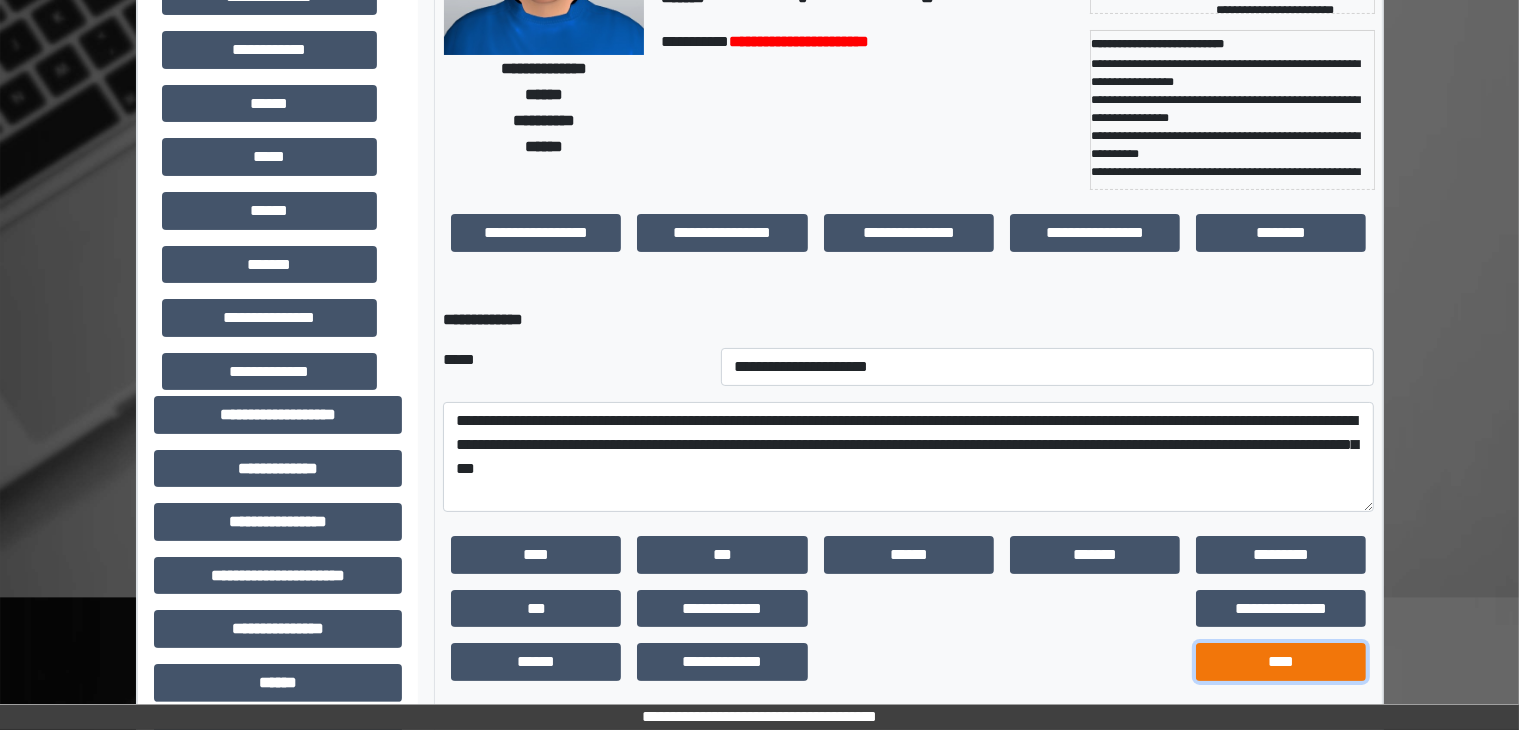 click on "****" at bounding box center [1281, 662] 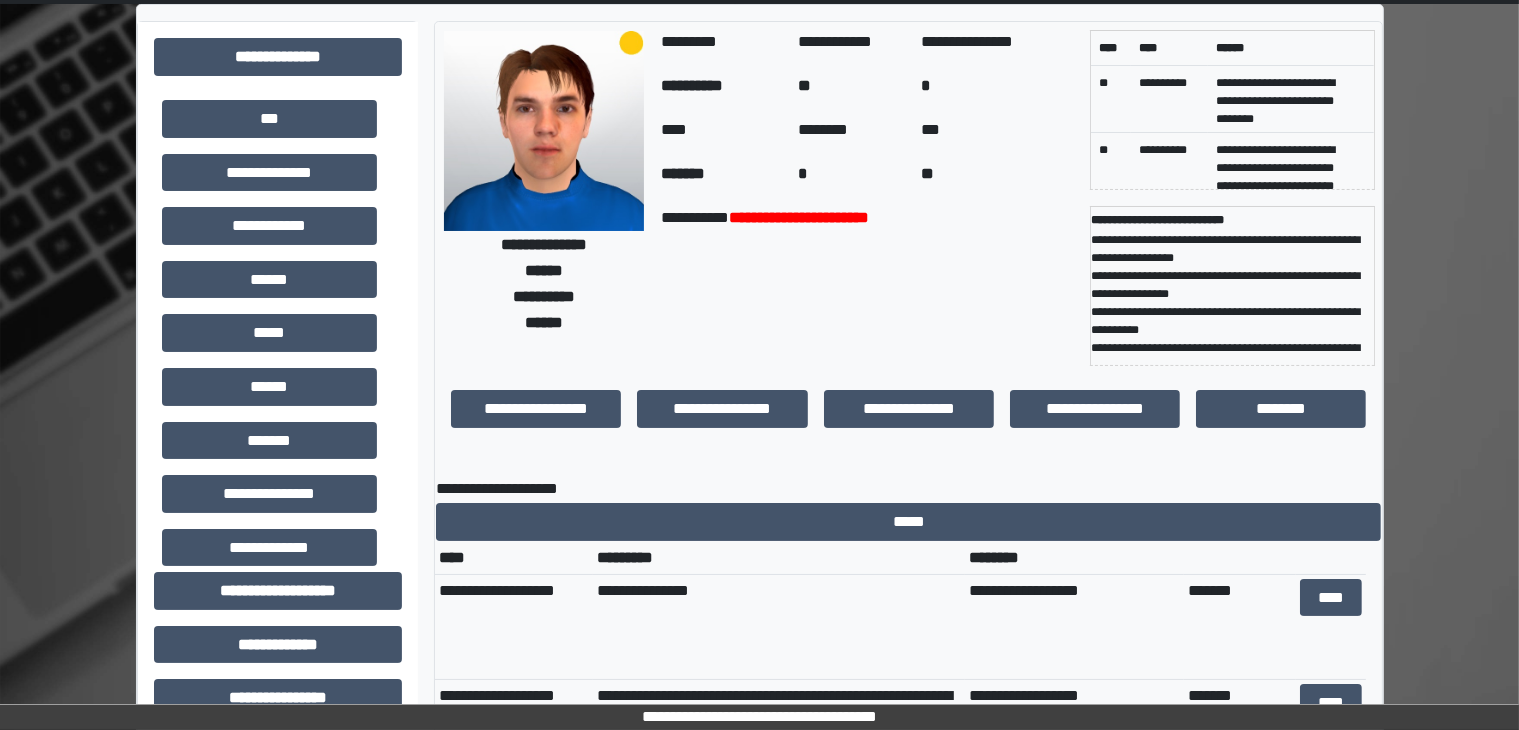 scroll, scrollTop: 0, scrollLeft: 0, axis: both 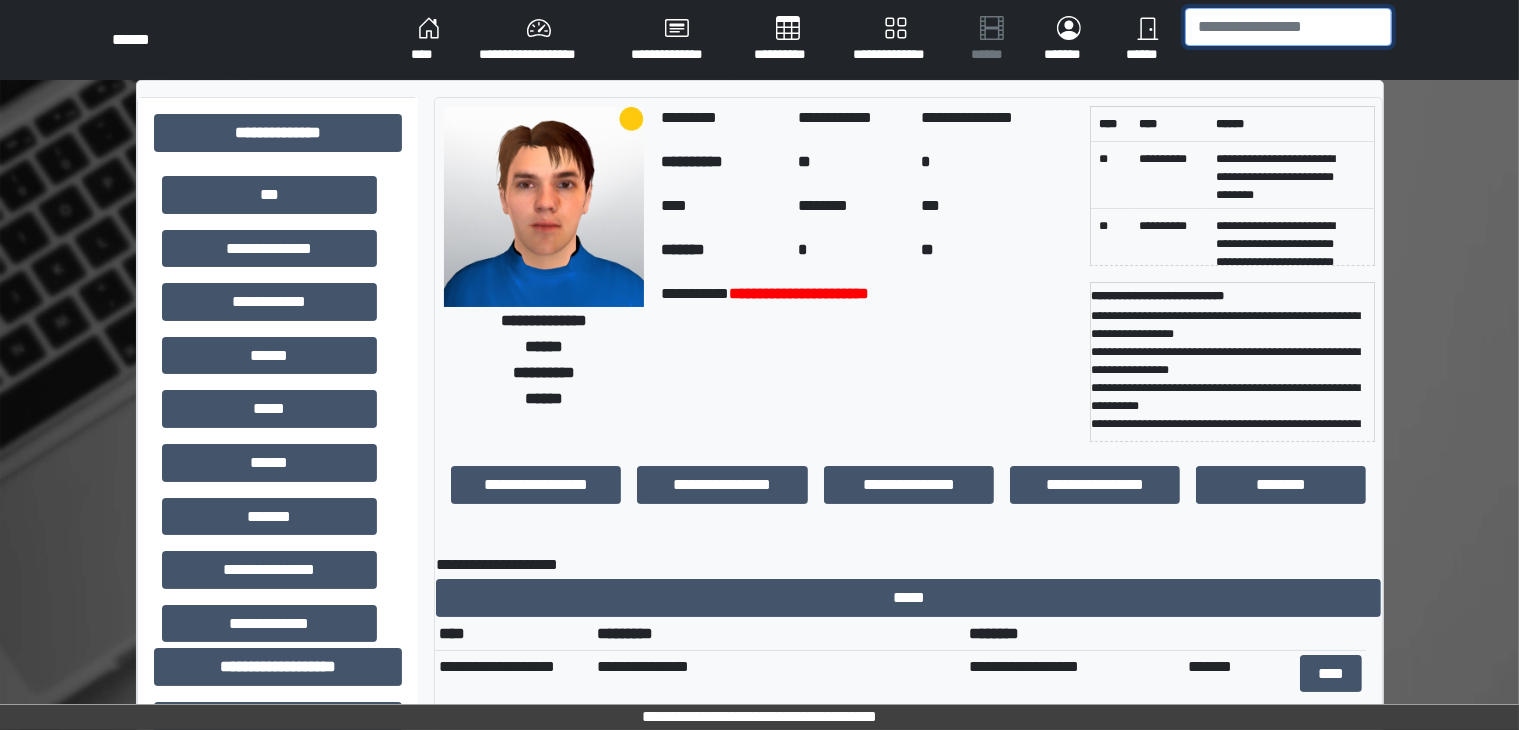 click at bounding box center [1288, 27] 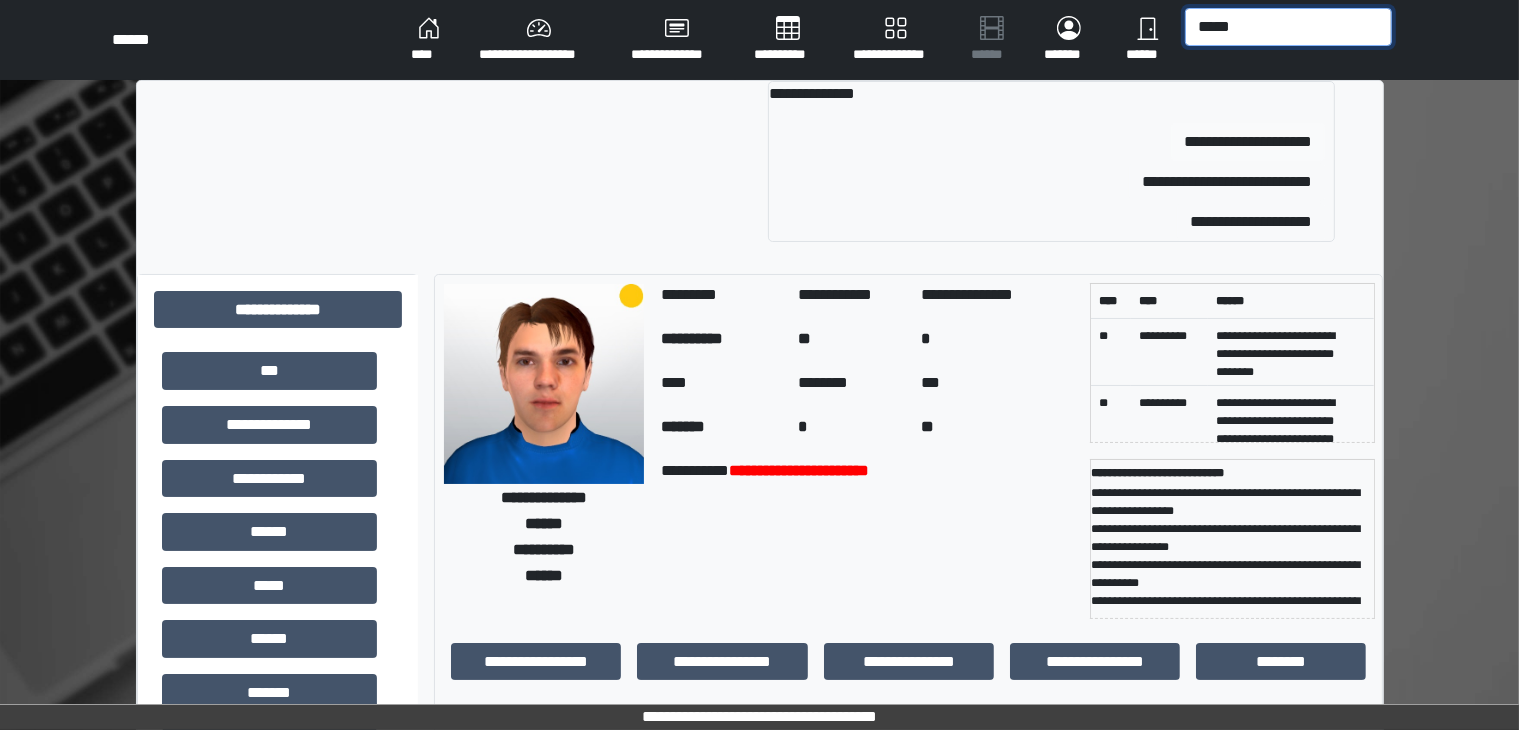 type on "*****" 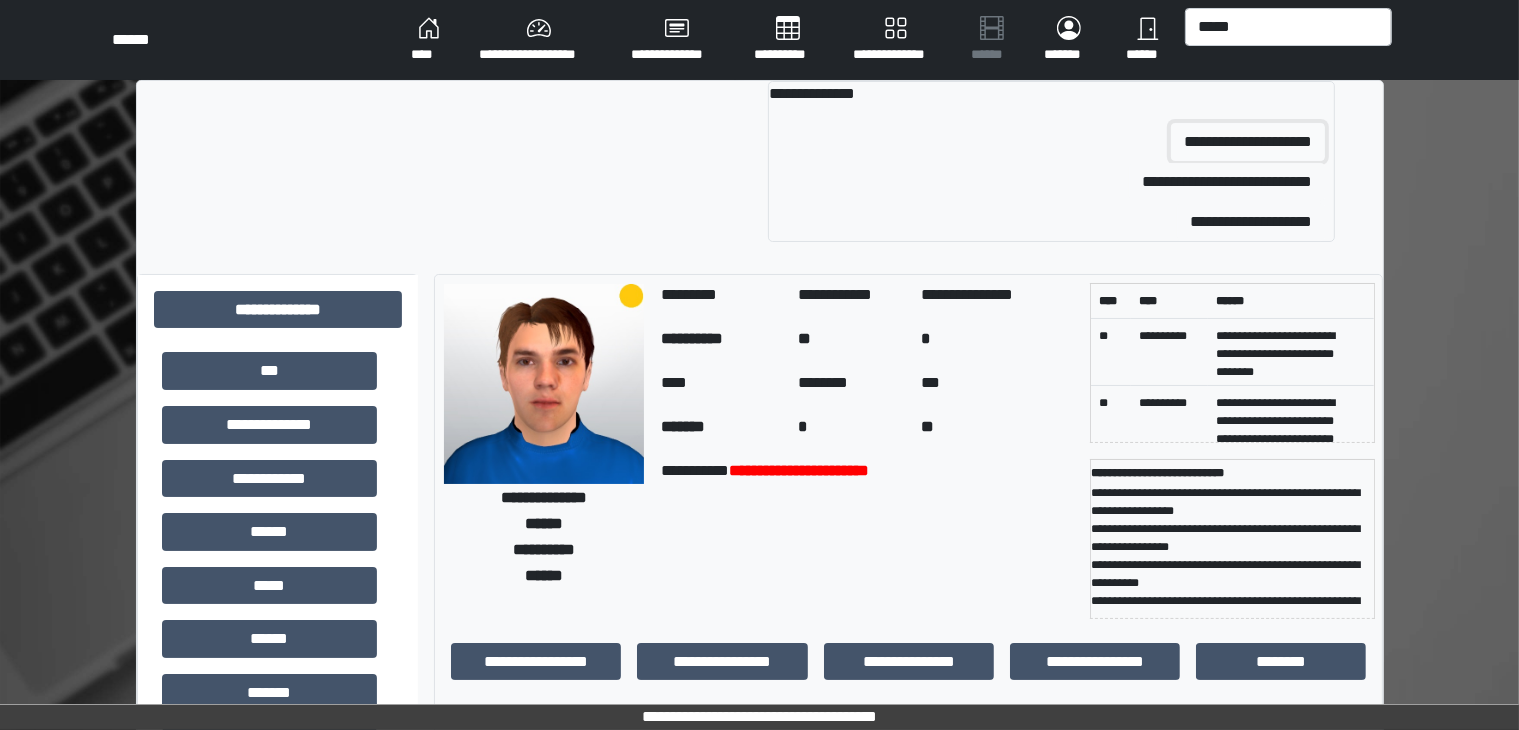 click on "**********" at bounding box center (1248, 142) 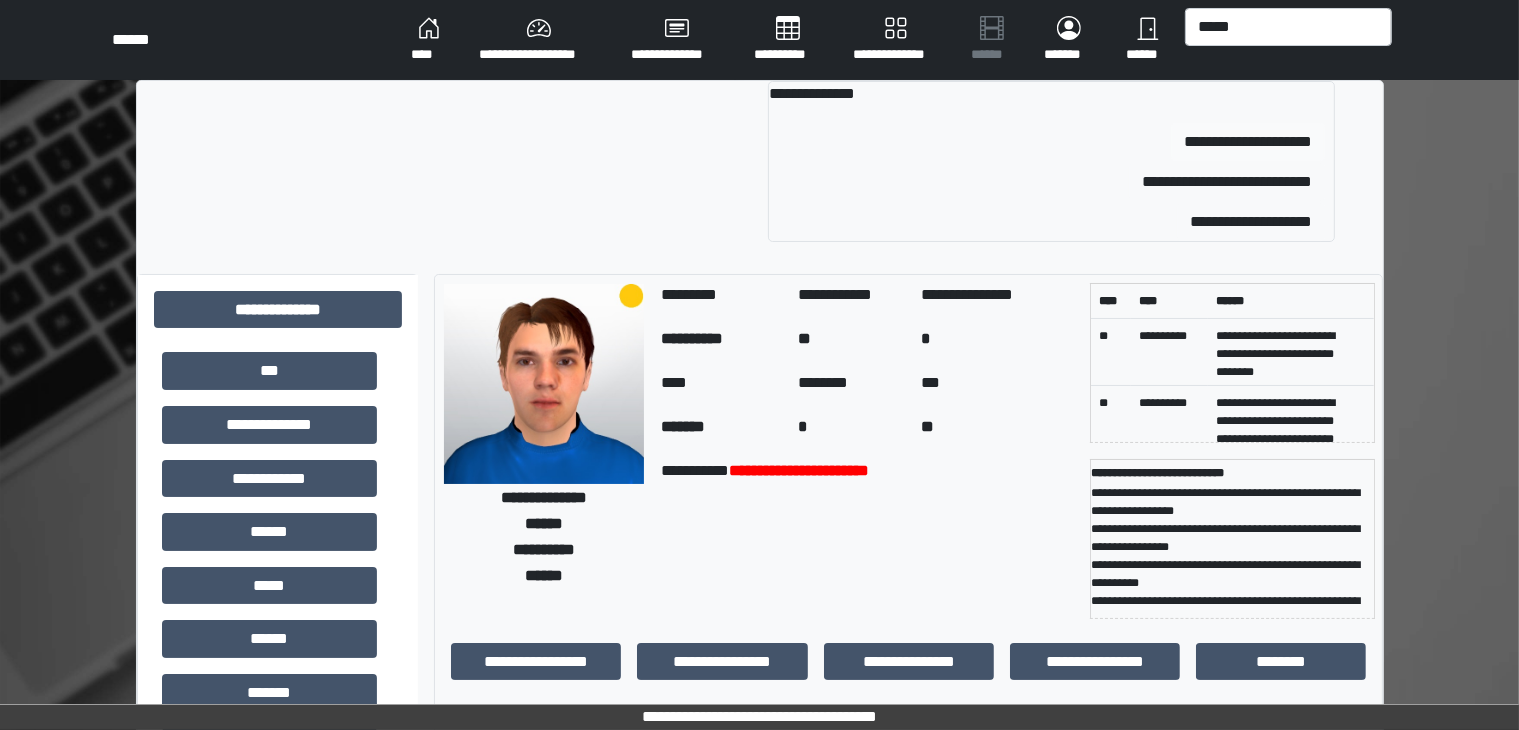 type 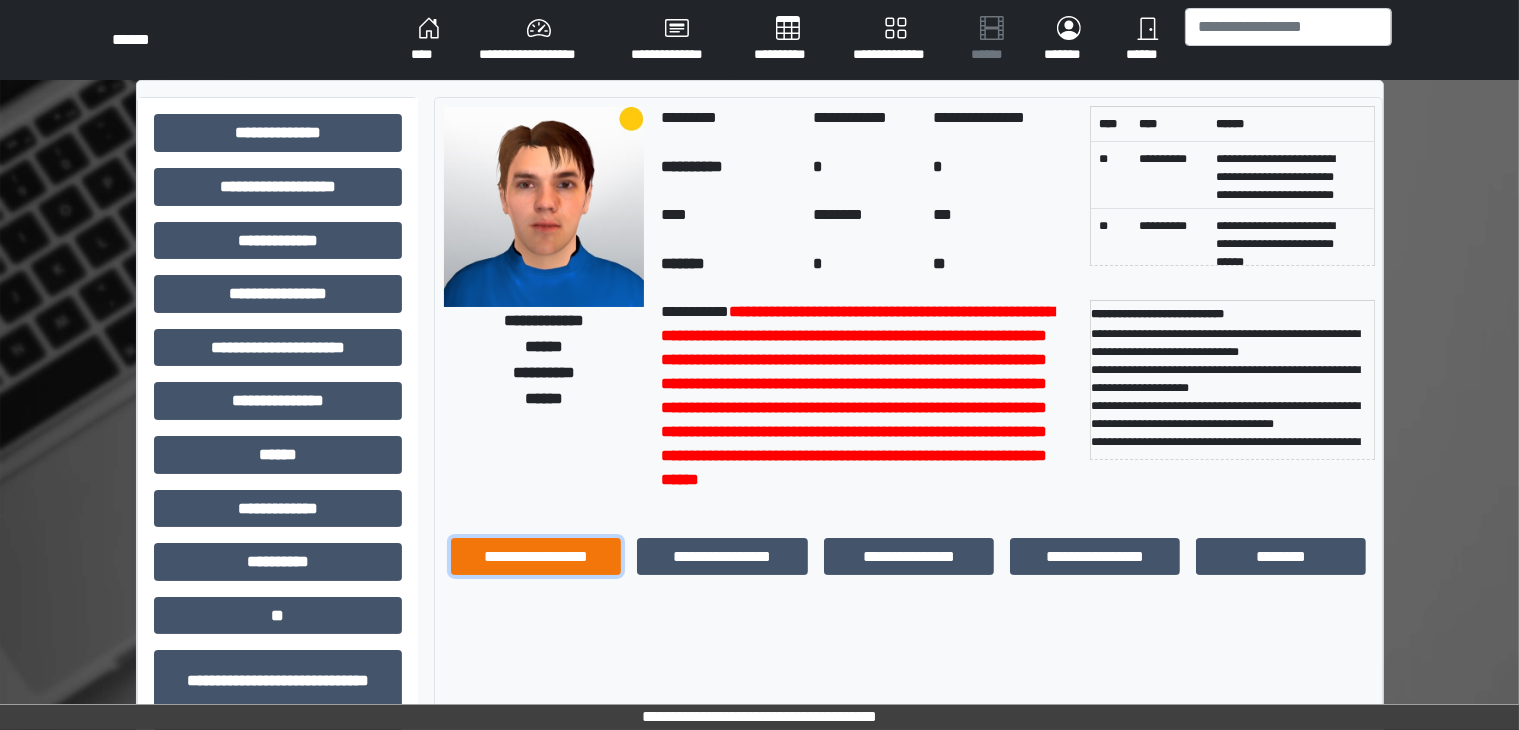 click on "**********" at bounding box center (536, 557) 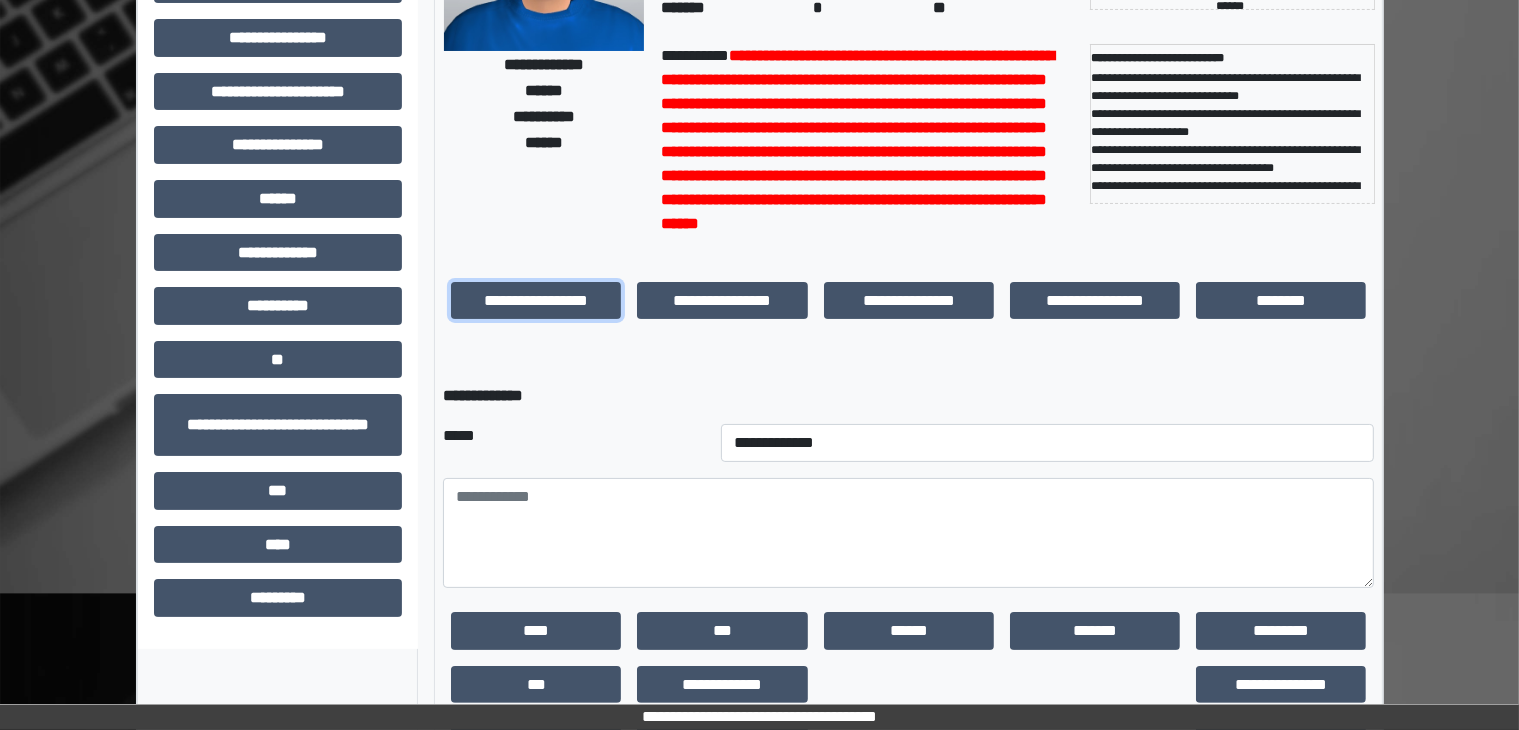 scroll, scrollTop: 258, scrollLeft: 0, axis: vertical 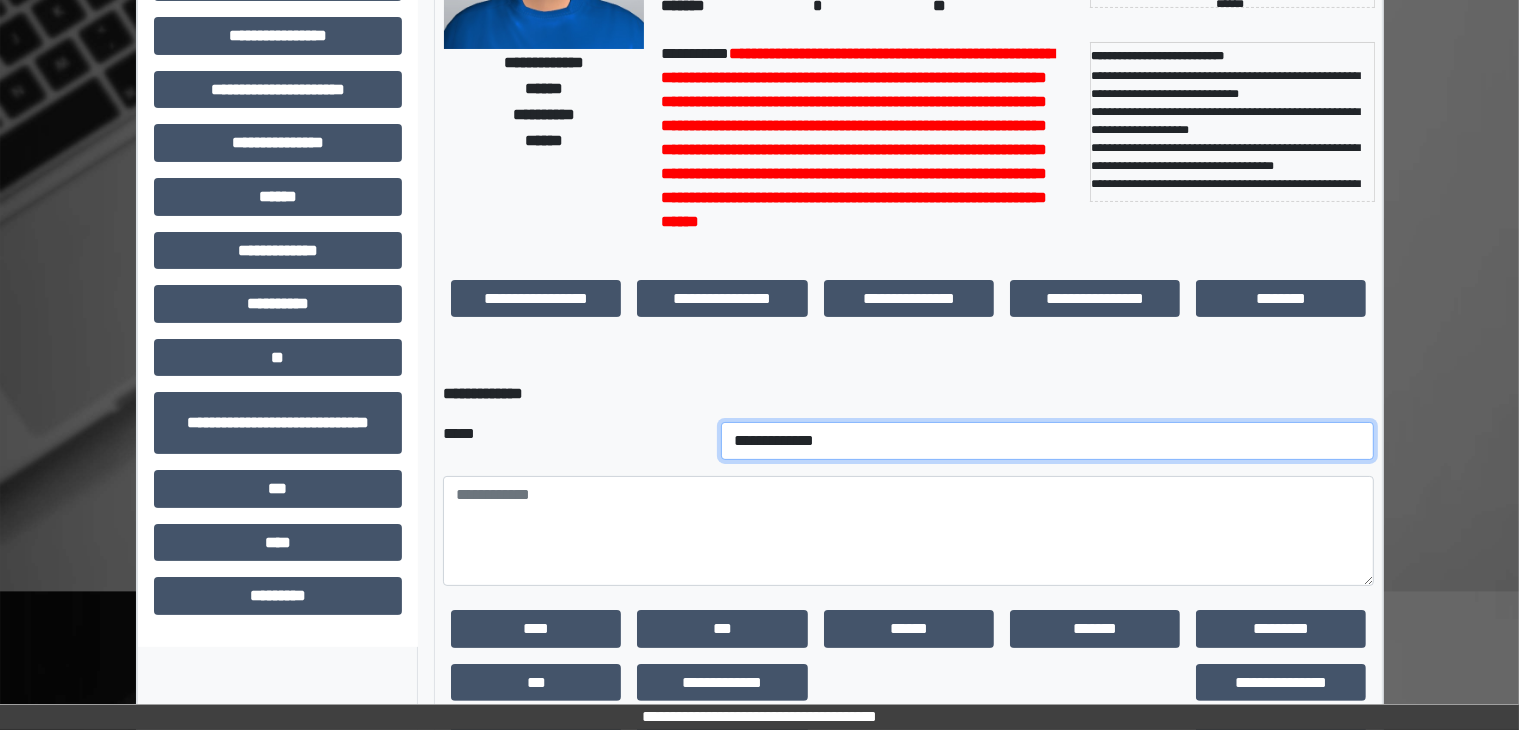 click on "**********" at bounding box center (1048, 441) 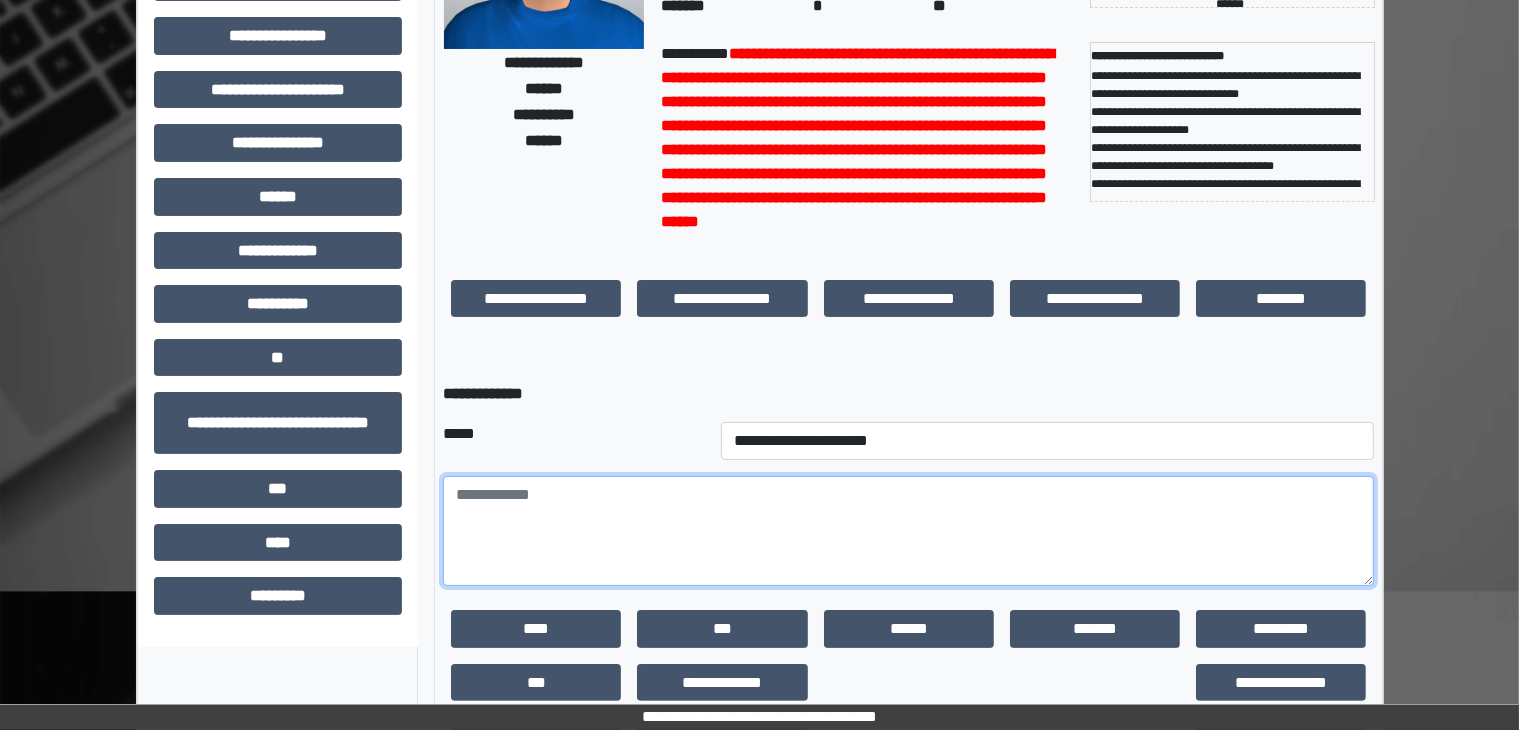 click at bounding box center (908, 531) 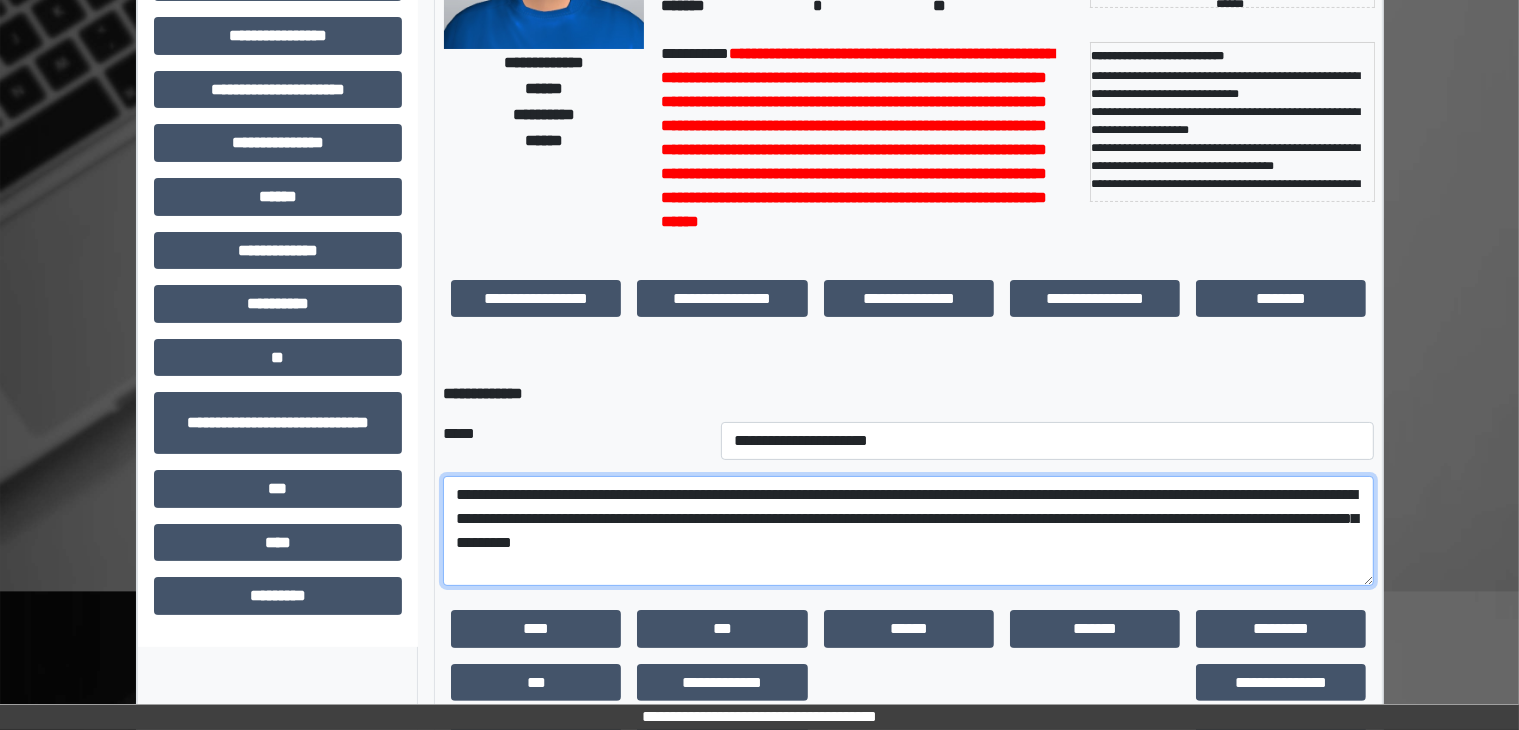 click on "**********" at bounding box center [908, 531] 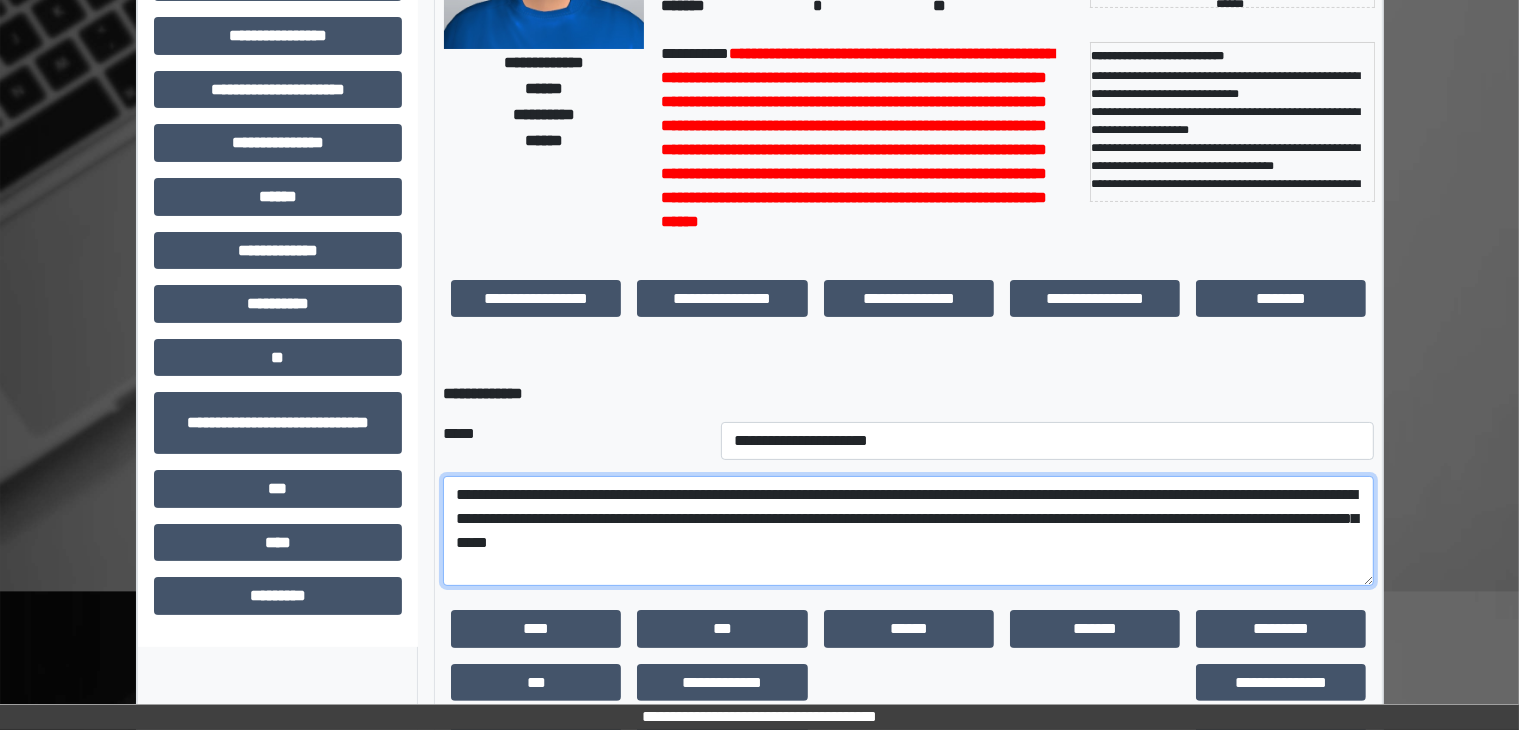 click on "**********" at bounding box center (908, 531) 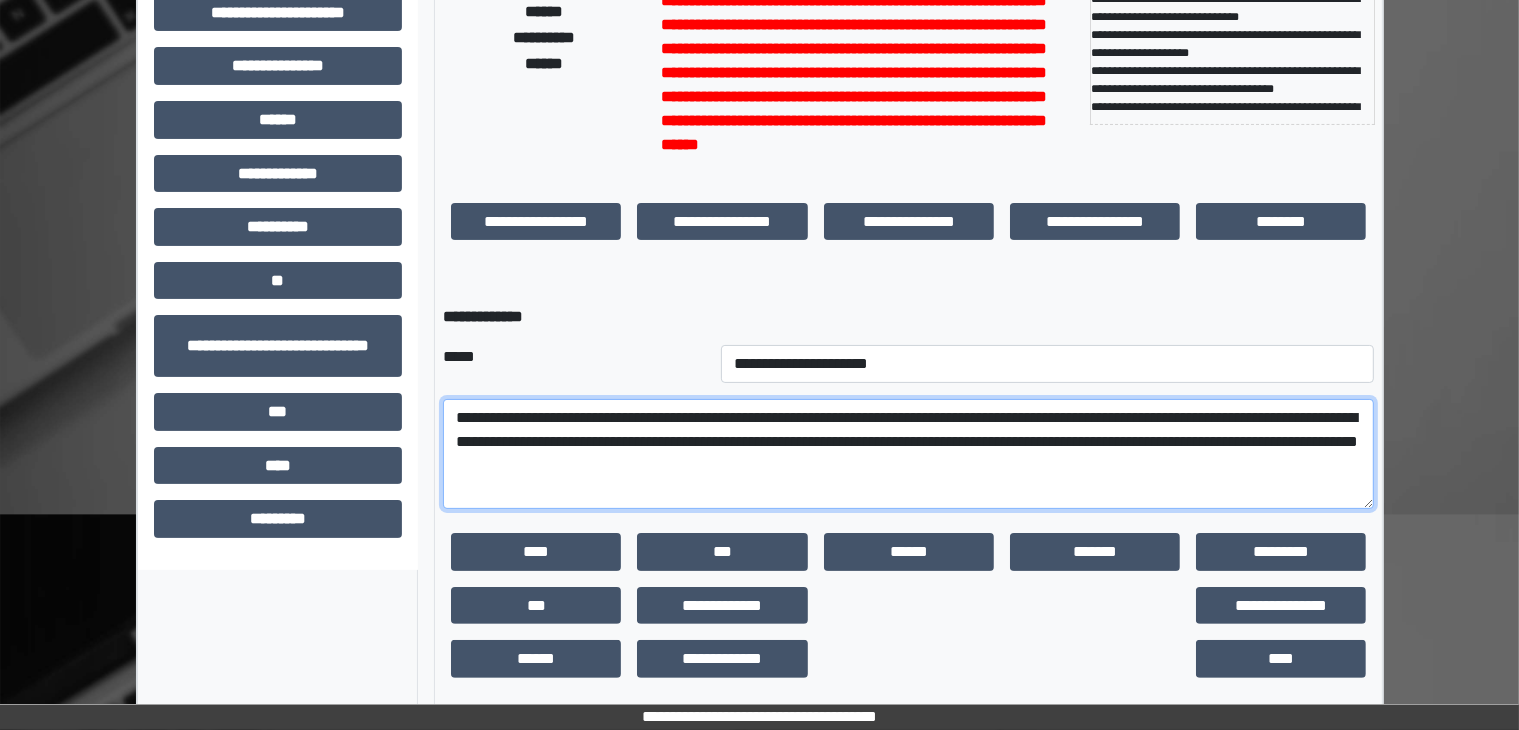 scroll, scrollTop: 348, scrollLeft: 0, axis: vertical 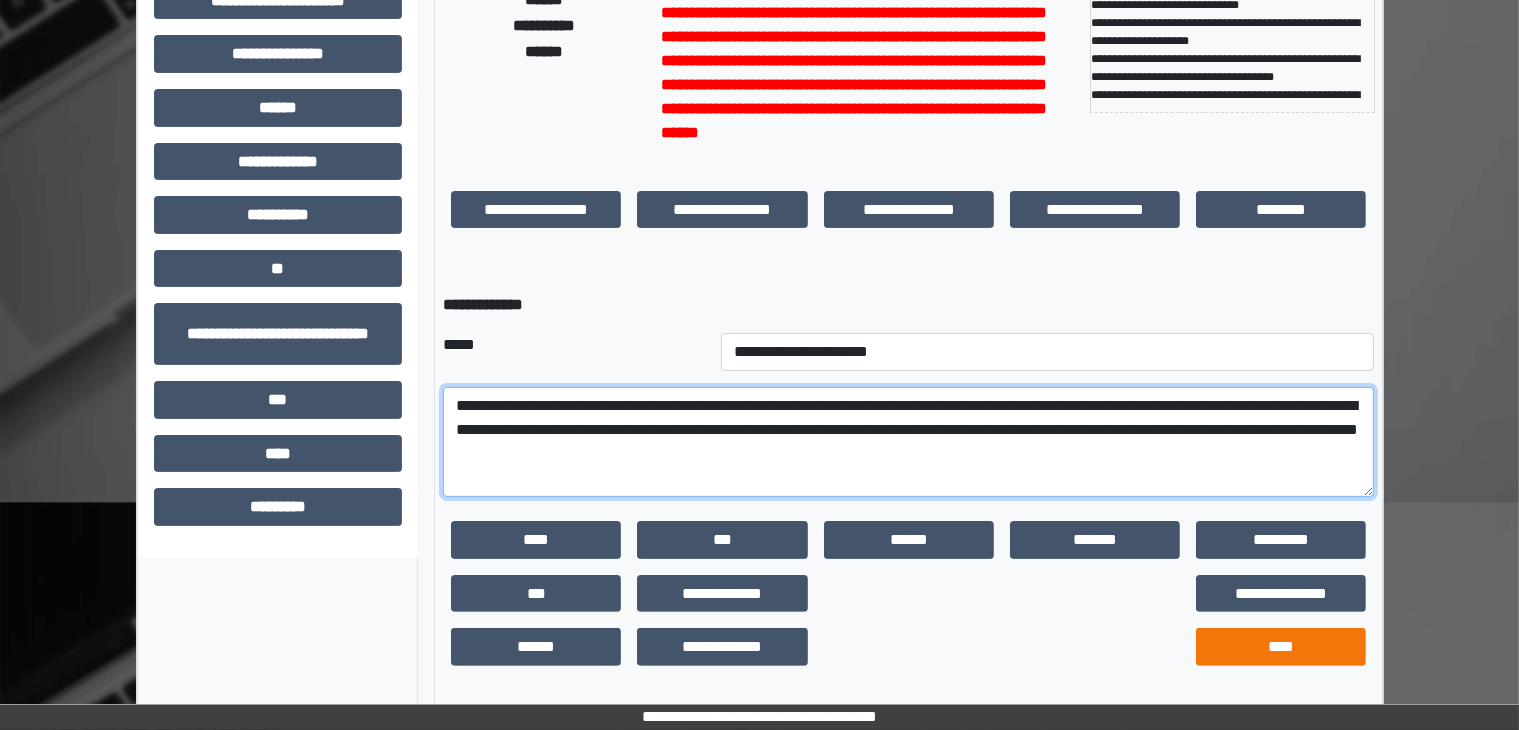 type on "**********" 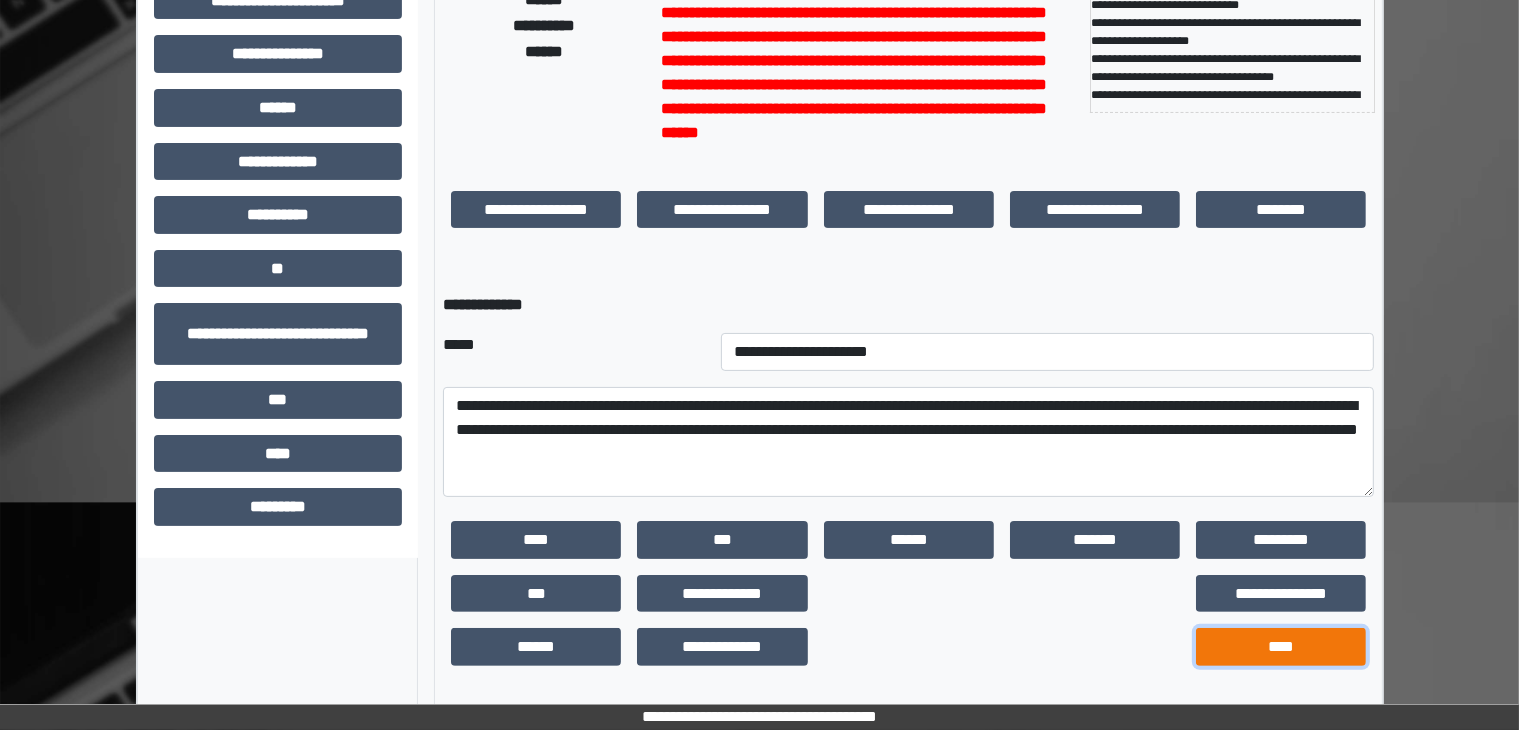 click on "****" at bounding box center [1281, 647] 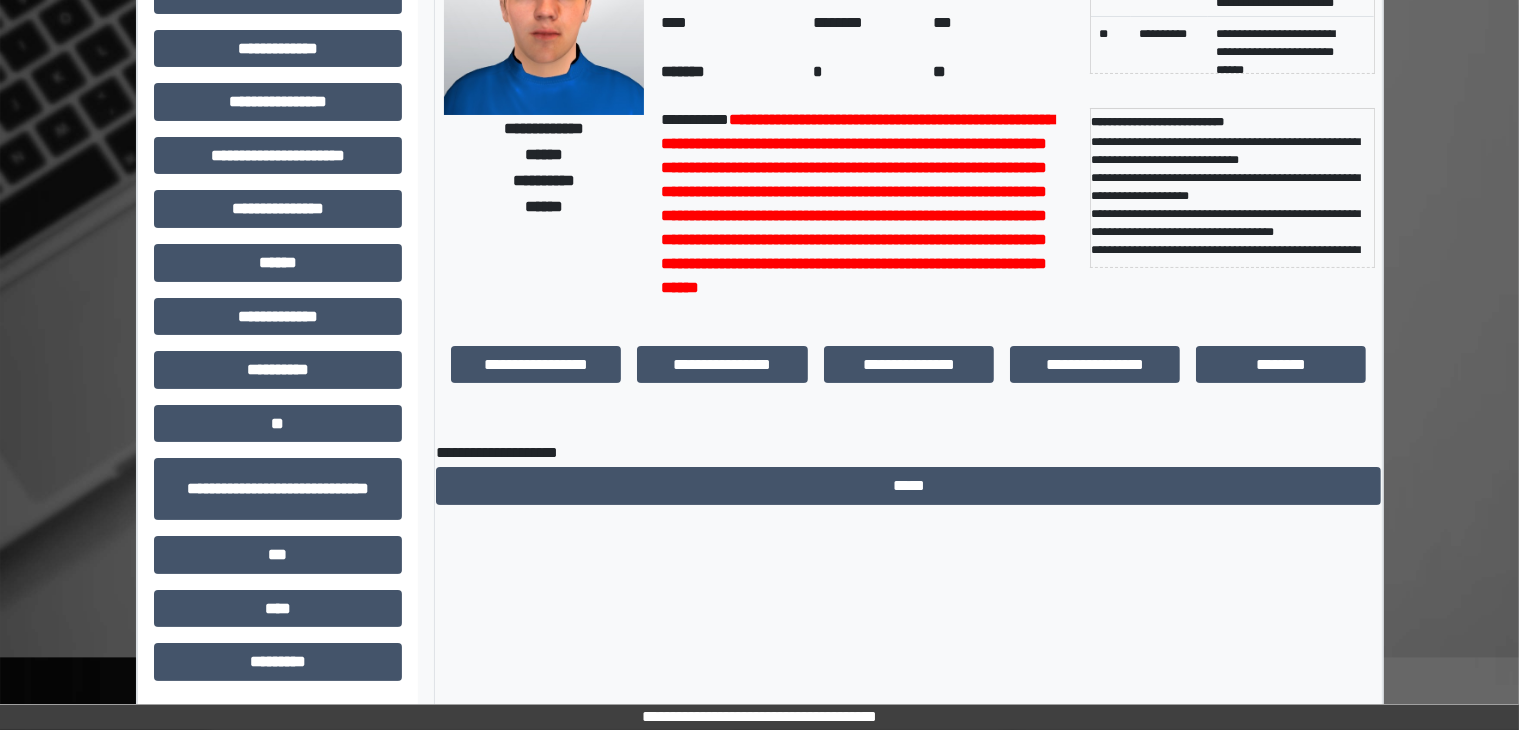 scroll, scrollTop: 0, scrollLeft: 0, axis: both 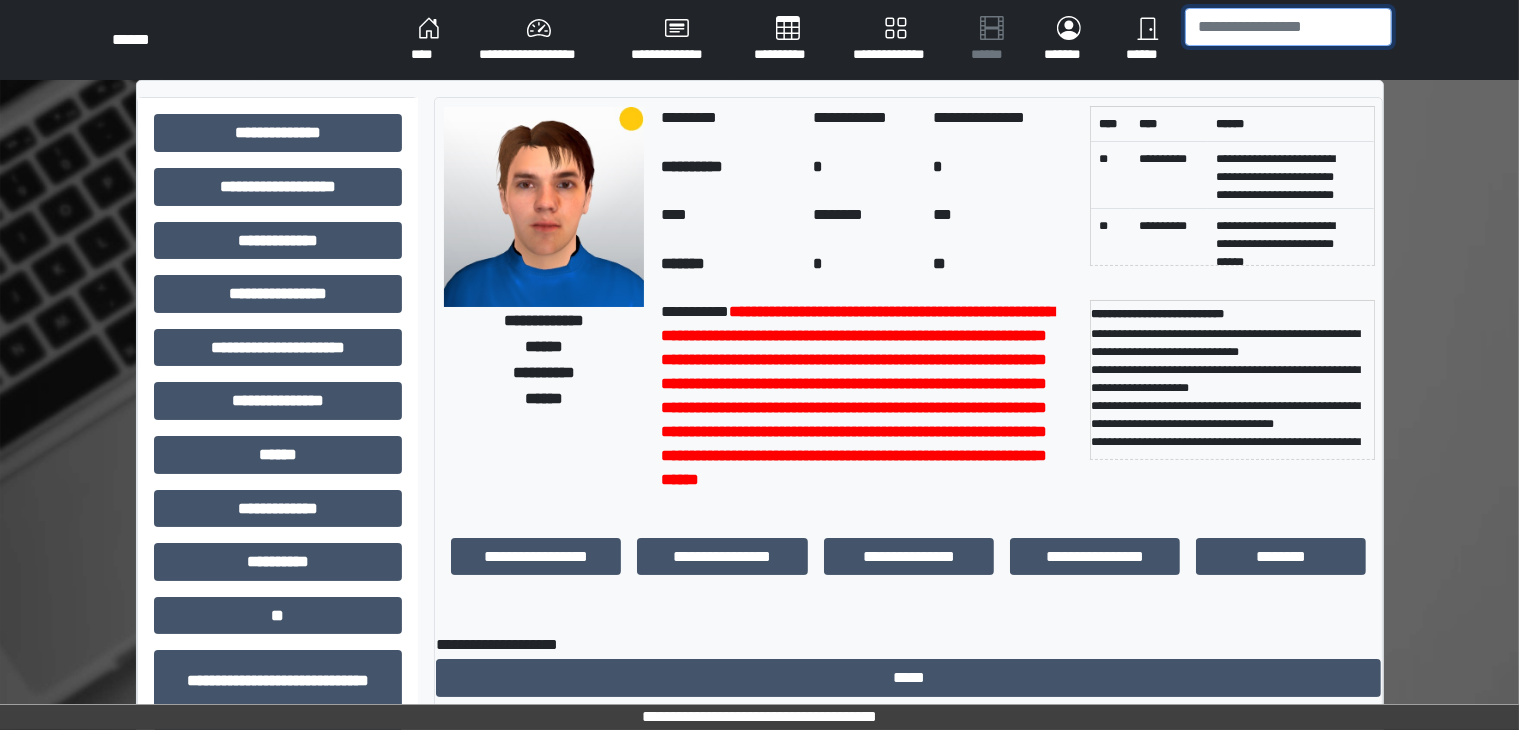 click at bounding box center (1288, 27) 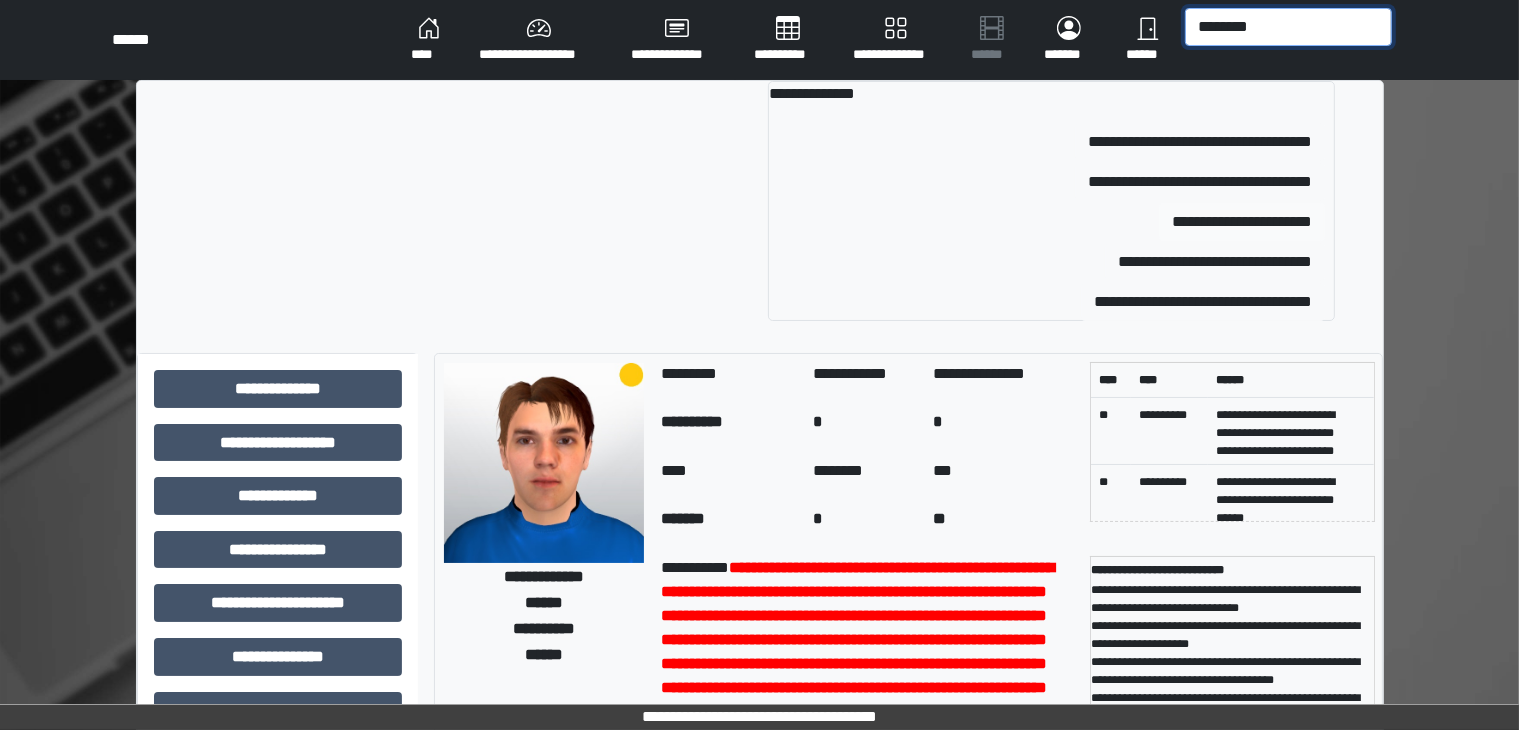 type on "********" 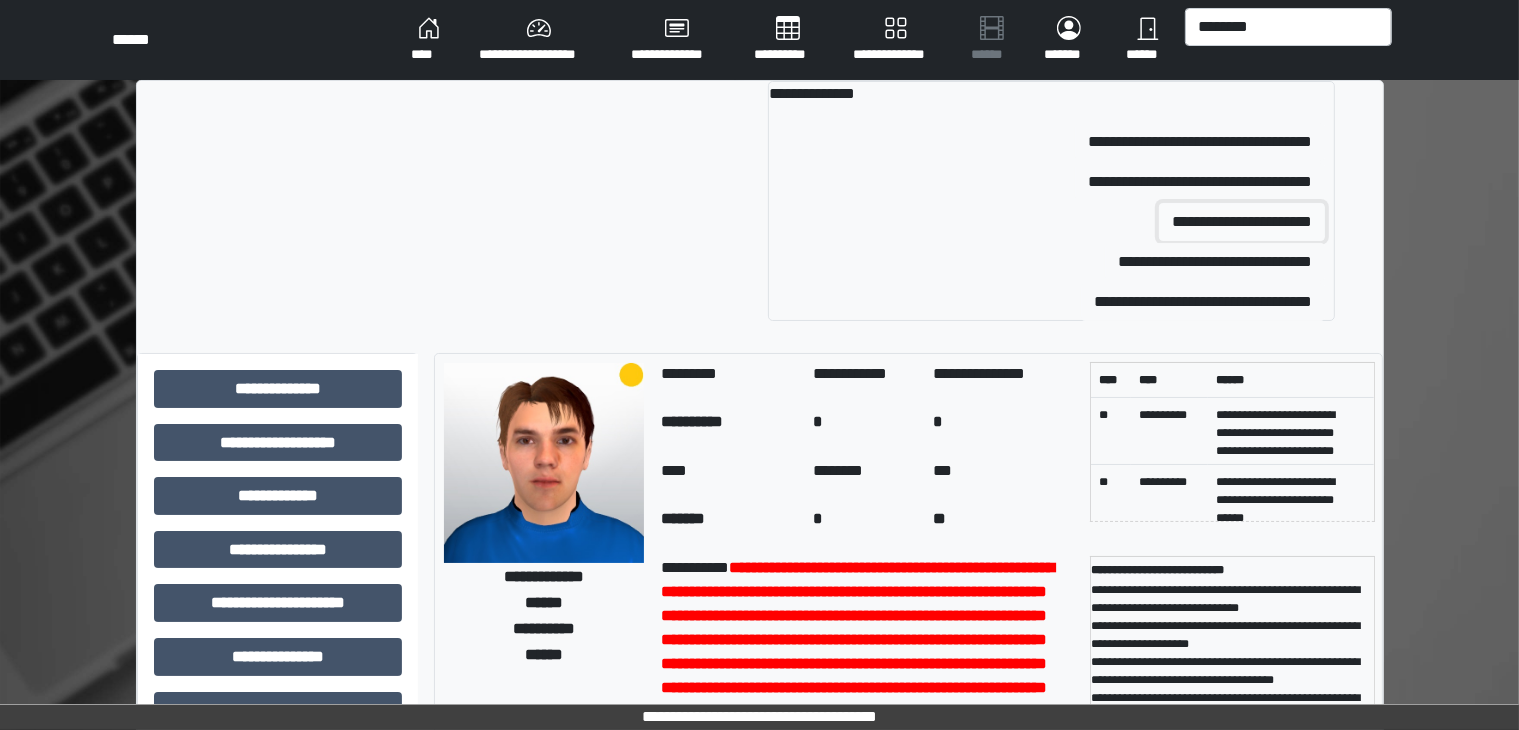 click on "**********" at bounding box center [1242, 222] 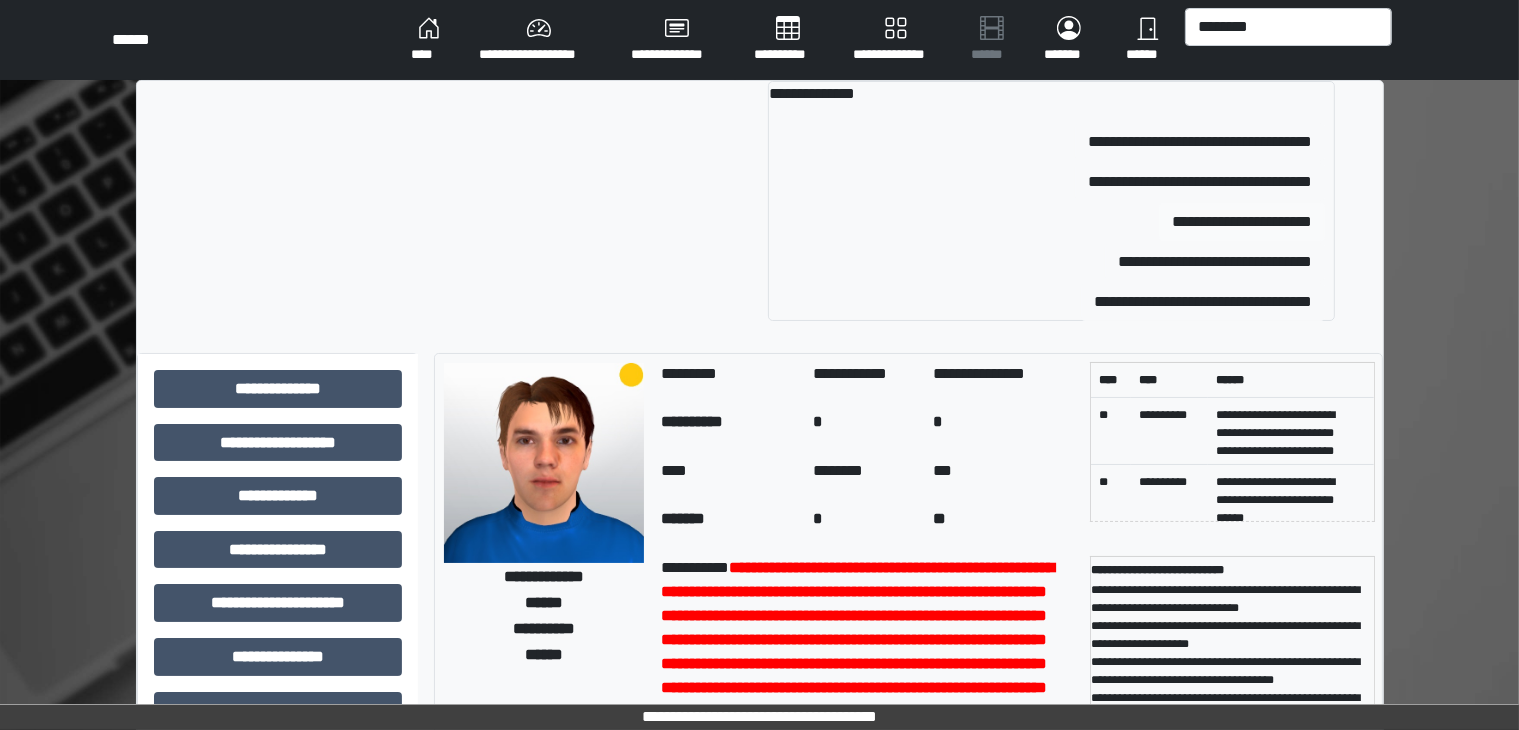 type 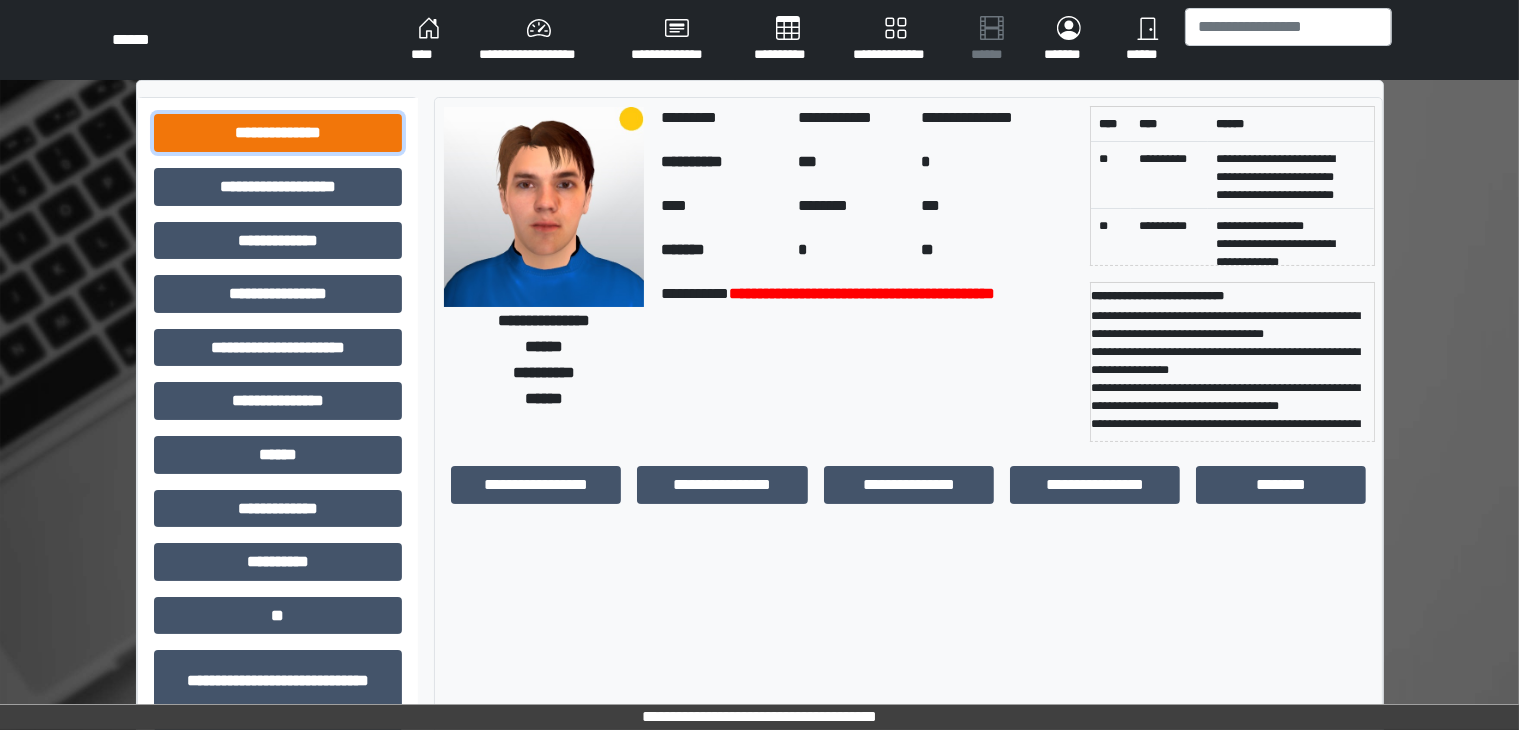click on "**********" at bounding box center (278, 133) 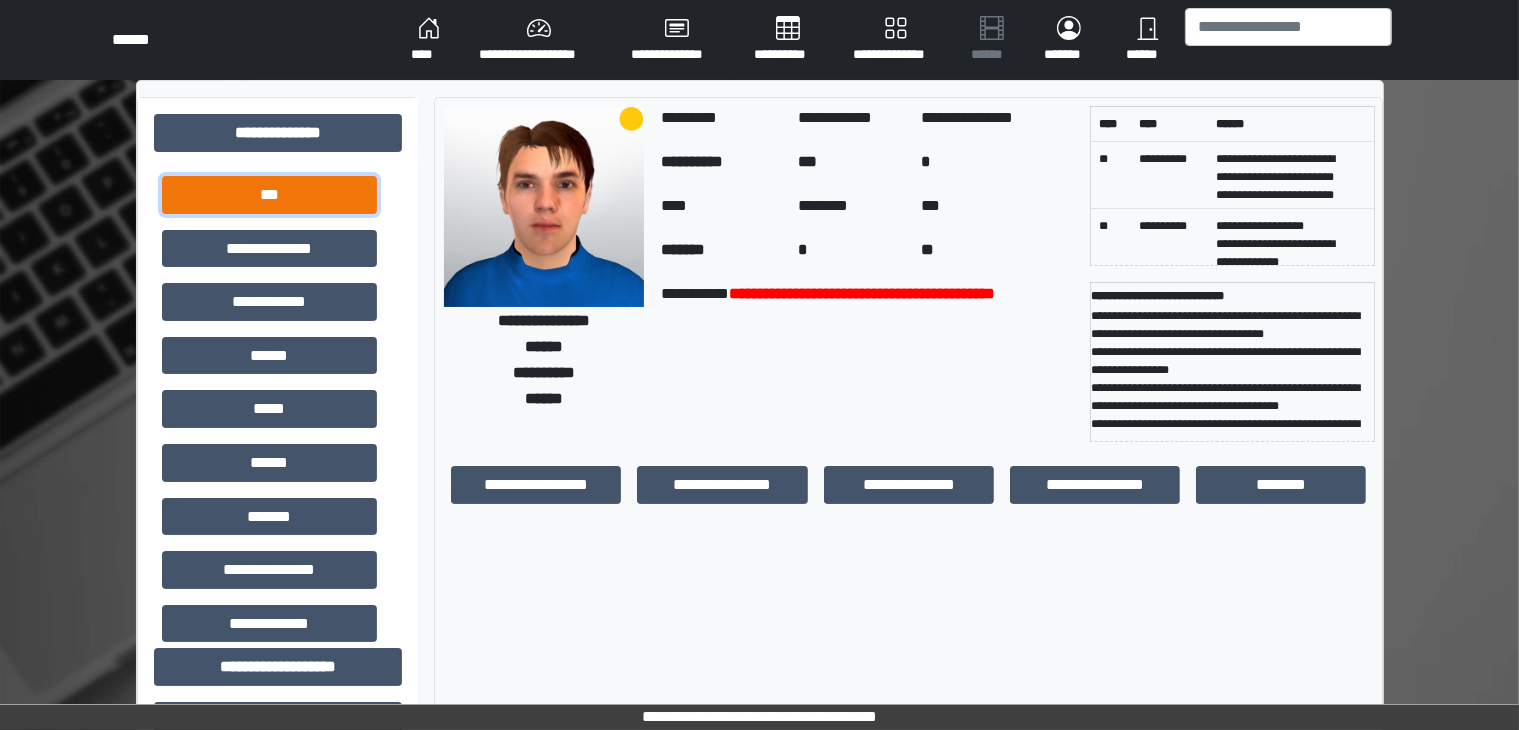 click on "***" at bounding box center (269, 195) 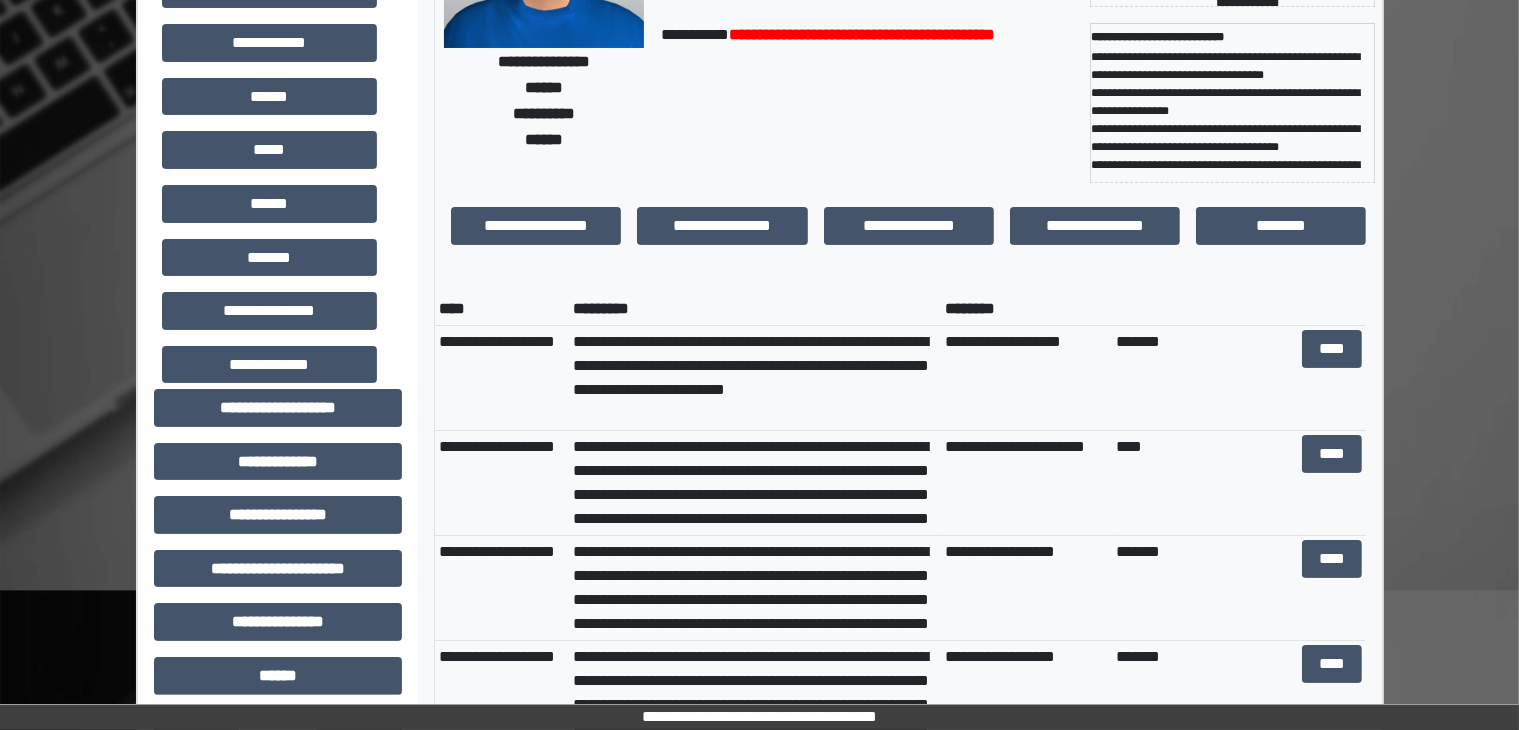 scroll, scrollTop: 264, scrollLeft: 0, axis: vertical 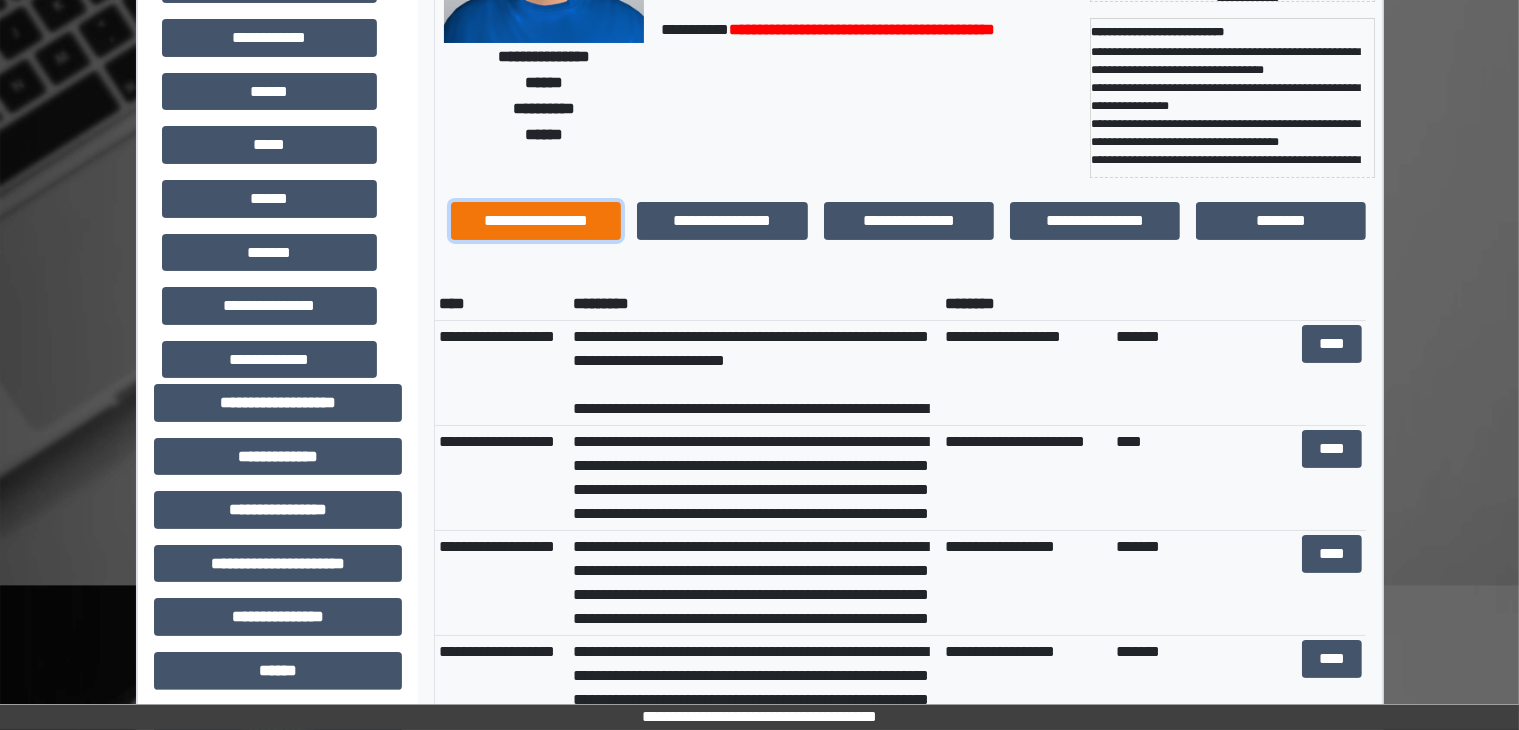 click on "**********" at bounding box center [536, 221] 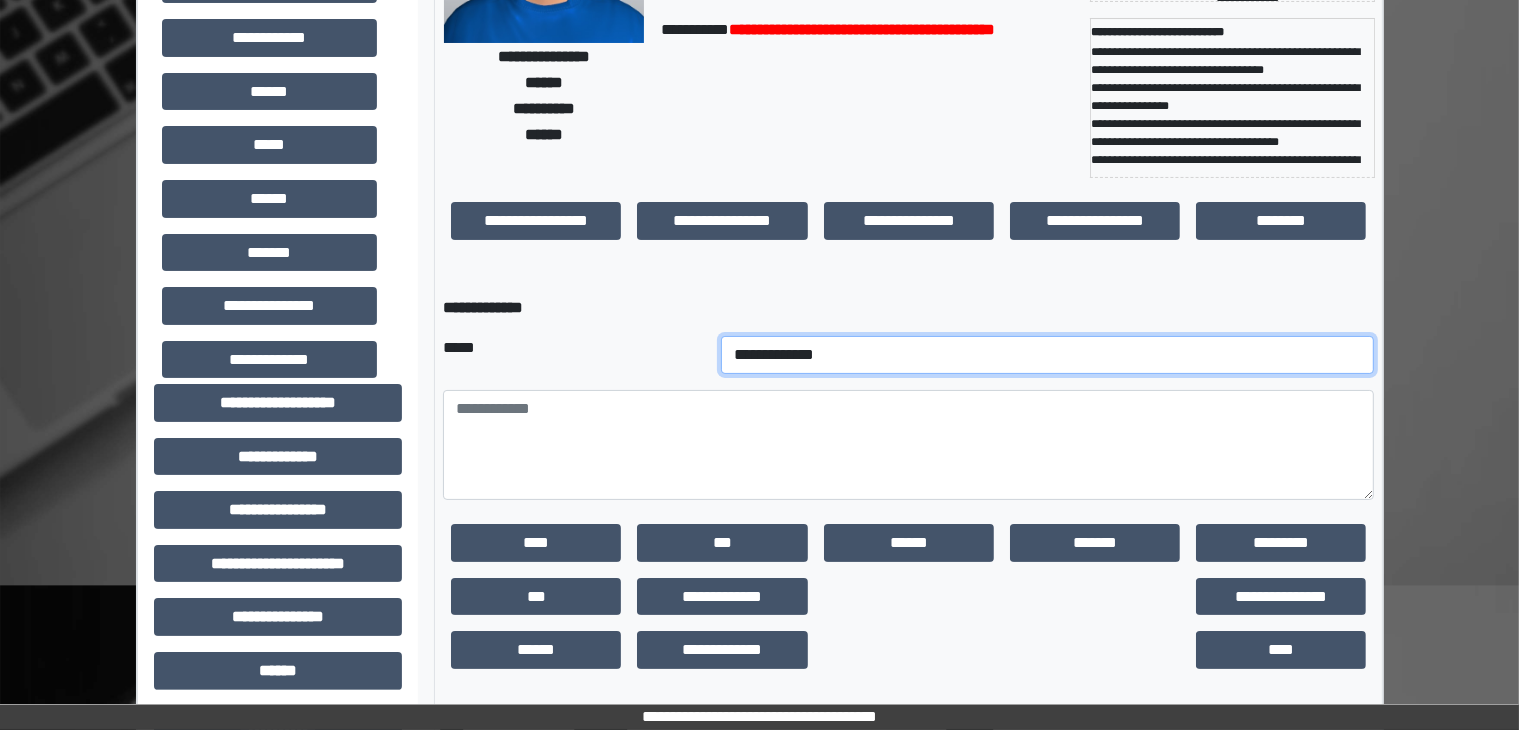 click on "**********" at bounding box center [1048, 355] 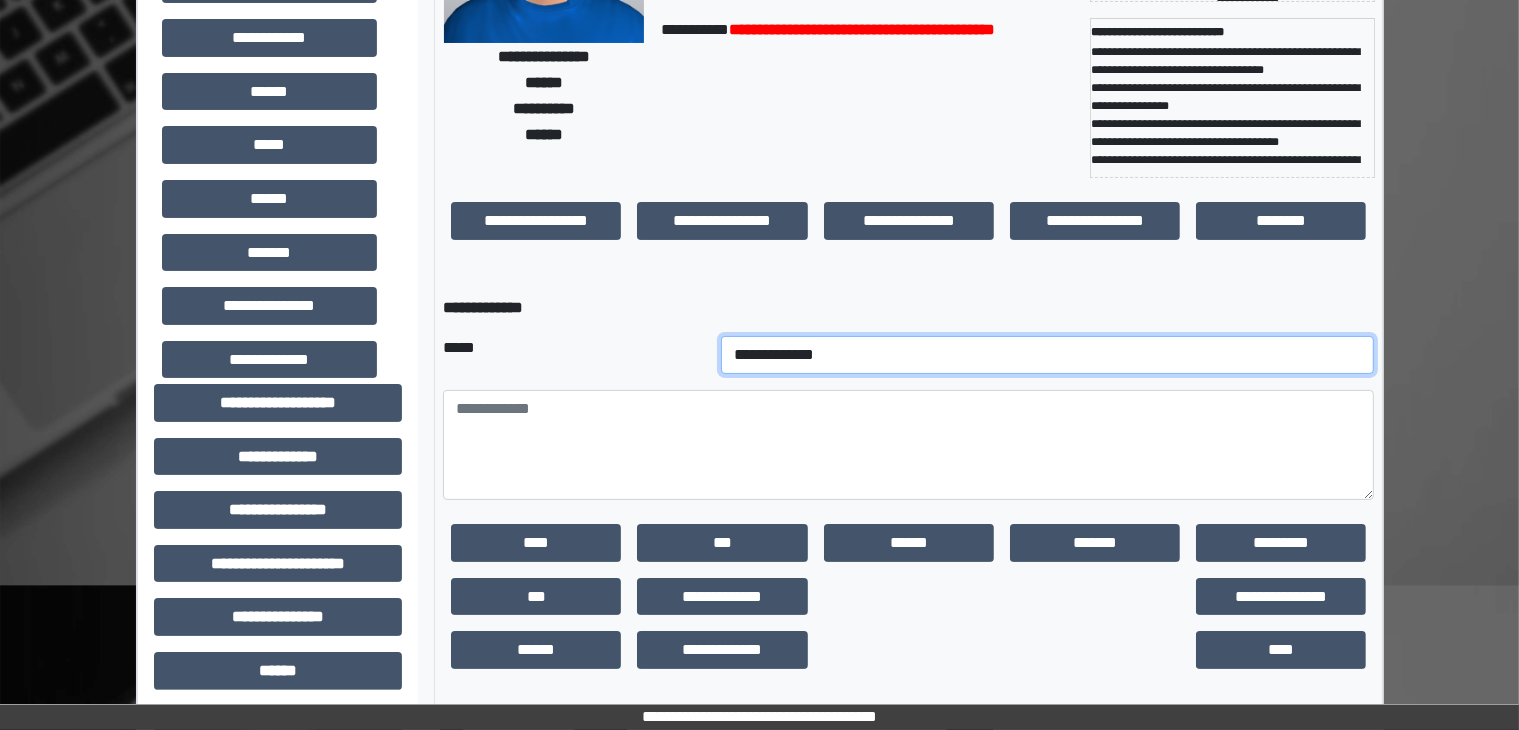 select on "**" 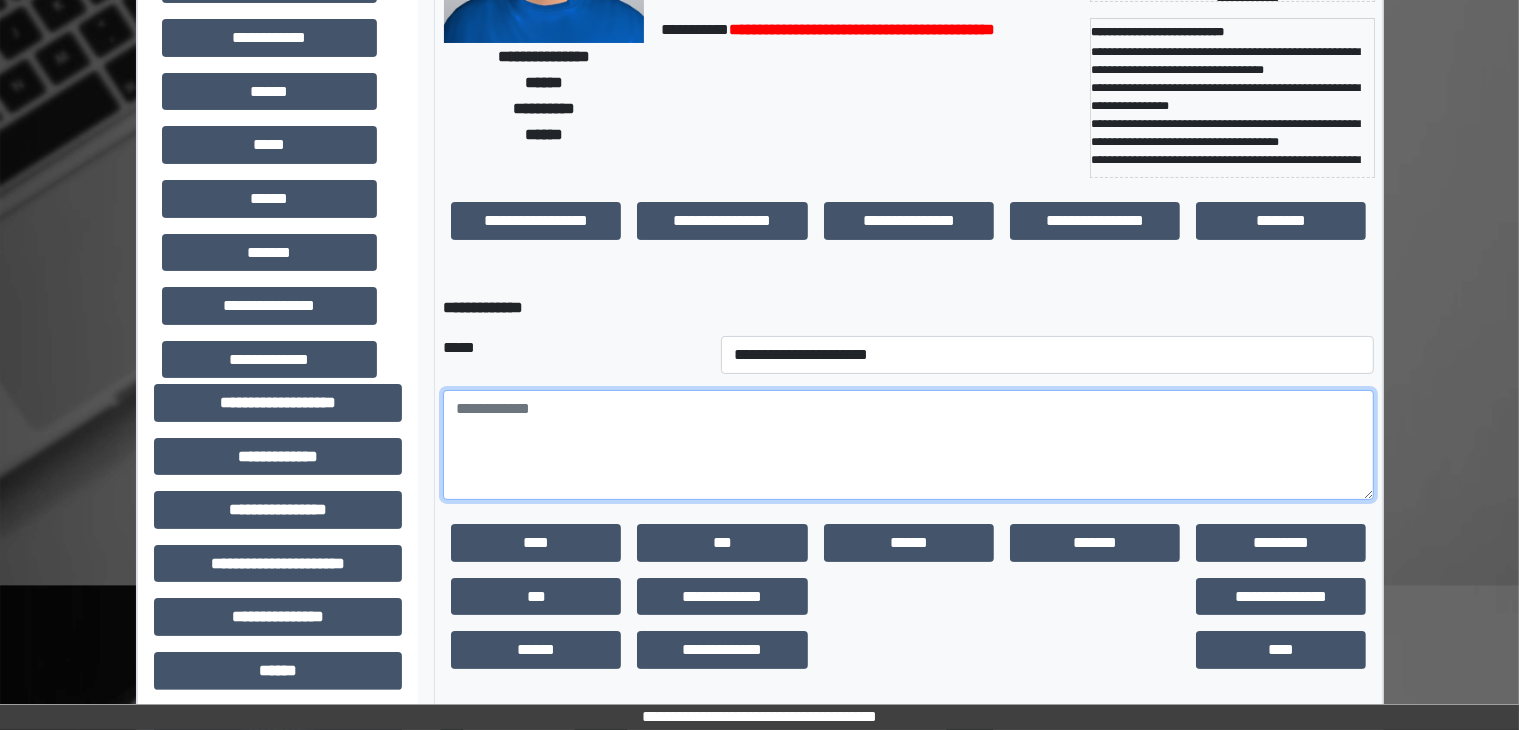 click at bounding box center (908, 445) 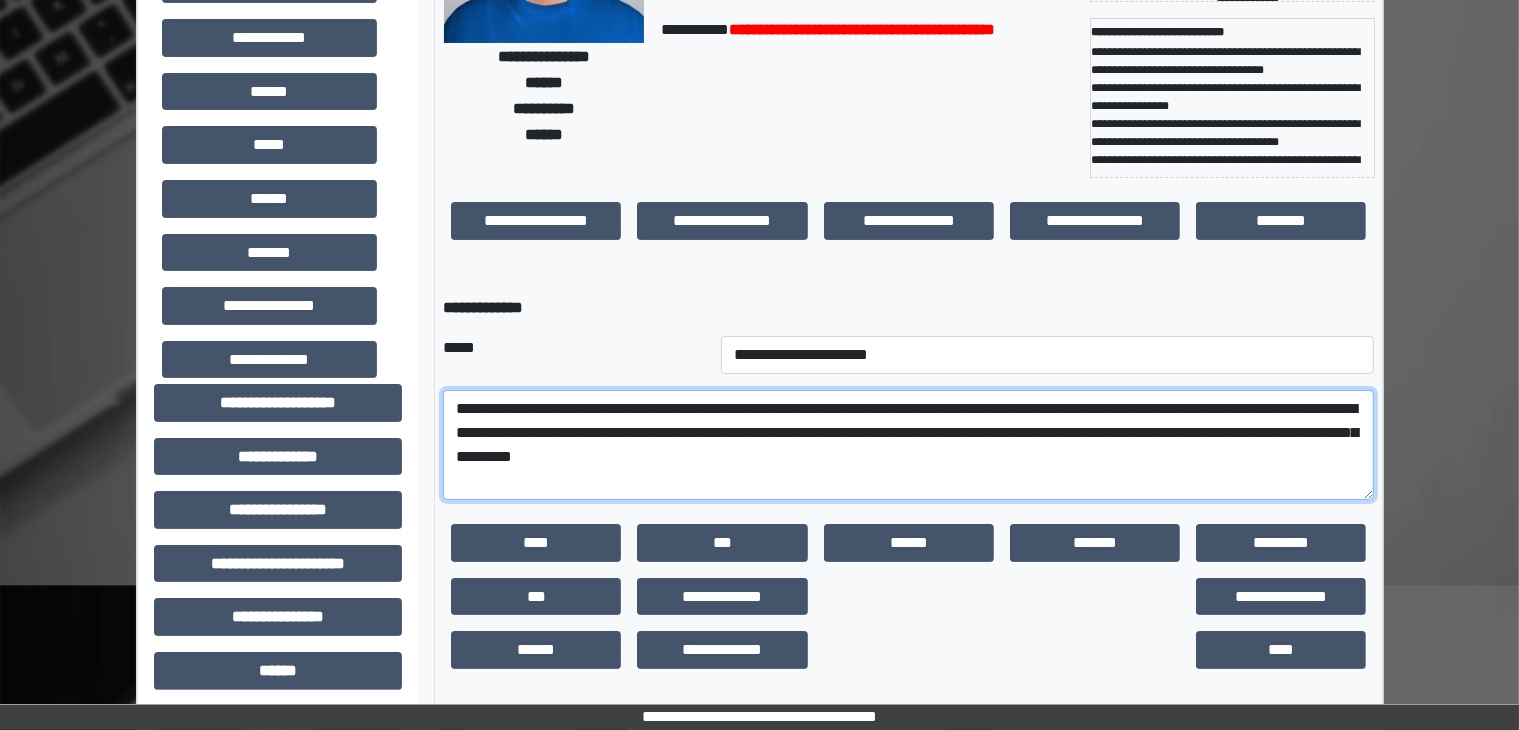 click on "**********" at bounding box center [908, 445] 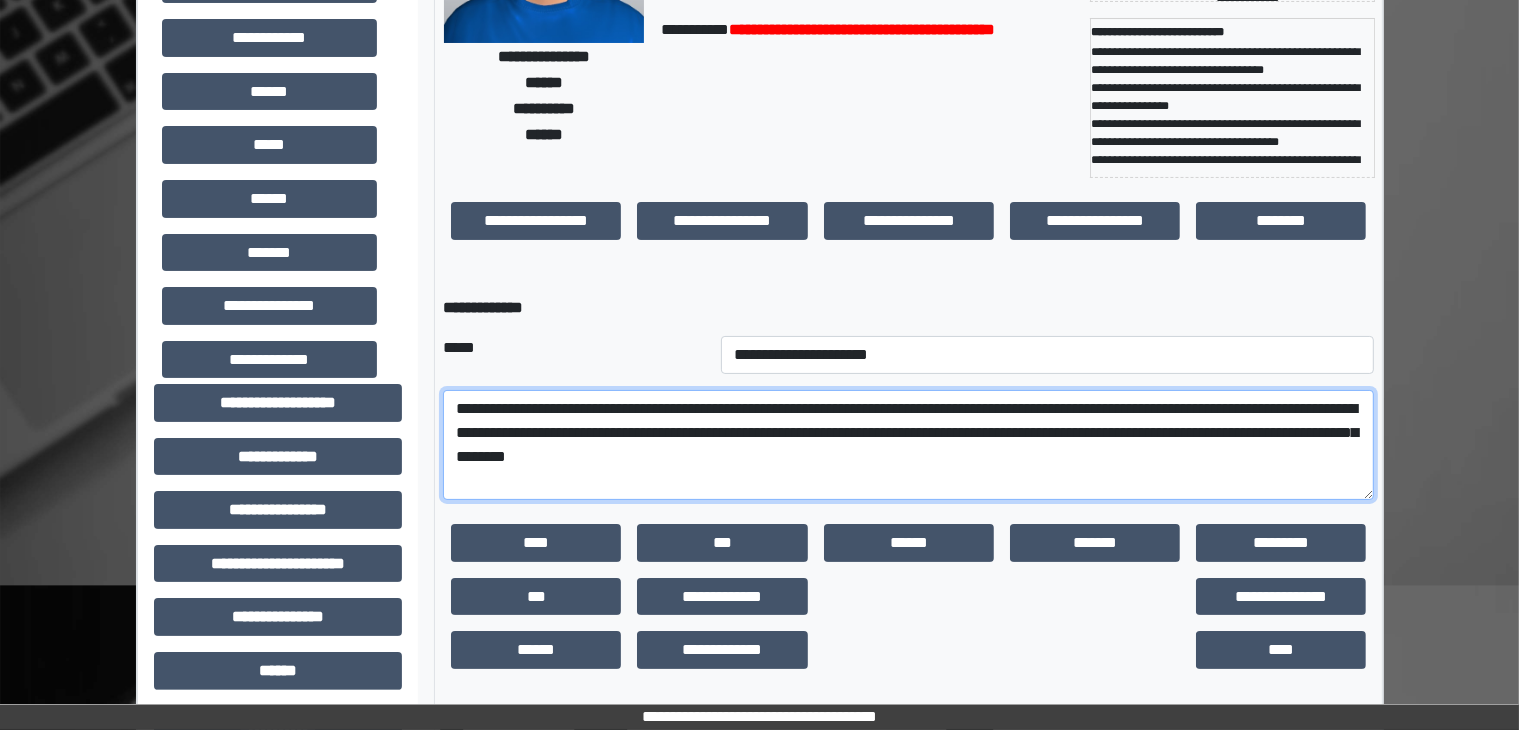 click on "**********" at bounding box center [908, 445] 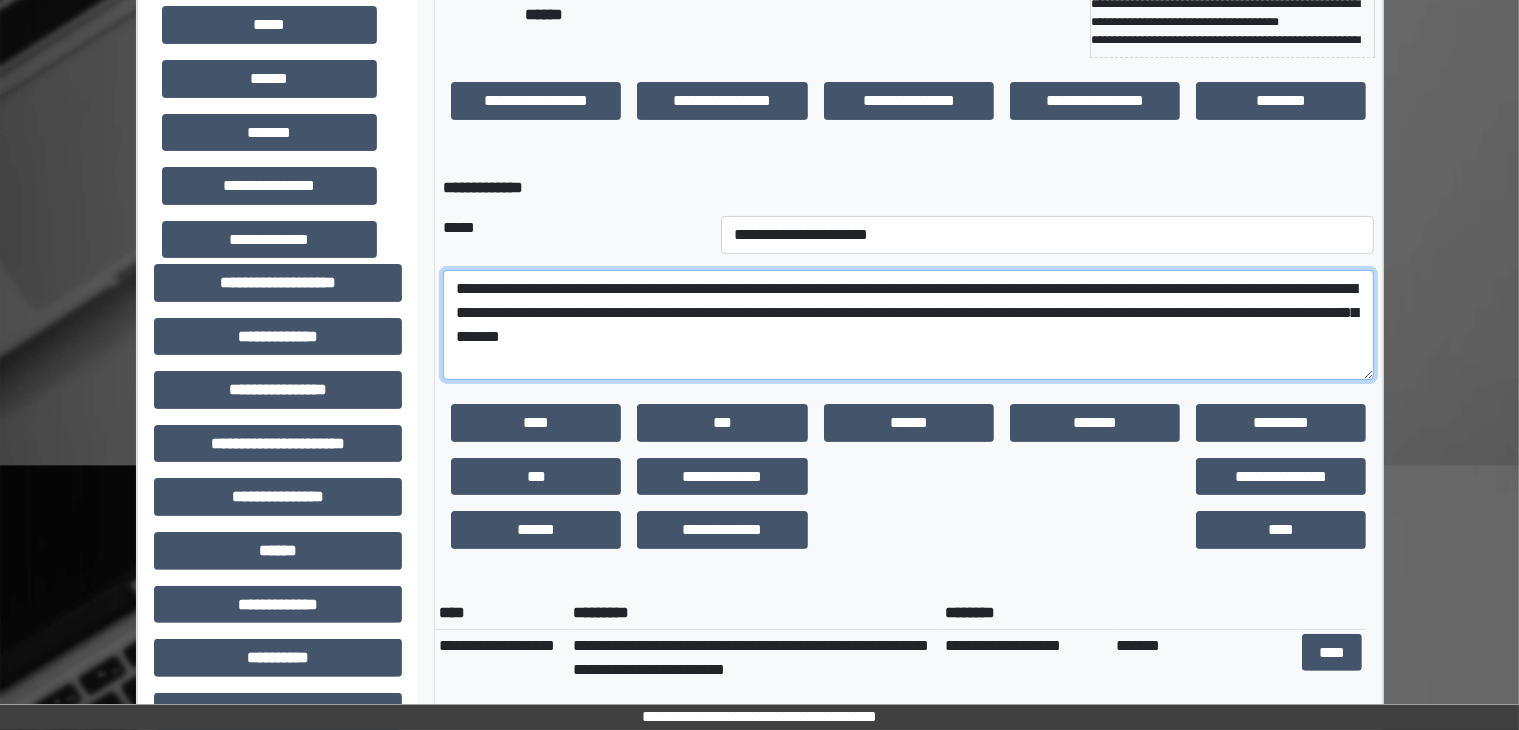 scroll, scrollTop: 404, scrollLeft: 0, axis: vertical 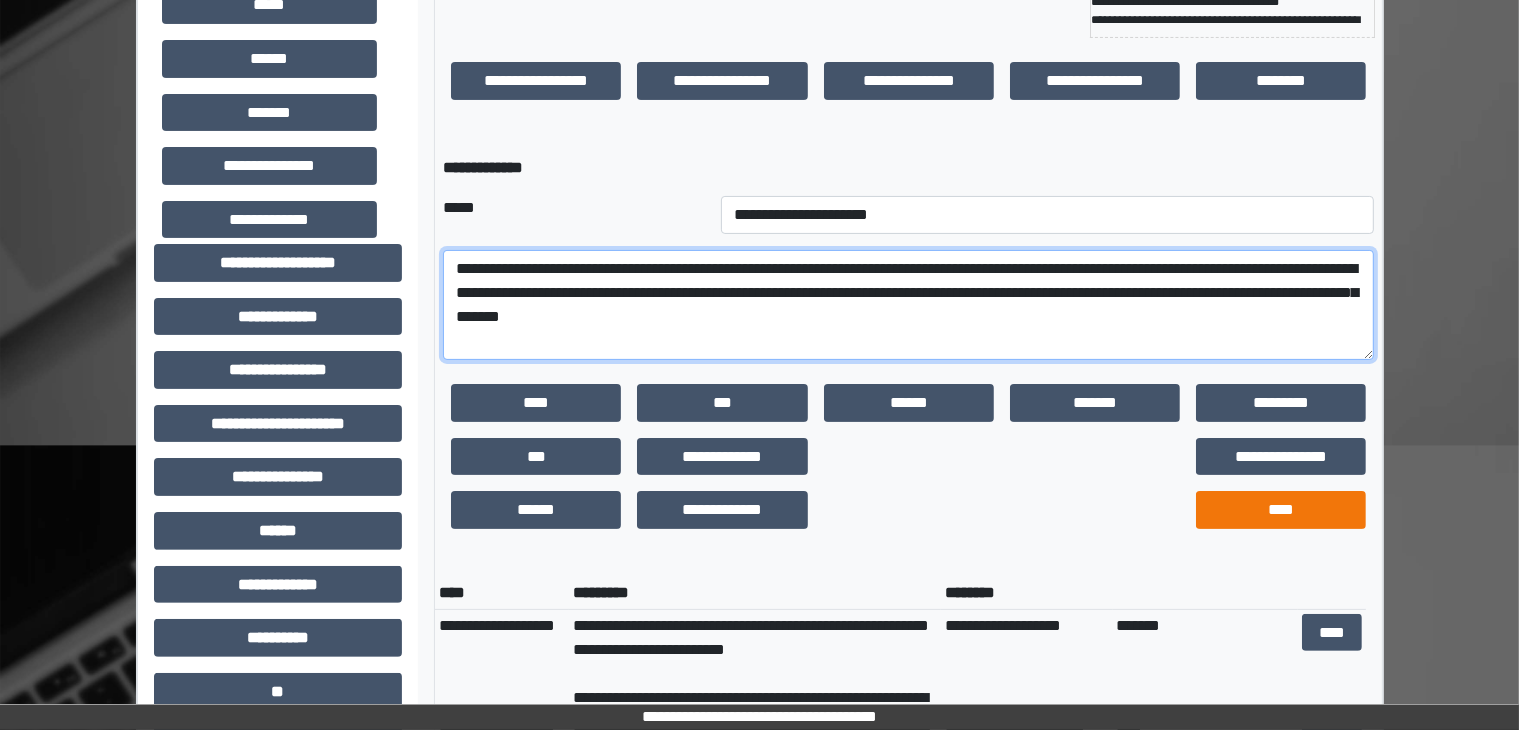 type on "**********" 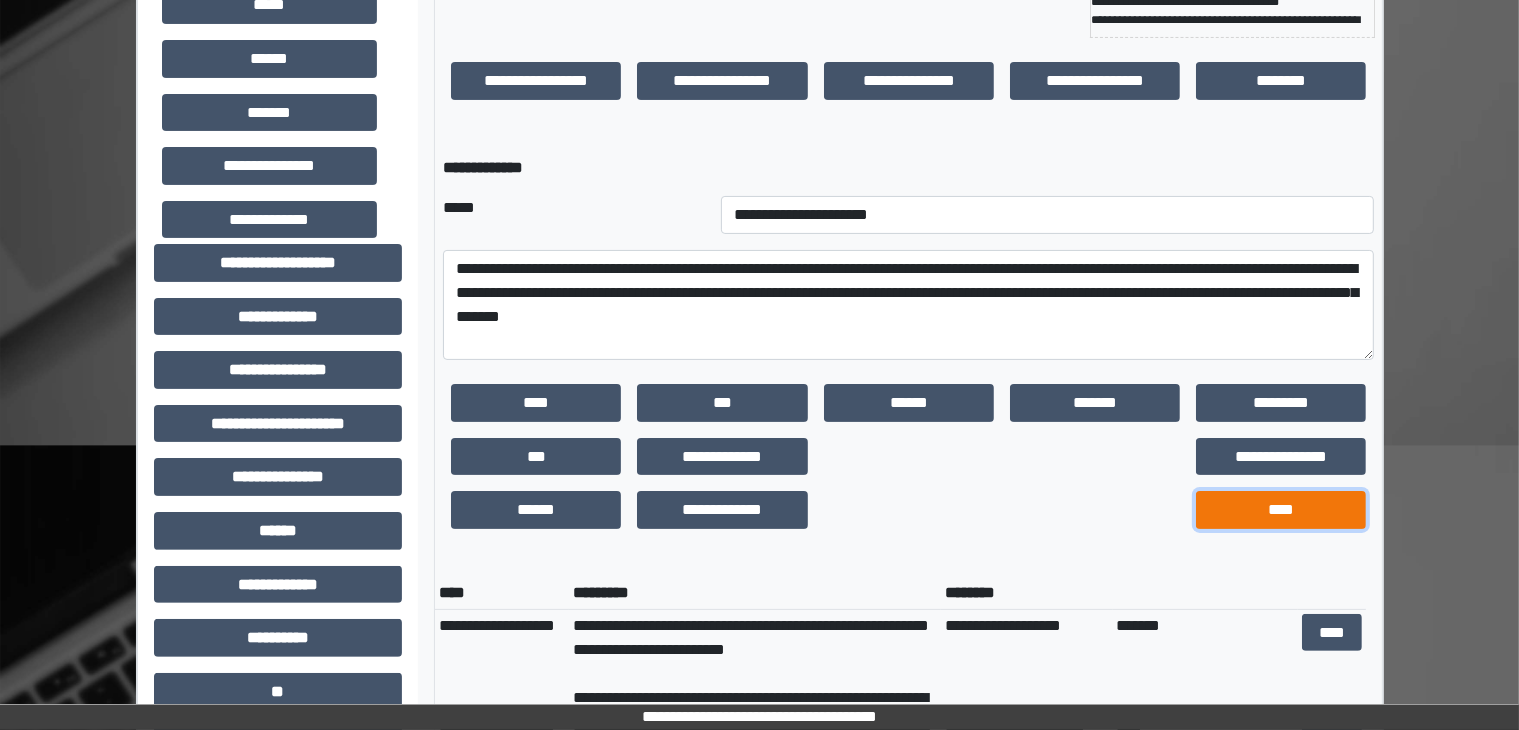 click on "****" at bounding box center (1281, 510) 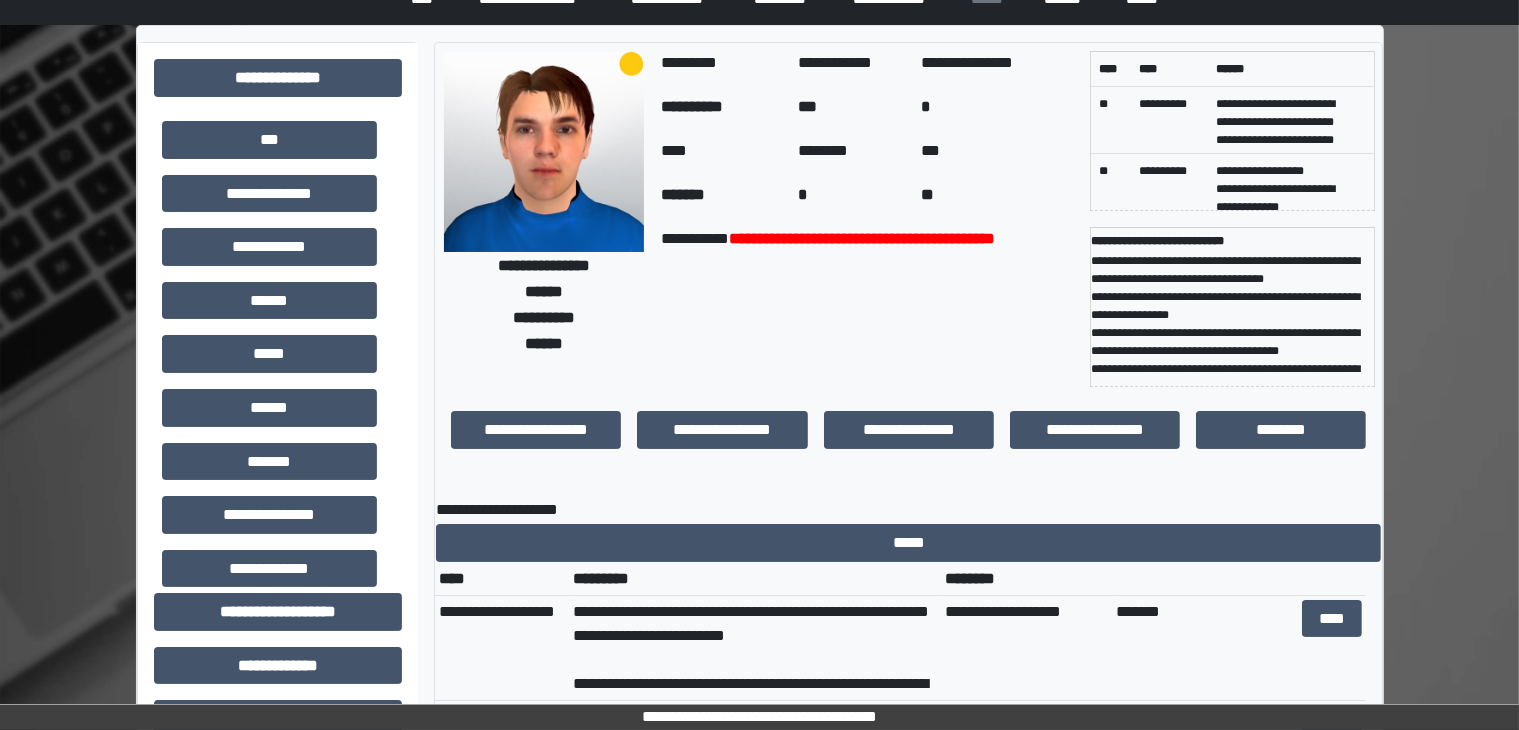 scroll, scrollTop: 0, scrollLeft: 0, axis: both 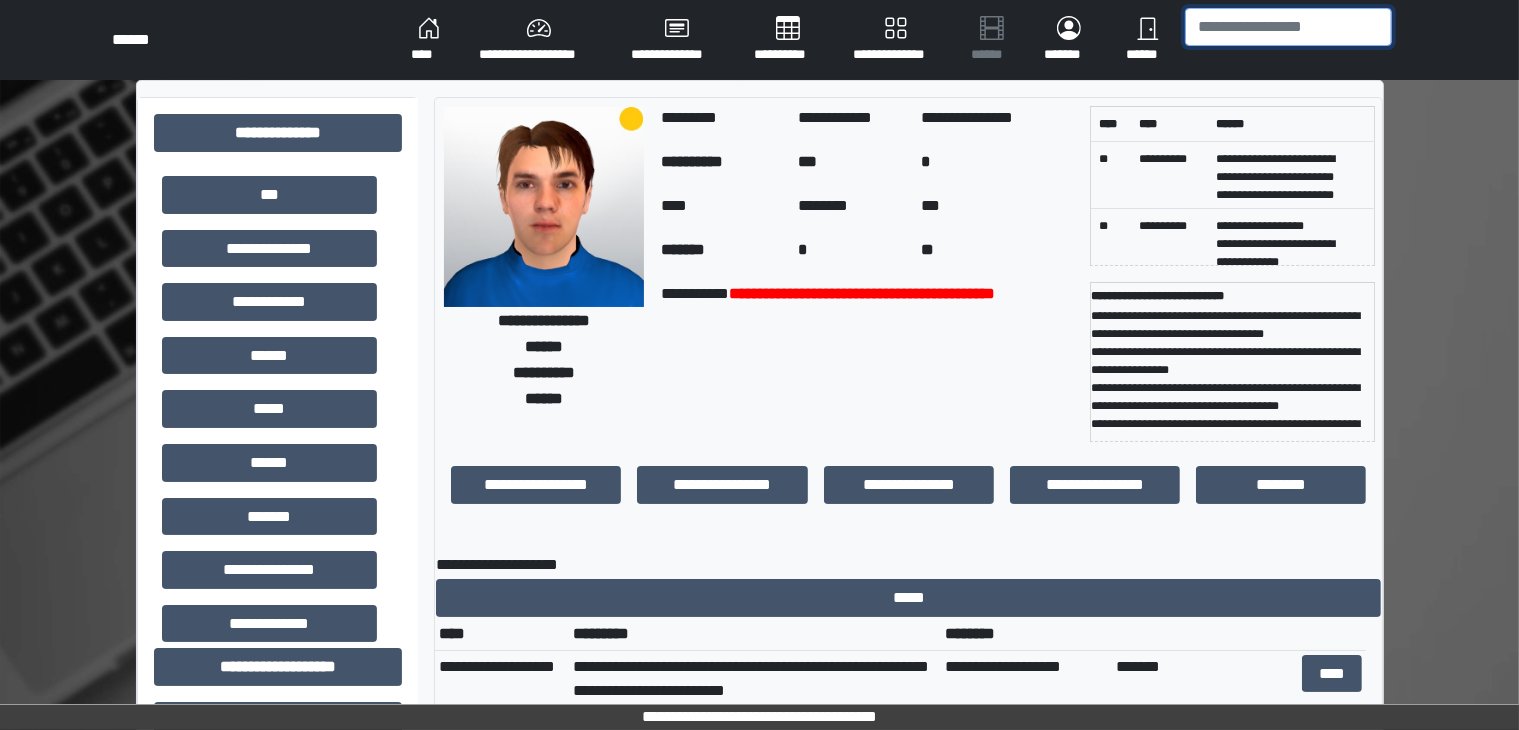 click at bounding box center [1288, 27] 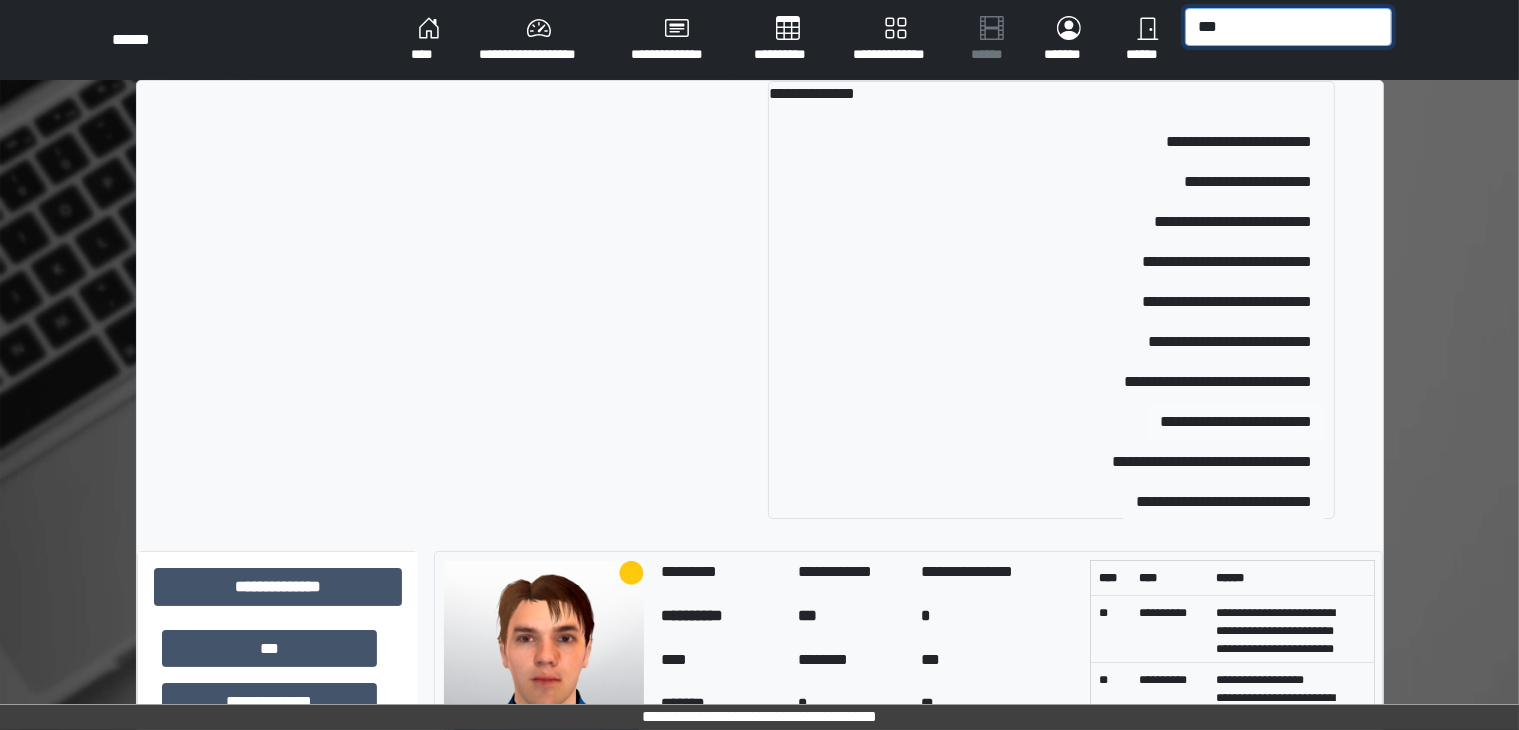 type on "***" 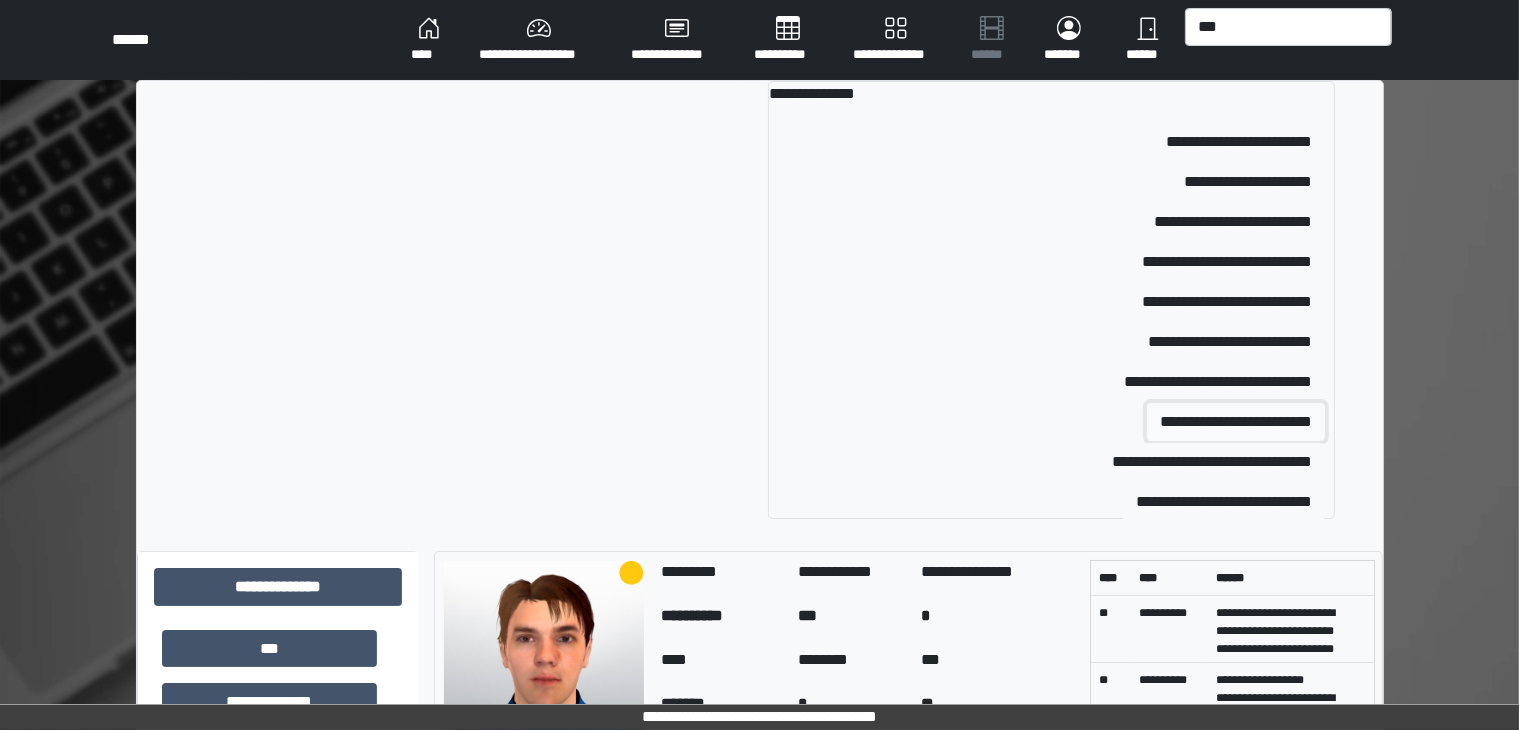 click on "**********" at bounding box center (1236, 422) 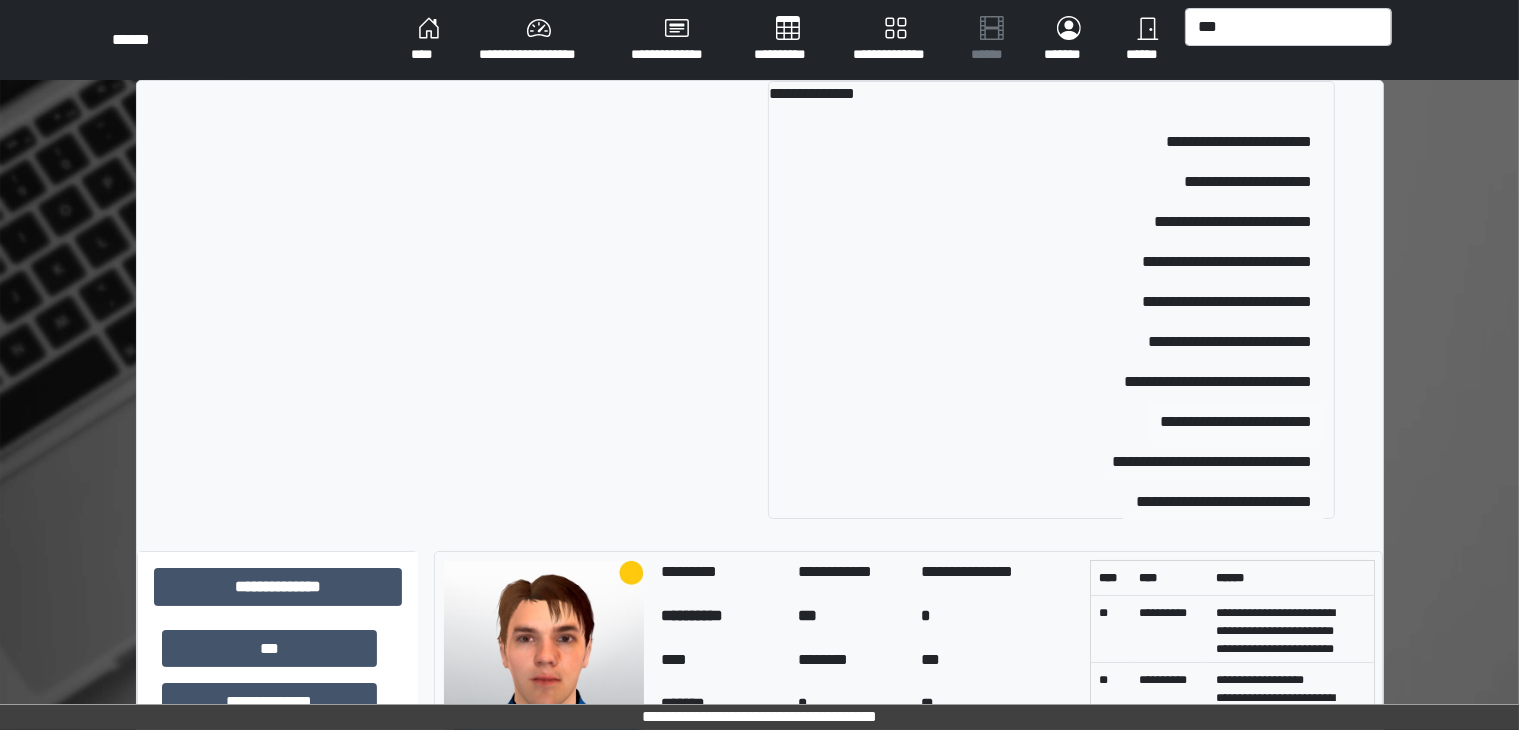 type 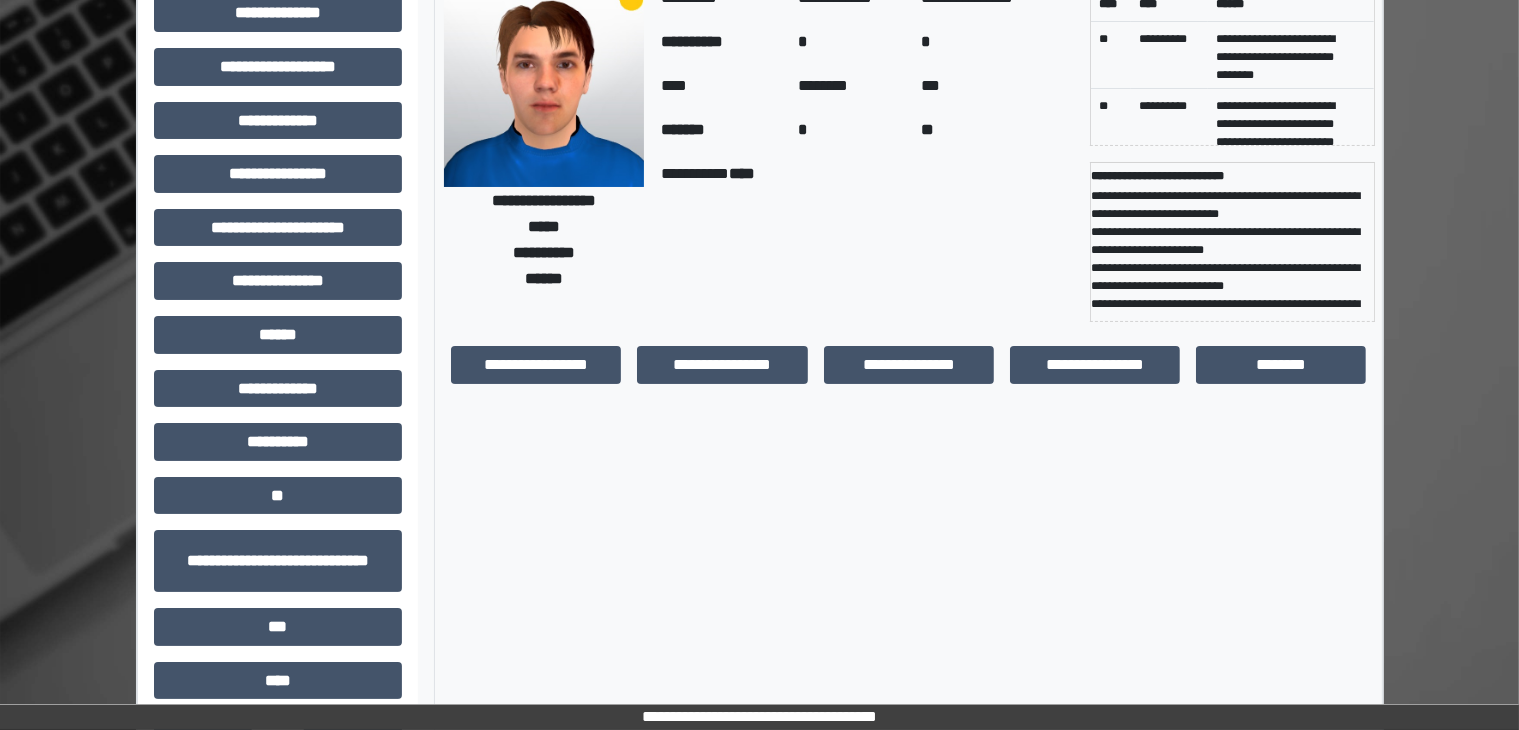 scroll, scrollTop: 0, scrollLeft: 0, axis: both 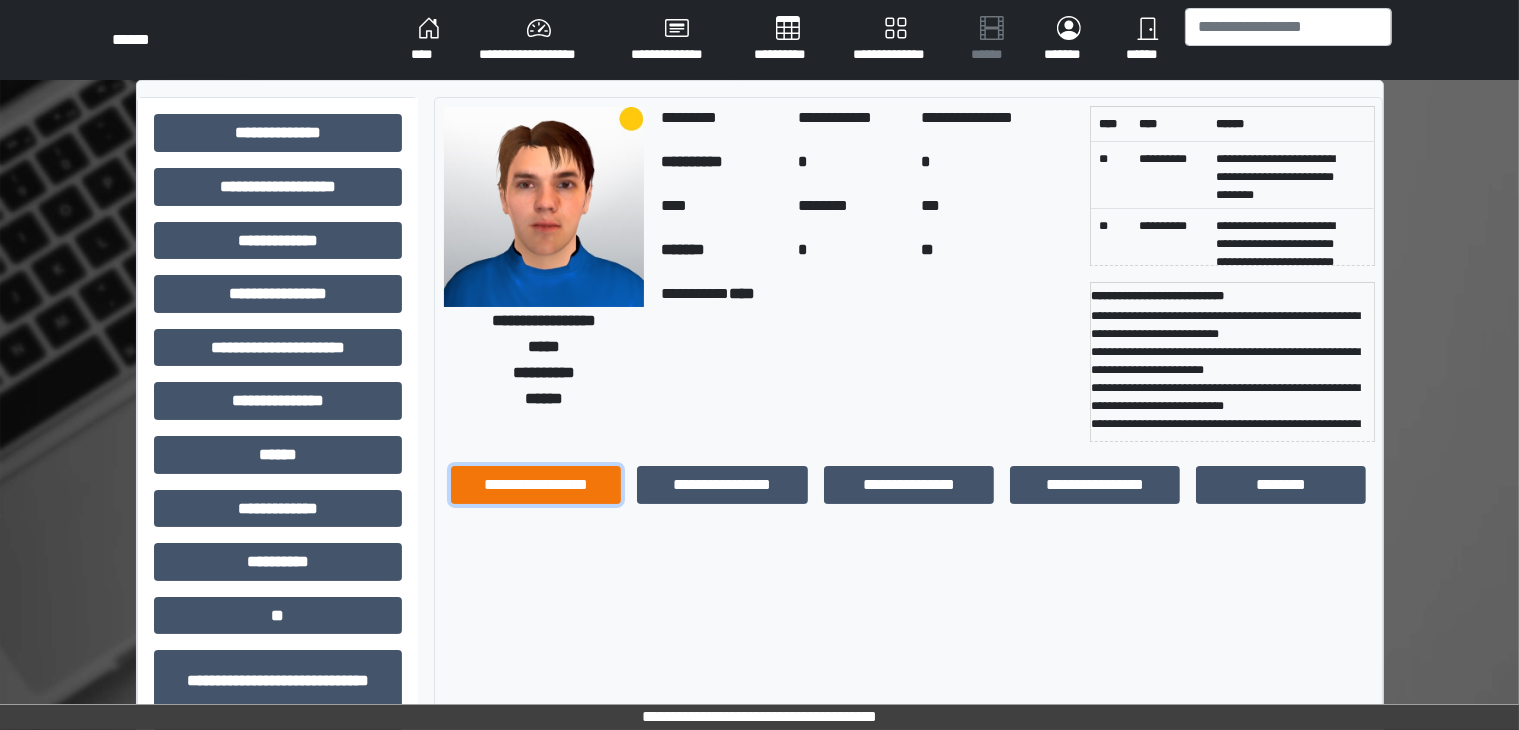 click on "**********" at bounding box center [536, 485] 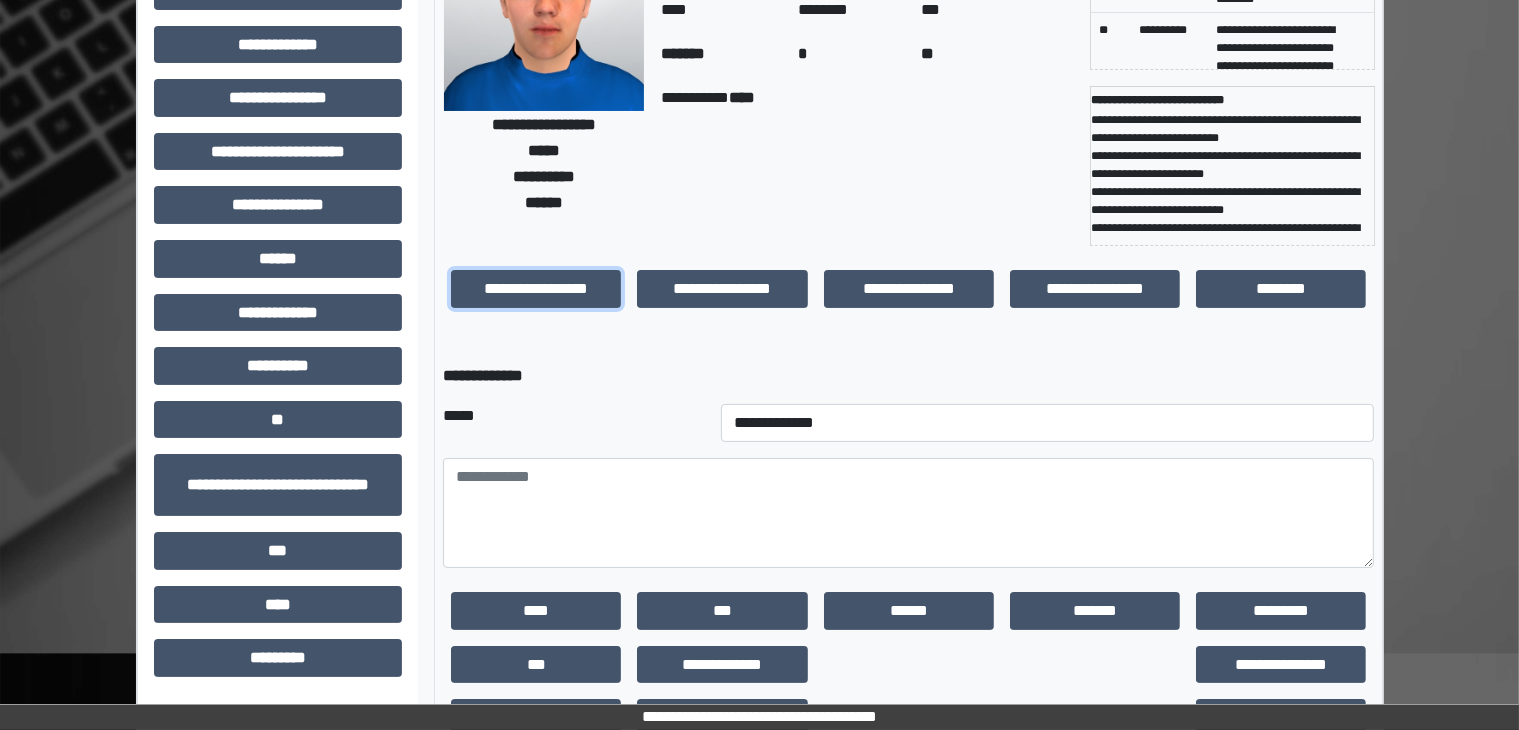 scroll, scrollTop: 198, scrollLeft: 0, axis: vertical 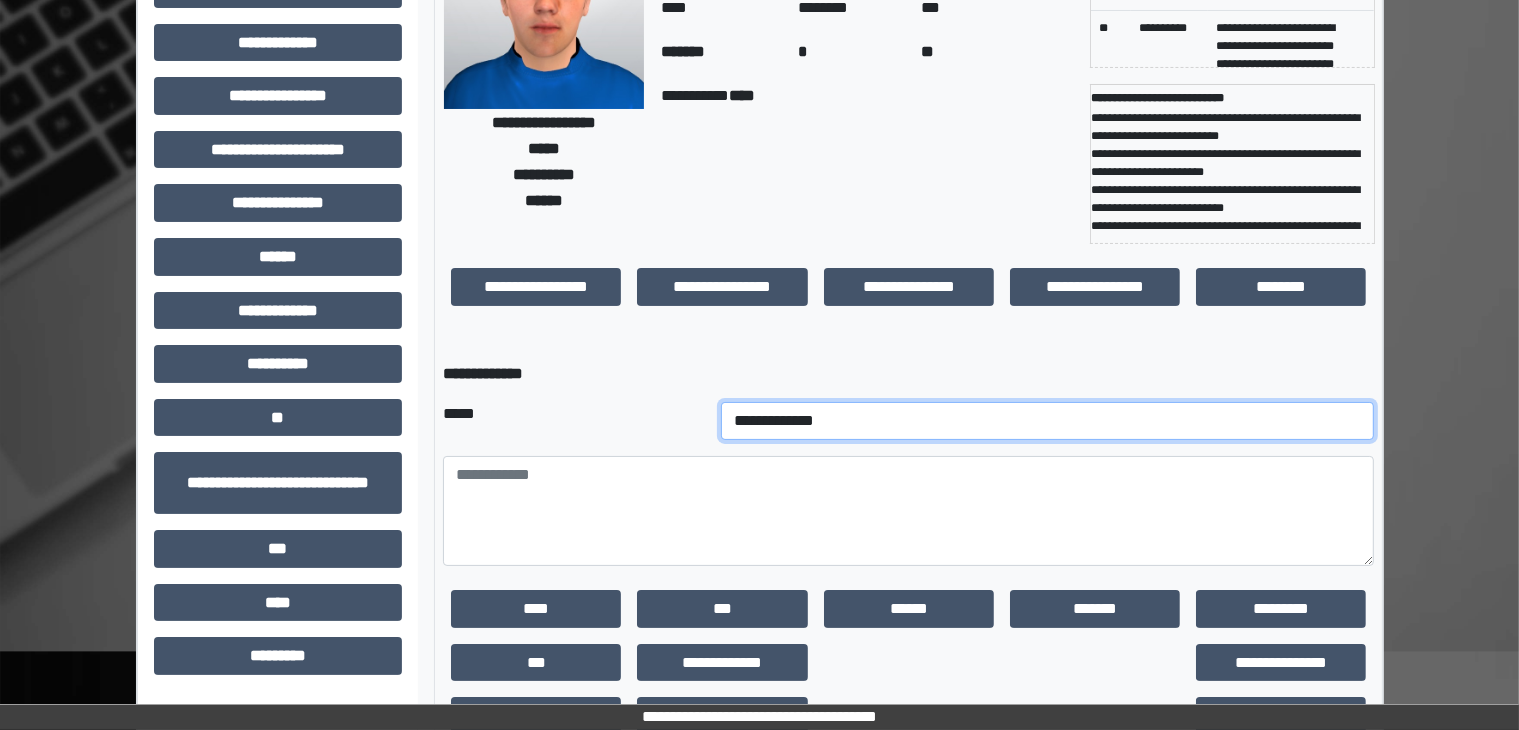 click on "**********" at bounding box center [1048, 421] 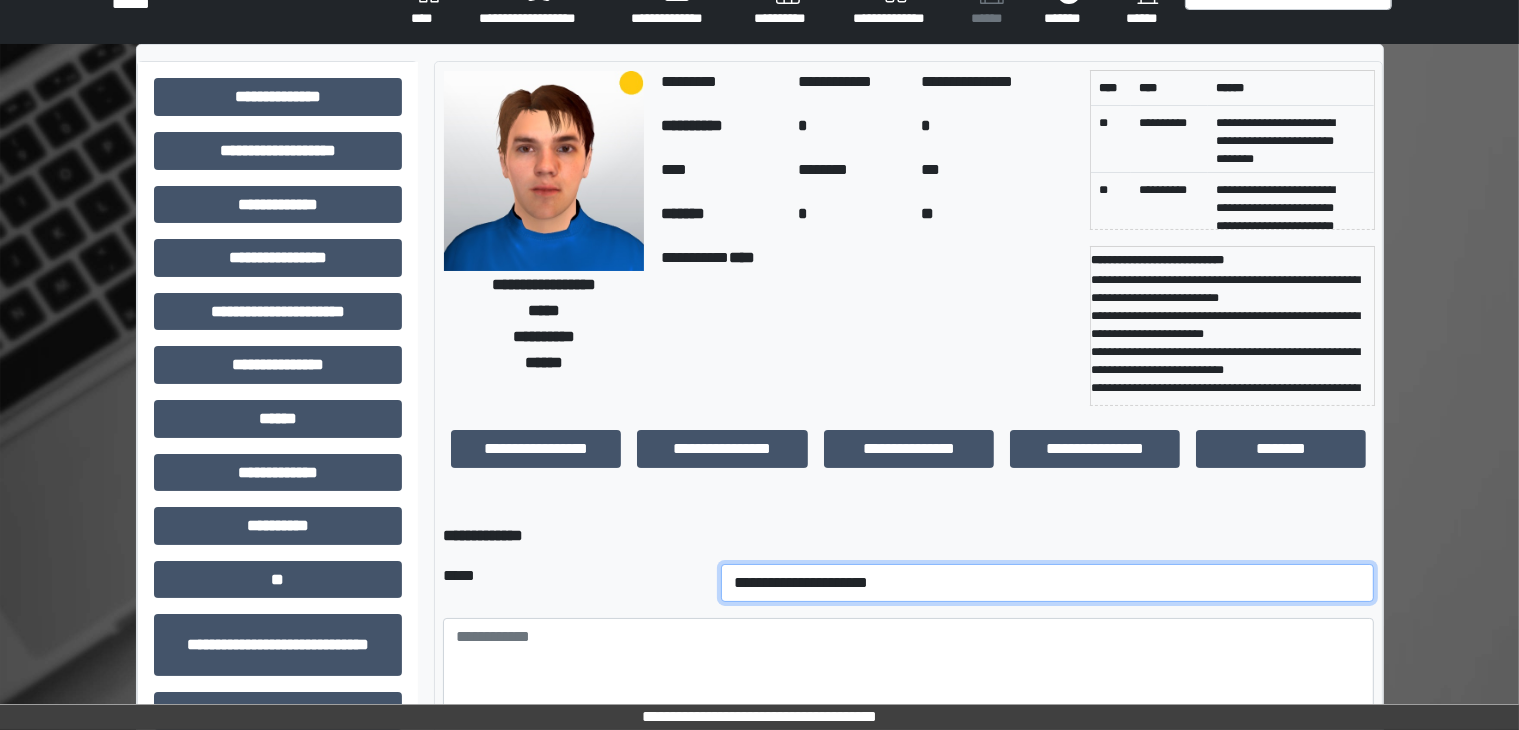 scroll, scrollTop: 38, scrollLeft: 0, axis: vertical 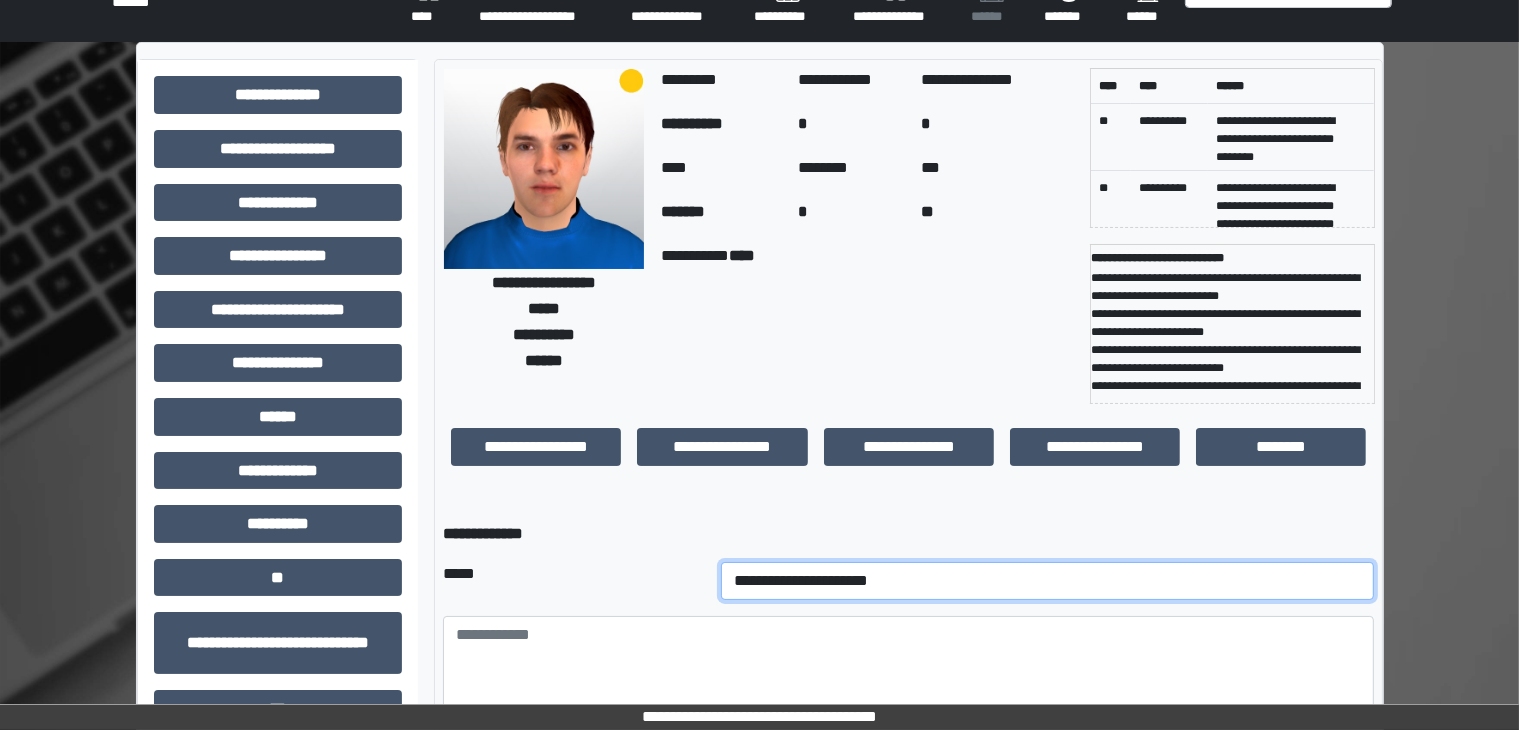 click on "**********" at bounding box center [1048, 581] 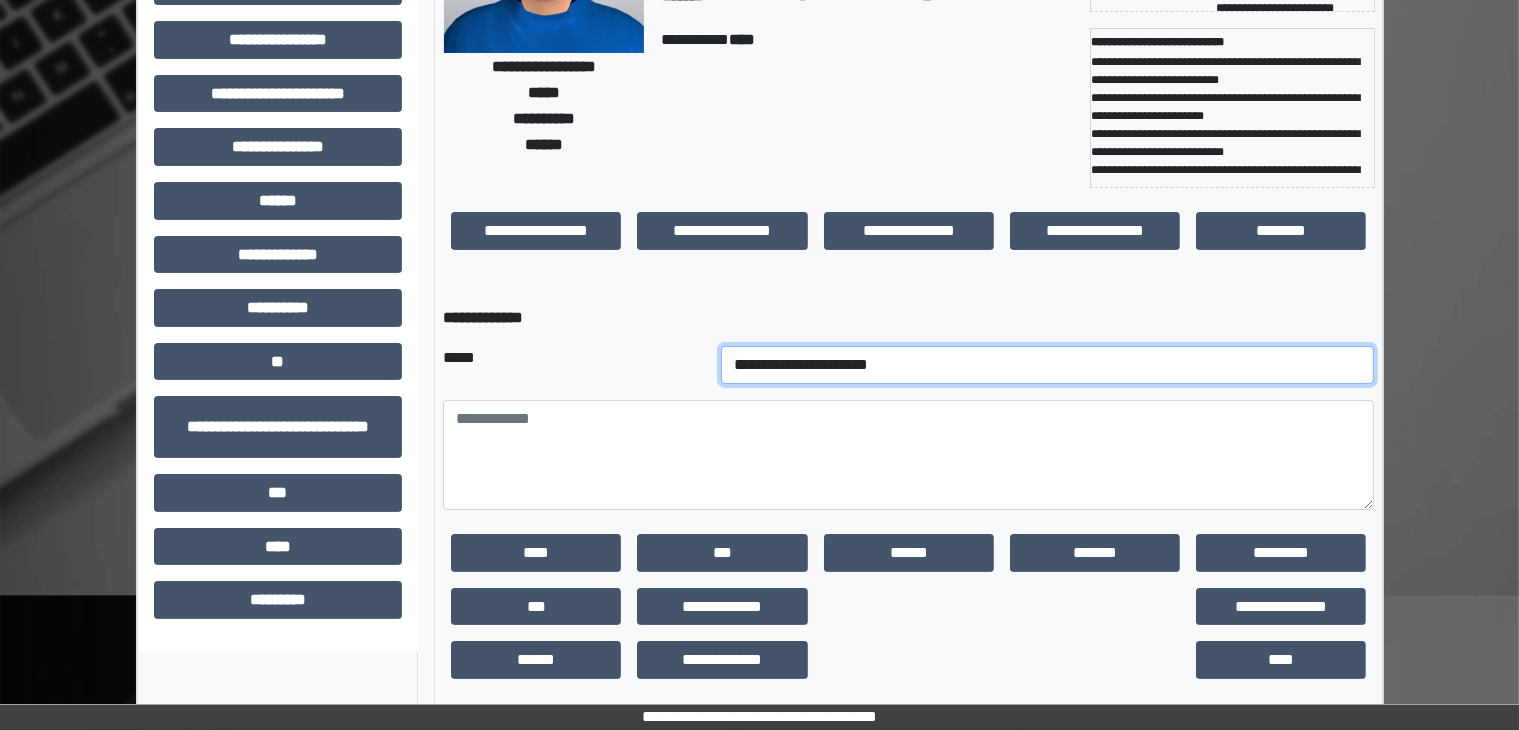 scroll, scrollTop: 252, scrollLeft: 0, axis: vertical 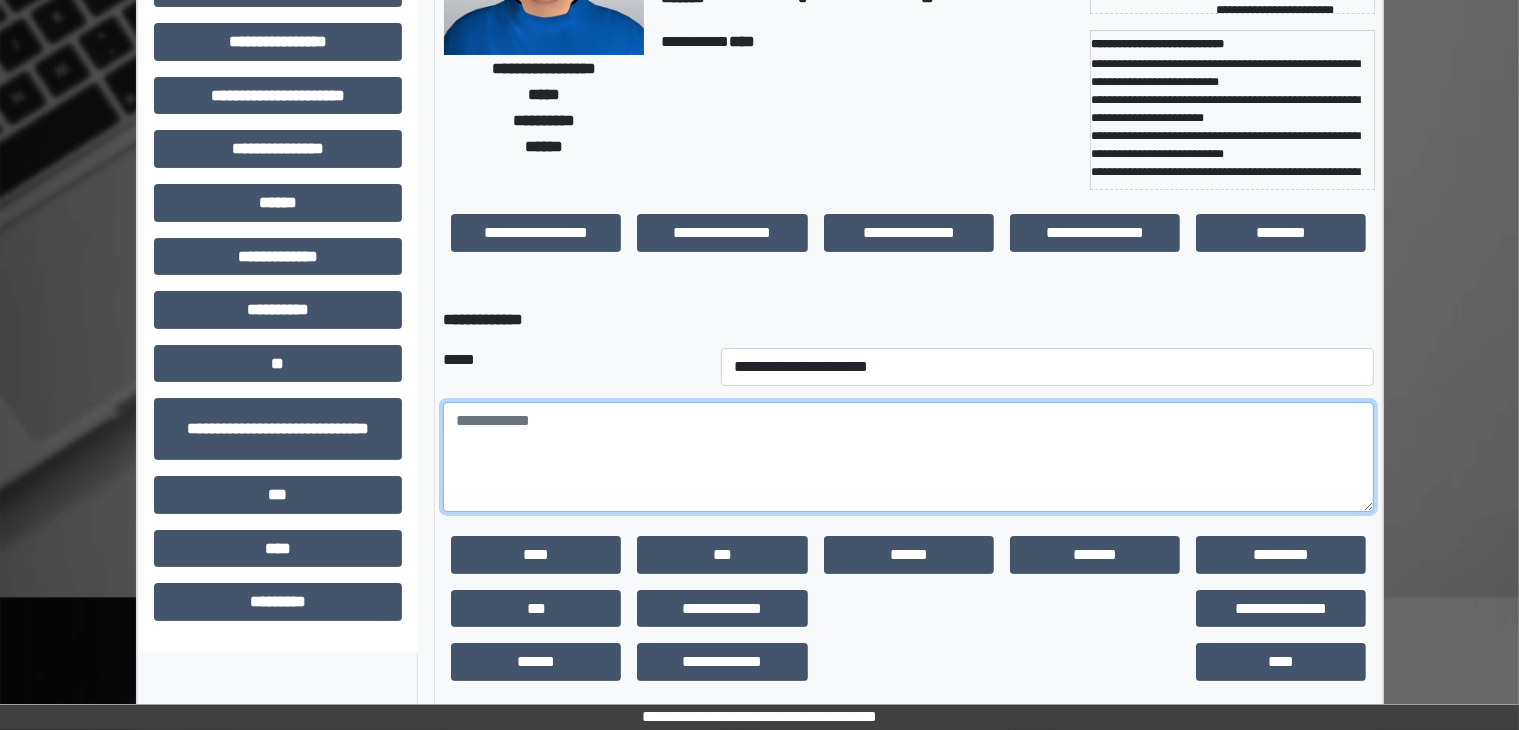 click at bounding box center (908, 457) 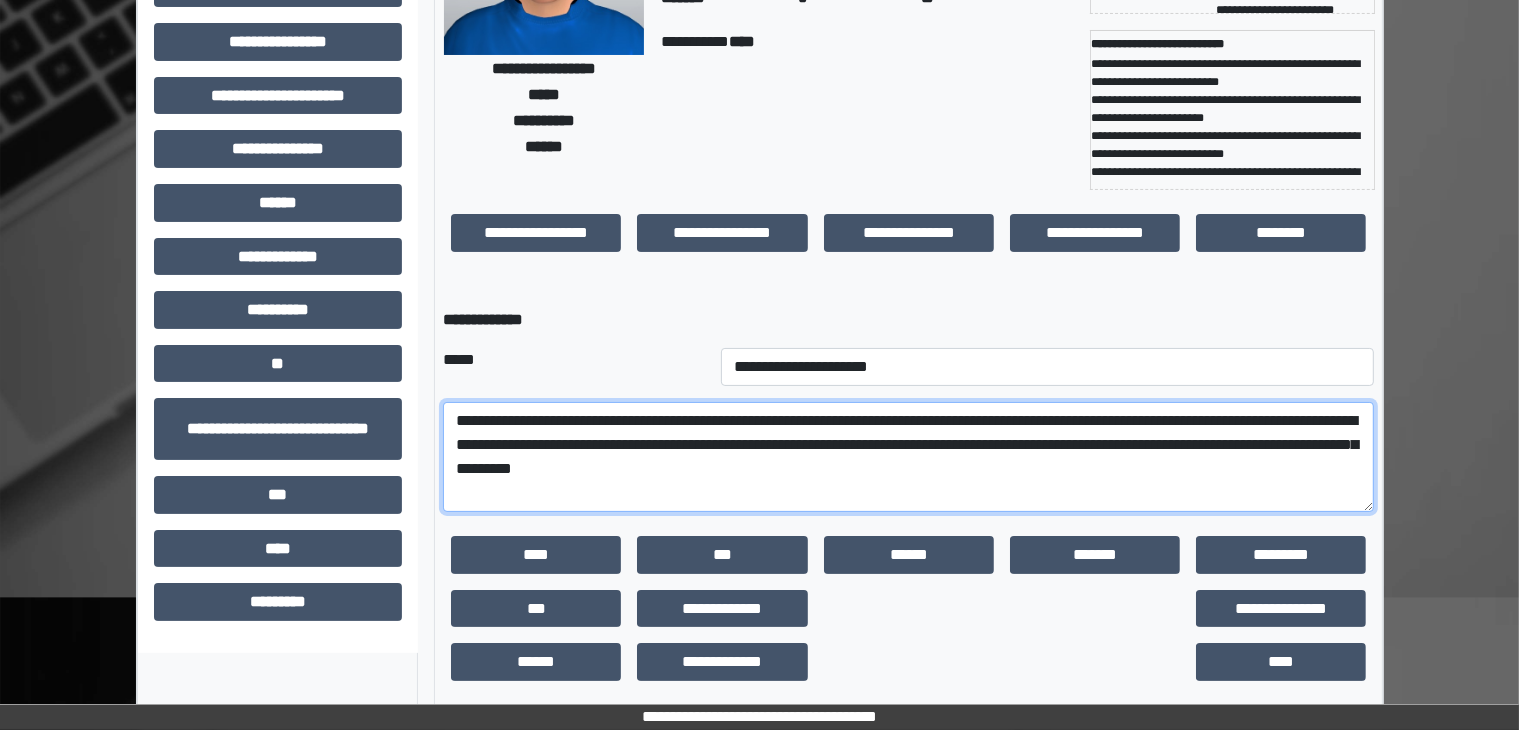 click on "**********" at bounding box center (908, 457) 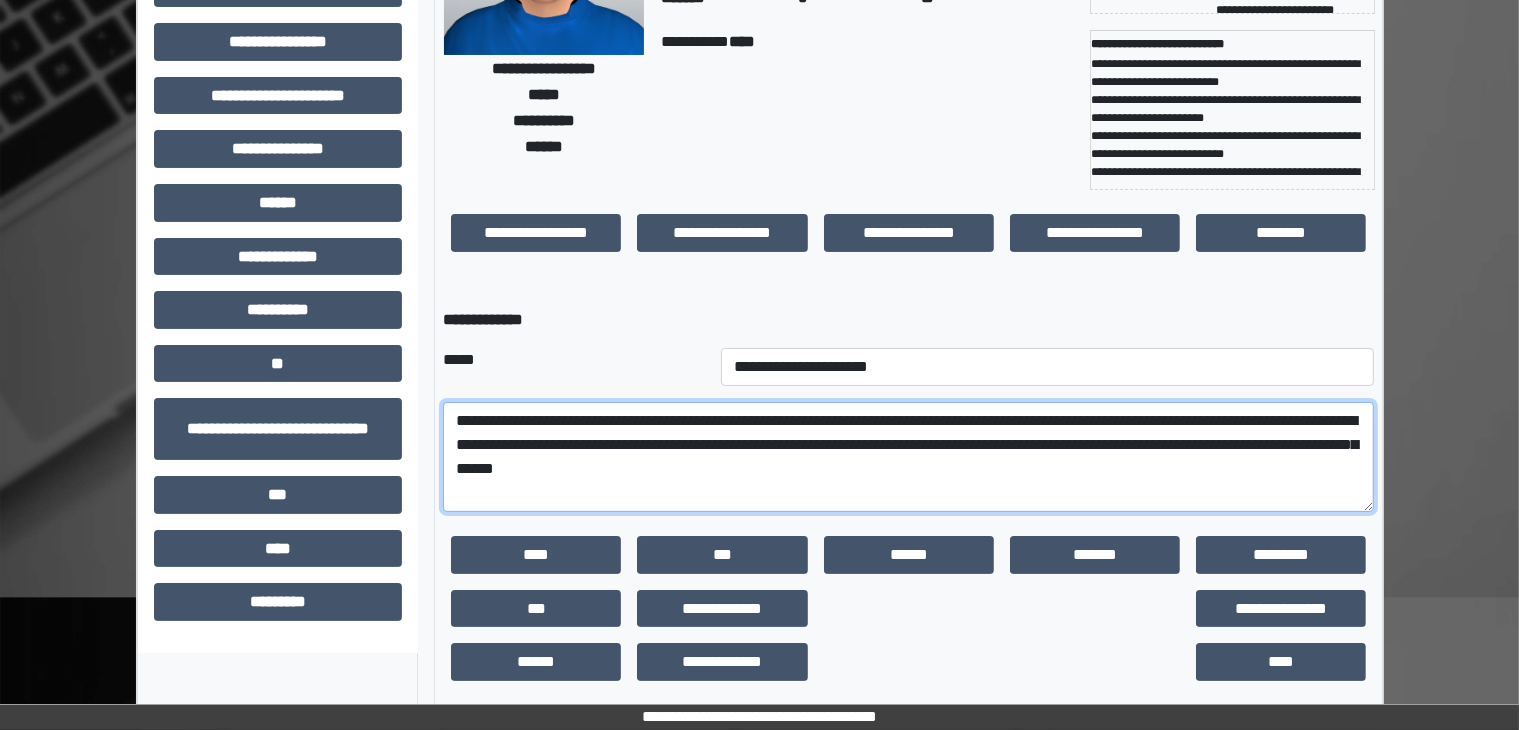 click on "**********" at bounding box center [908, 457] 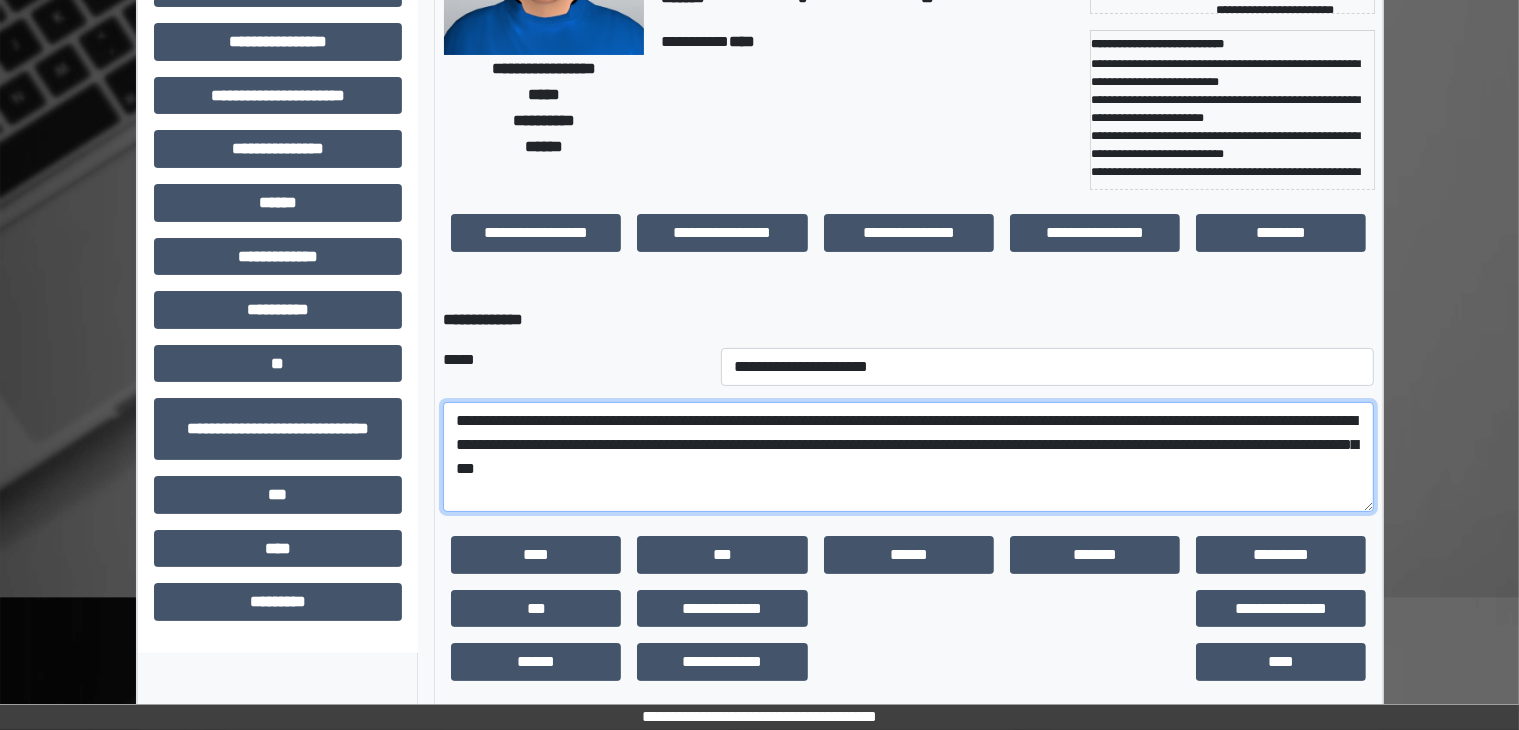click on "**********" at bounding box center (908, 457) 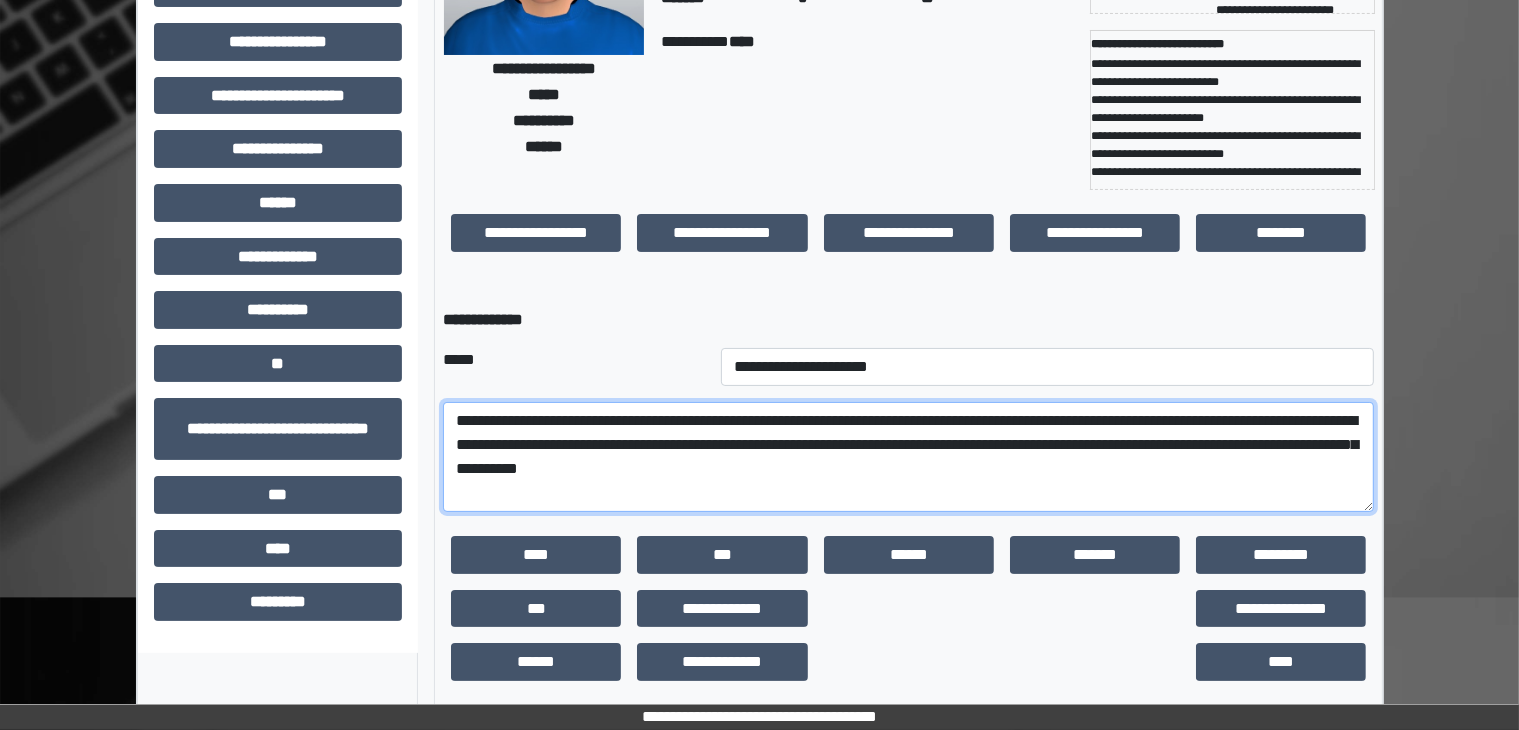 scroll, scrollTop: 268, scrollLeft: 0, axis: vertical 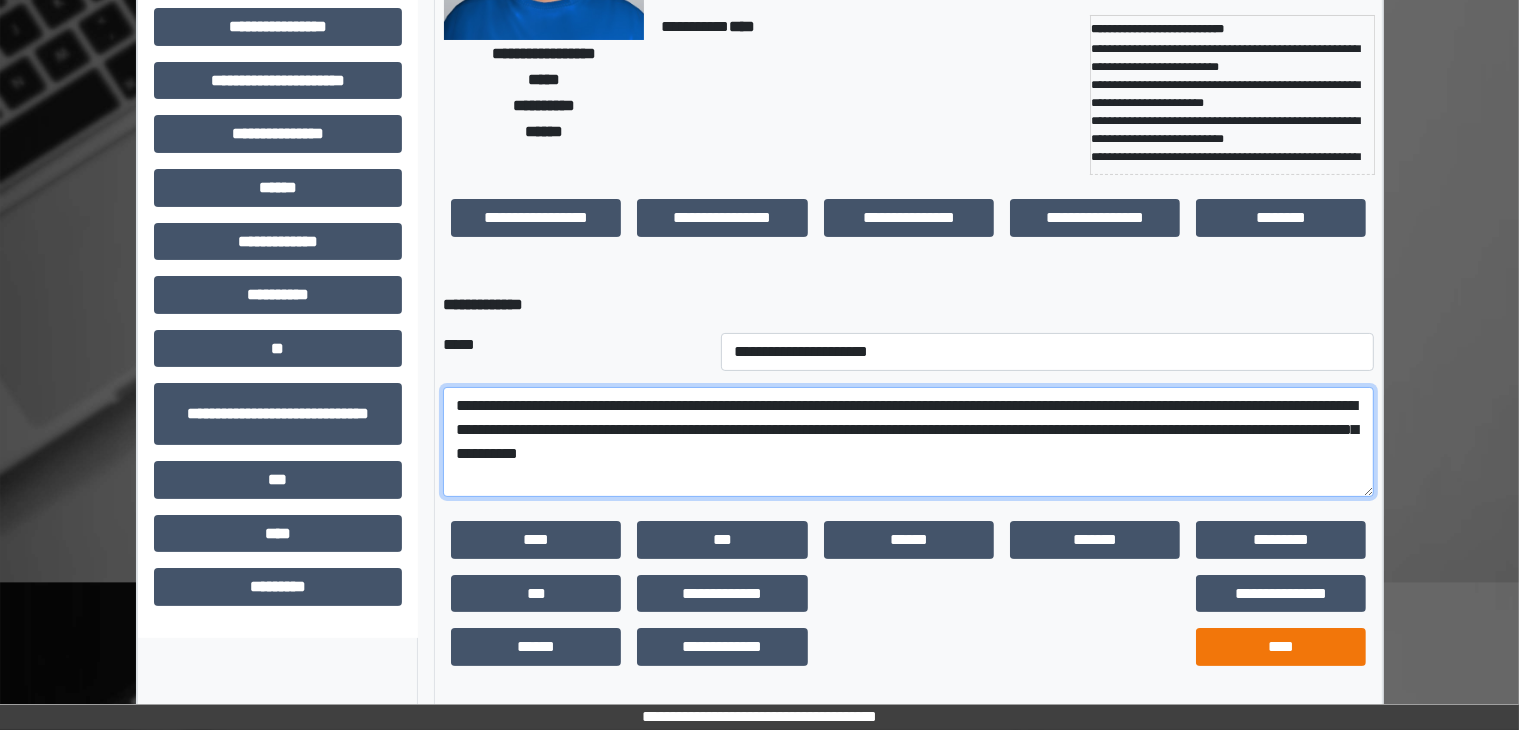 type on "**********" 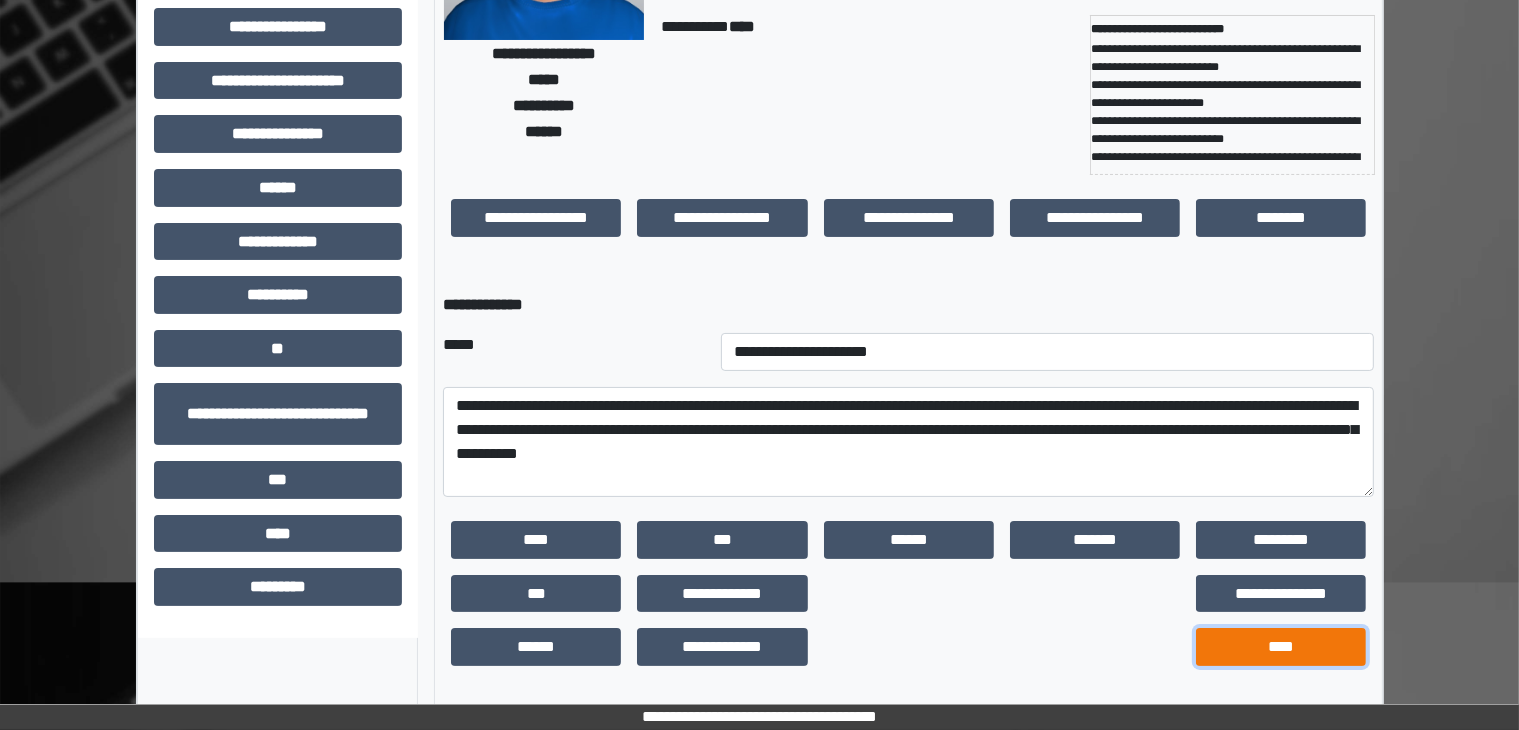 click on "****" at bounding box center (1281, 647) 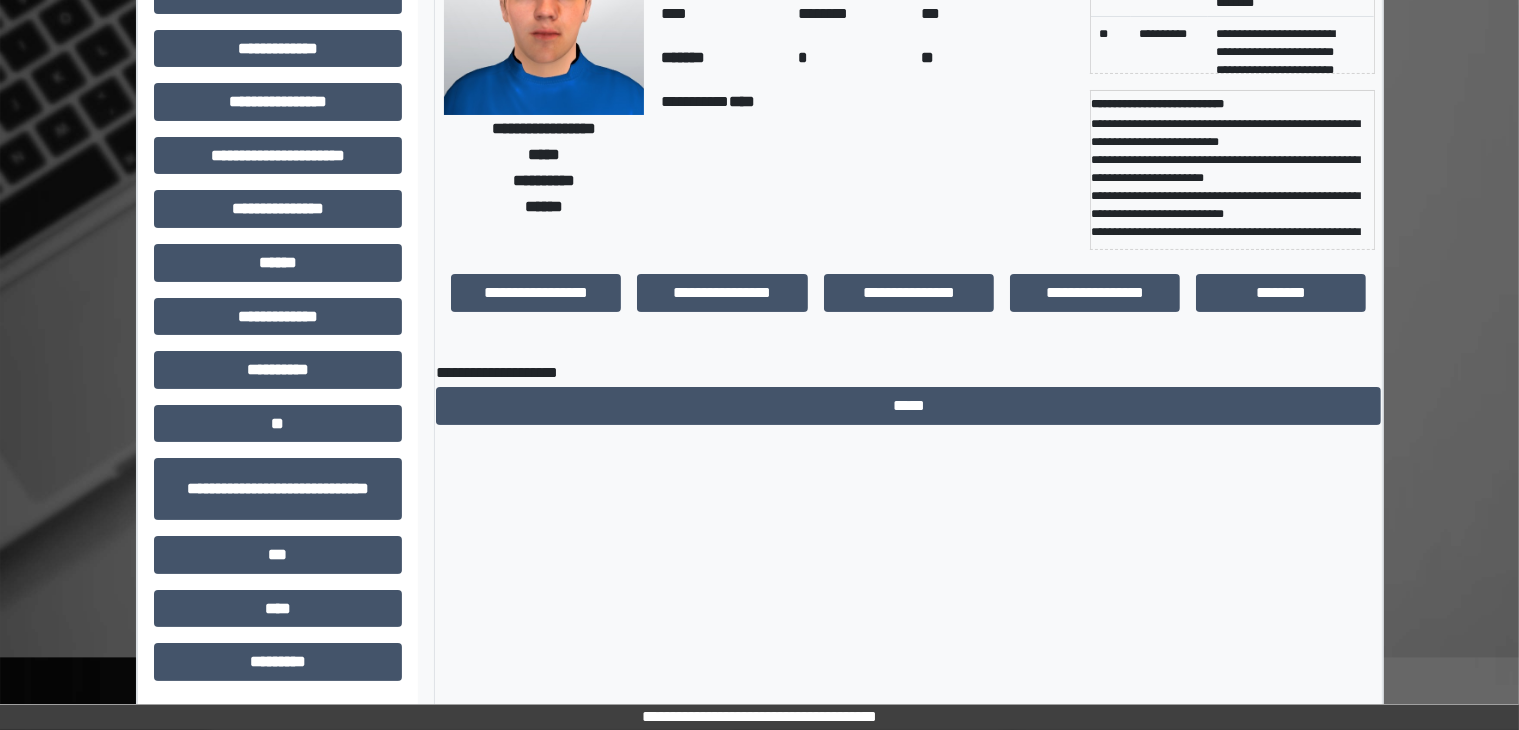 scroll, scrollTop: 0, scrollLeft: 0, axis: both 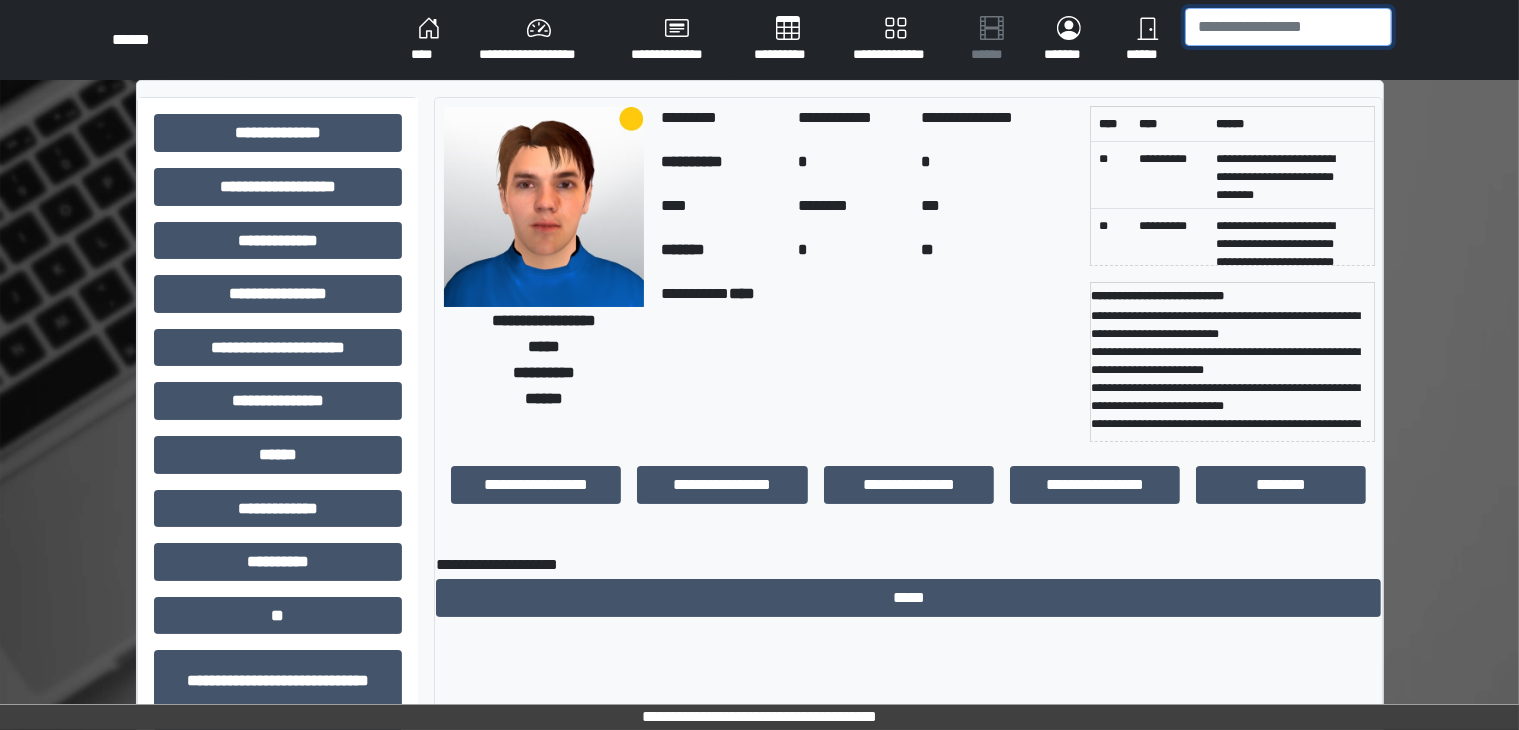 click at bounding box center (1288, 27) 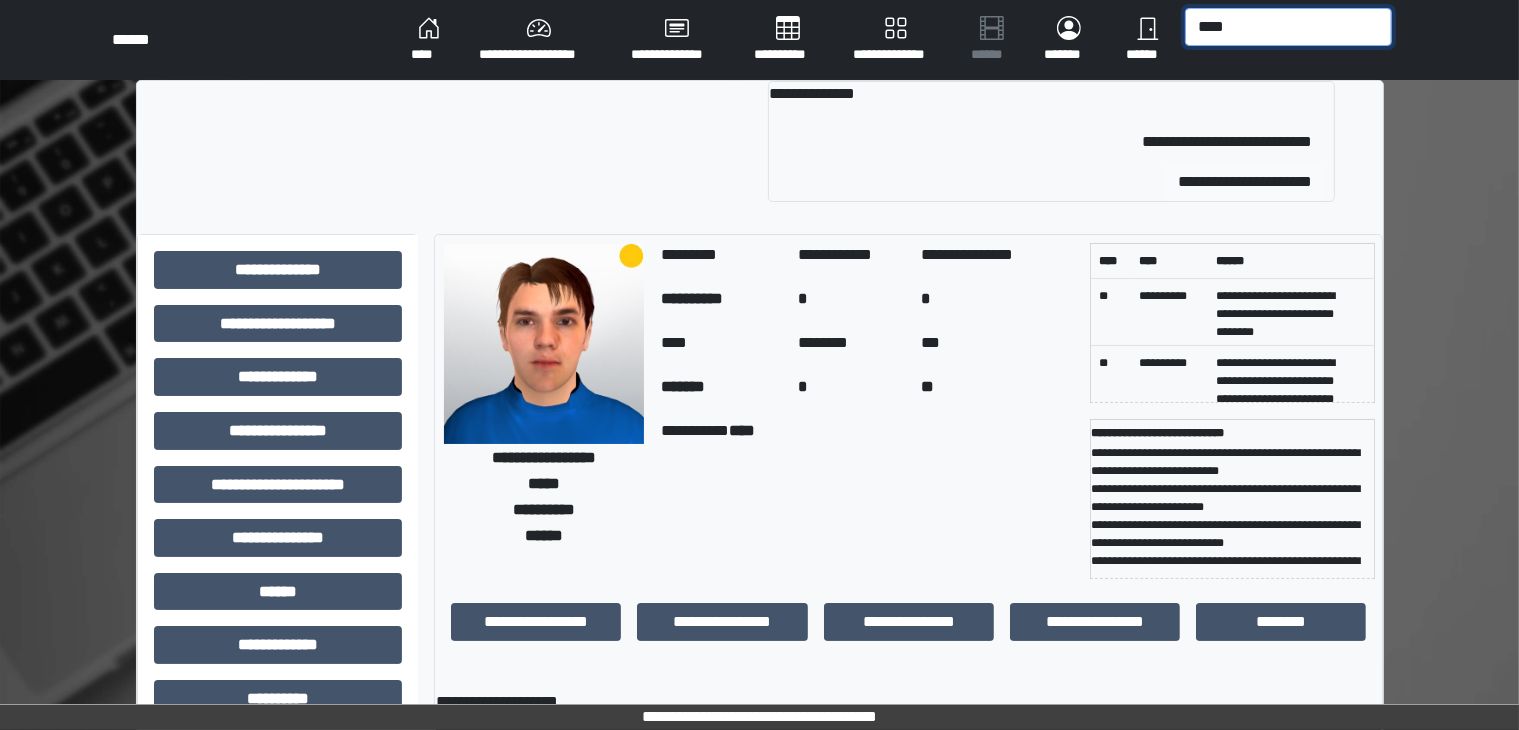 type on "****" 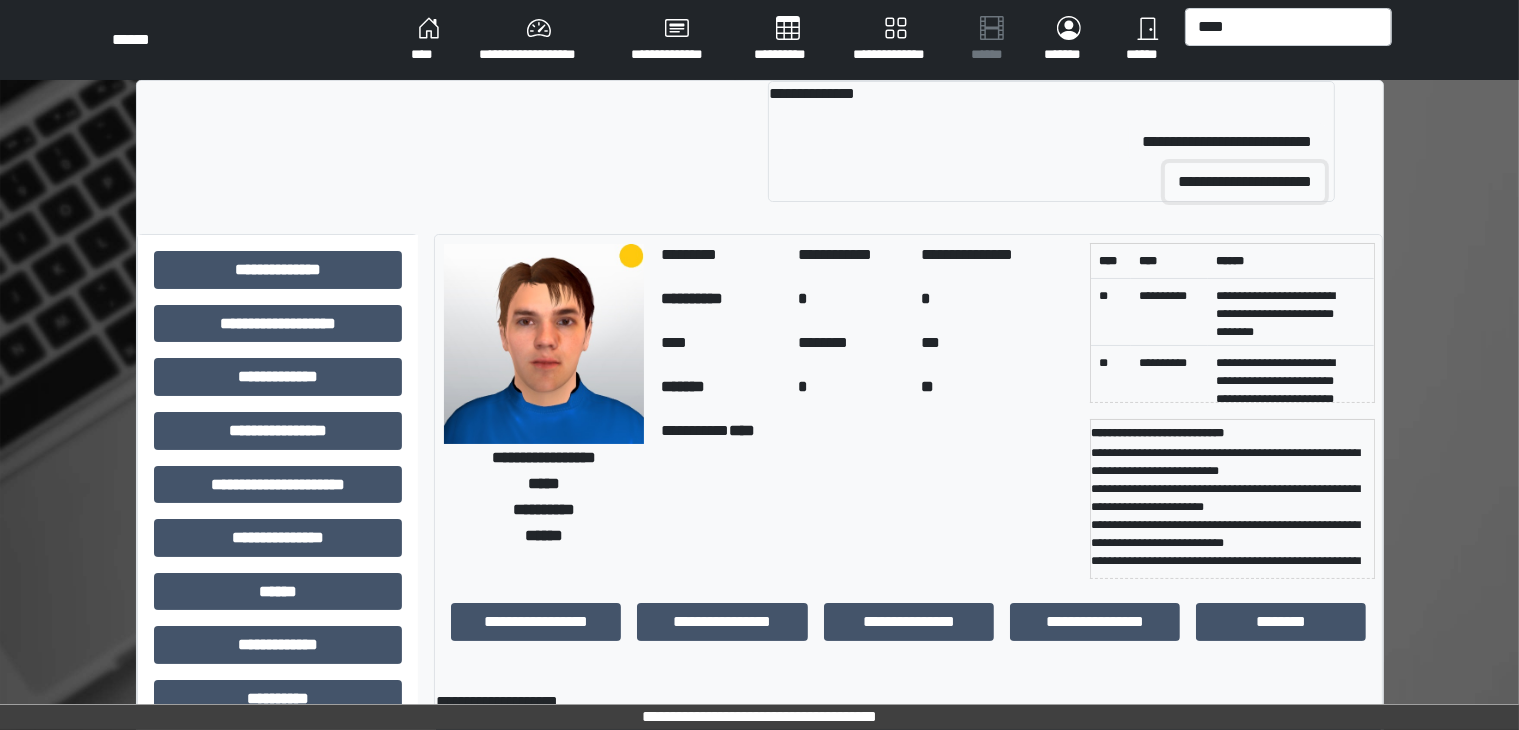 click on "**********" at bounding box center (1245, 182) 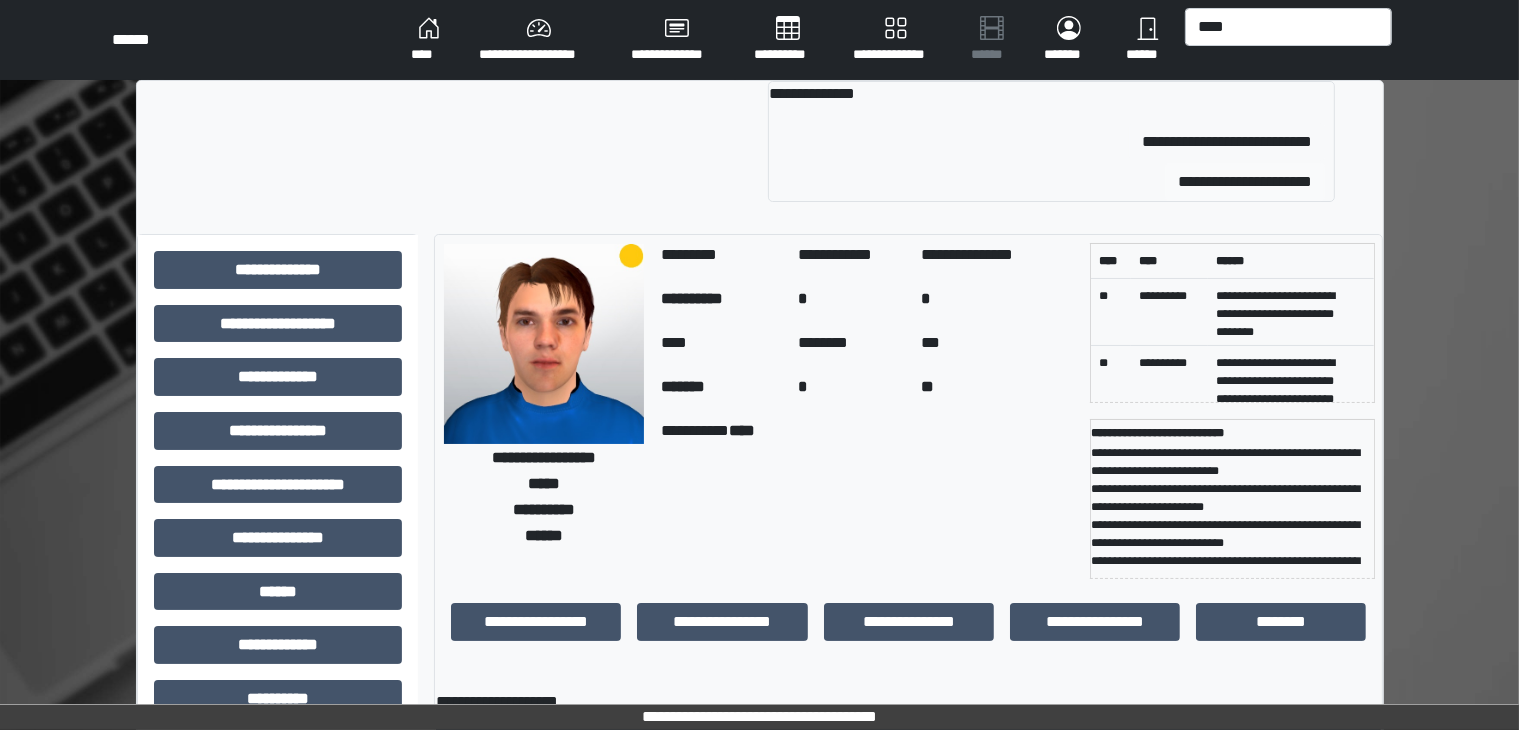 type 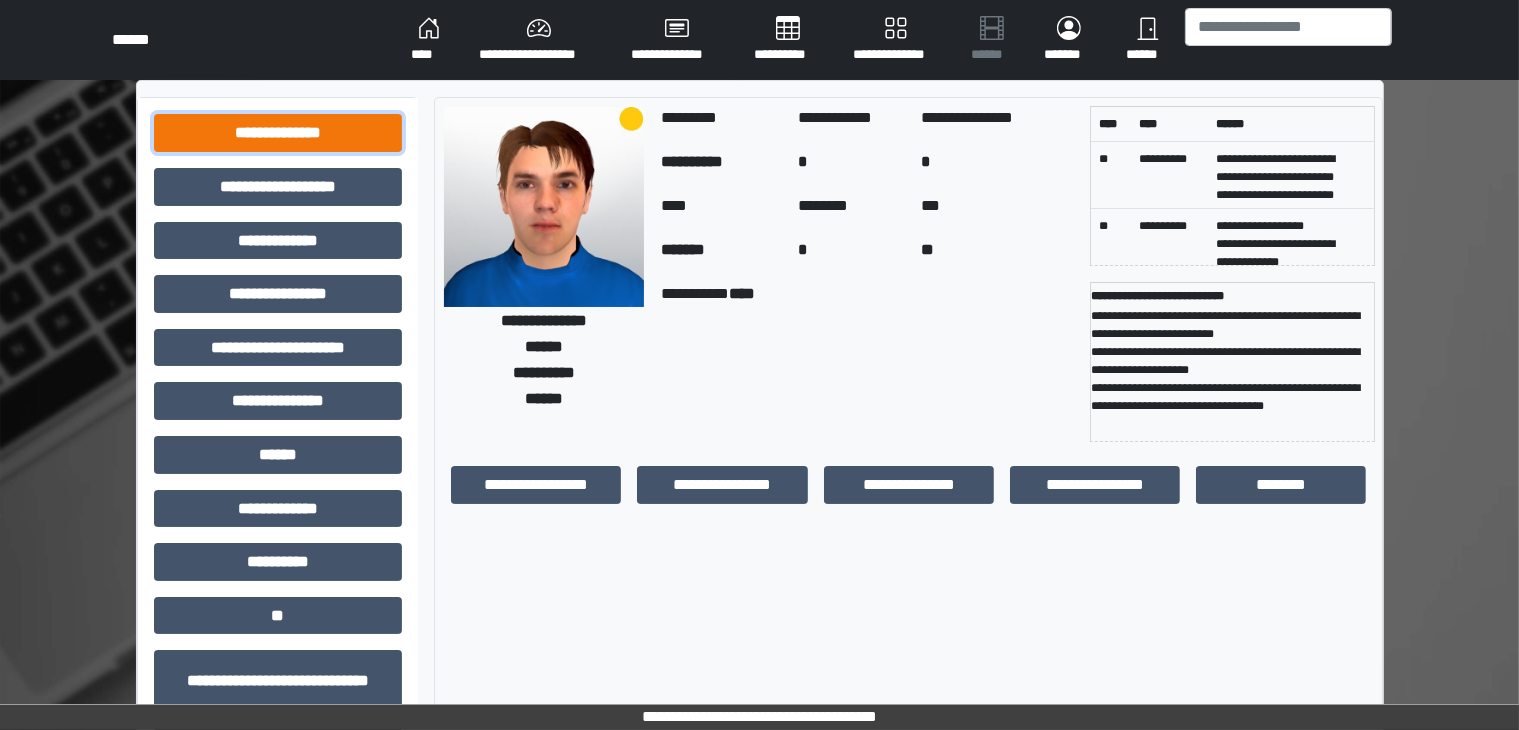 click on "**********" at bounding box center [278, 133] 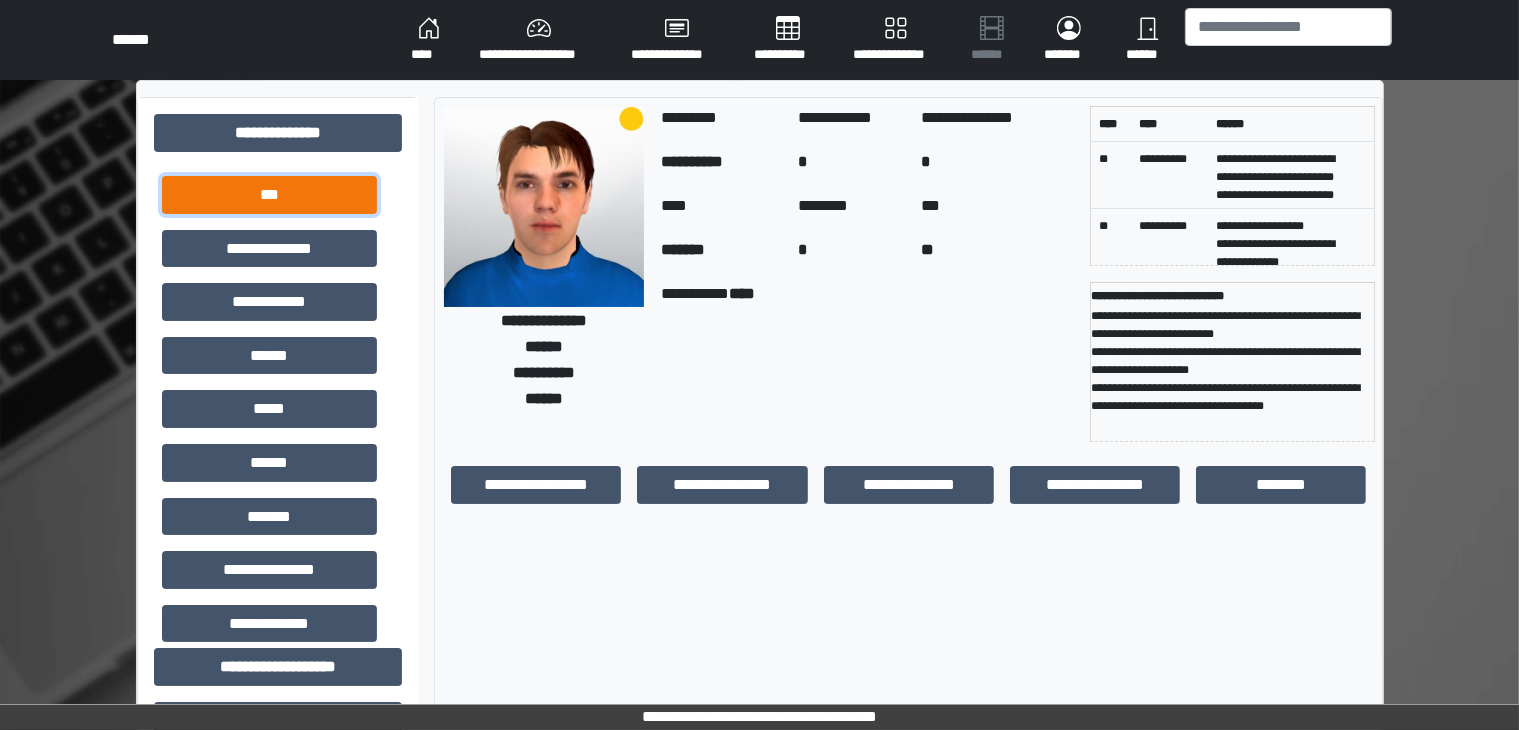 click on "***" at bounding box center (269, 195) 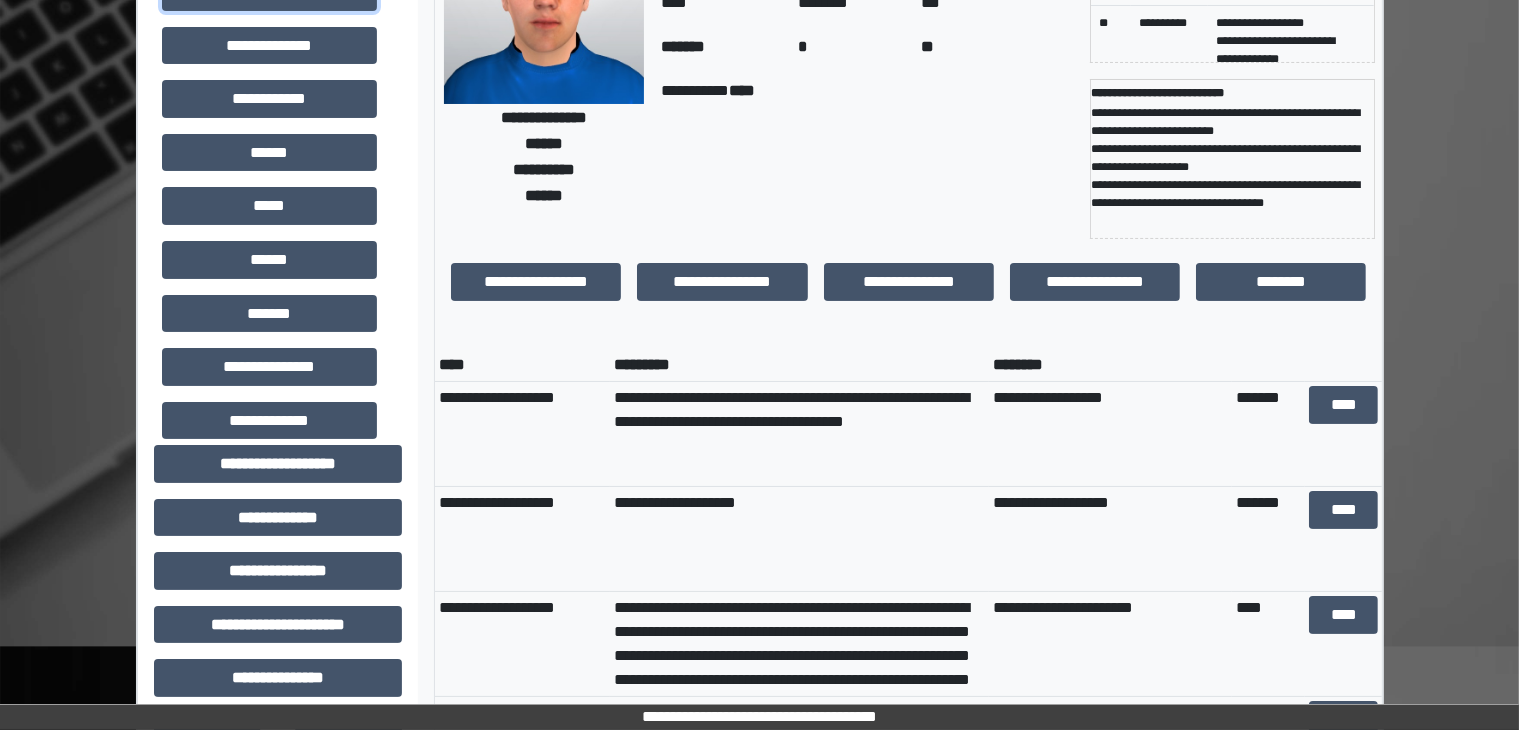 scroll, scrollTop: 204, scrollLeft: 0, axis: vertical 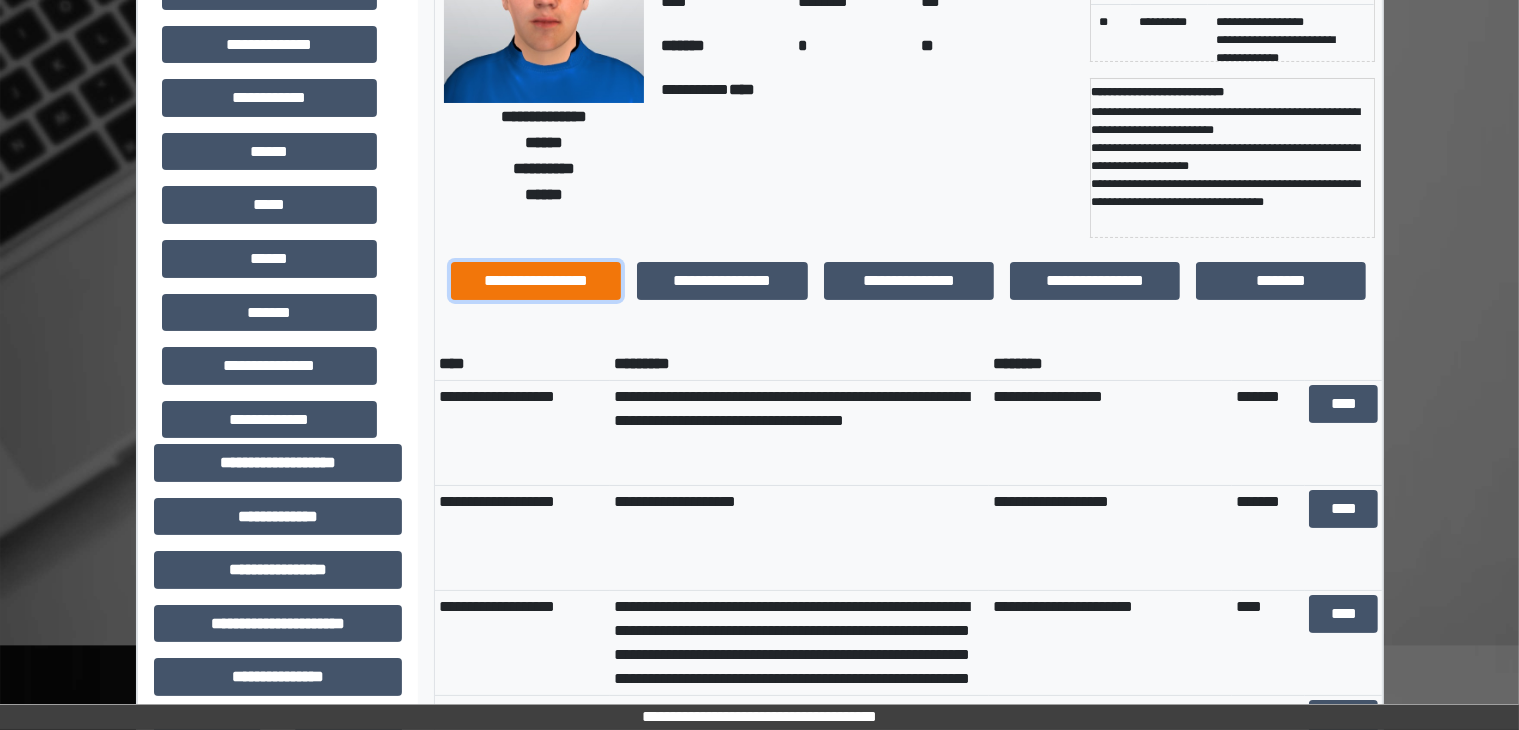 click on "**********" at bounding box center (536, 281) 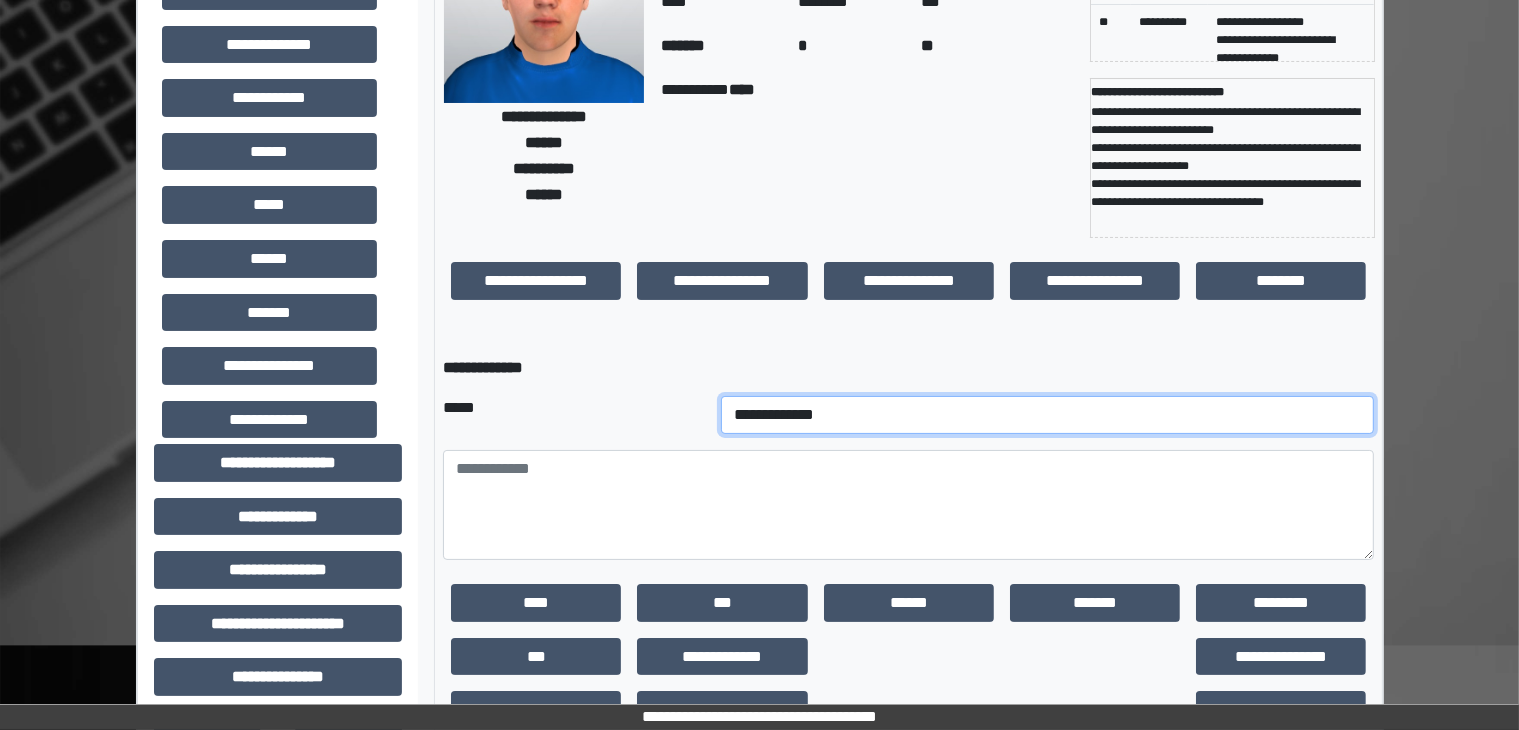 click on "**********" at bounding box center (1048, 415) 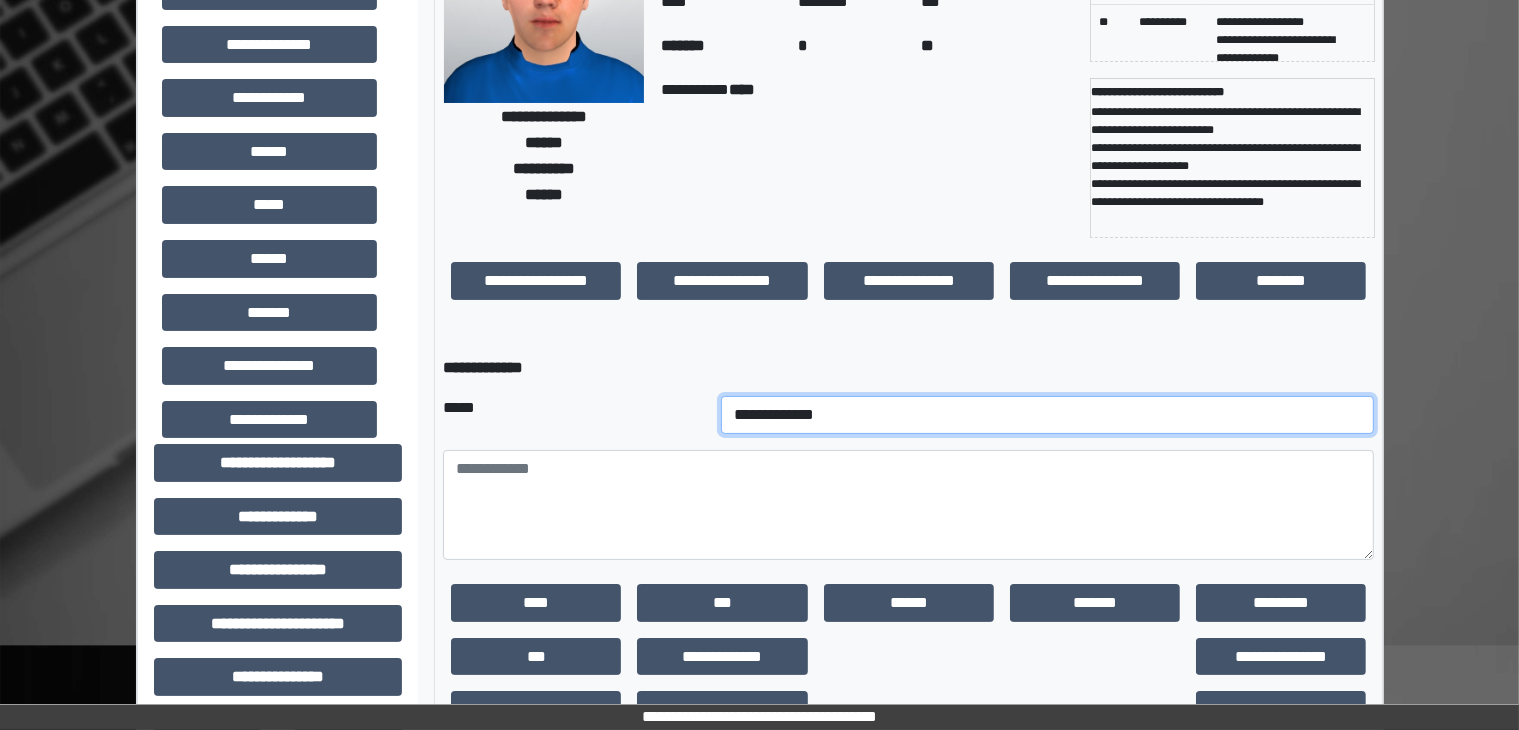 select on "**" 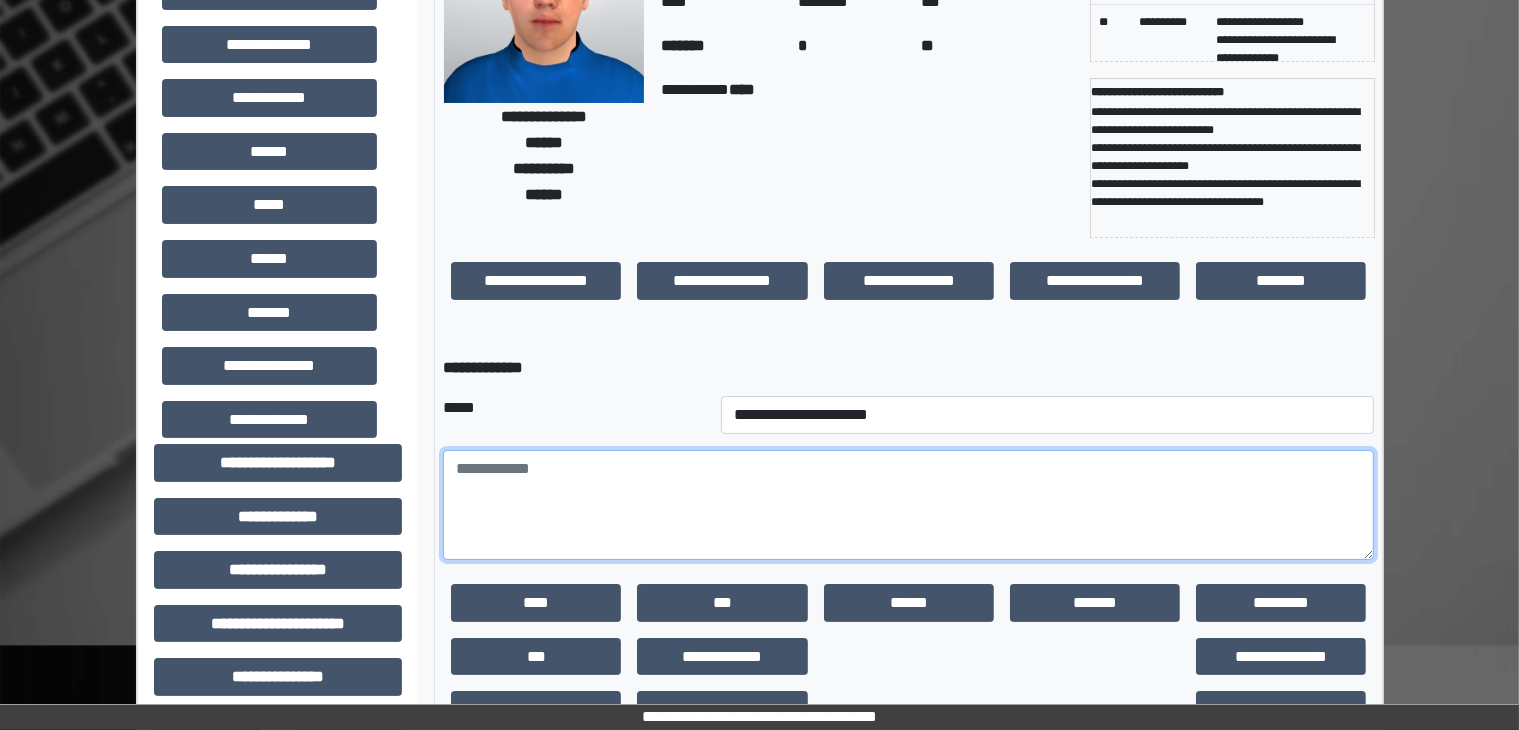 click at bounding box center (908, 505) 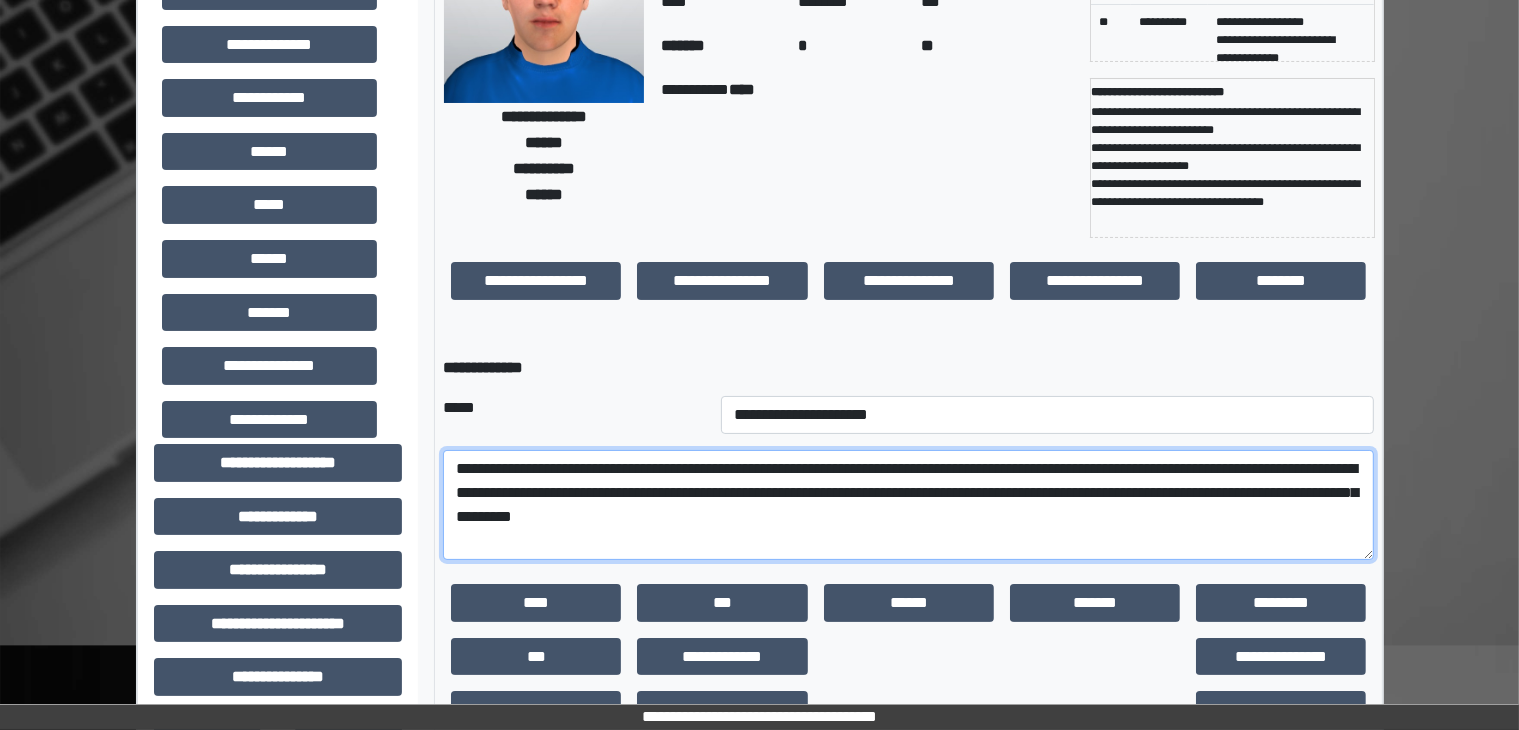 click on "**********" at bounding box center (908, 505) 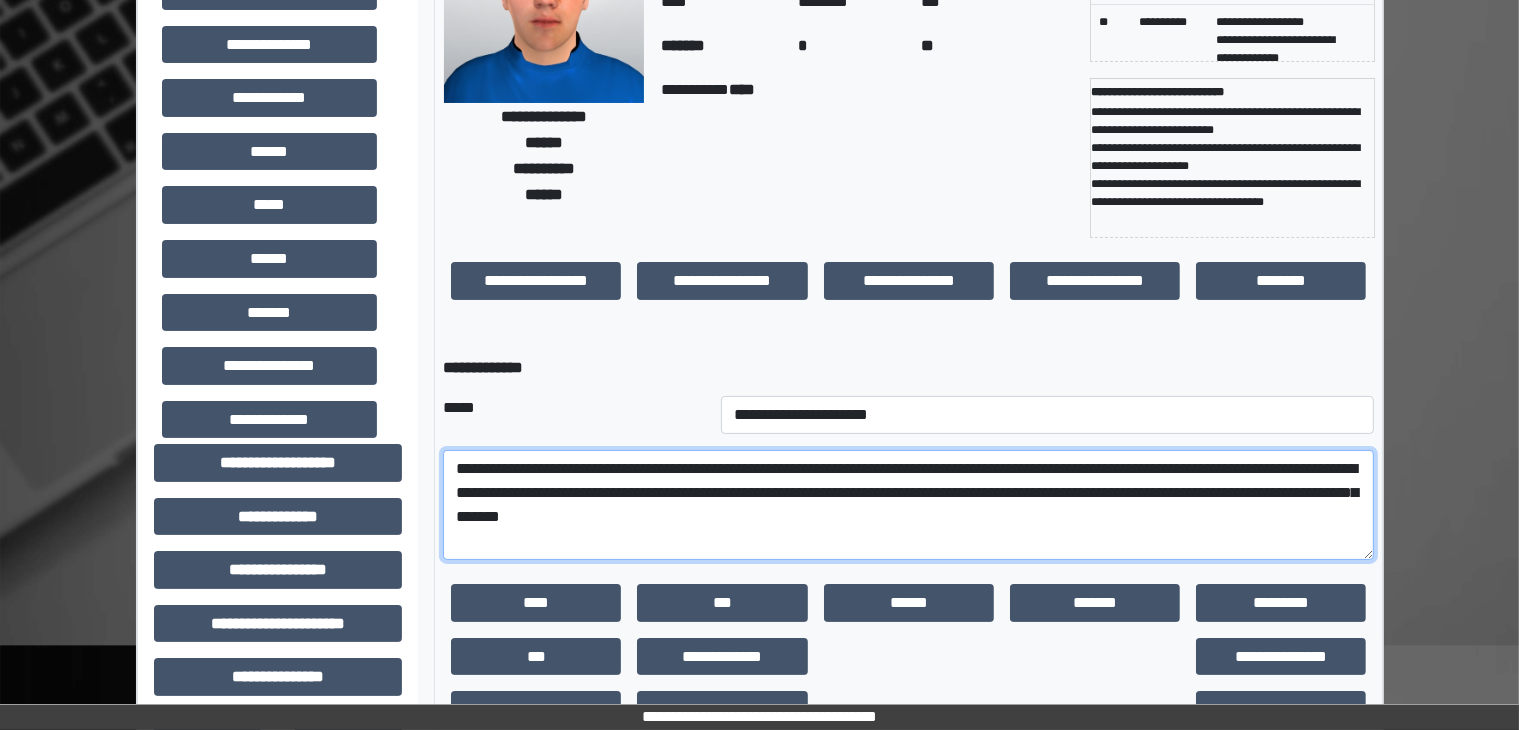 click on "**********" at bounding box center [908, 505] 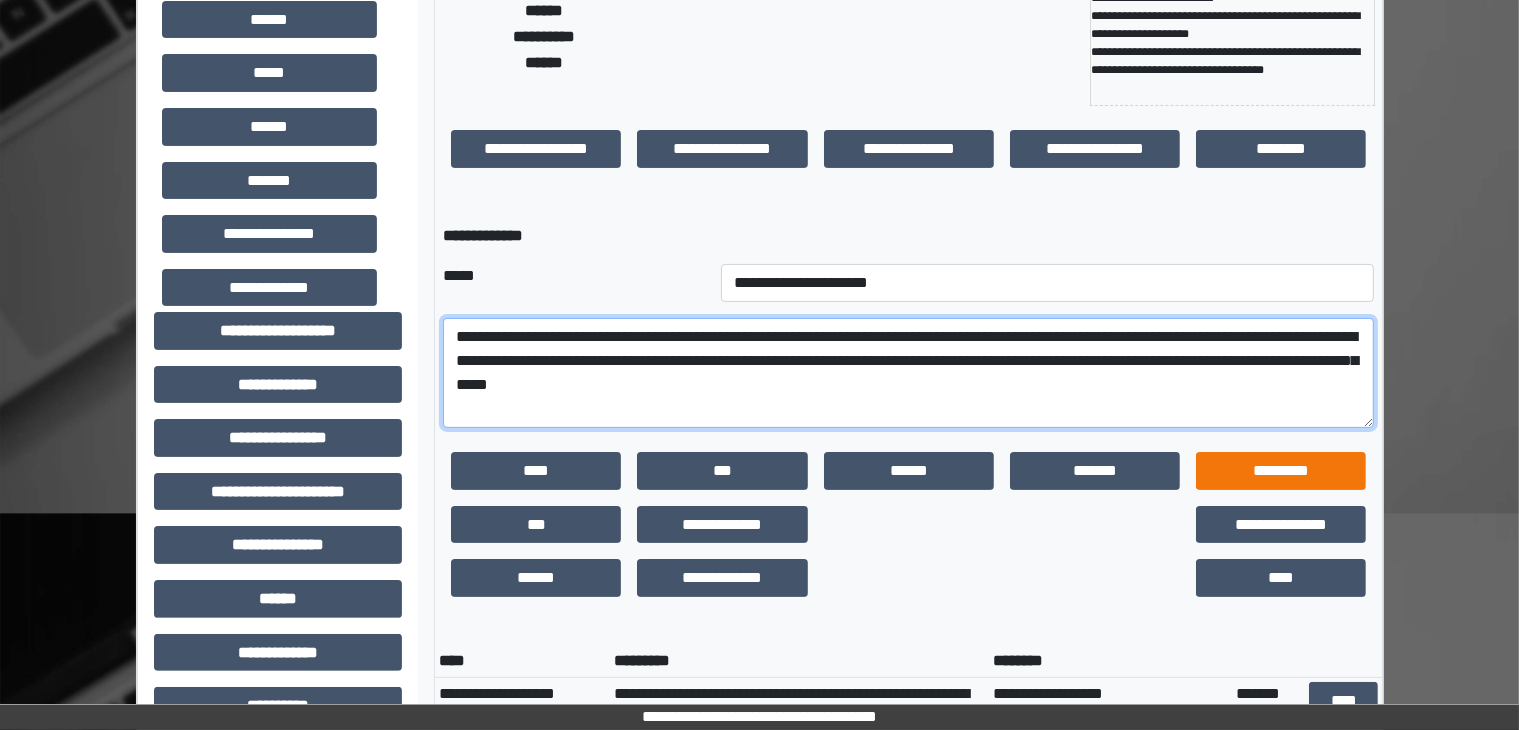 scroll, scrollTop: 348, scrollLeft: 0, axis: vertical 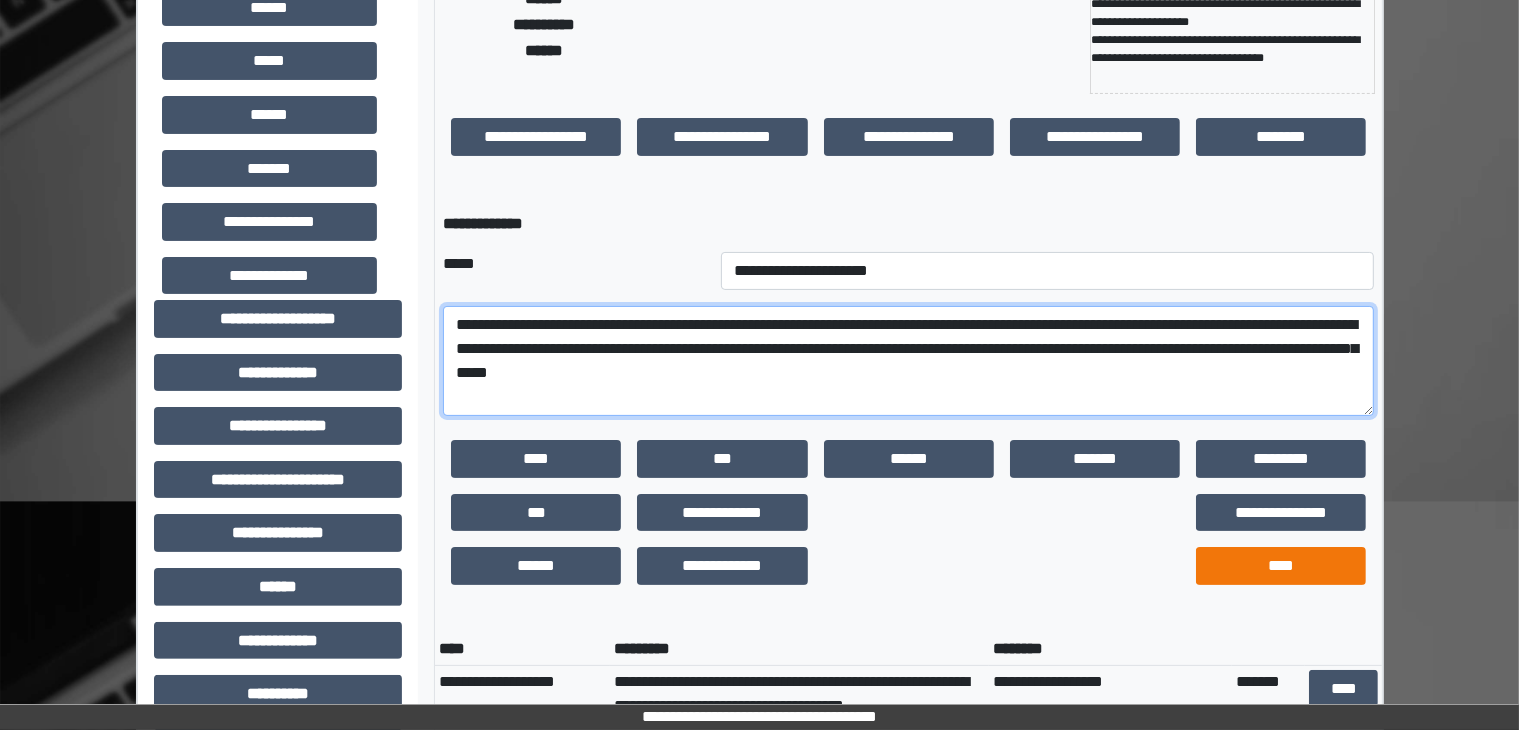 type on "**********" 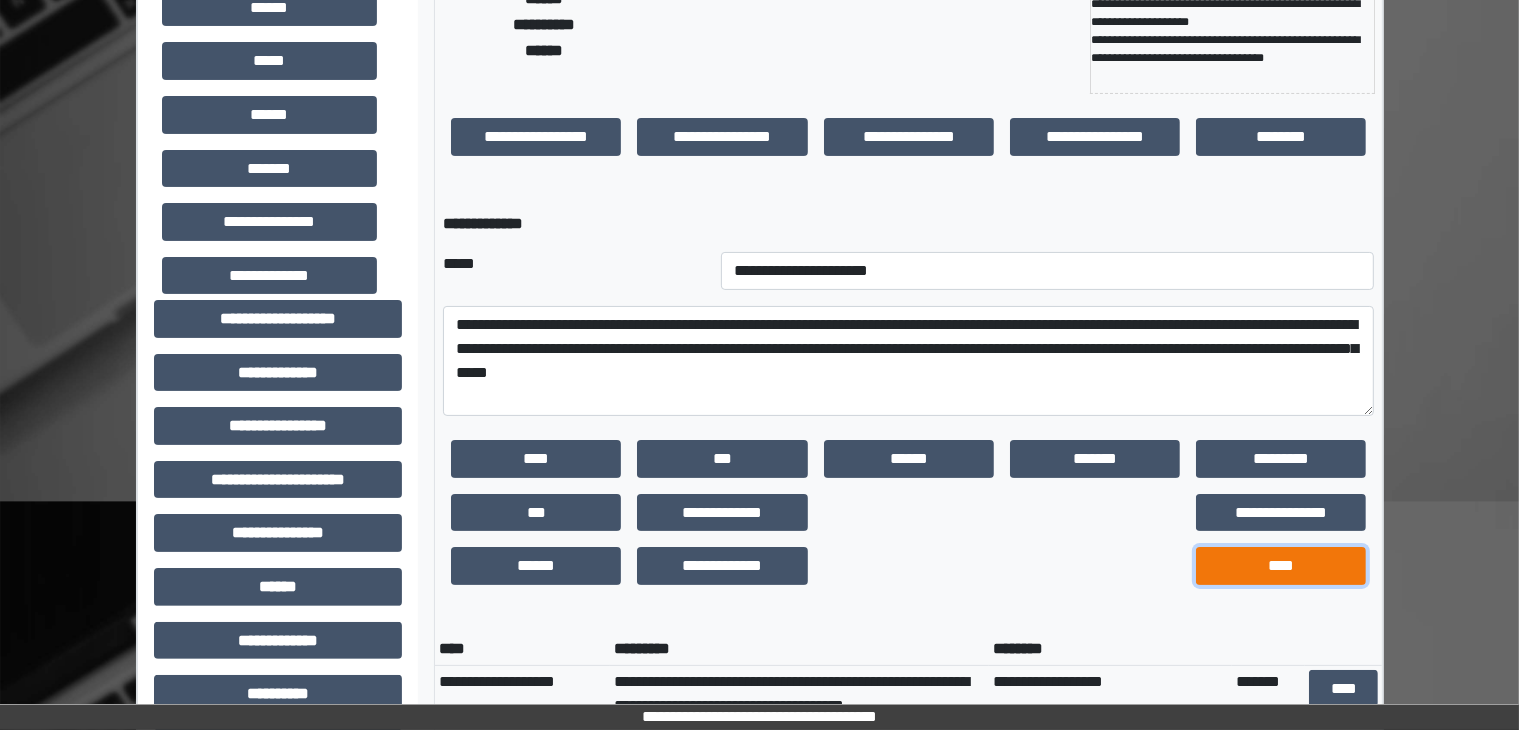 click on "****" at bounding box center (1281, 566) 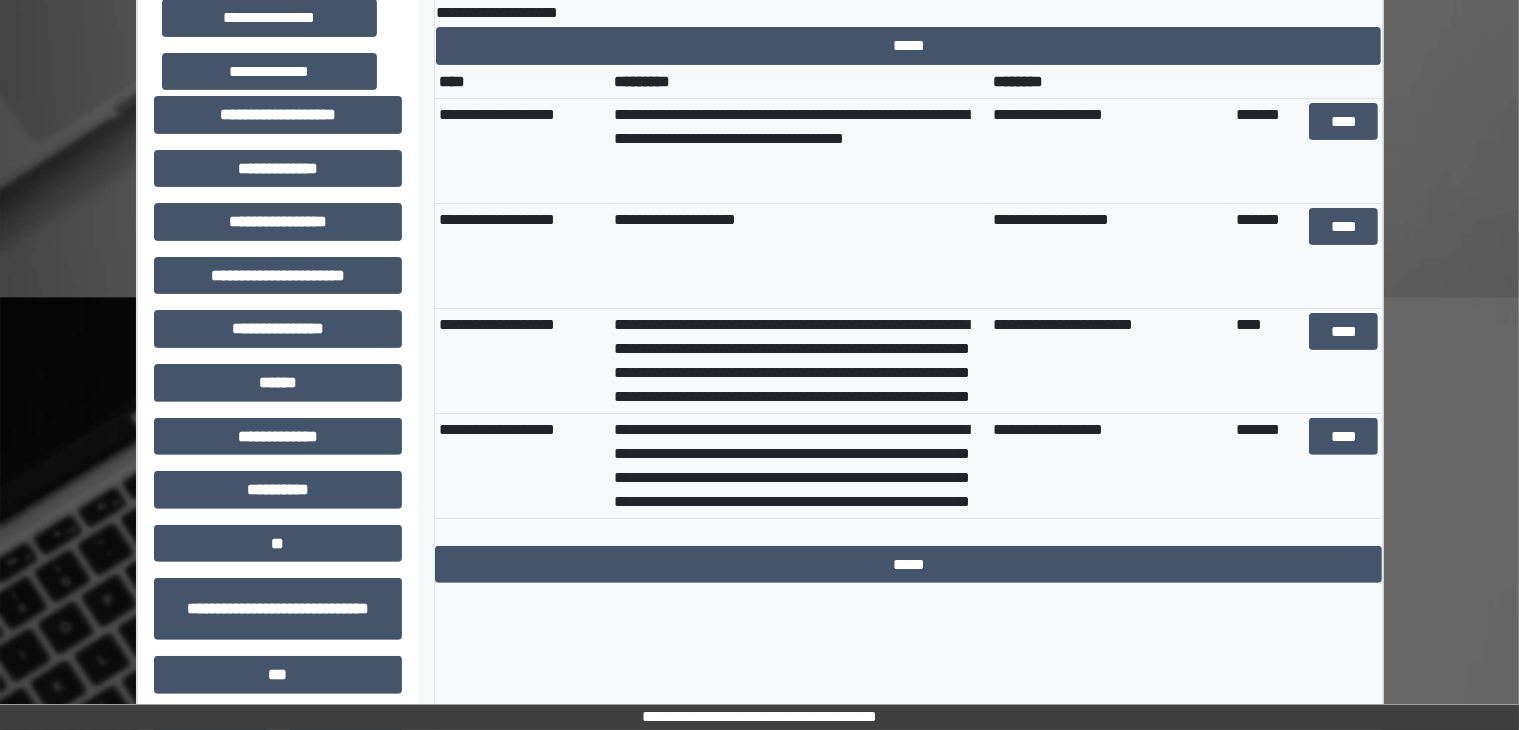 scroll, scrollTop: 554, scrollLeft: 0, axis: vertical 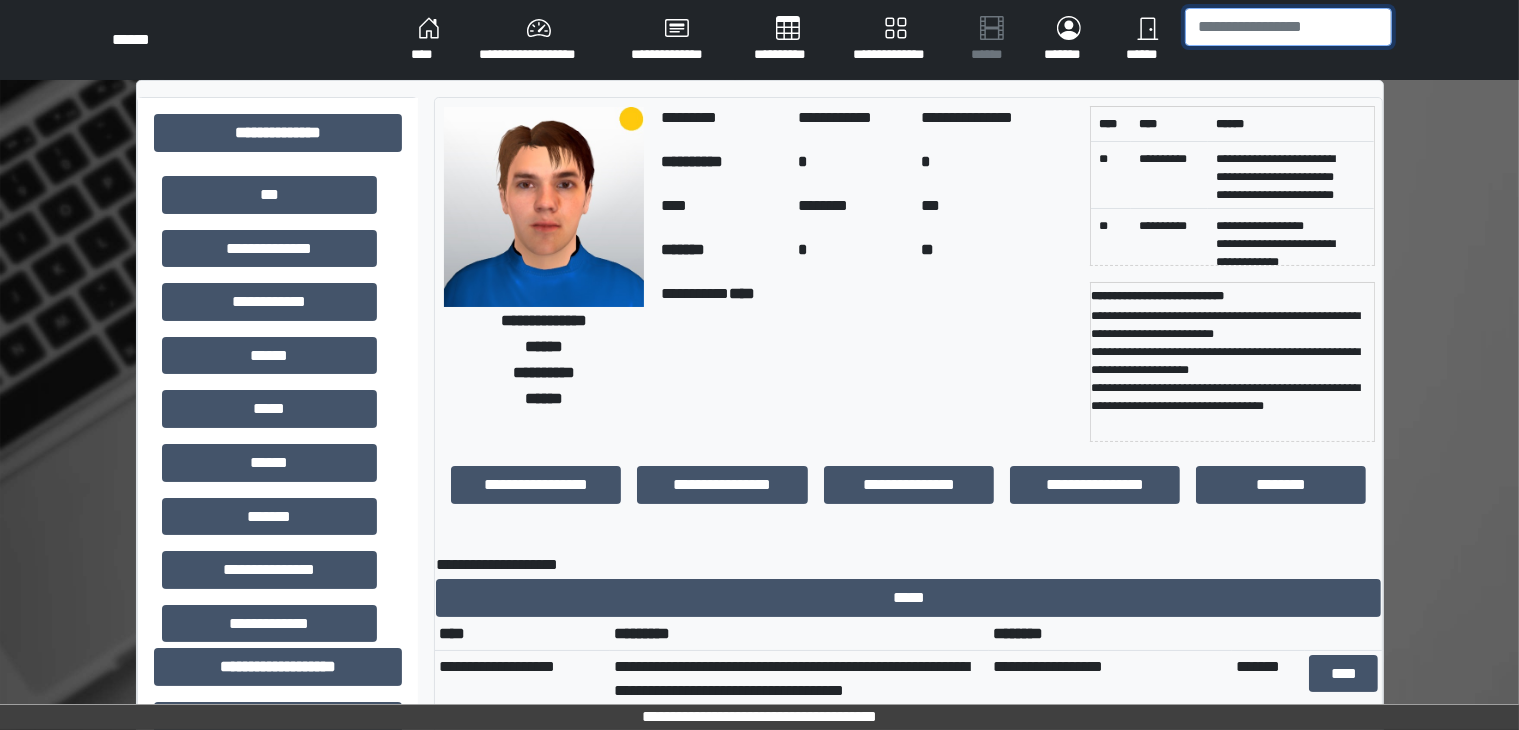 click at bounding box center (1288, 27) 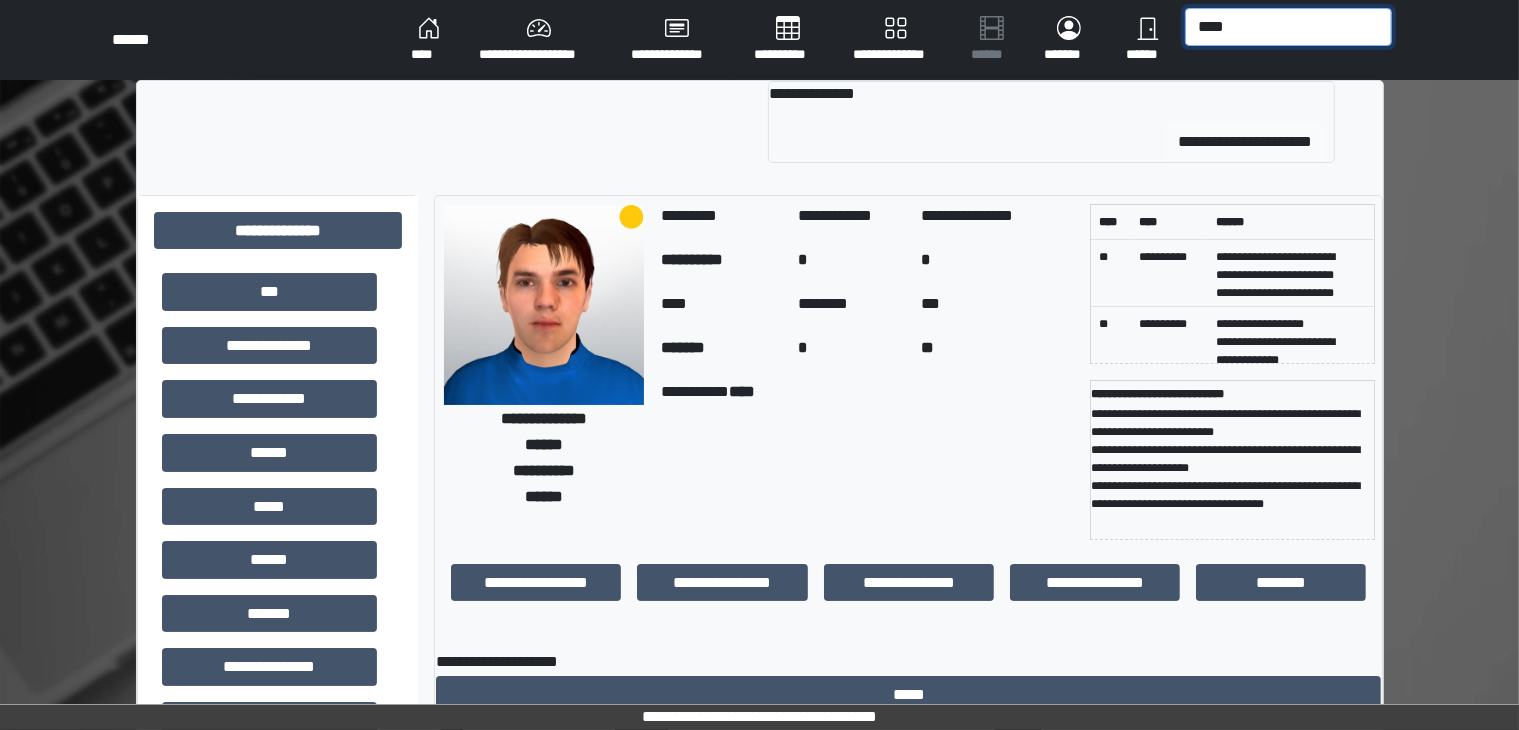 type on "****" 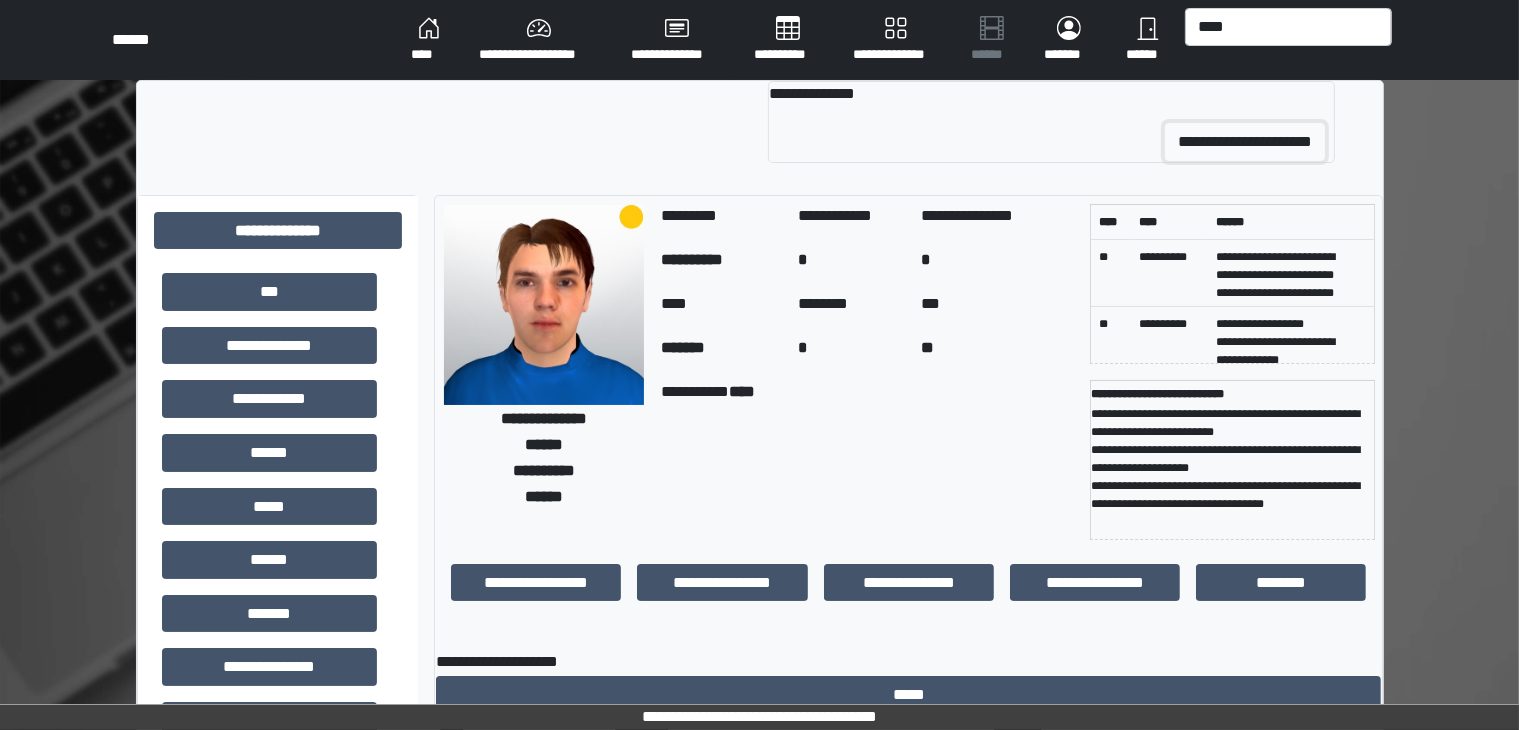 click on "**********" at bounding box center [1245, 142] 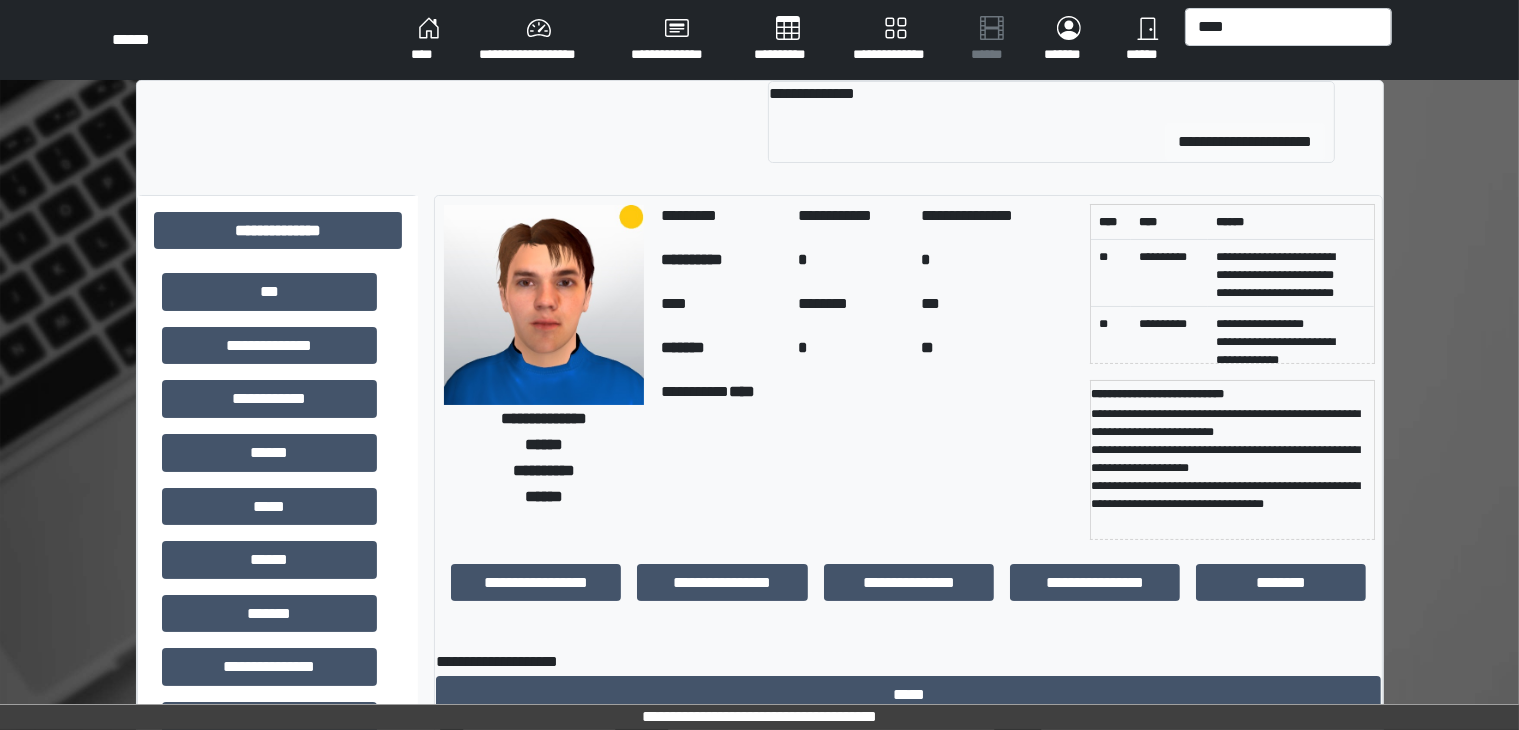 type 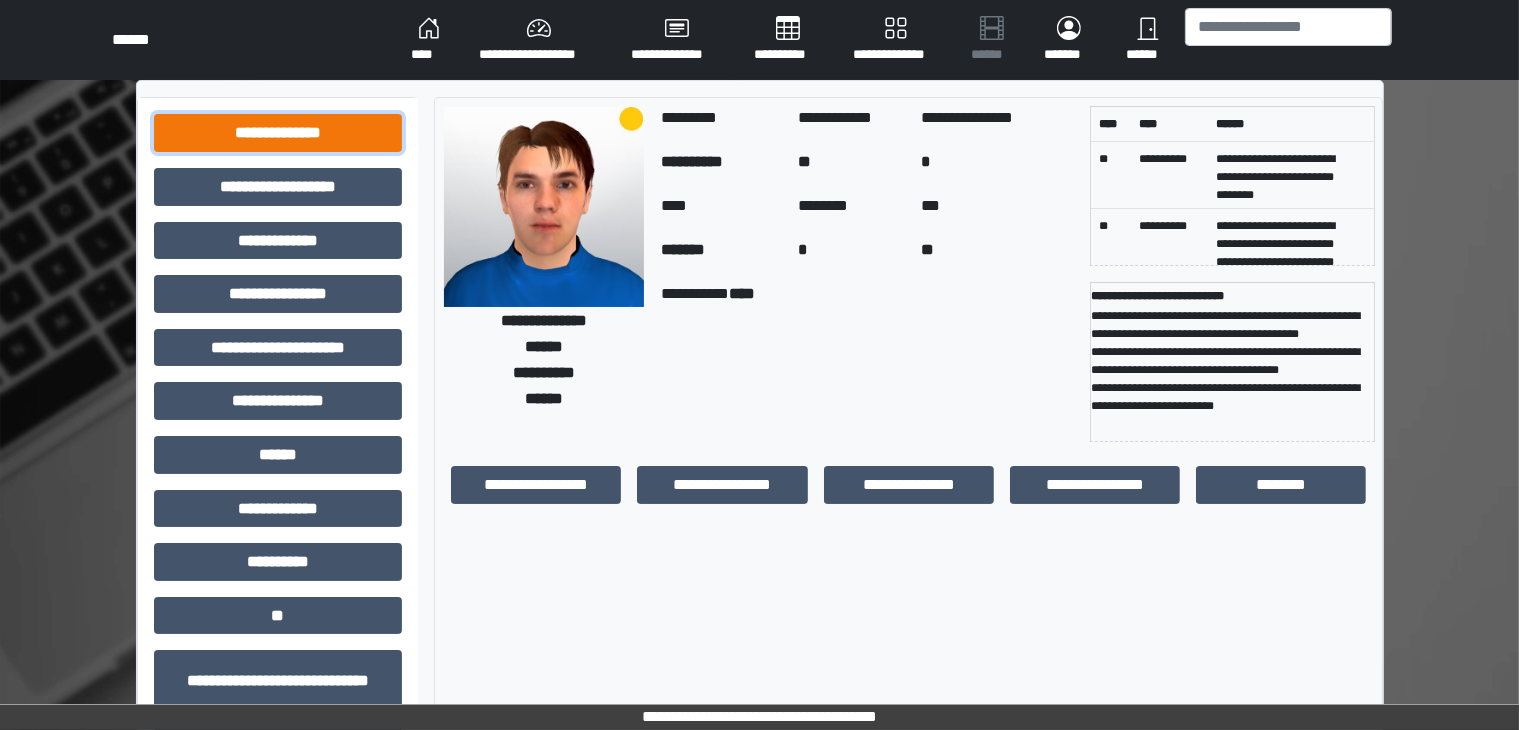 click on "**********" at bounding box center (278, 133) 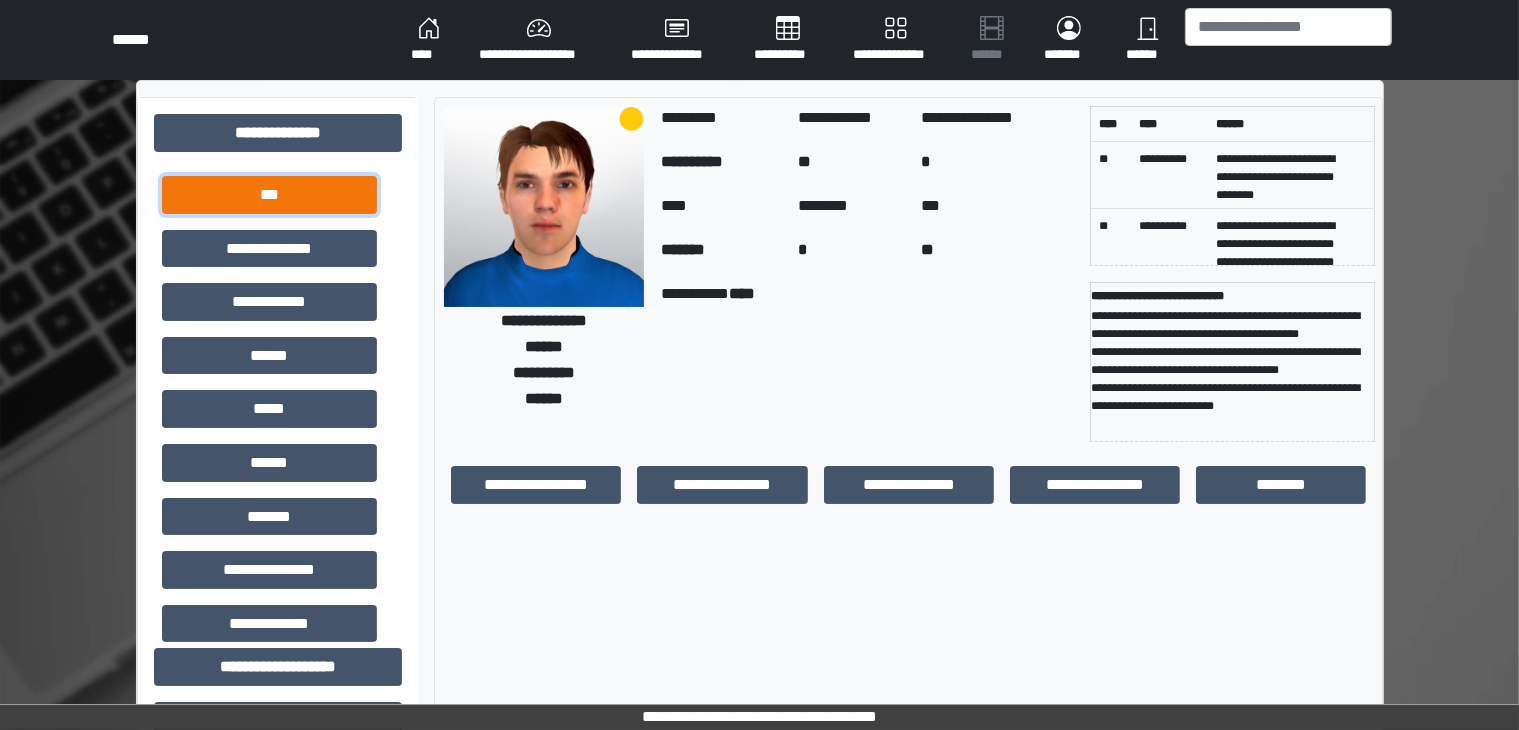 click on "***" at bounding box center [269, 195] 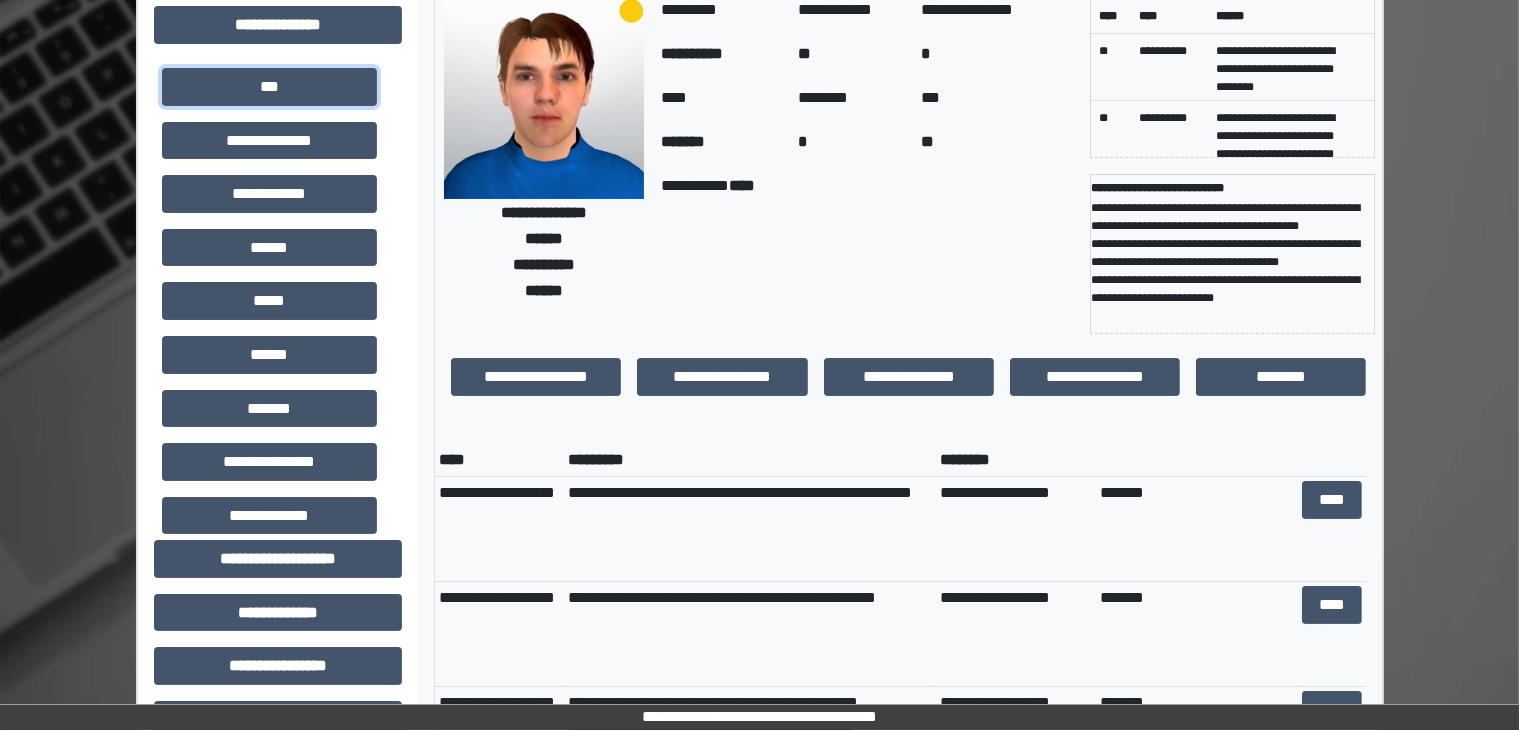 scroll, scrollTop: 110, scrollLeft: 0, axis: vertical 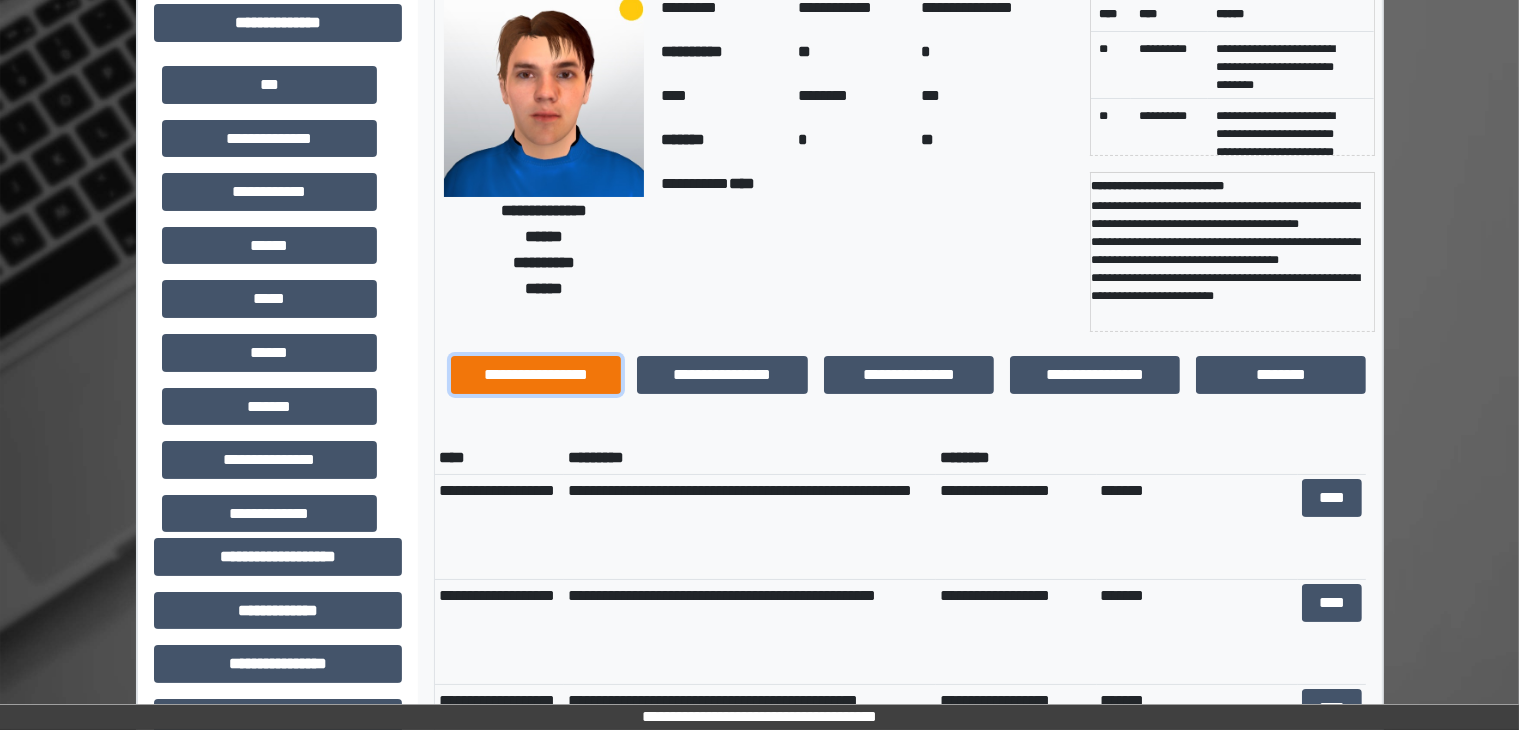 click on "**********" at bounding box center (536, 375) 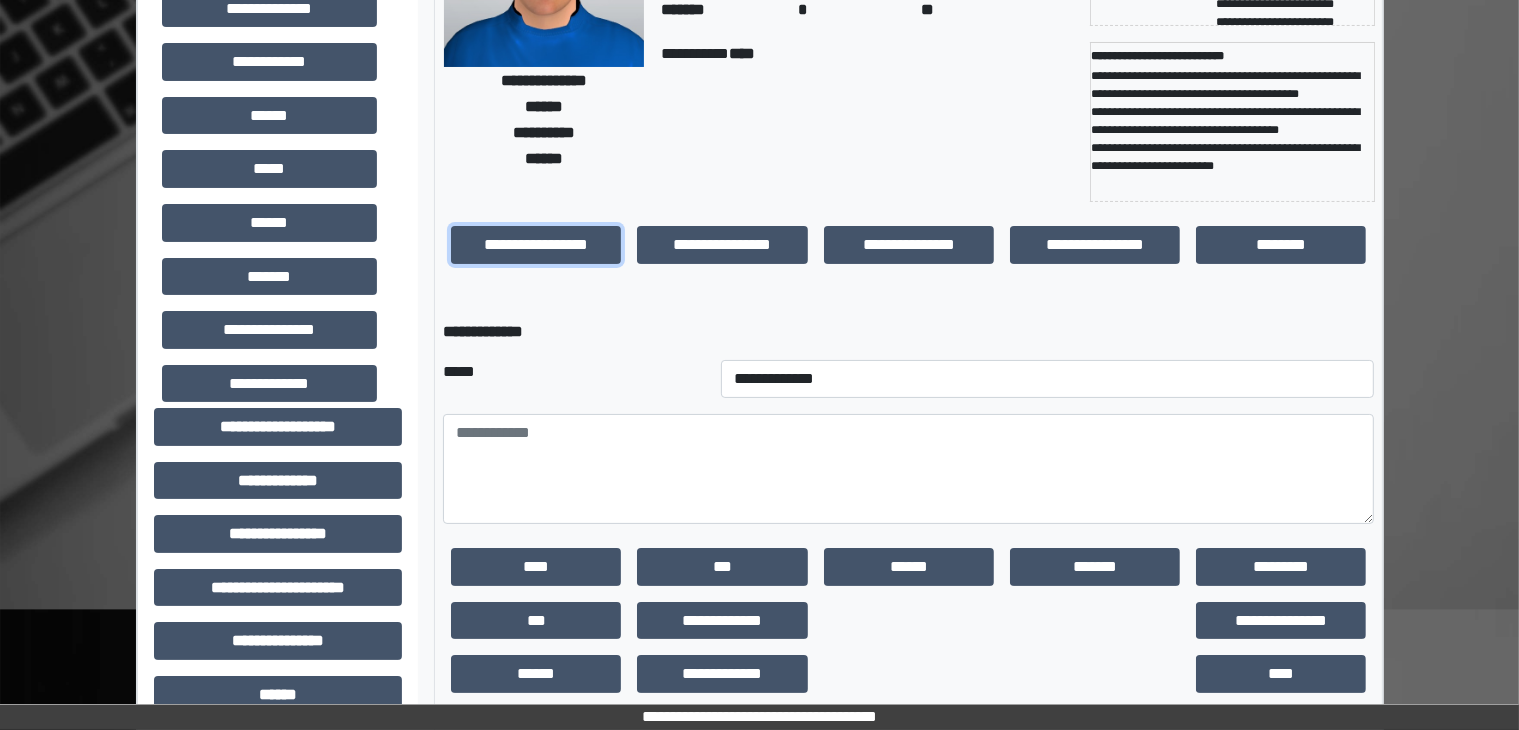 scroll, scrollTop: 240, scrollLeft: 0, axis: vertical 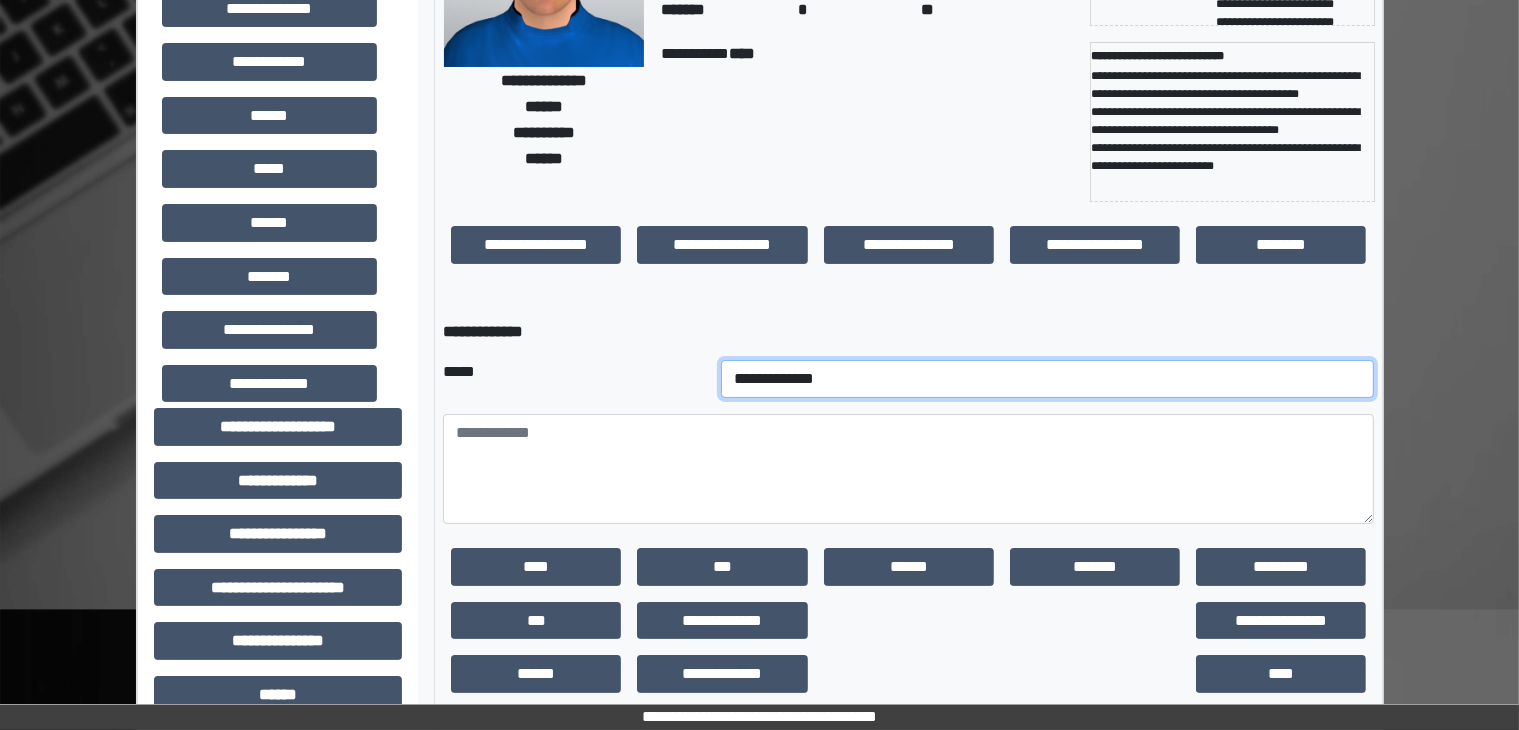 click on "**********" at bounding box center (1048, 379) 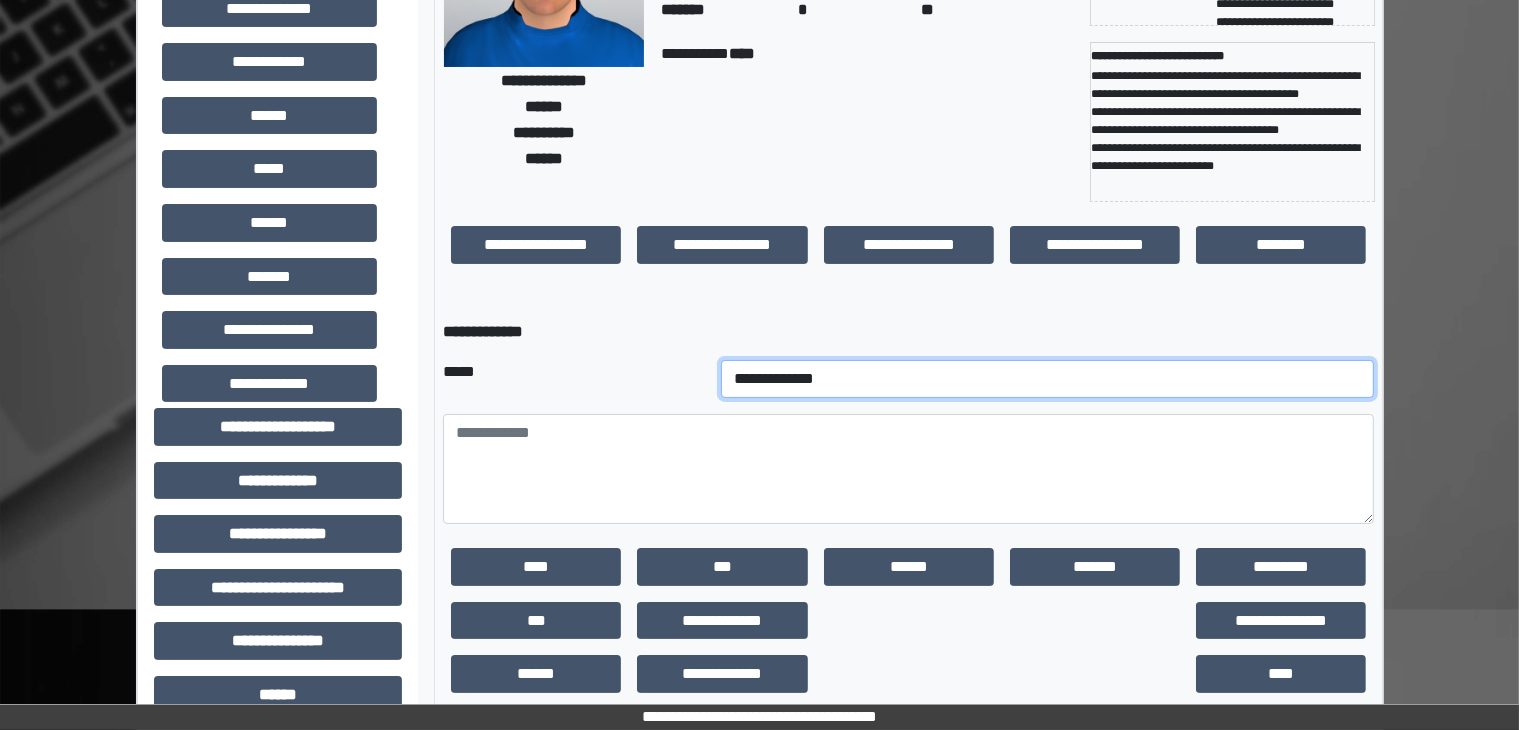 select on "**" 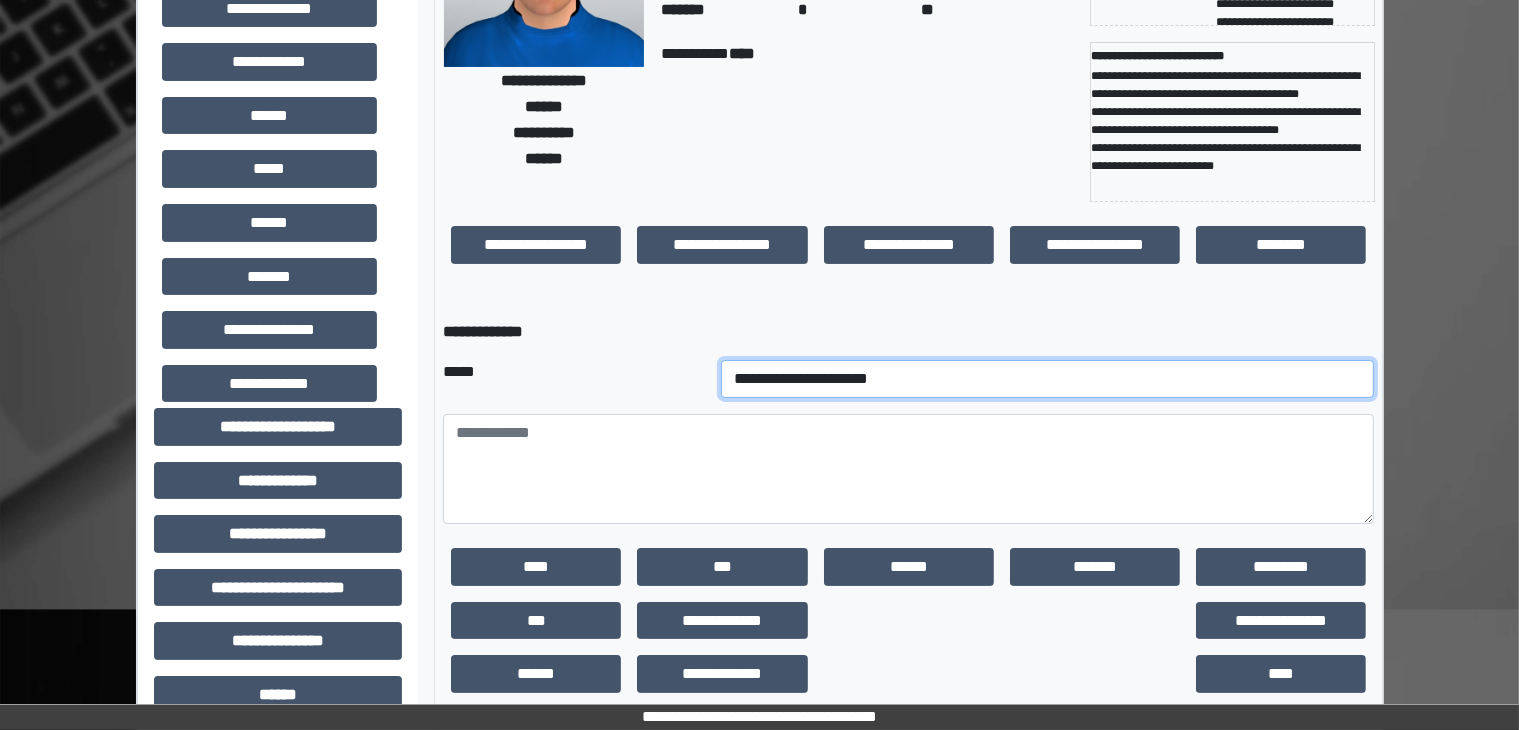 click on "**********" at bounding box center [1048, 379] 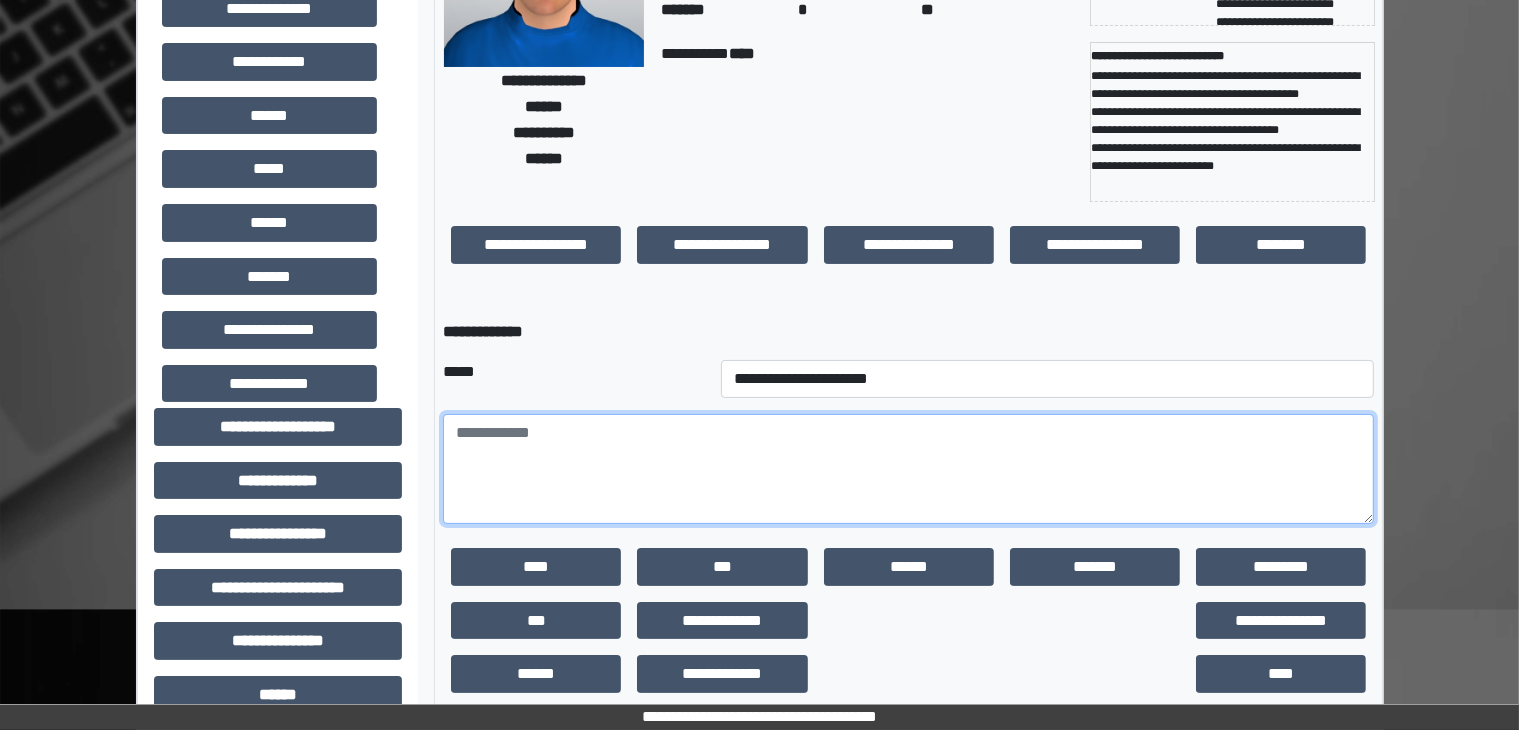 click at bounding box center (908, 469) 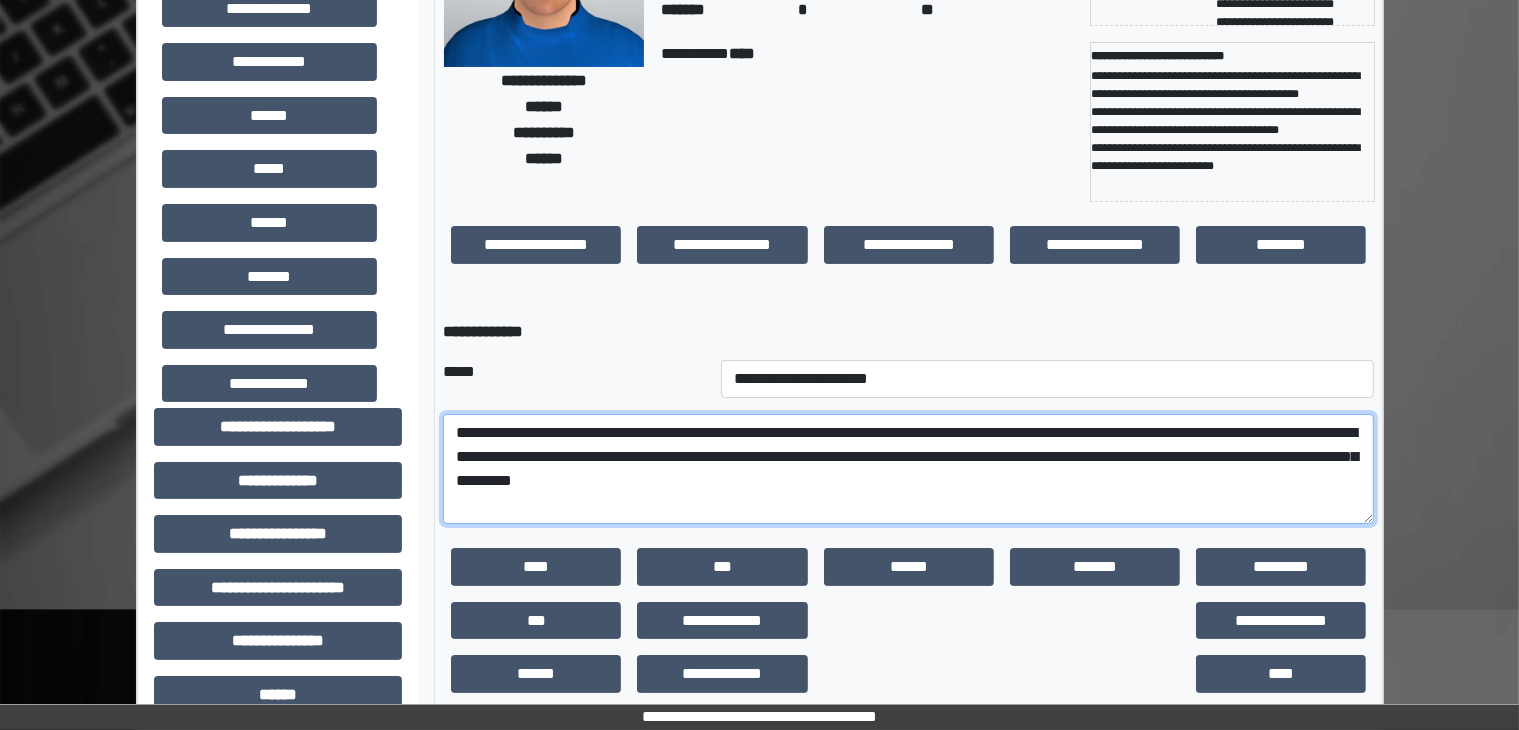 click on "**********" at bounding box center [908, 469] 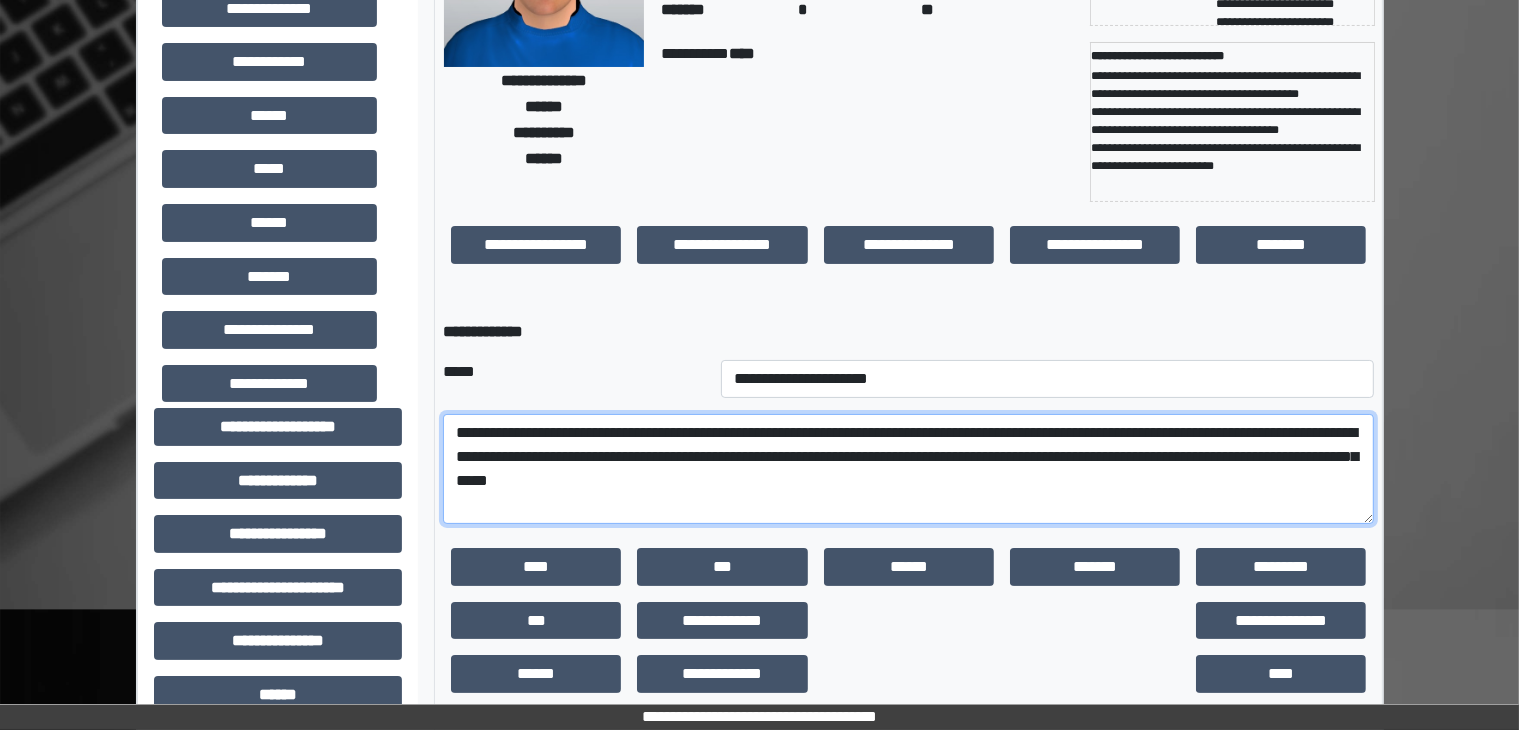 click on "**********" at bounding box center [908, 469] 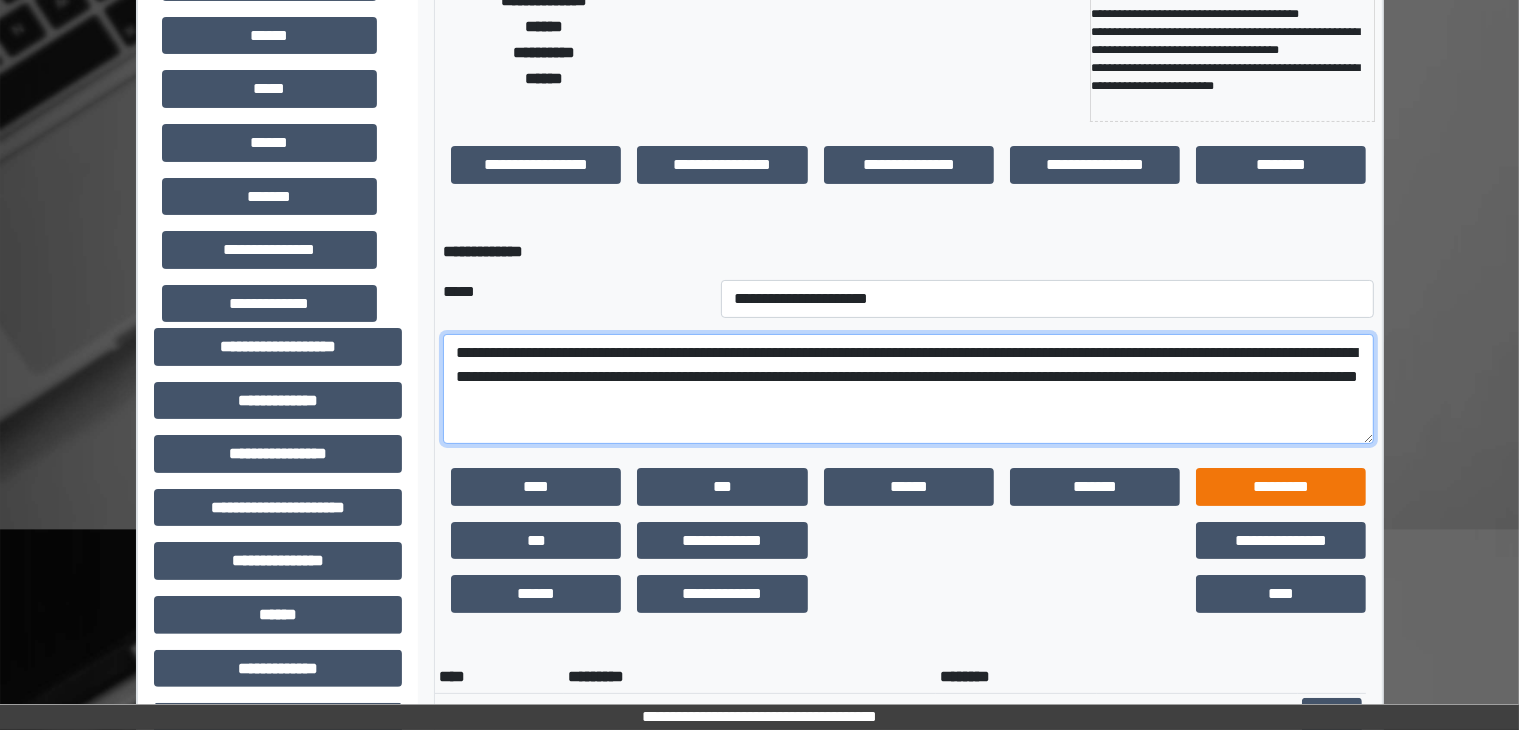 scroll, scrollTop: 324, scrollLeft: 0, axis: vertical 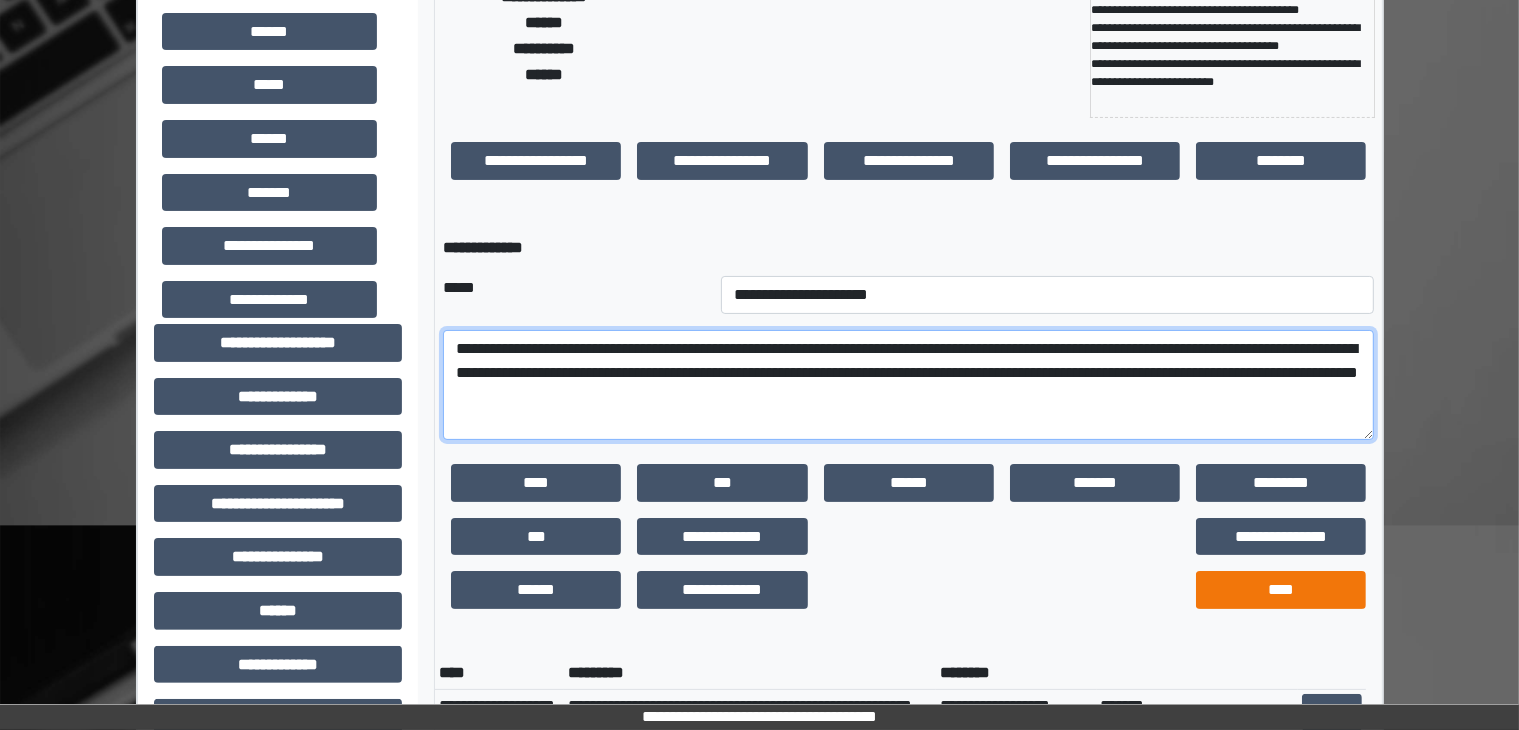 type on "**********" 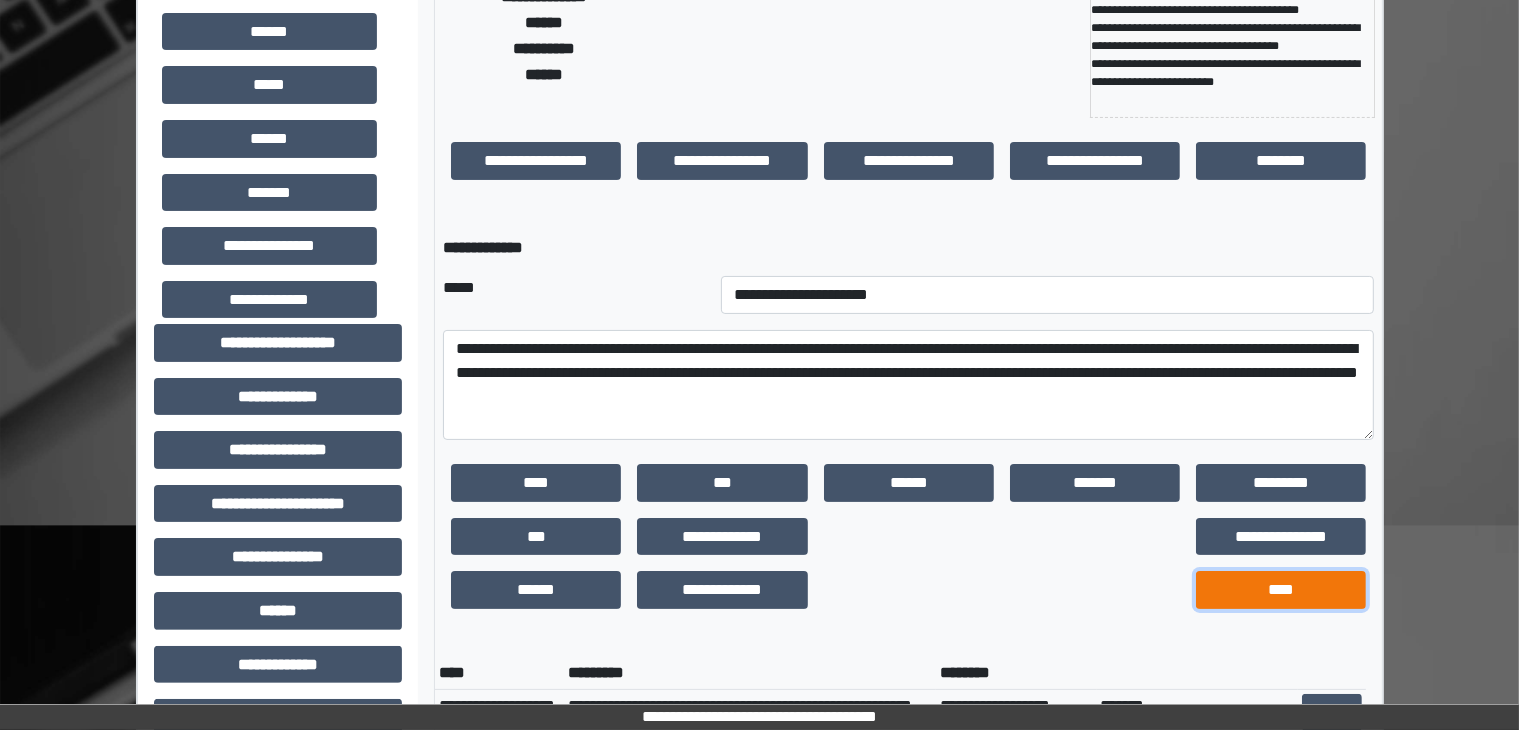 click on "****" at bounding box center [1281, 590] 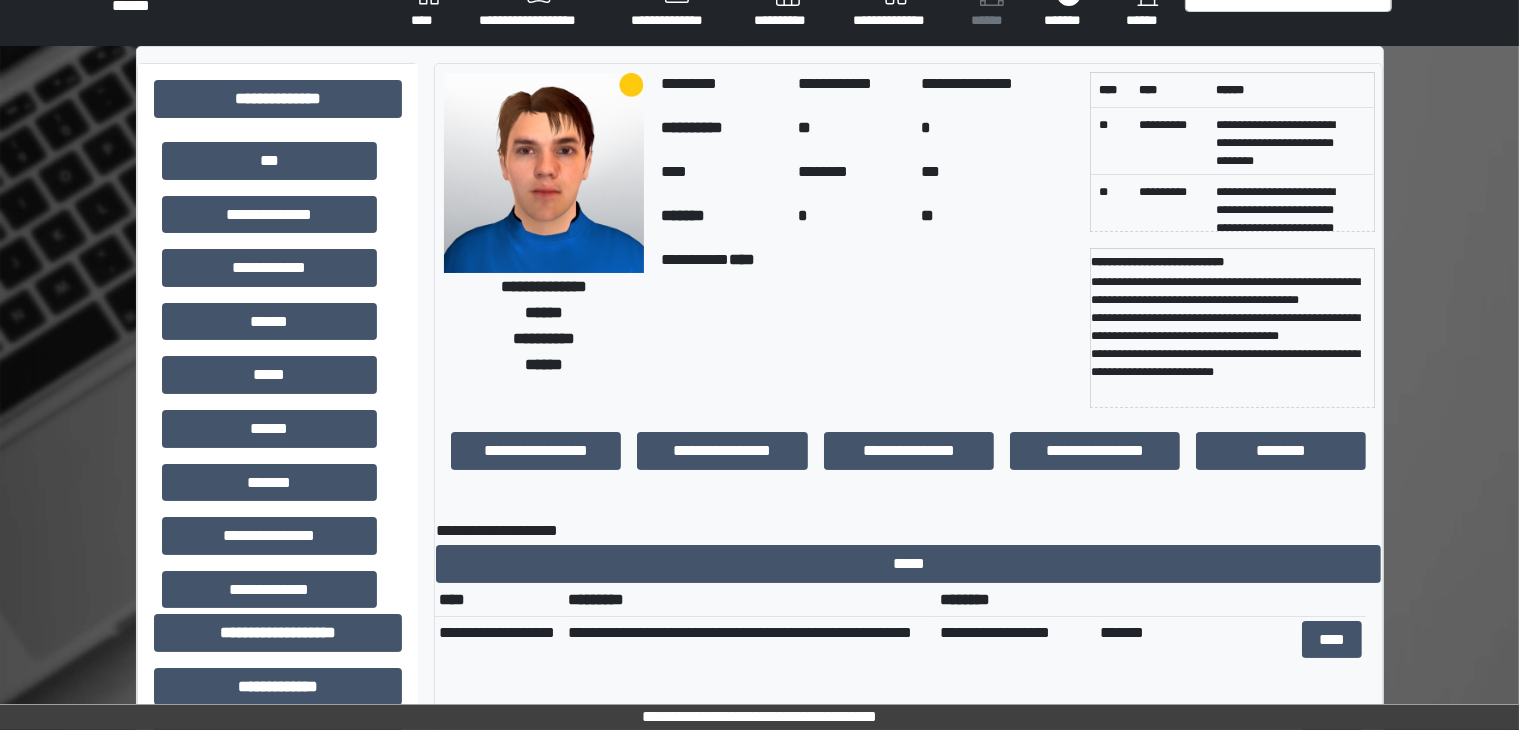 scroll, scrollTop: 32, scrollLeft: 0, axis: vertical 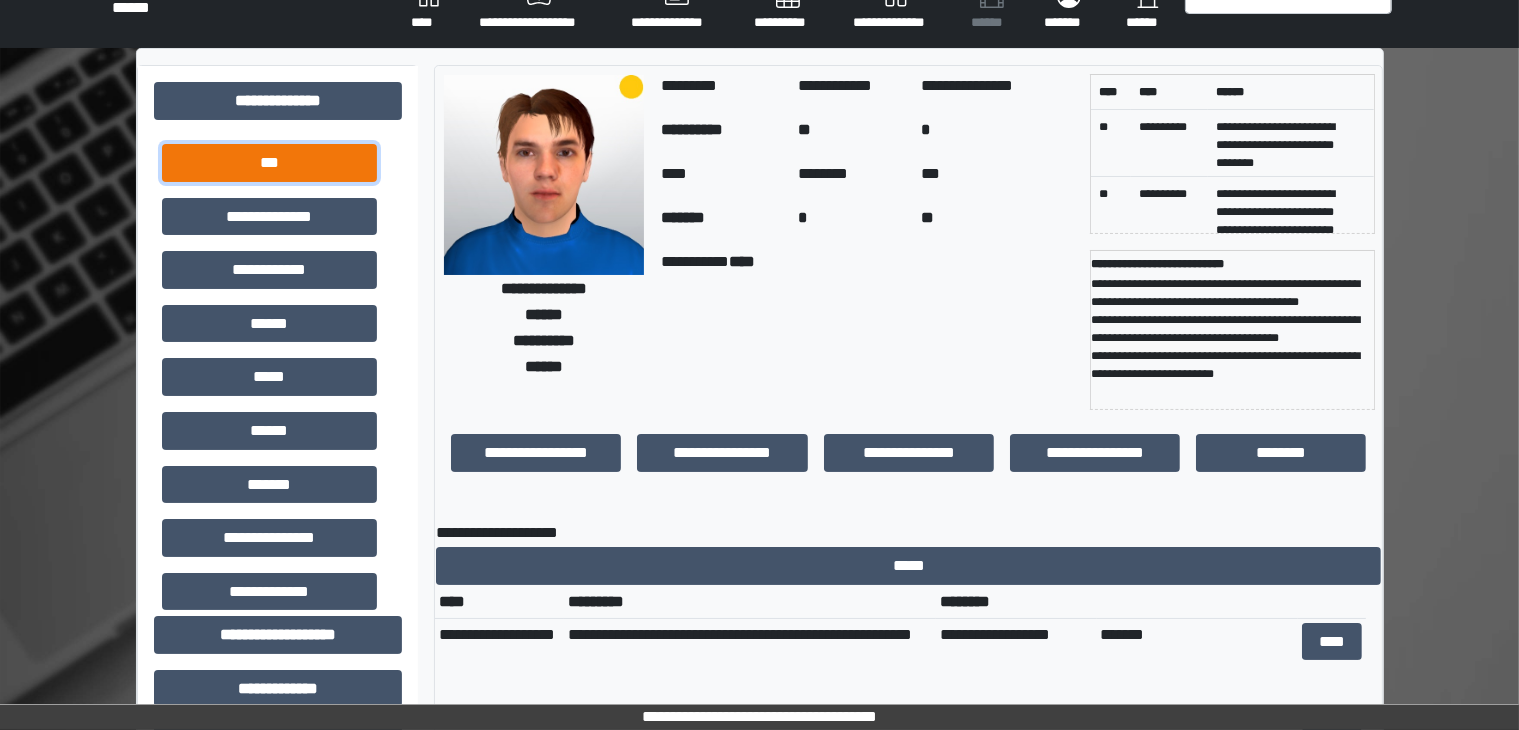 click on "***" at bounding box center (269, 163) 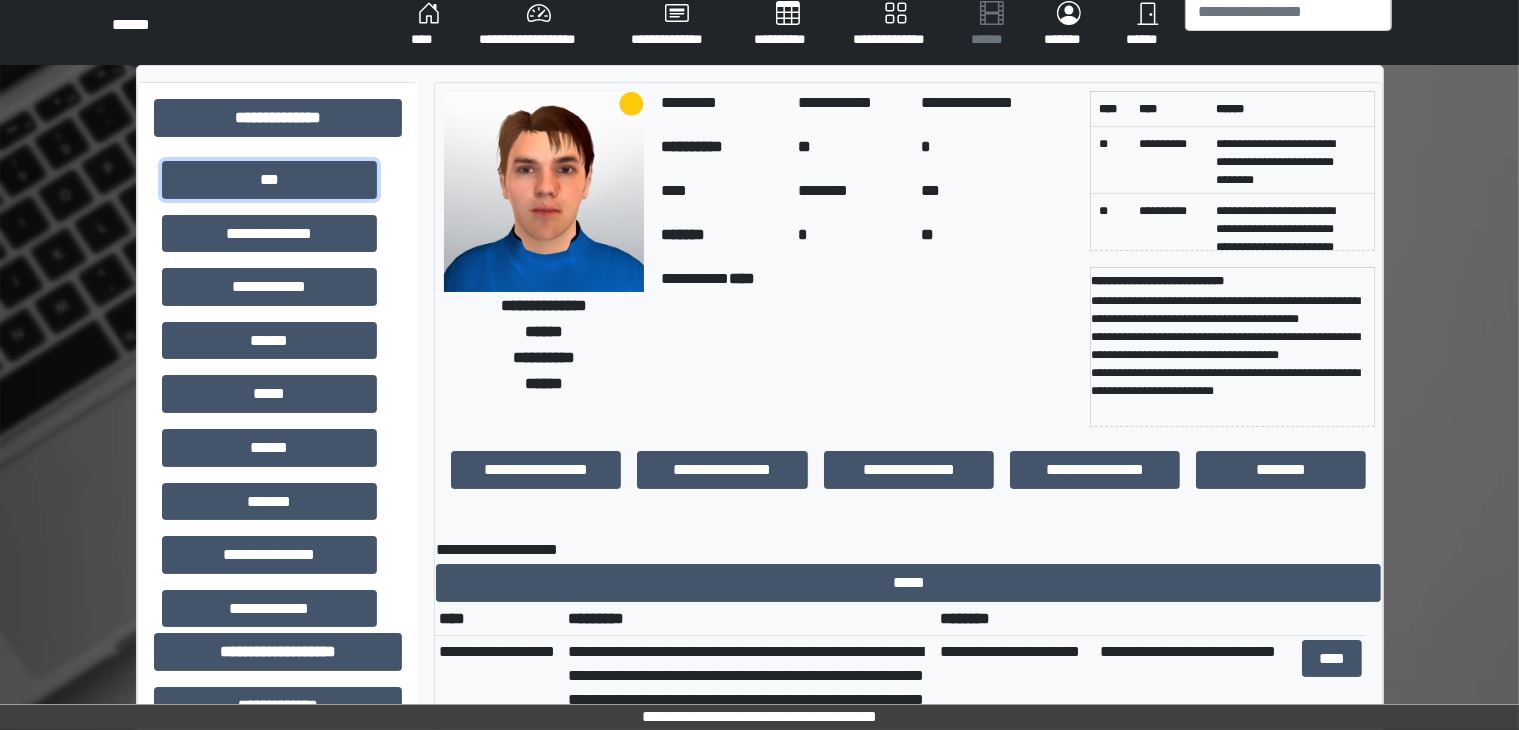 scroll, scrollTop: 0, scrollLeft: 0, axis: both 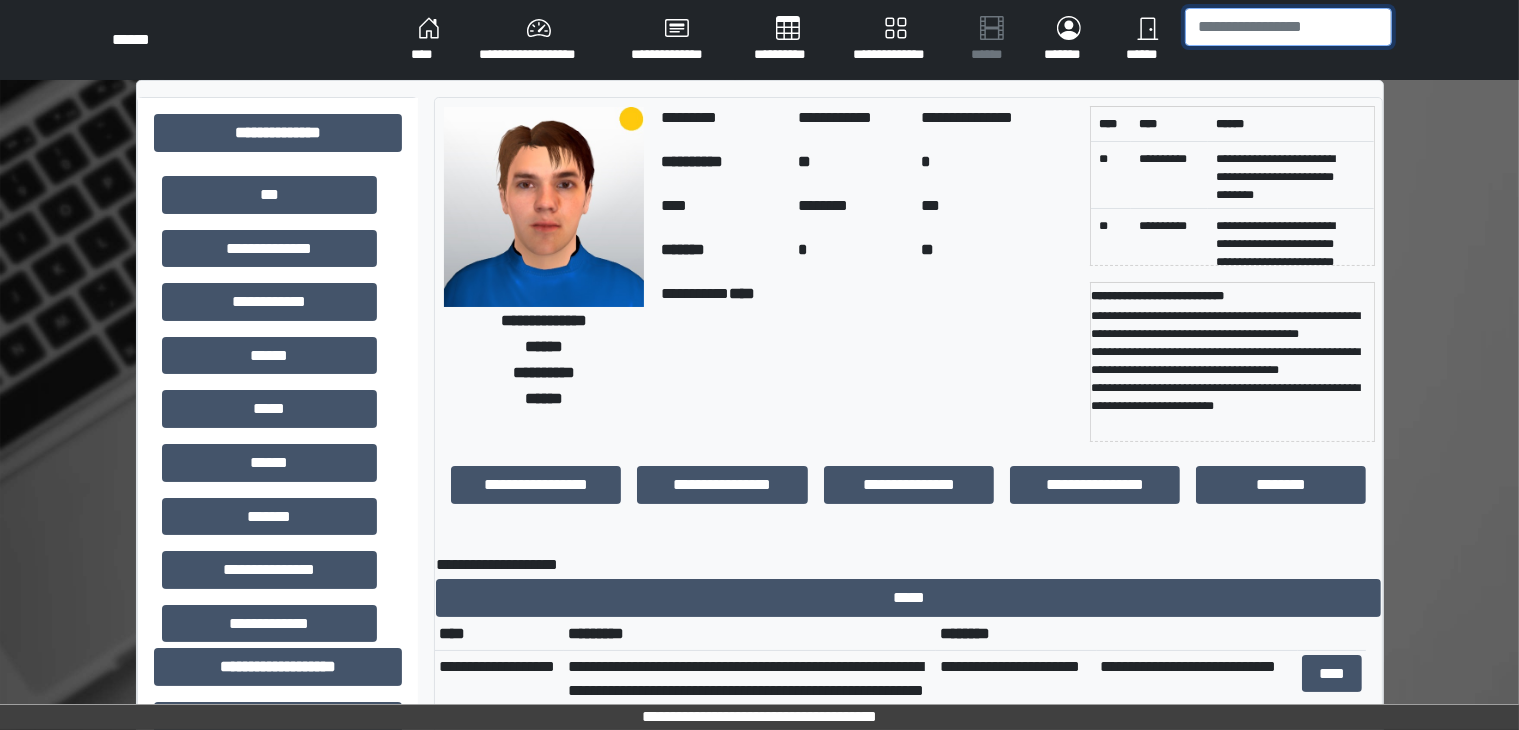 click at bounding box center (1288, 27) 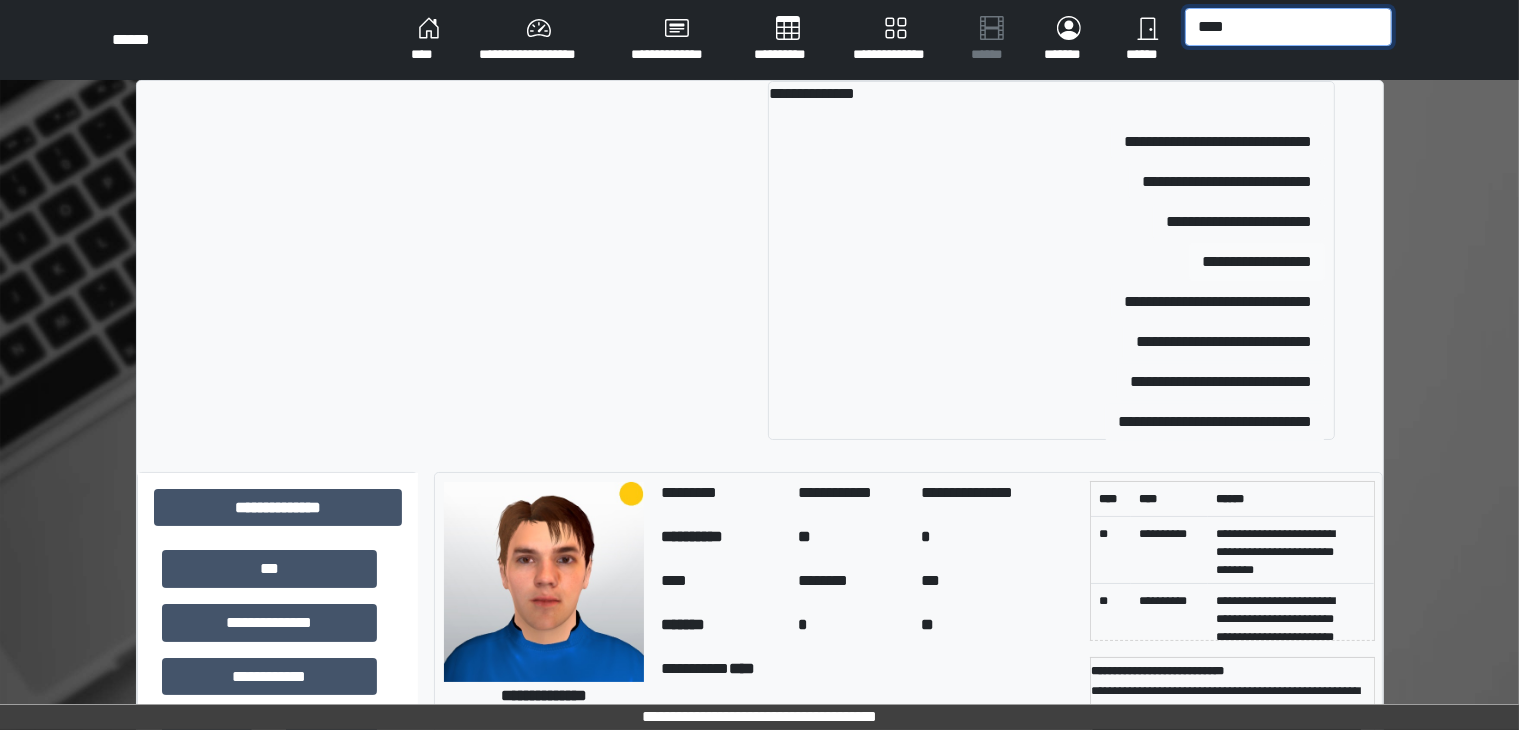 type on "****" 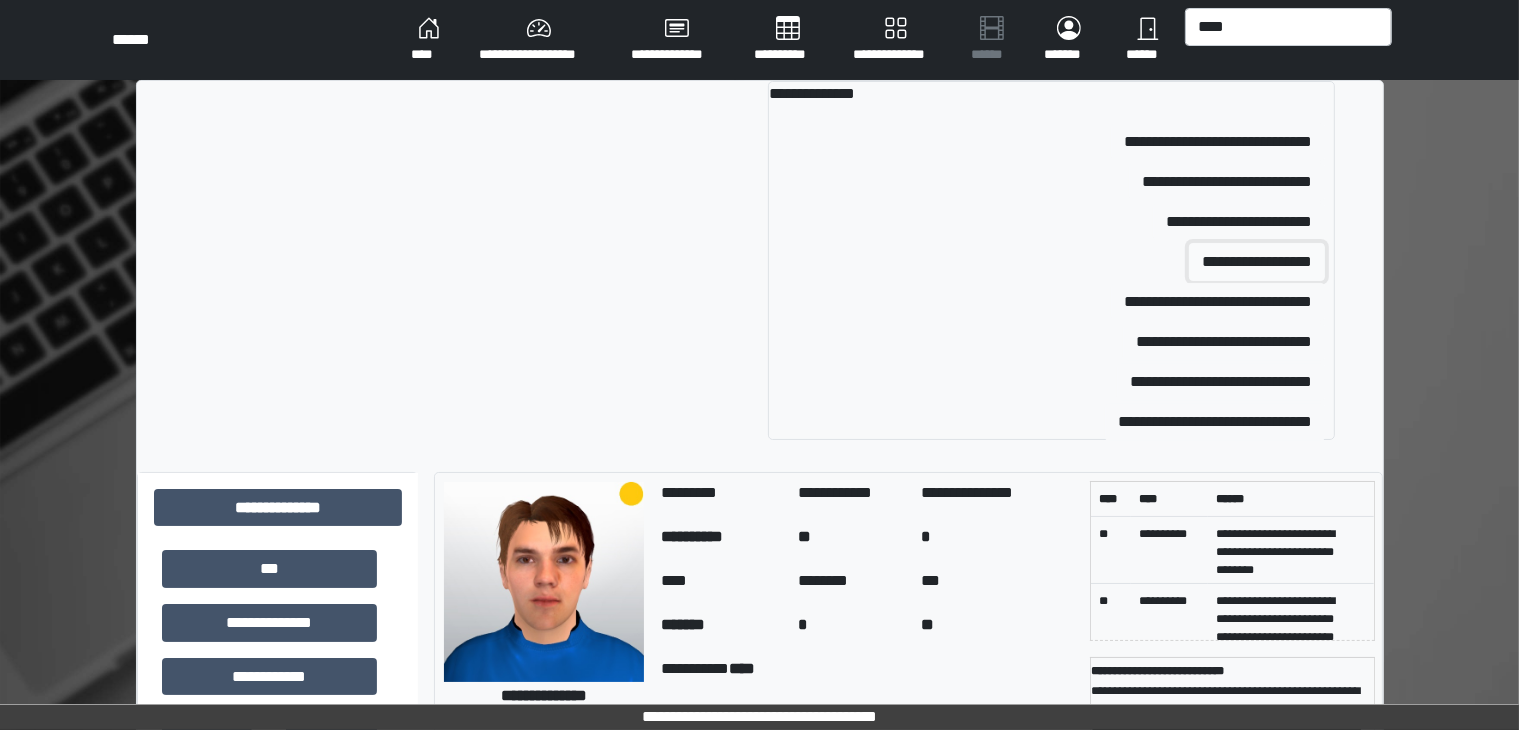 click on "**********" at bounding box center (1257, 262) 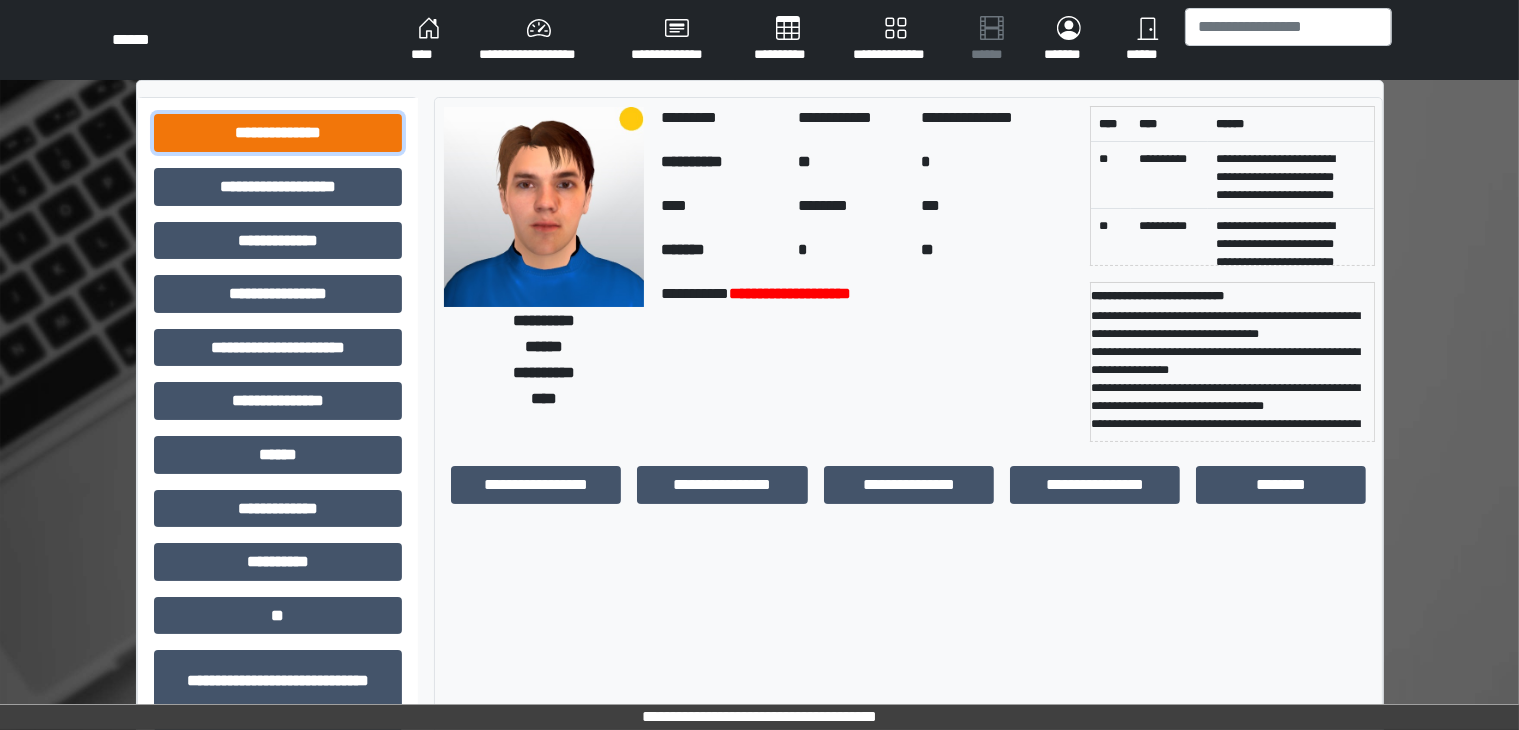 click on "**********" at bounding box center [278, 133] 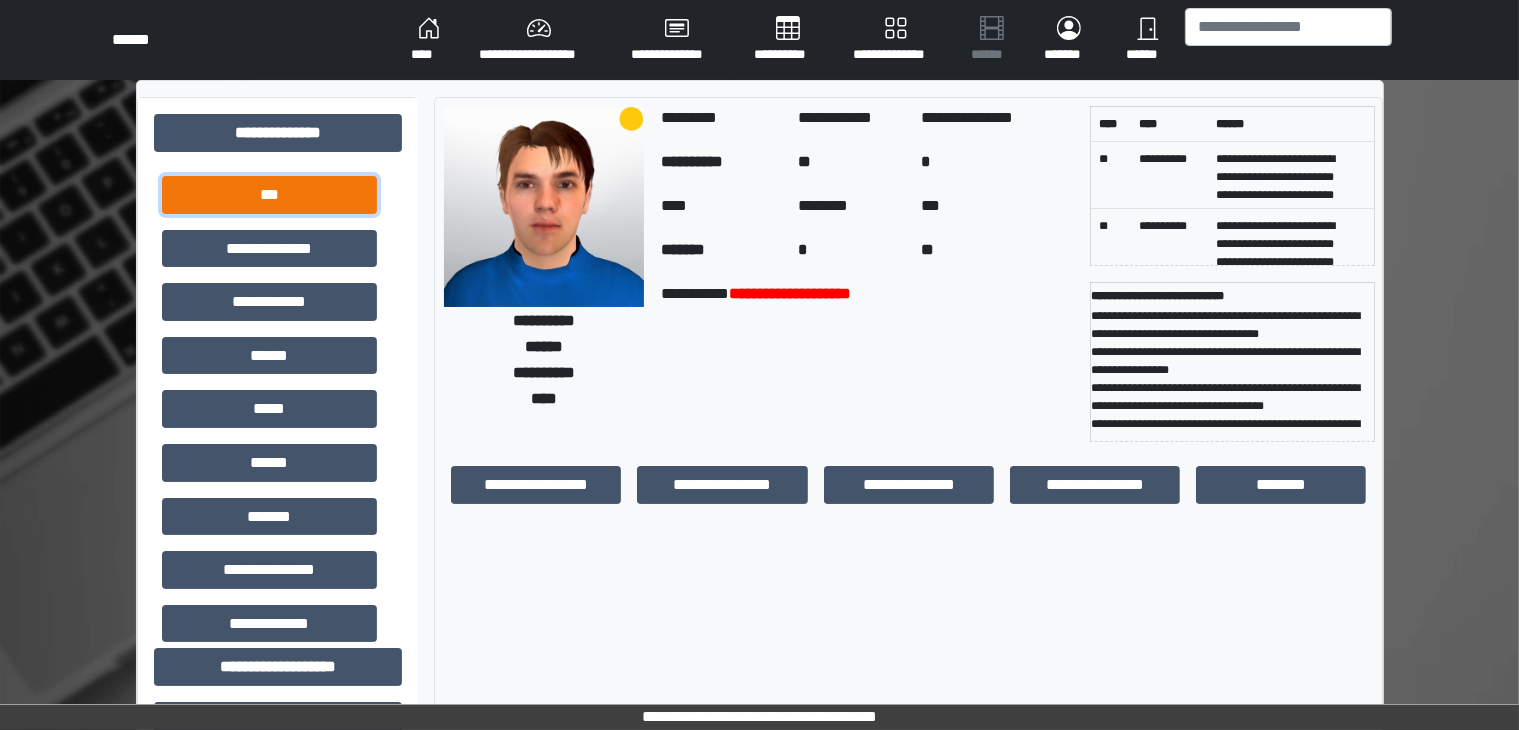 click on "***" at bounding box center (269, 195) 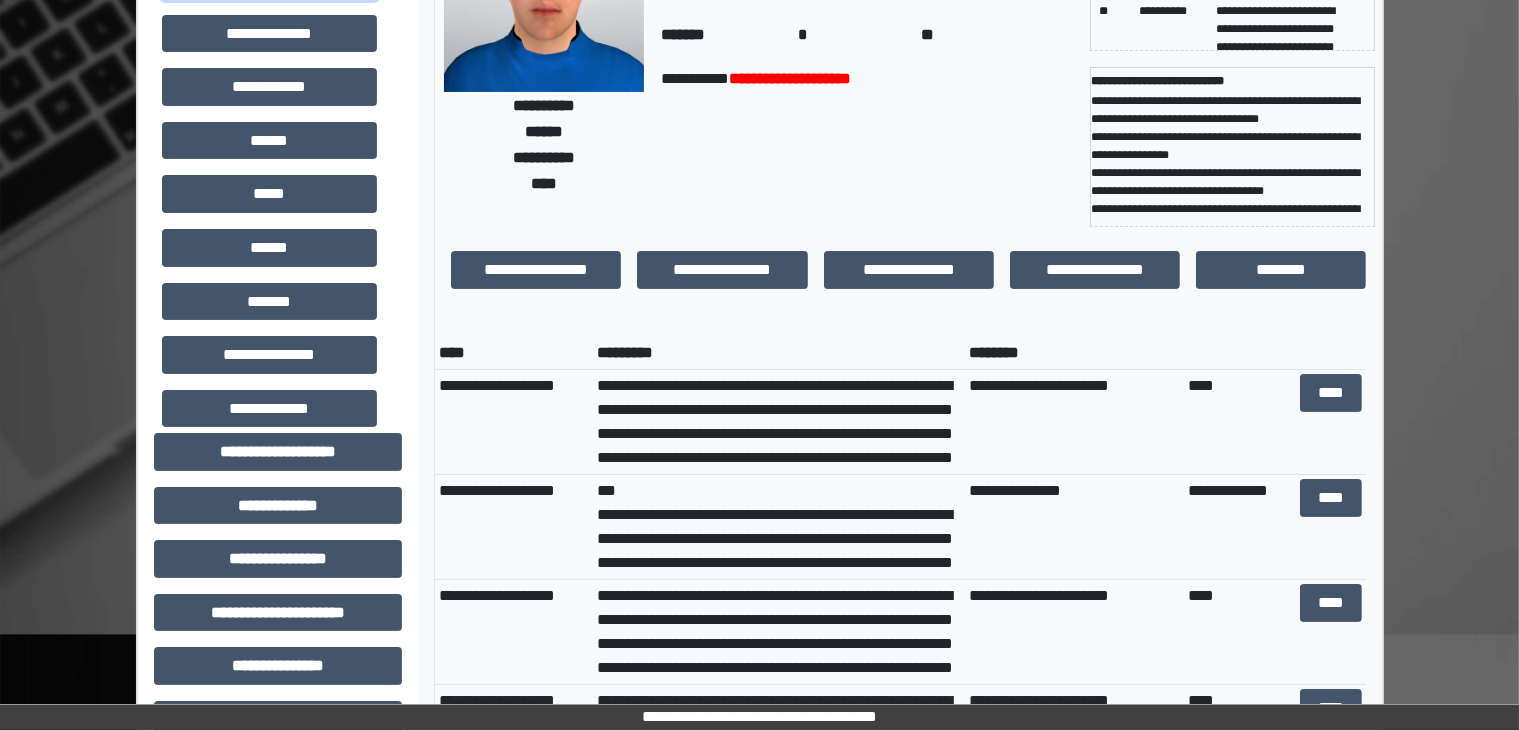 scroll, scrollTop: 0, scrollLeft: 0, axis: both 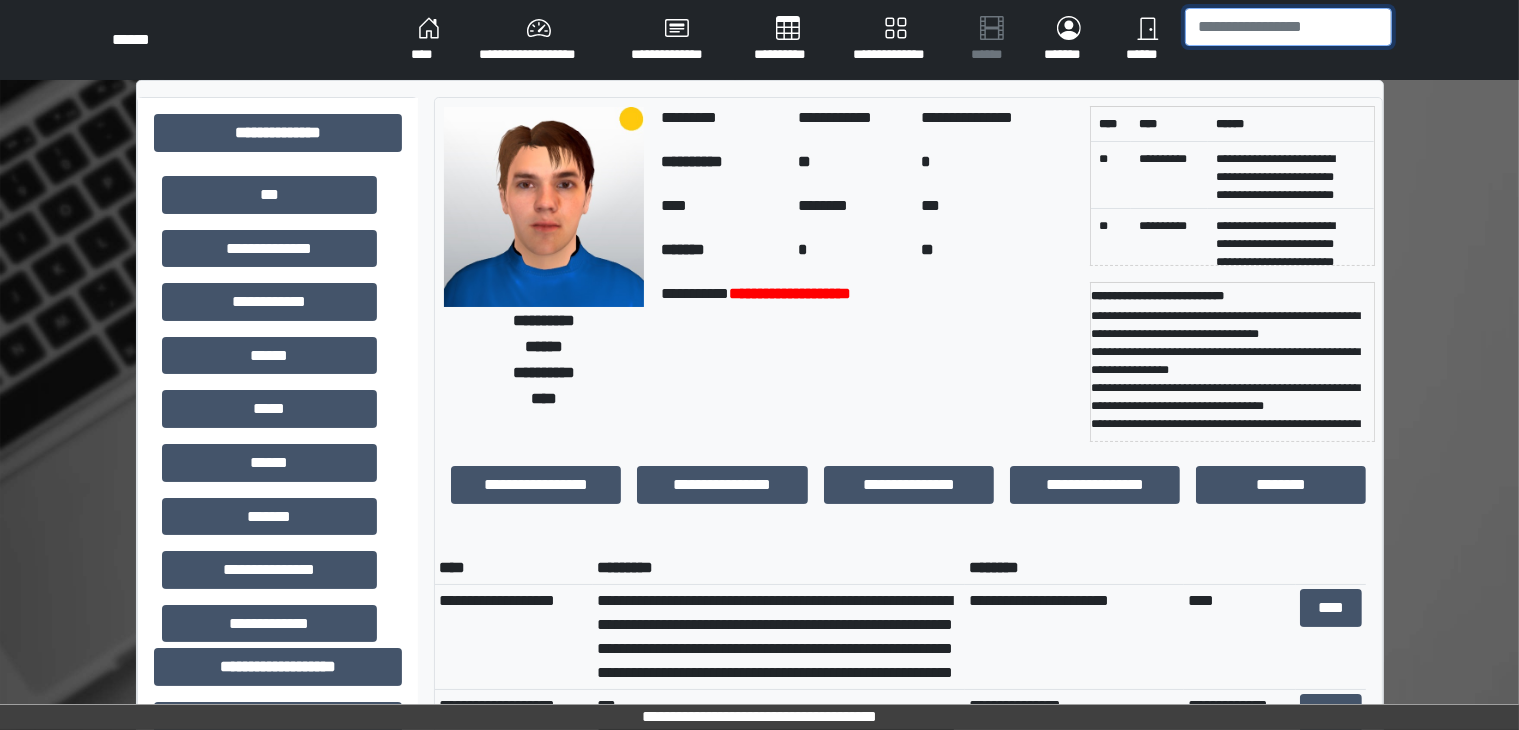 click at bounding box center [1288, 27] 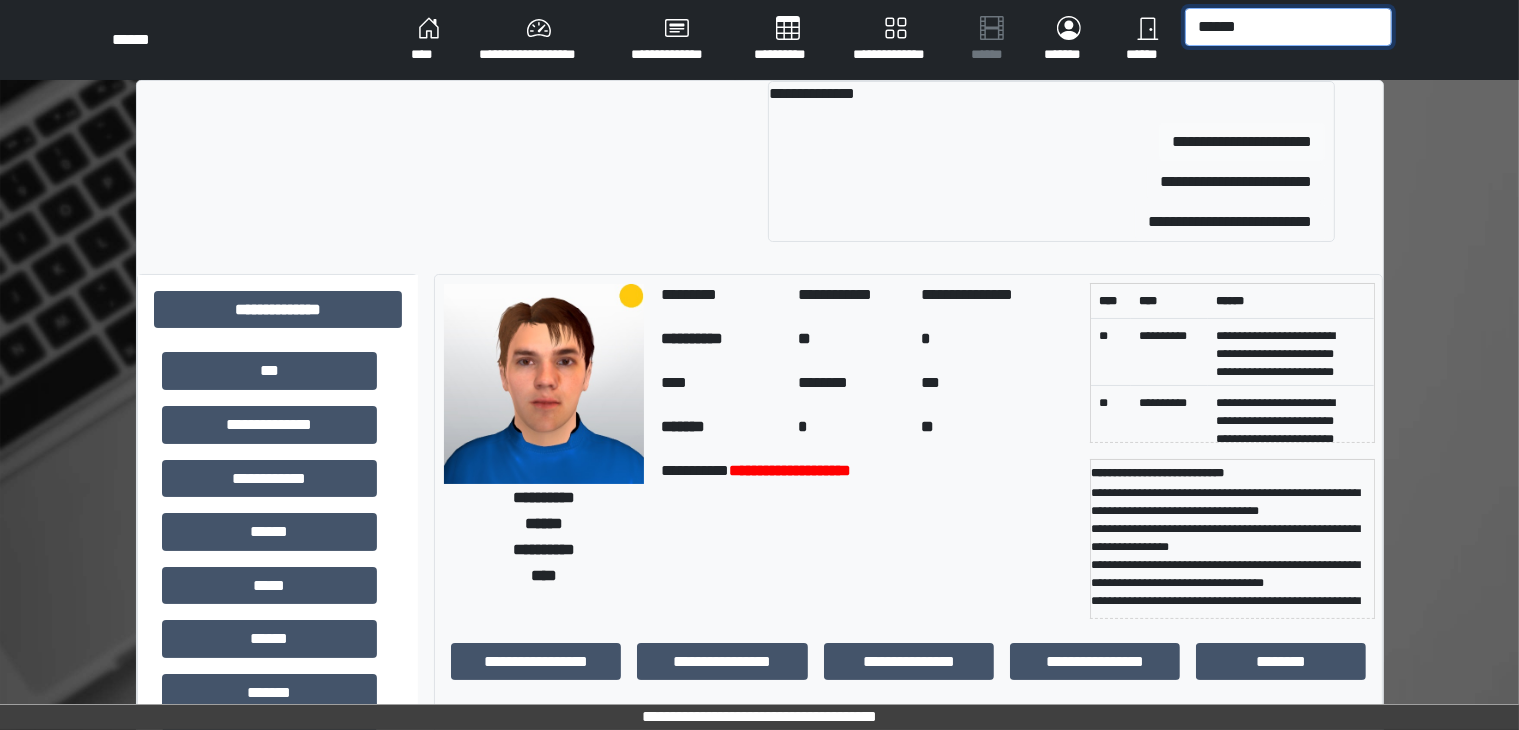 type on "******" 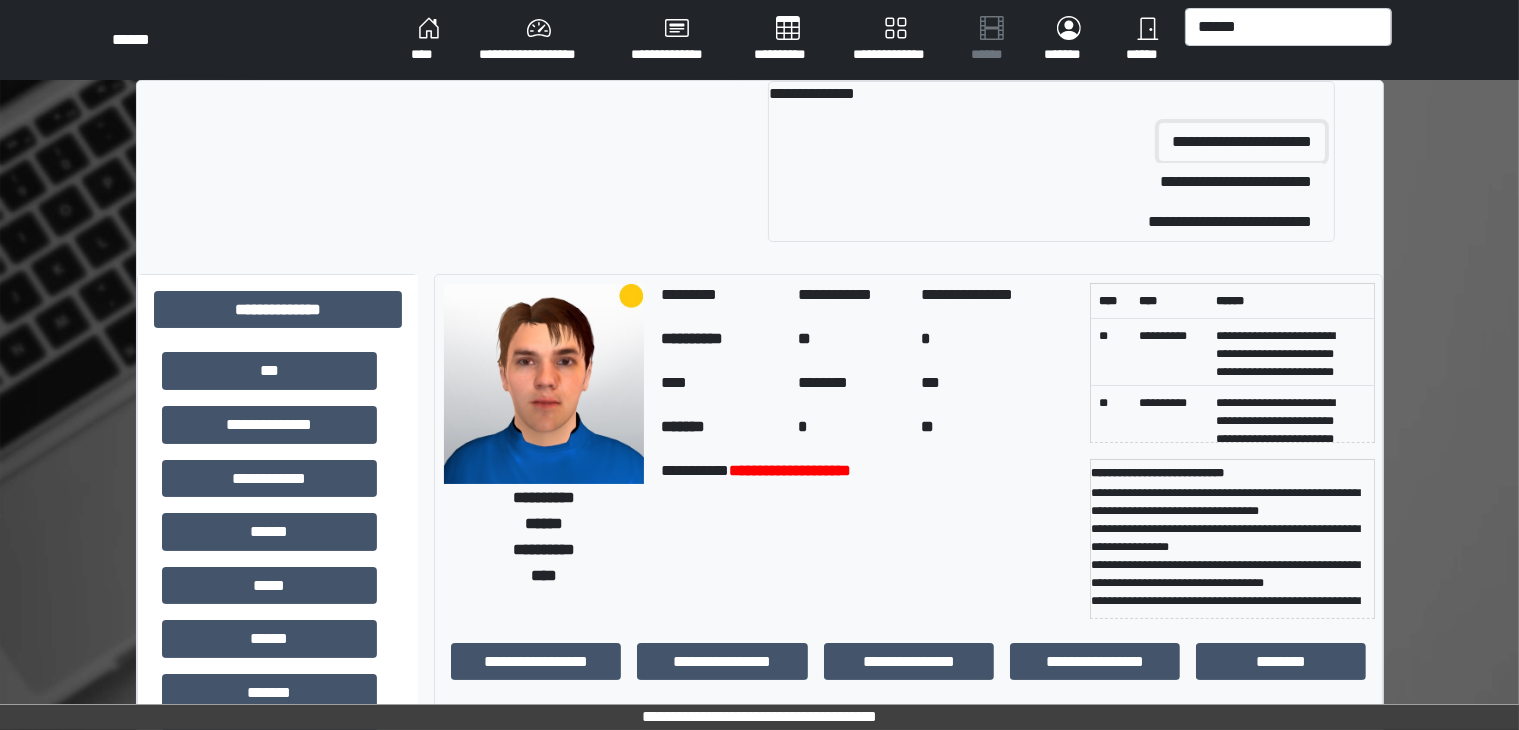 click on "**********" at bounding box center (1242, 142) 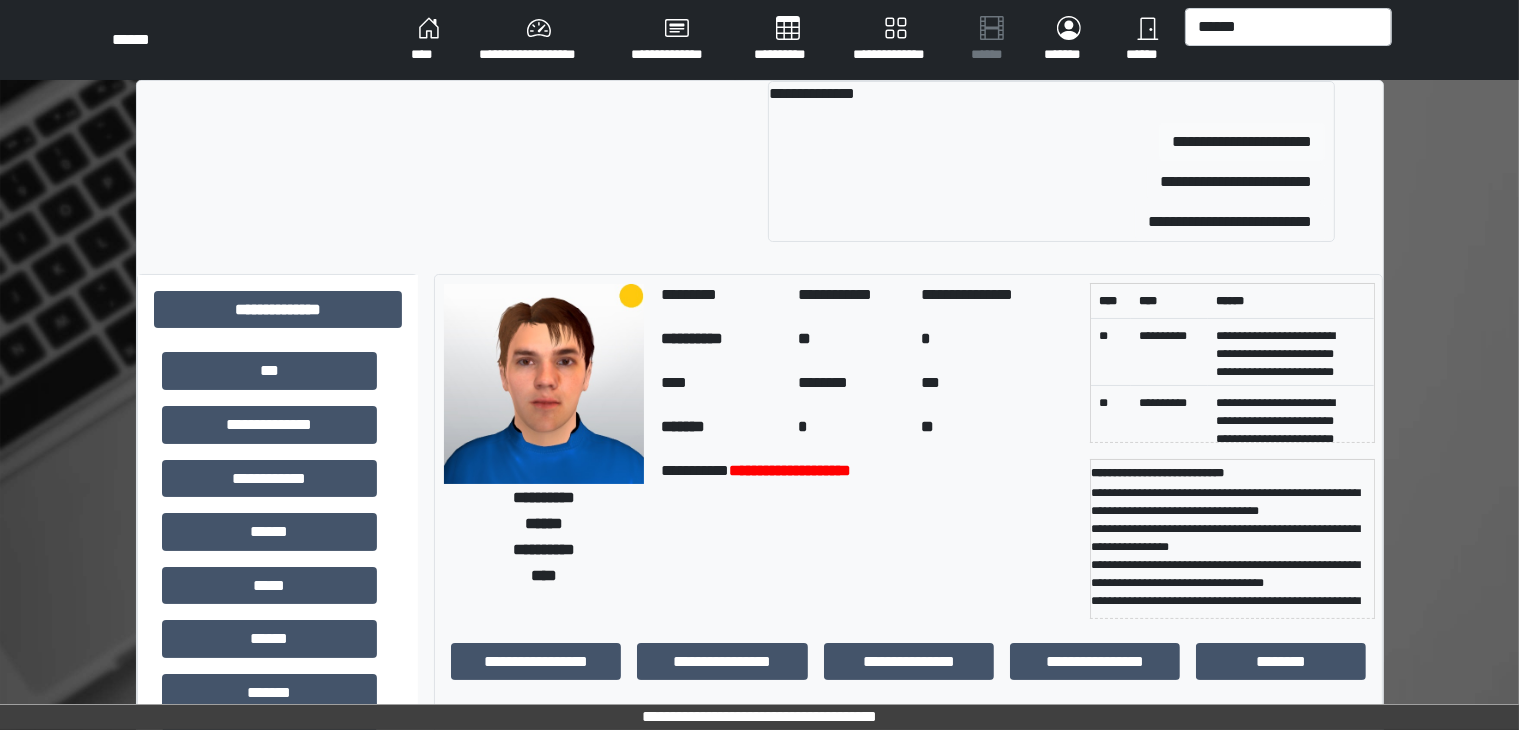 type 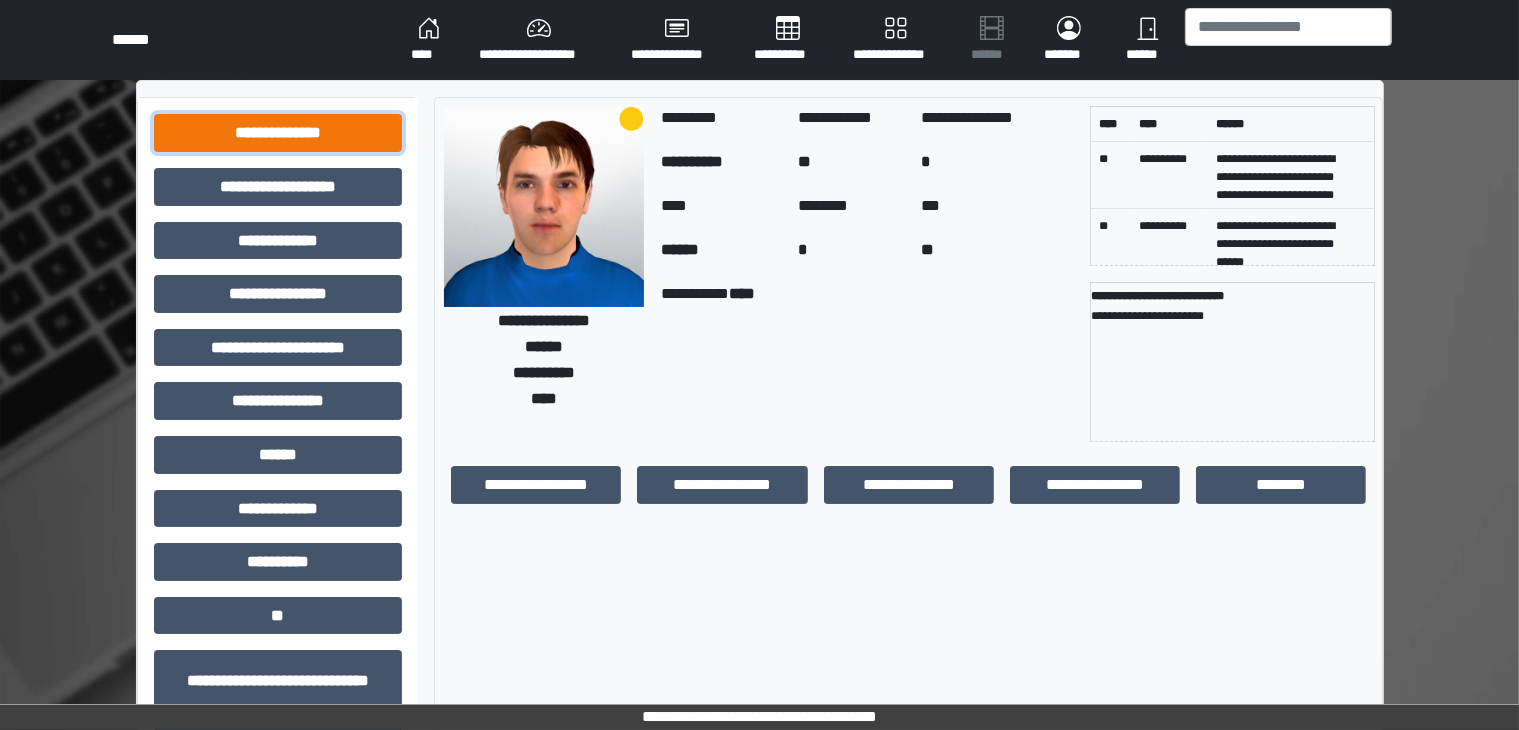 click on "**********" at bounding box center (278, 133) 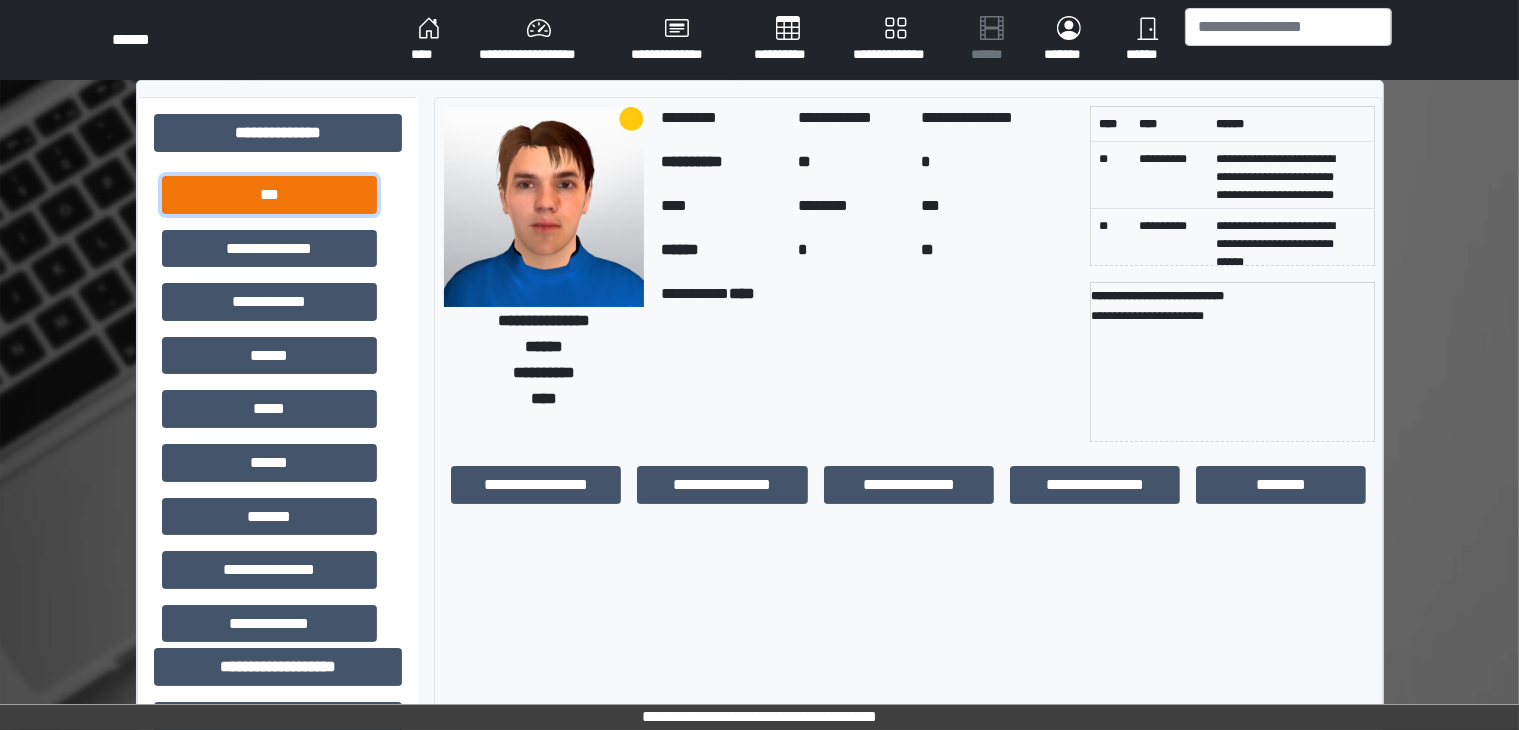 click on "***" at bounding box center (269, 195) 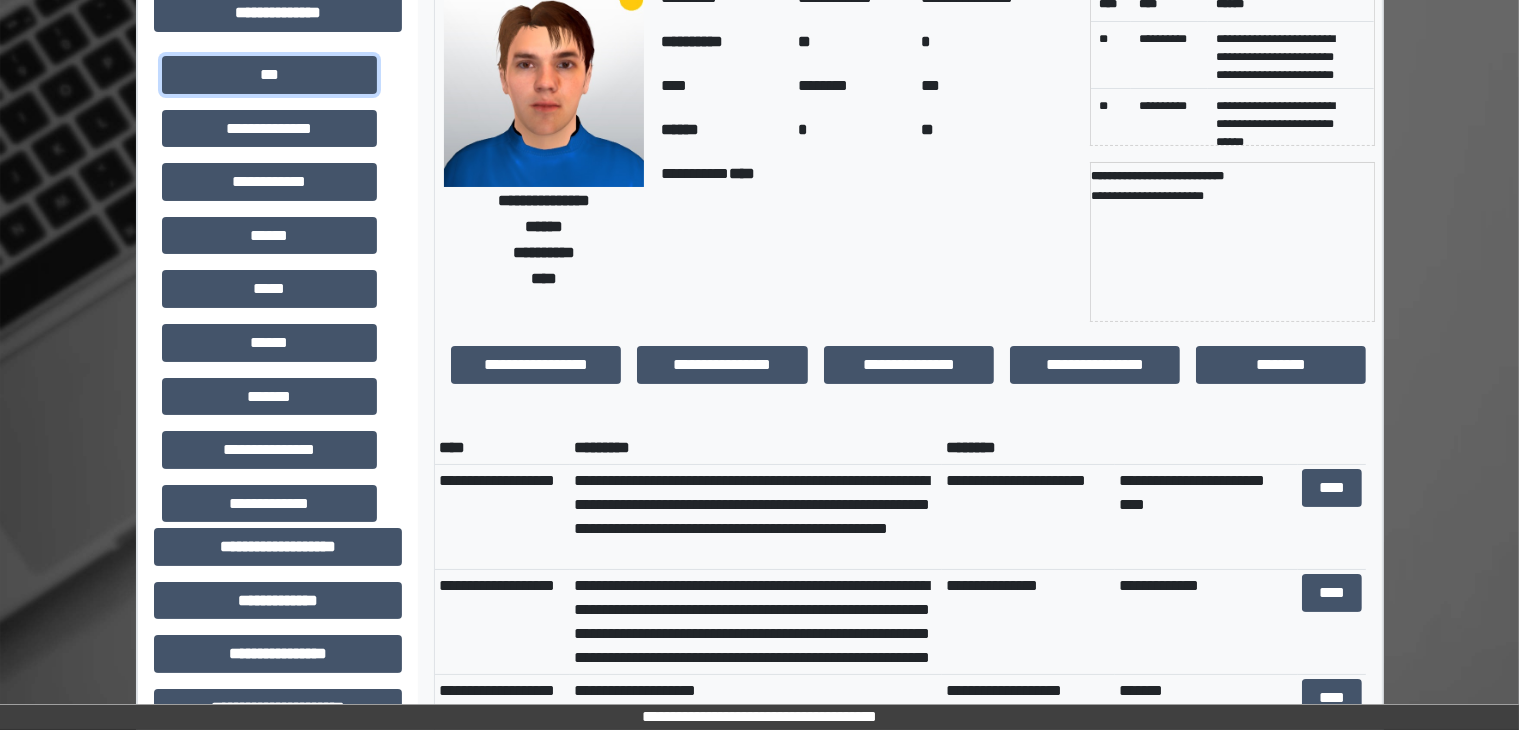 scroll, scrollTop: 124, scrollLeft: 0, axis: vertical 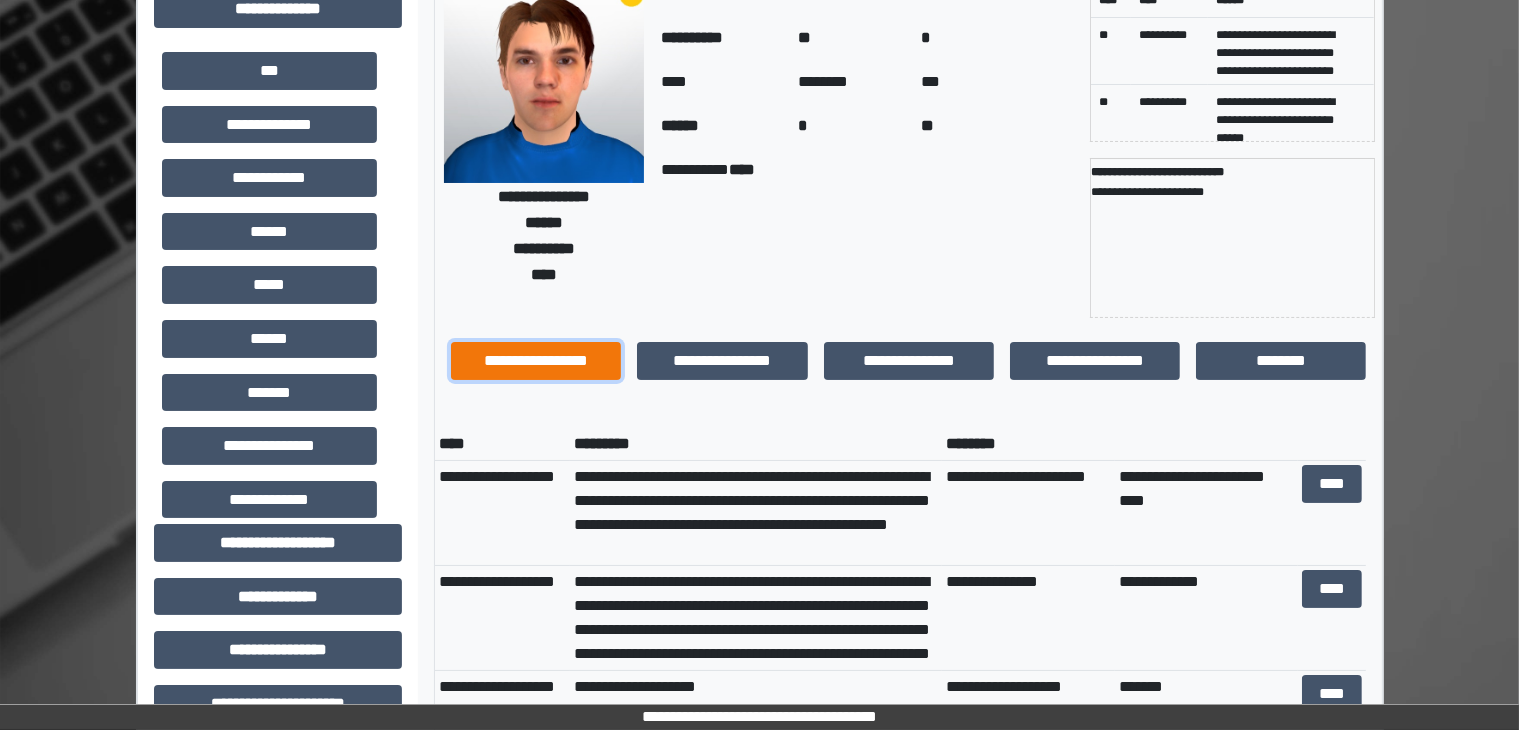 click on "**********" at bounding box center [536, 361] 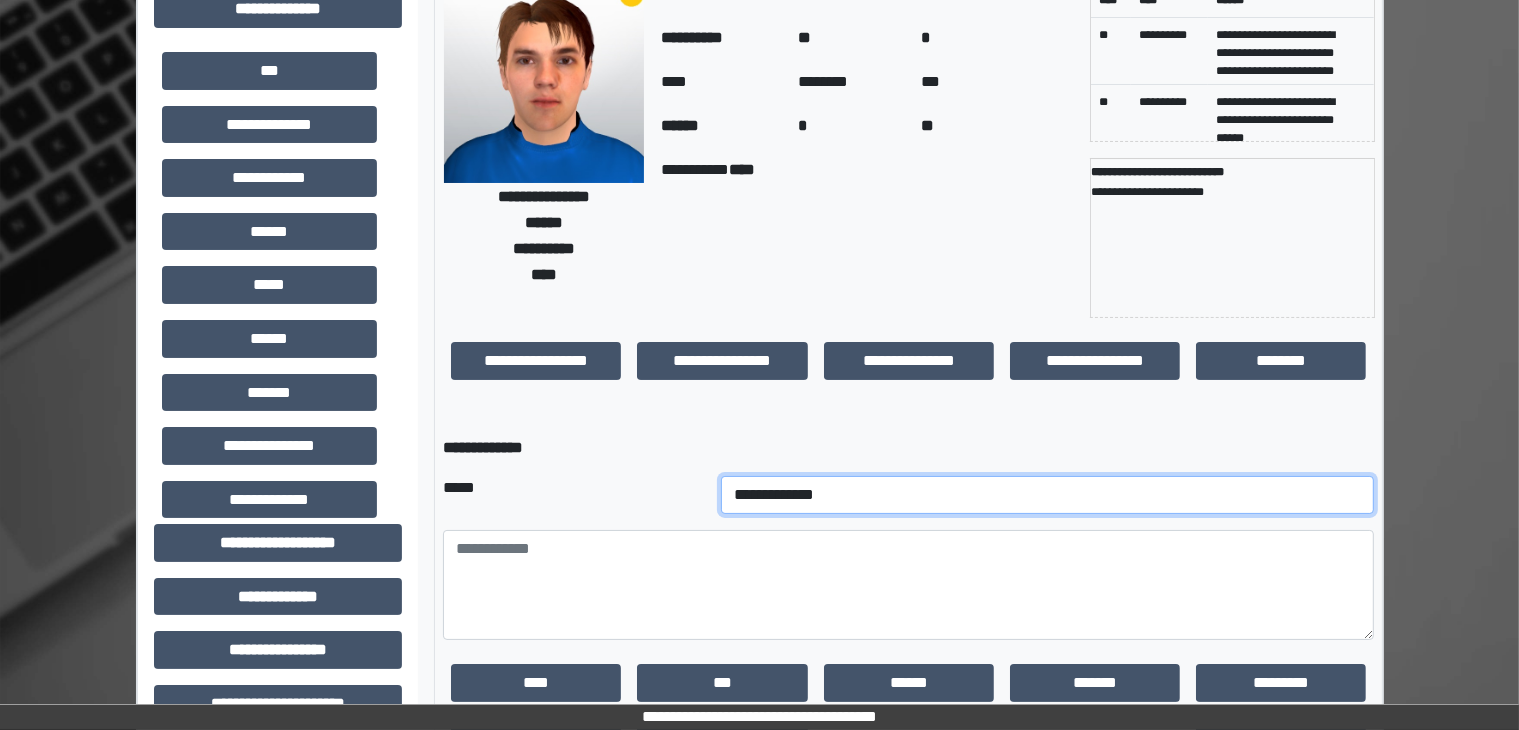 click on "**********" at bounding box center (1048, 495) 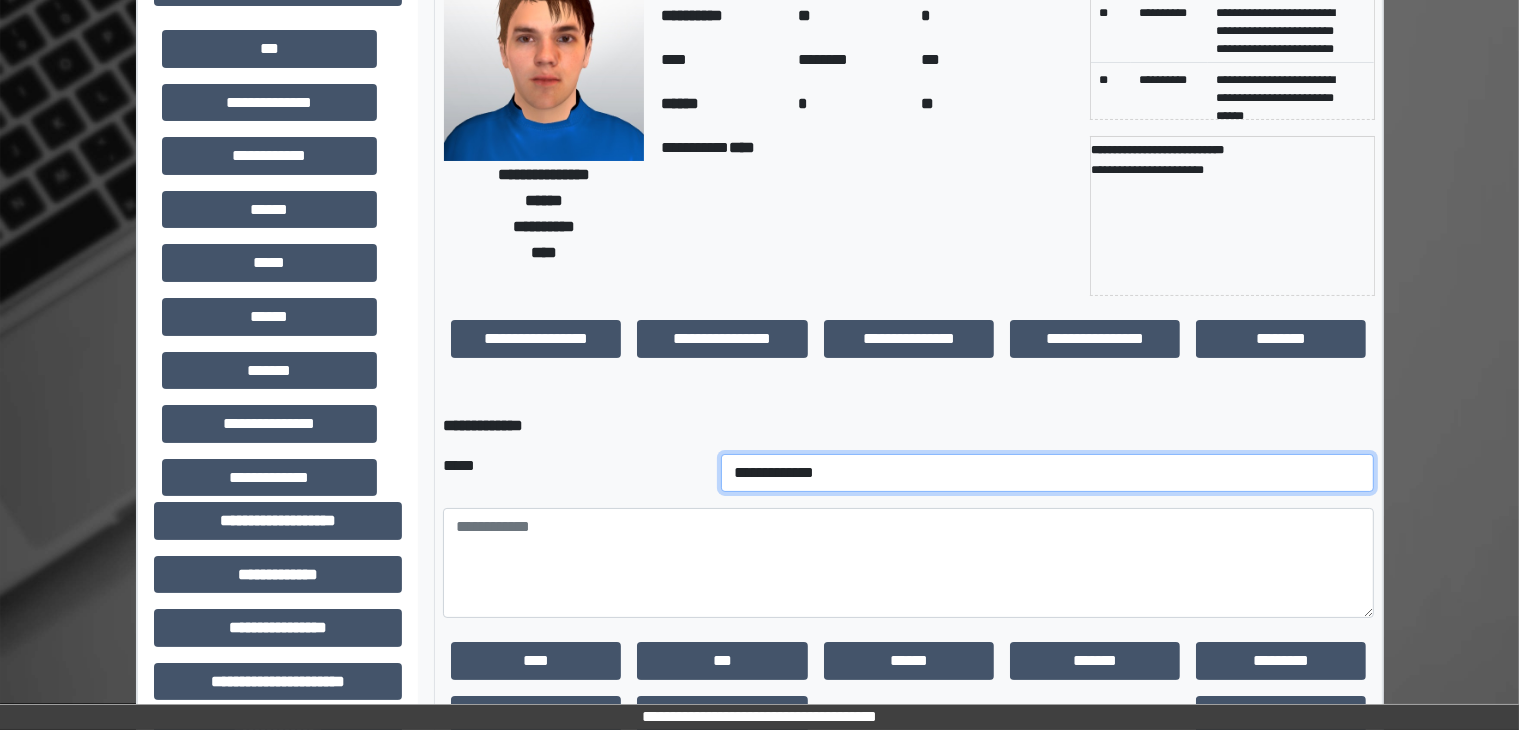 scroll, scrollTop: 140, scrollLeft: 0, axis: vertical 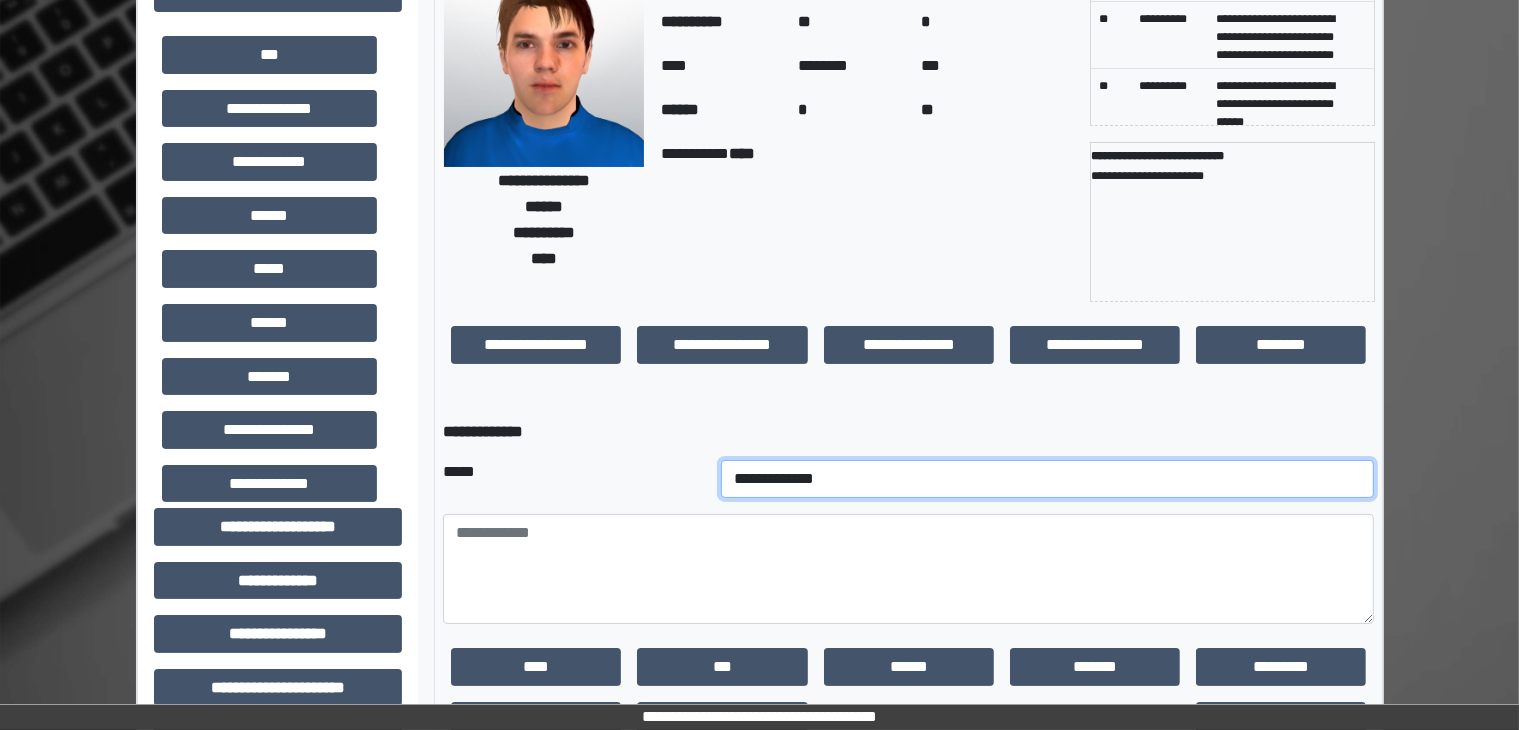 click on "**********" at bounding box center (1048, 479) 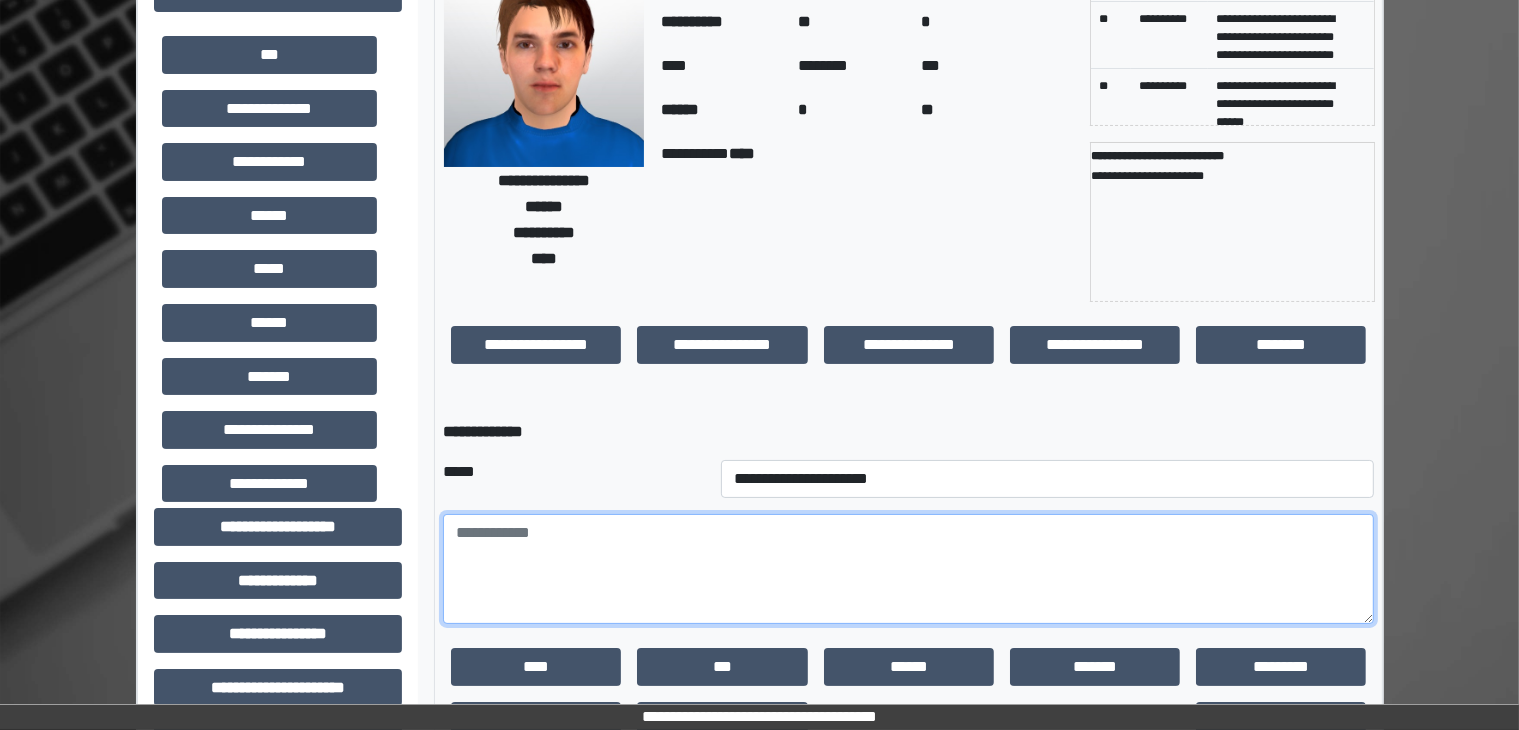 click at bounding box center (908, 569) 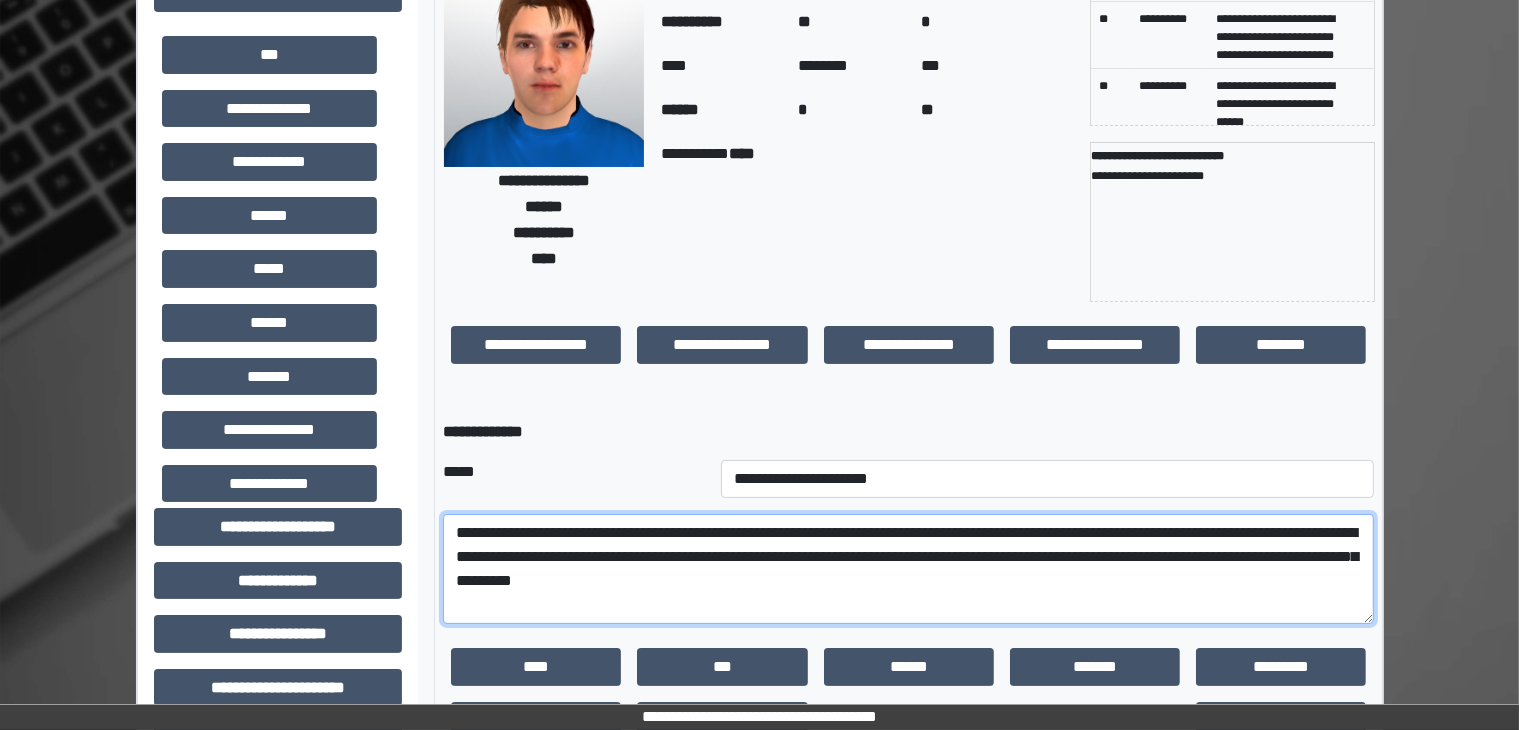 click on "**********" at bounding box center (908, 569) 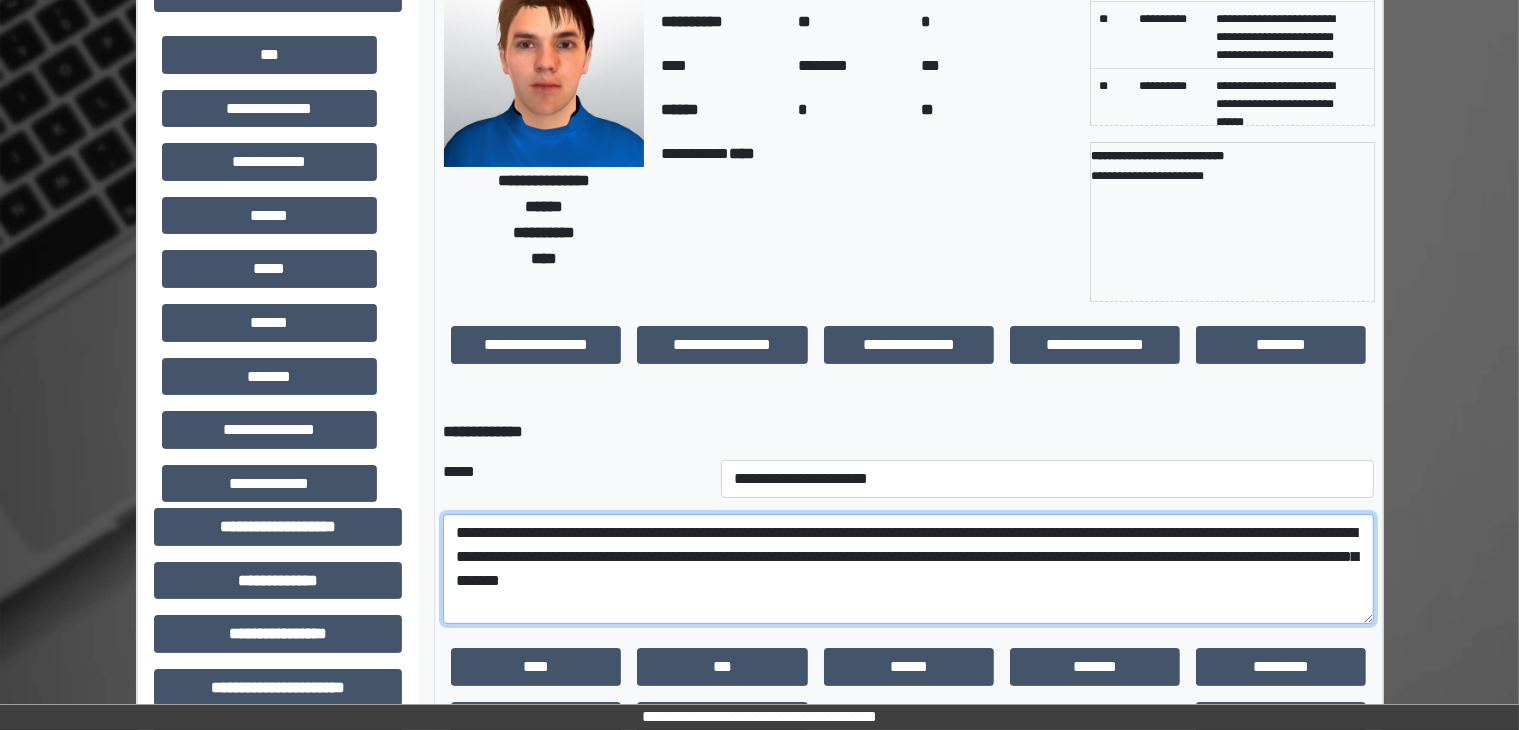 click on "**********" at bounding box center [908, 569] 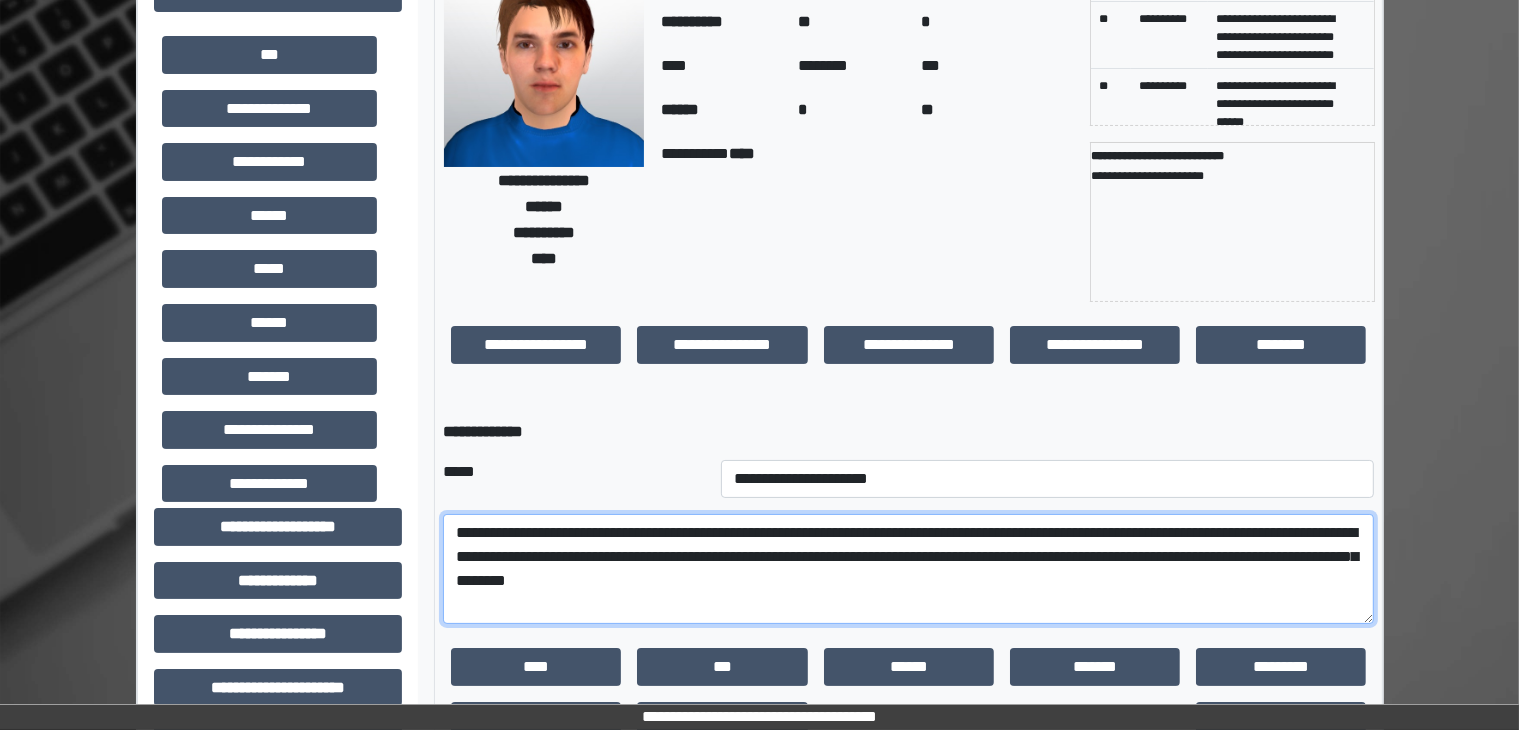 click on "**********" at bounding box center (908, 569) 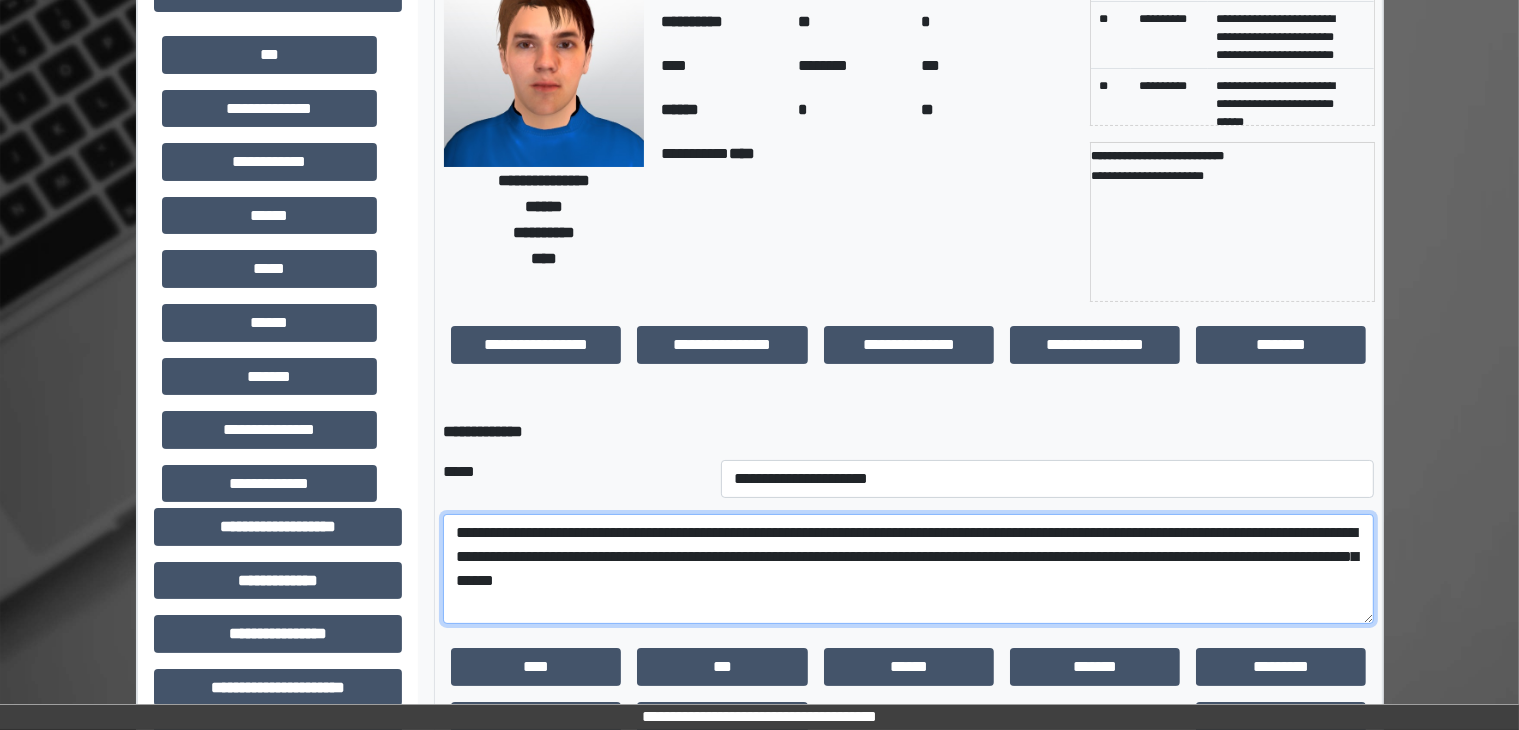 click on "**********" at bounding box center (908, 569) 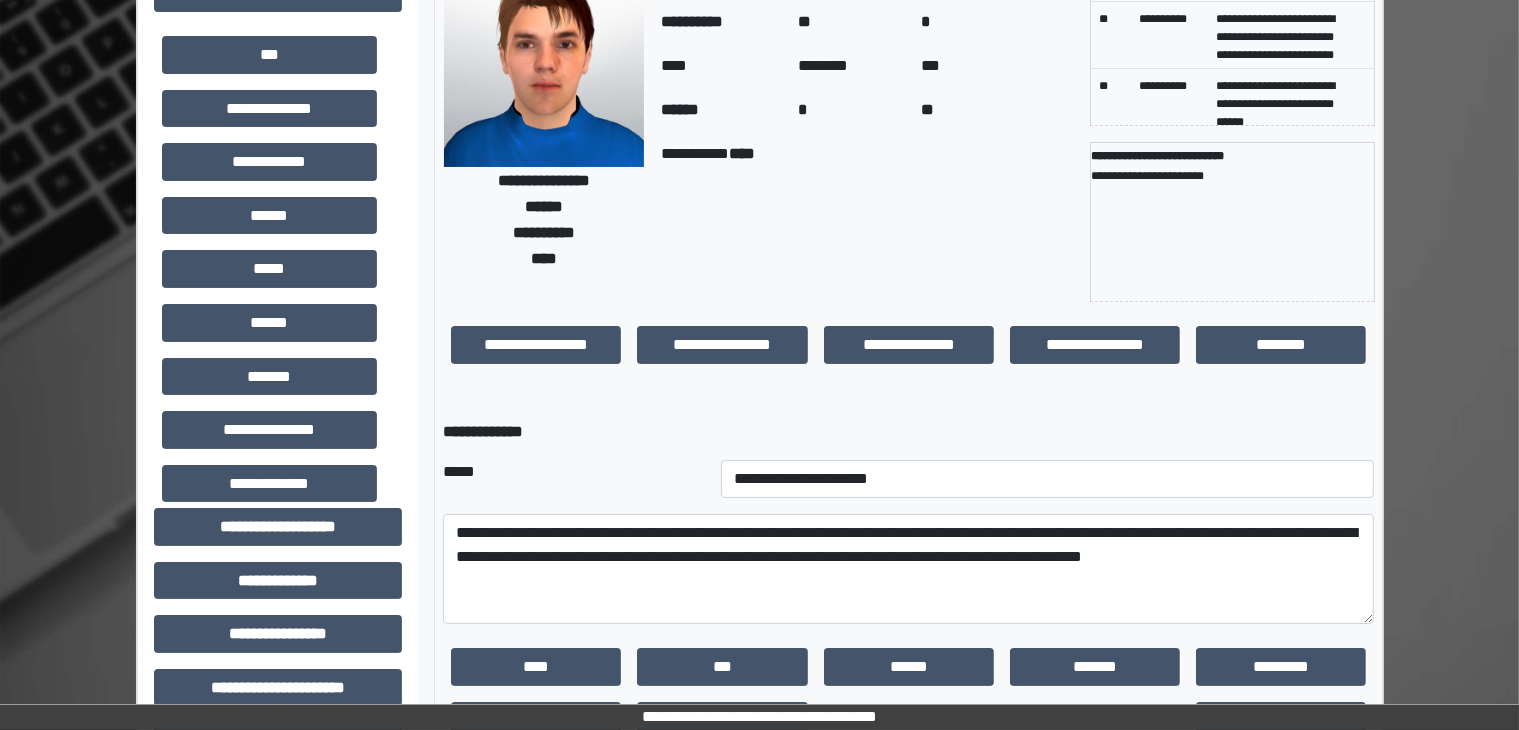 click on "**********" at bounding box center [867, 222] 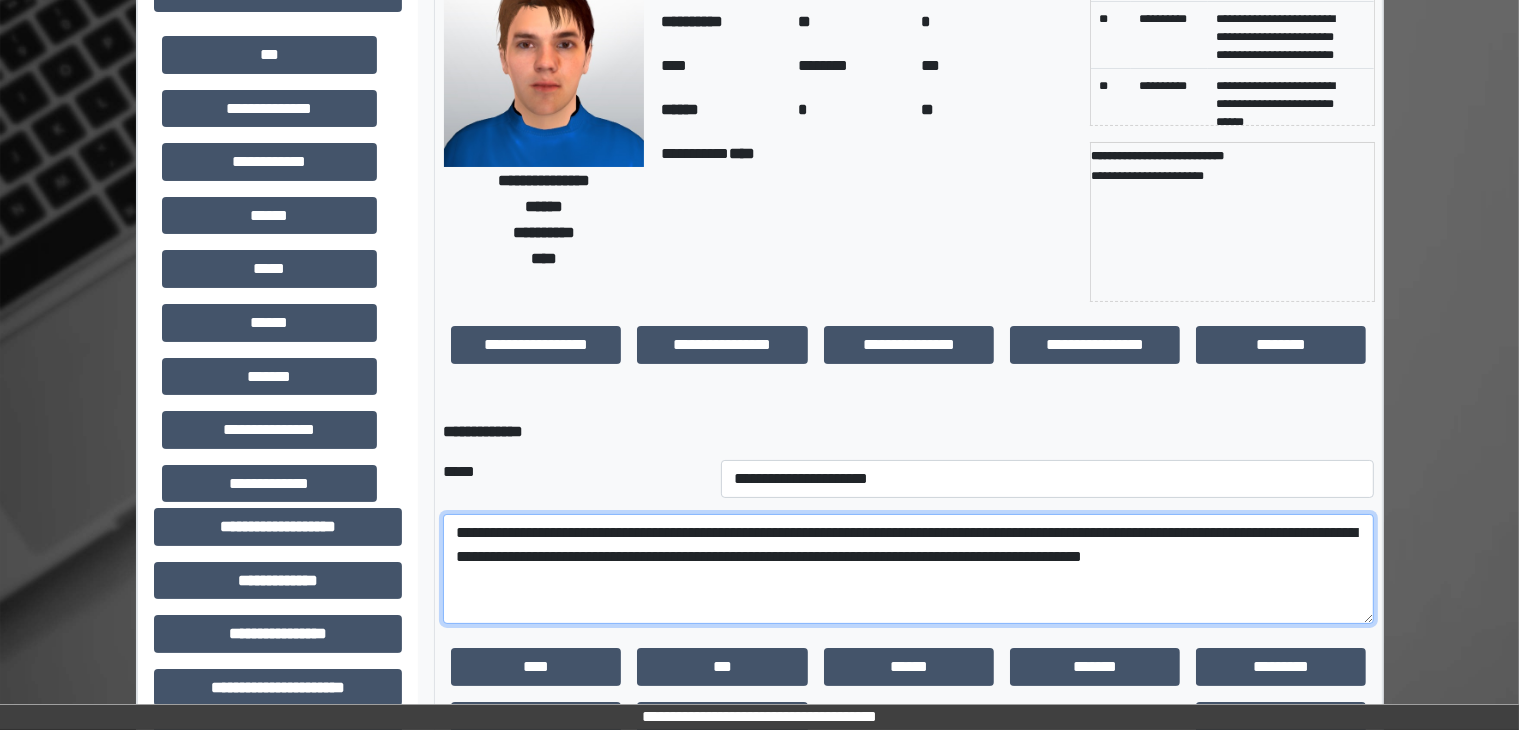 click on "**********" at bounding box center (908, 569) 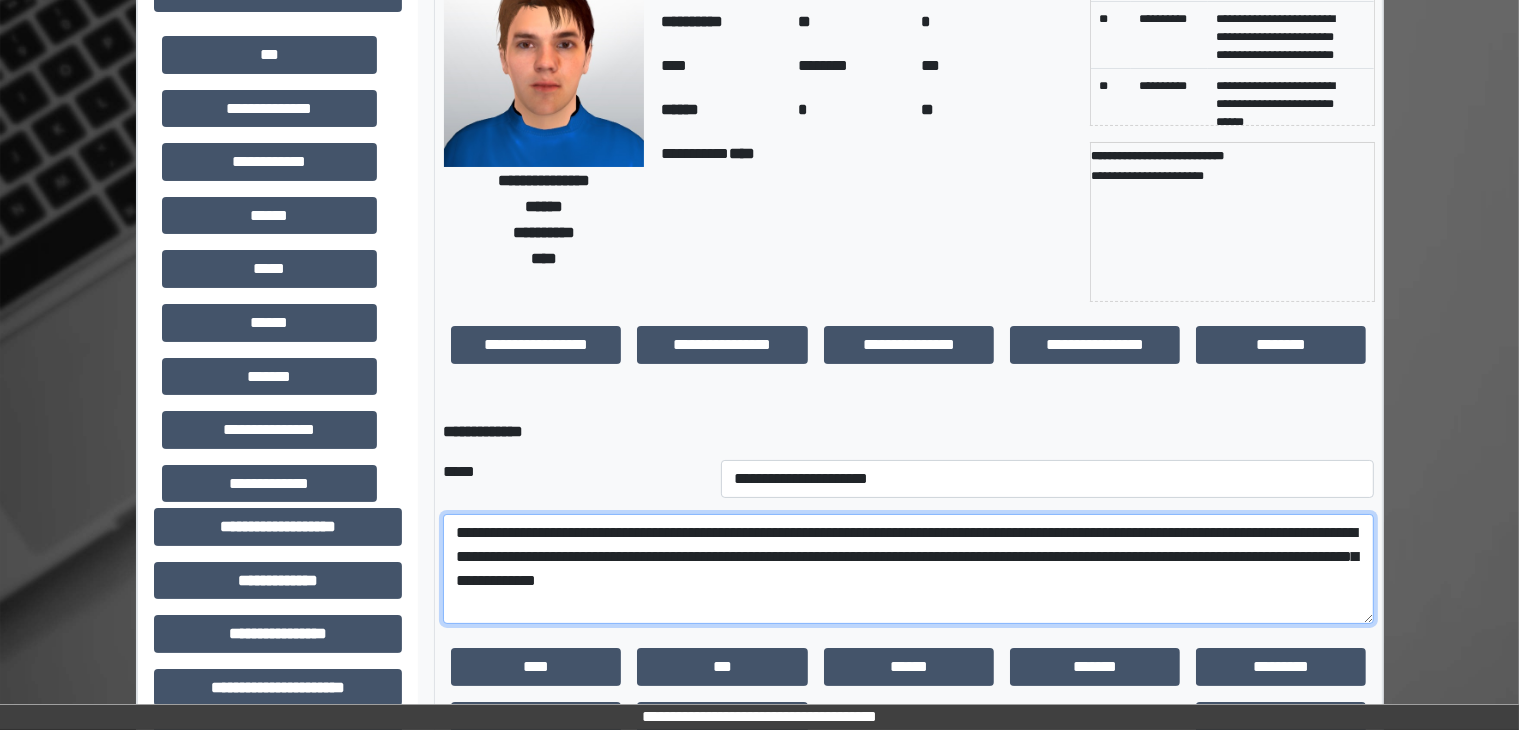 drag, startPoint x: 1073, startPoint y: 583, endPoint x: 432, endPoint y: 533, distance: 642.94714 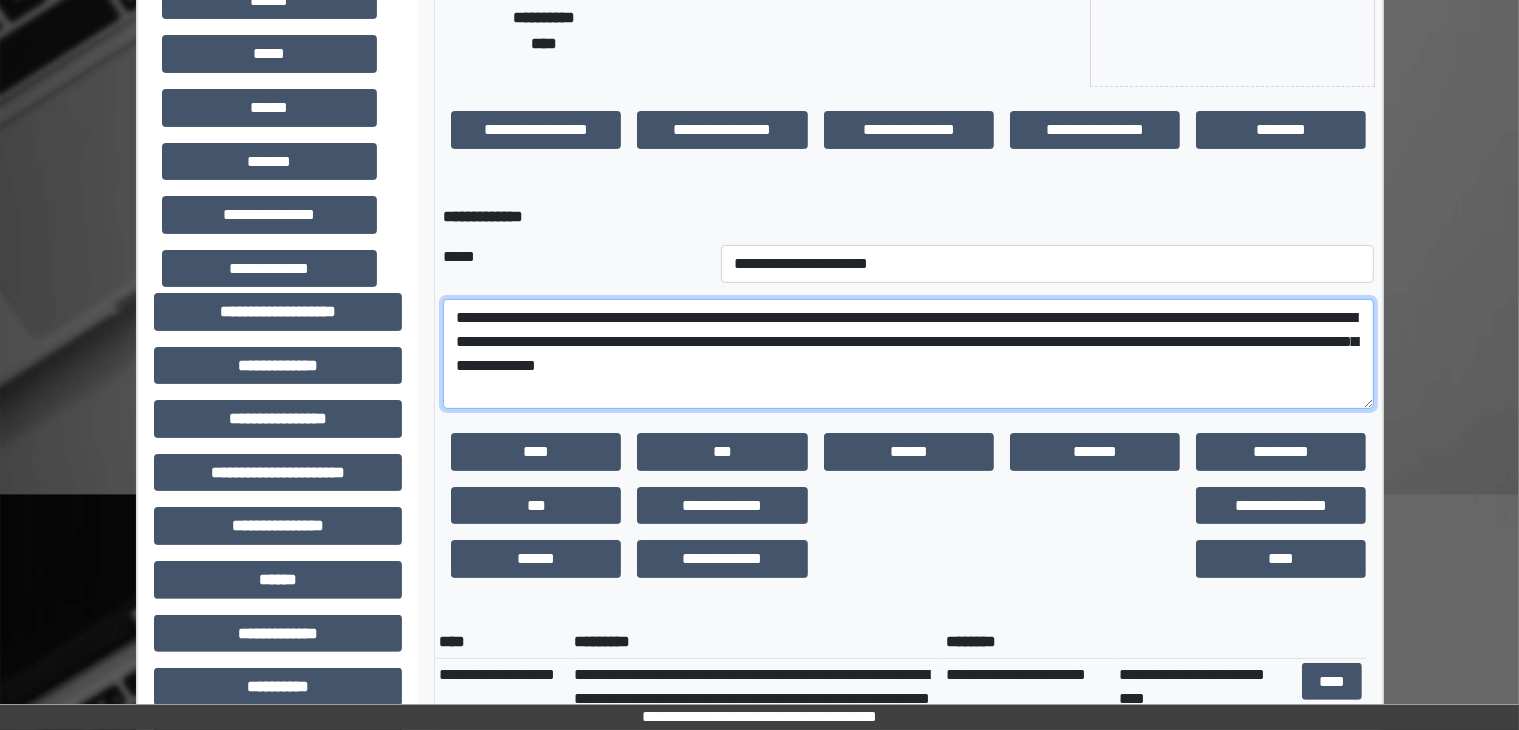 scroll, scrollTop: 356, scrollLeft: 0, axis: vertical 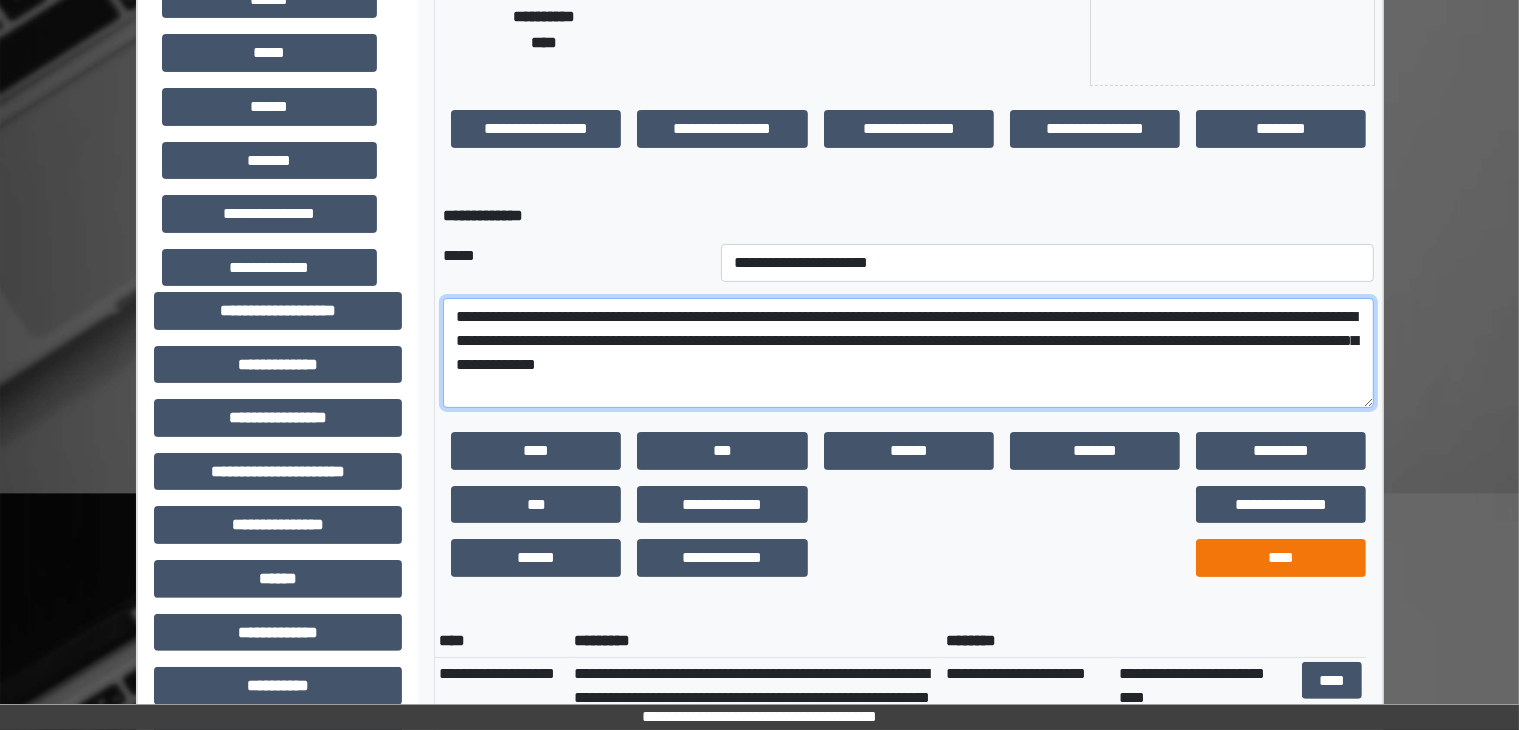 type on "**********" 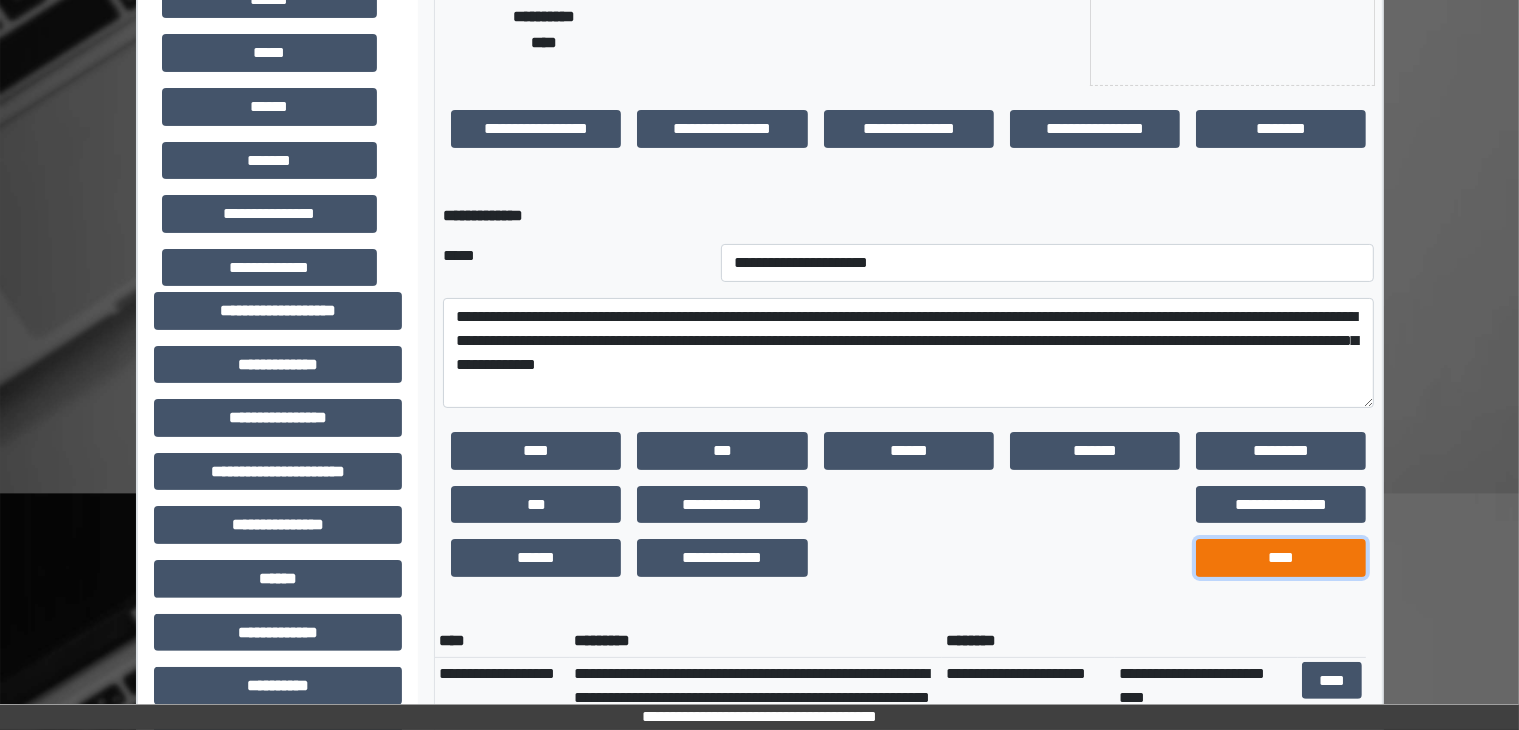 click on "****" at bounding box center [1281, 558] 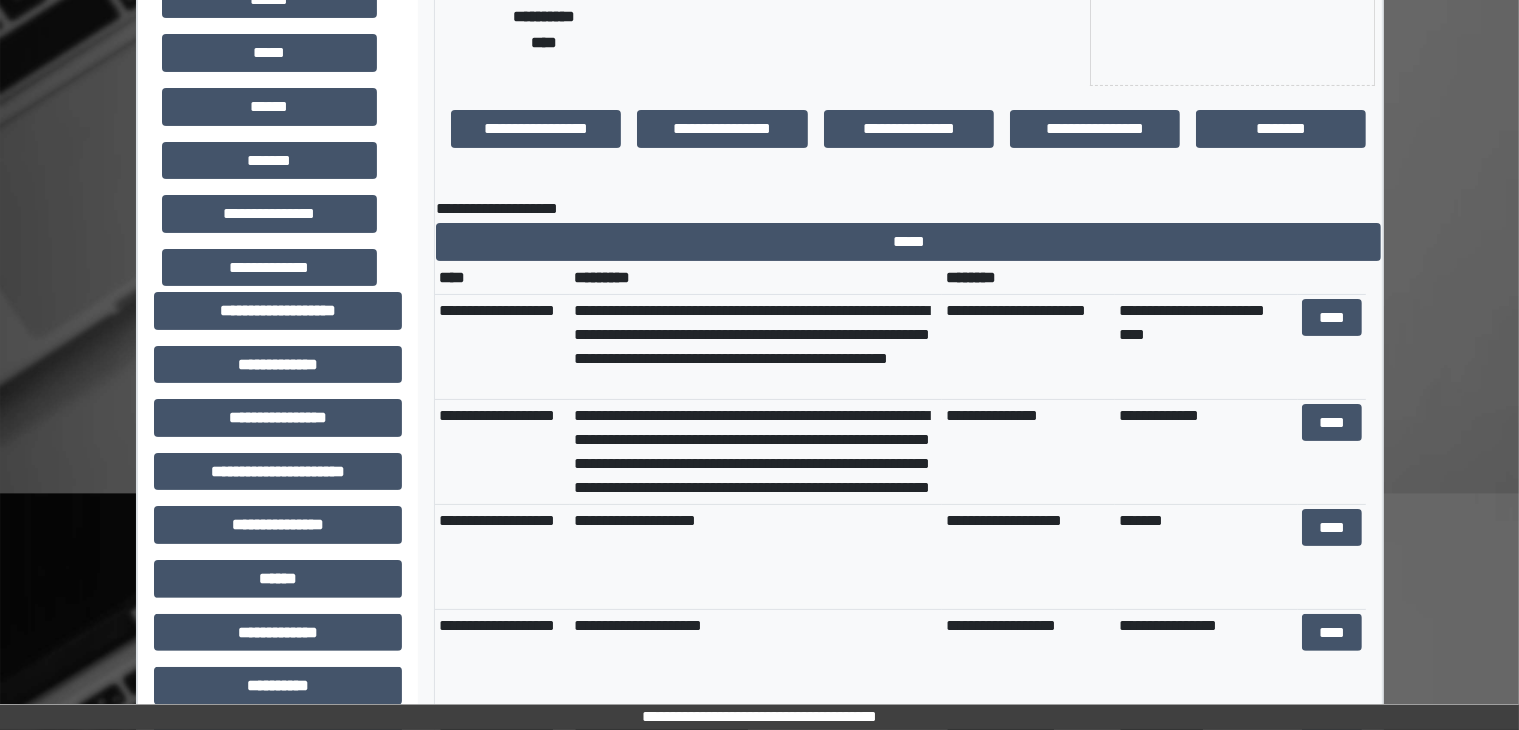 scroll, scrollTop: 0, scrollLeft: 0, axis: both 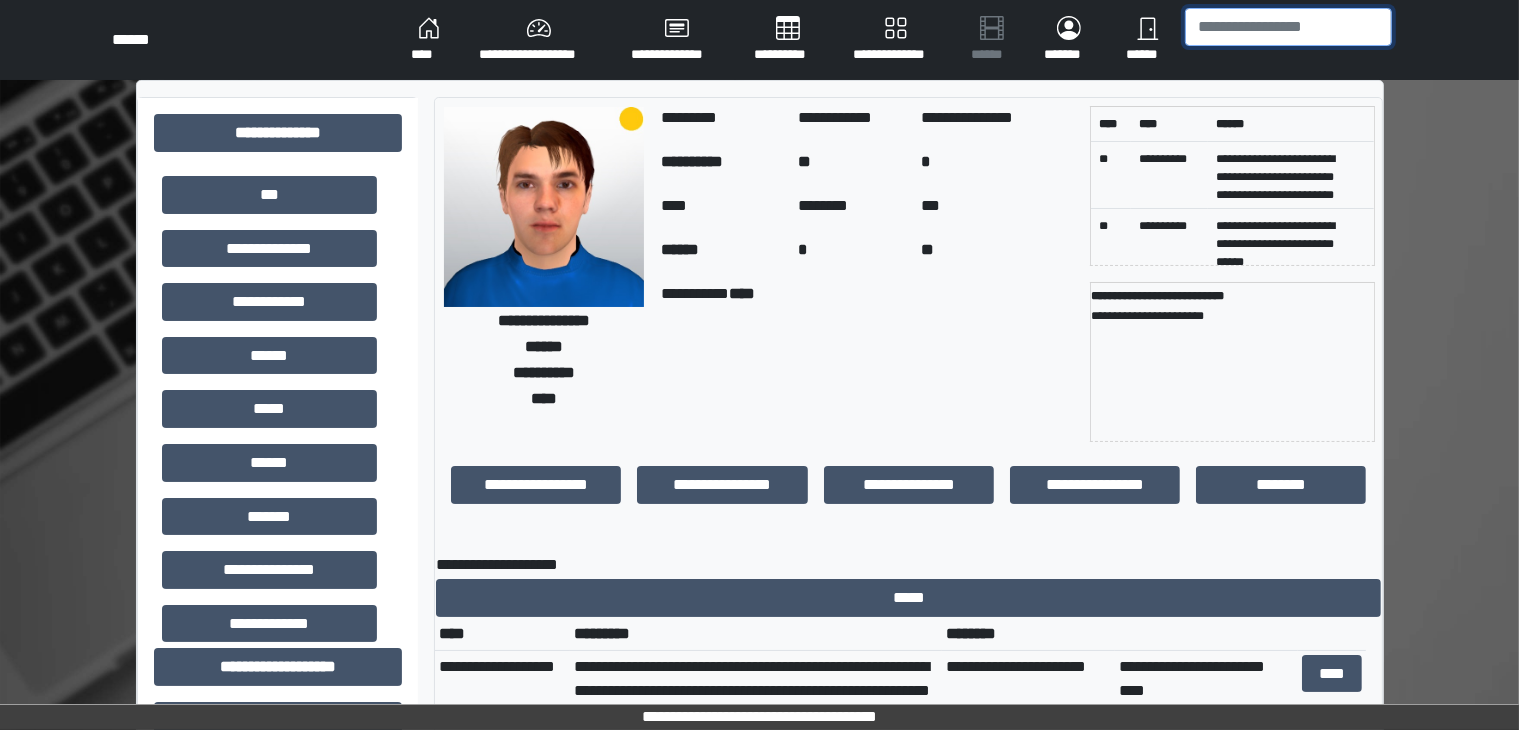 click at bounding box center [1288, 27] 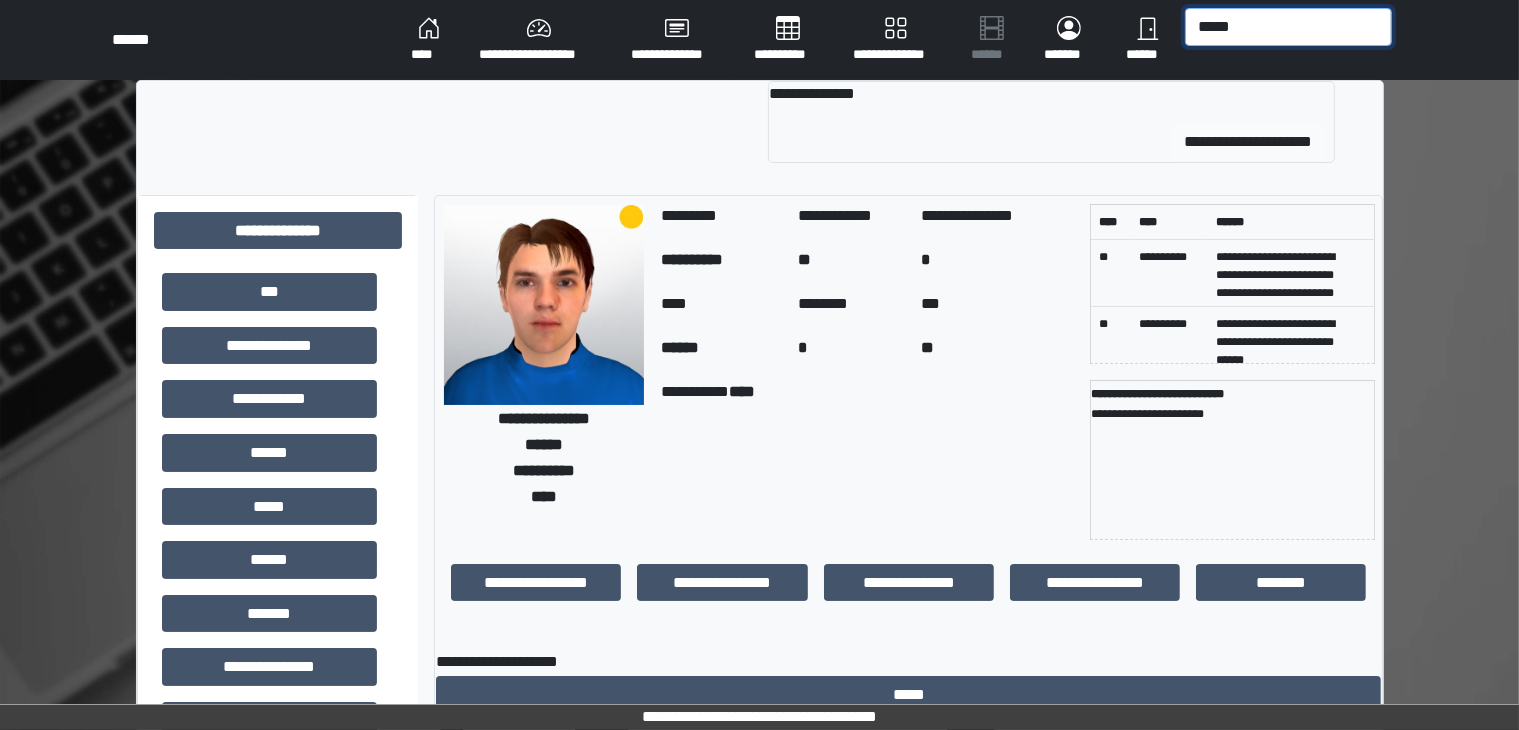 type on "*****" 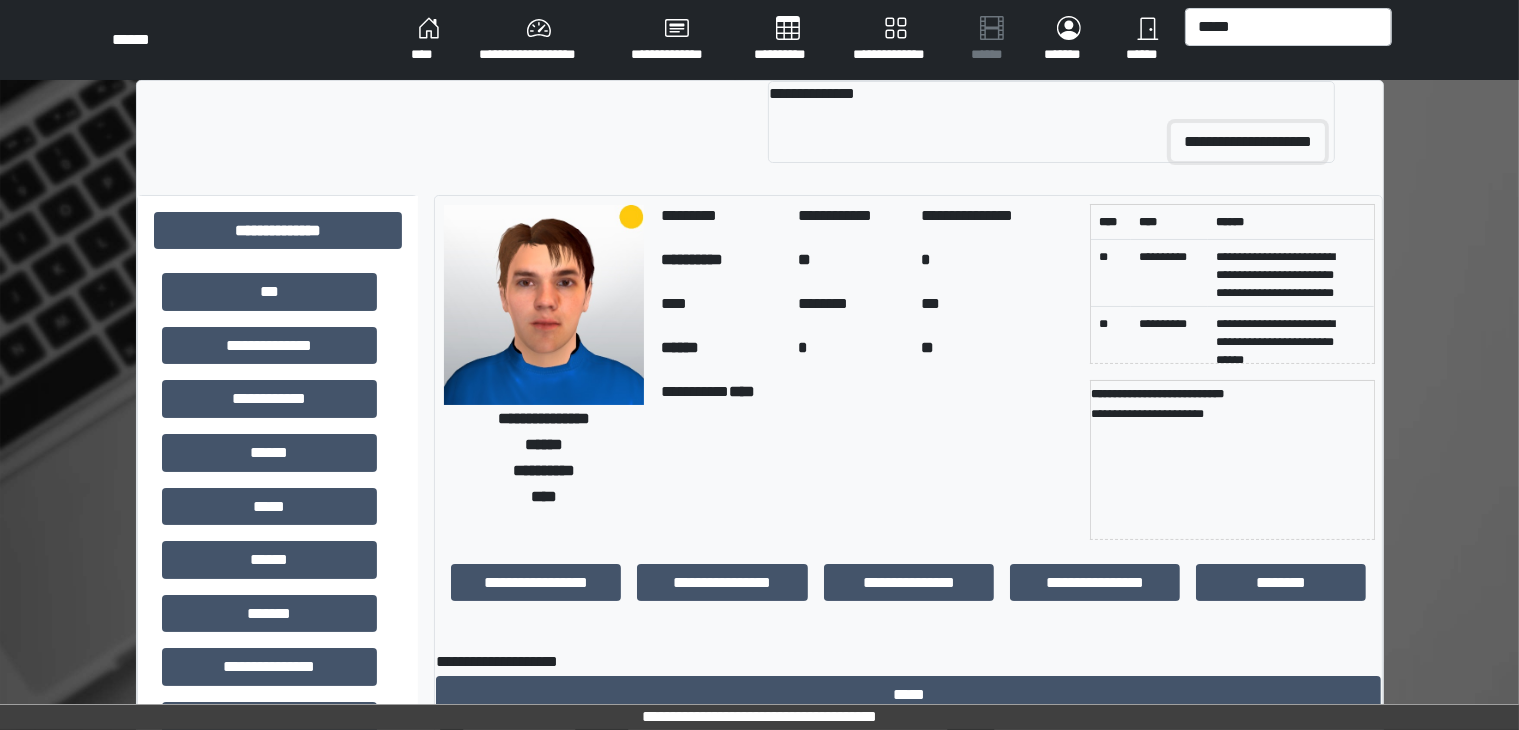 click on "**********" at bounding box center (1248, 142) 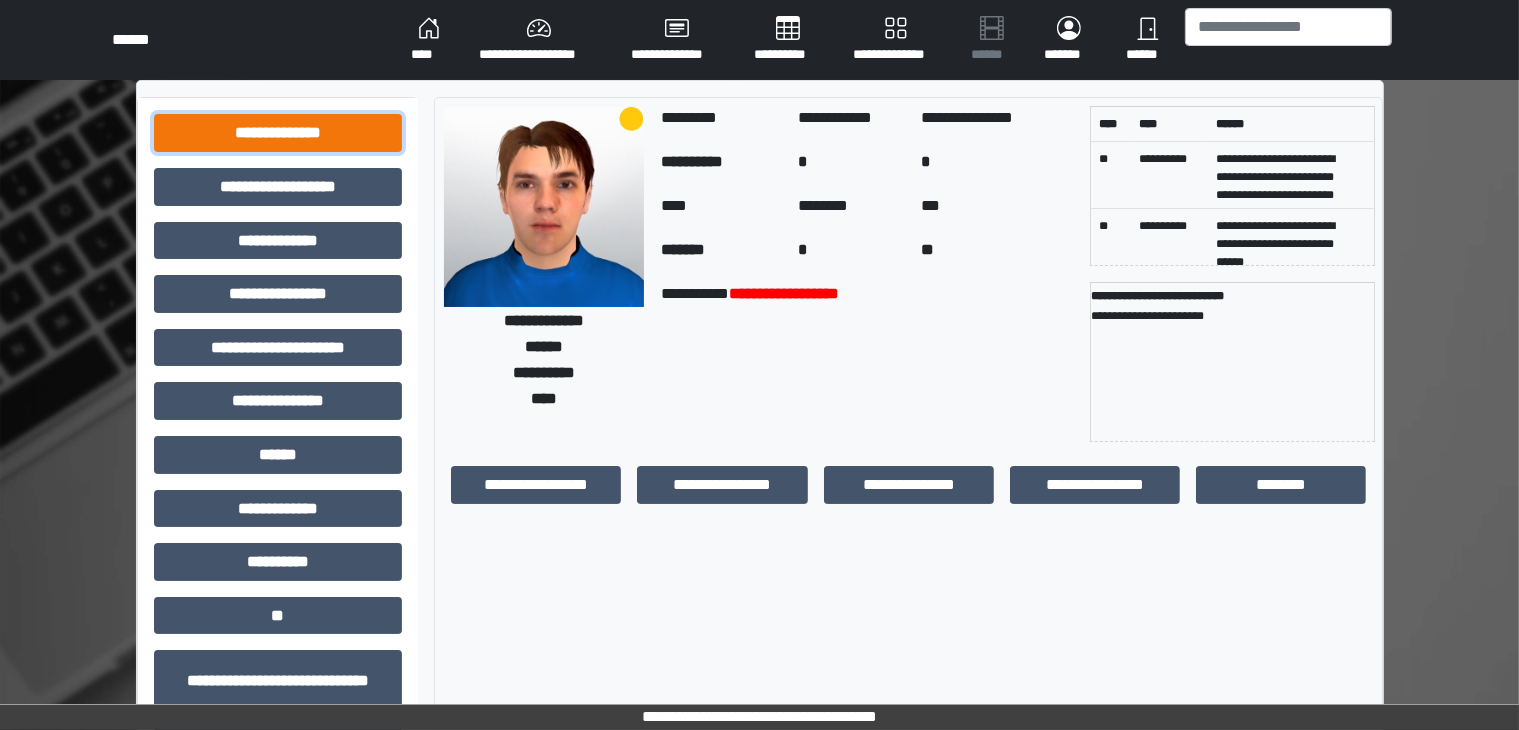 click on "**********" at bounding box center (278, 133) 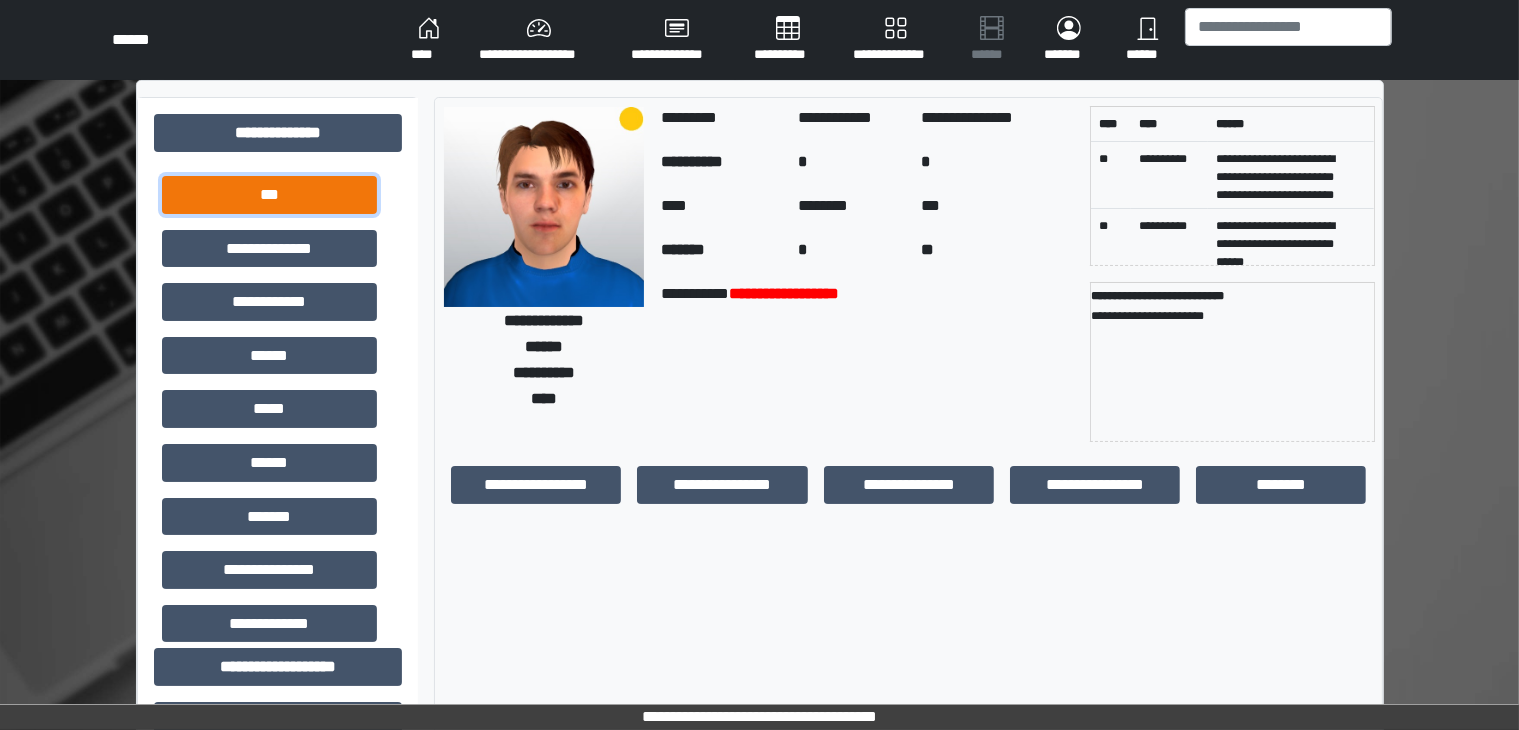 click on "***" at bounding box center (269, 195) 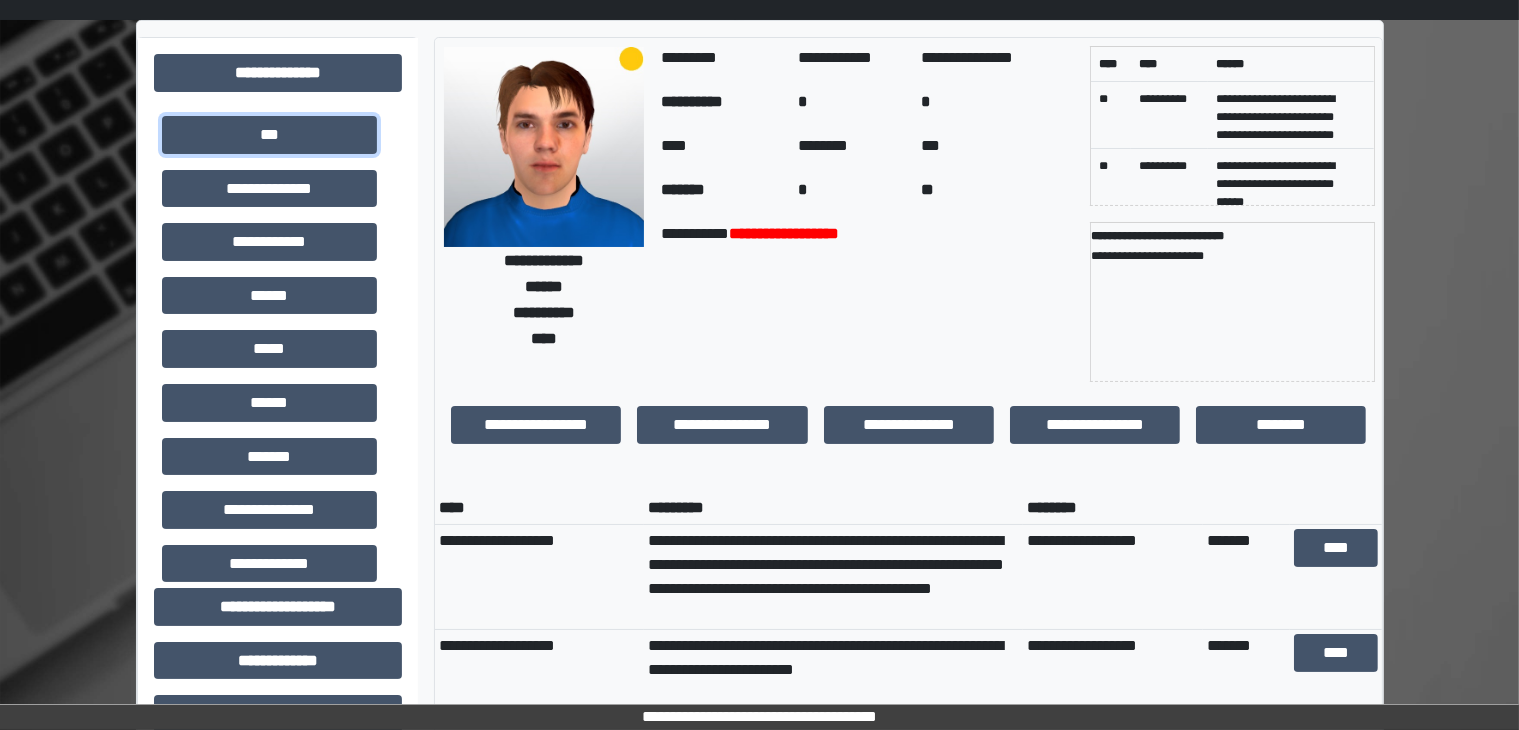 scroll, scrollTop: 0, scrollLeft: 0, axis: both 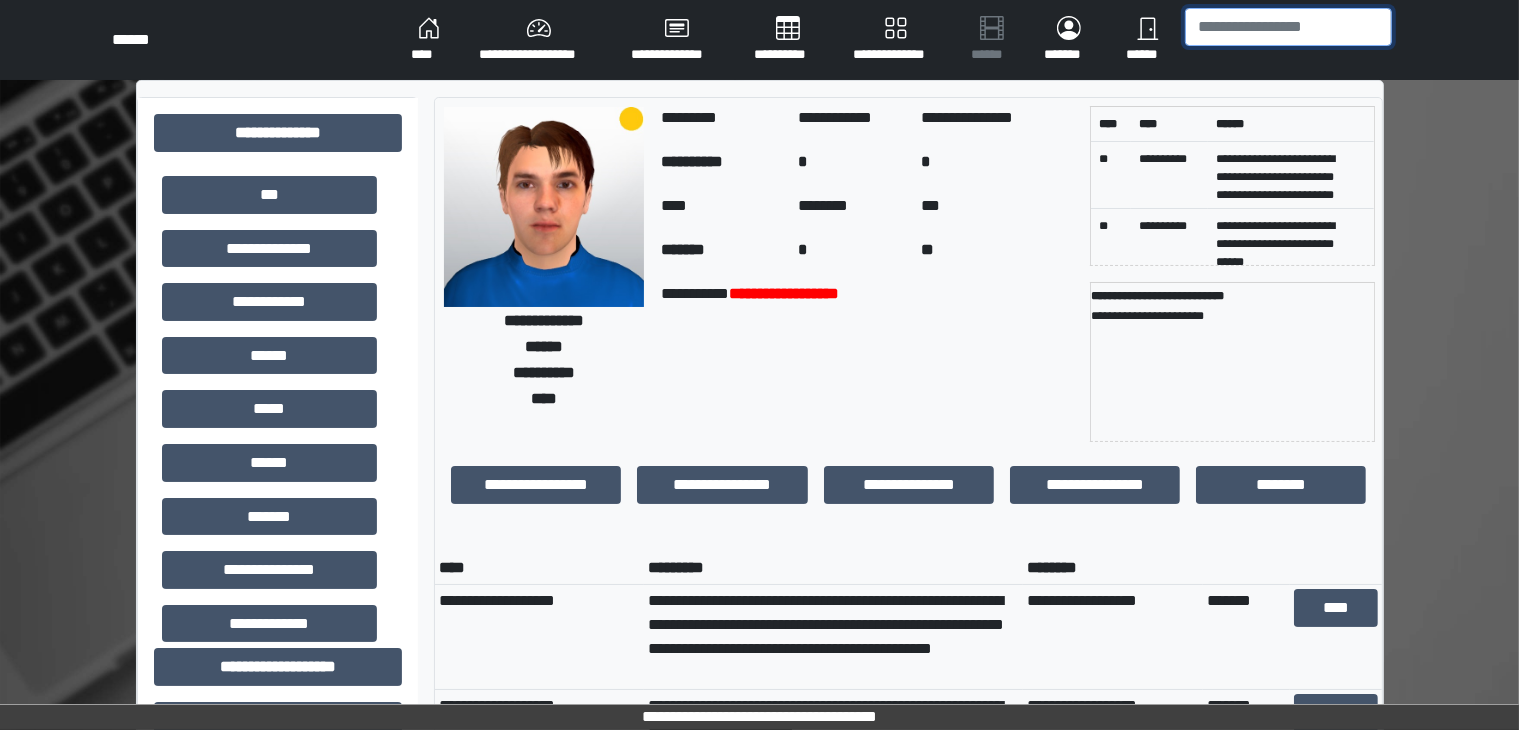 click at bounding box center [1288, 27] 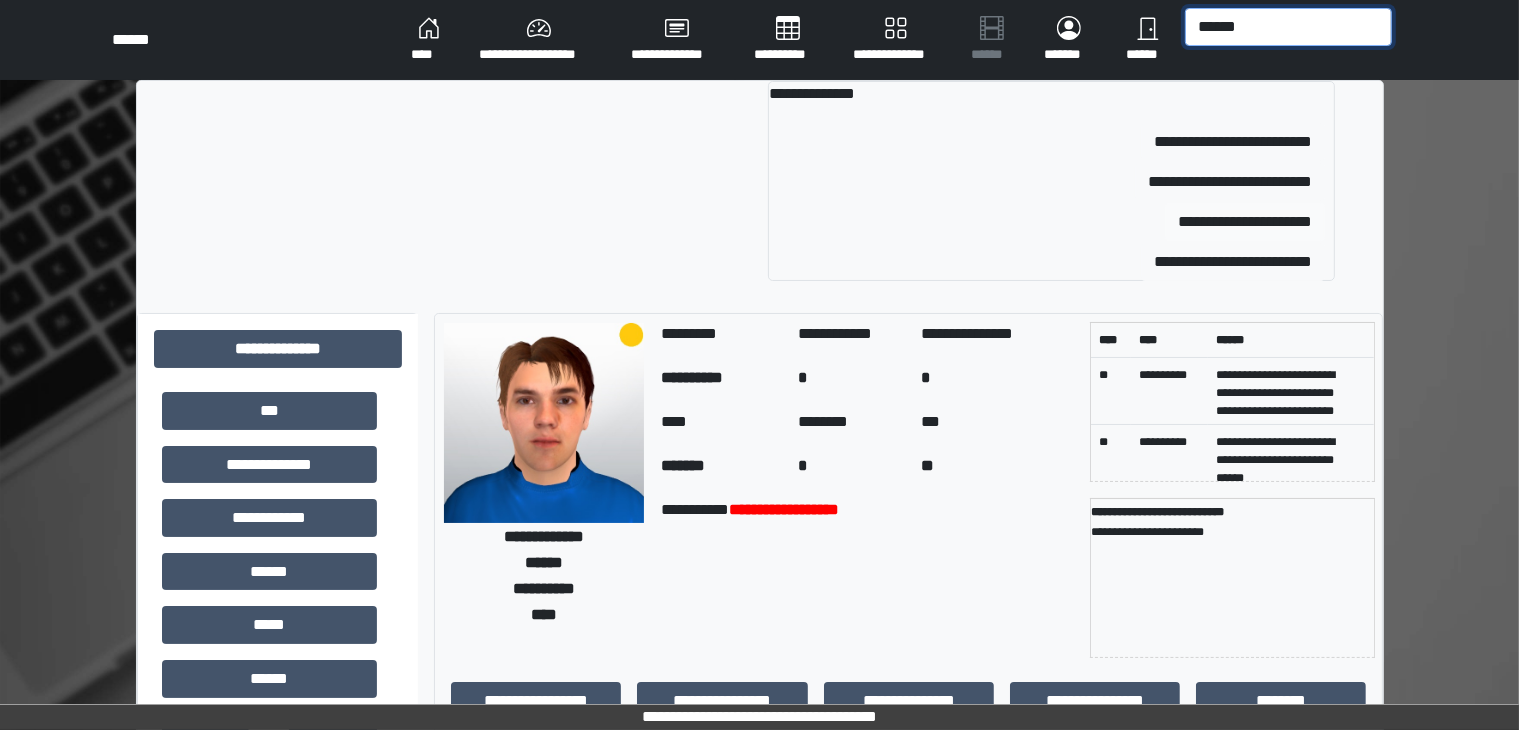 type on "******" 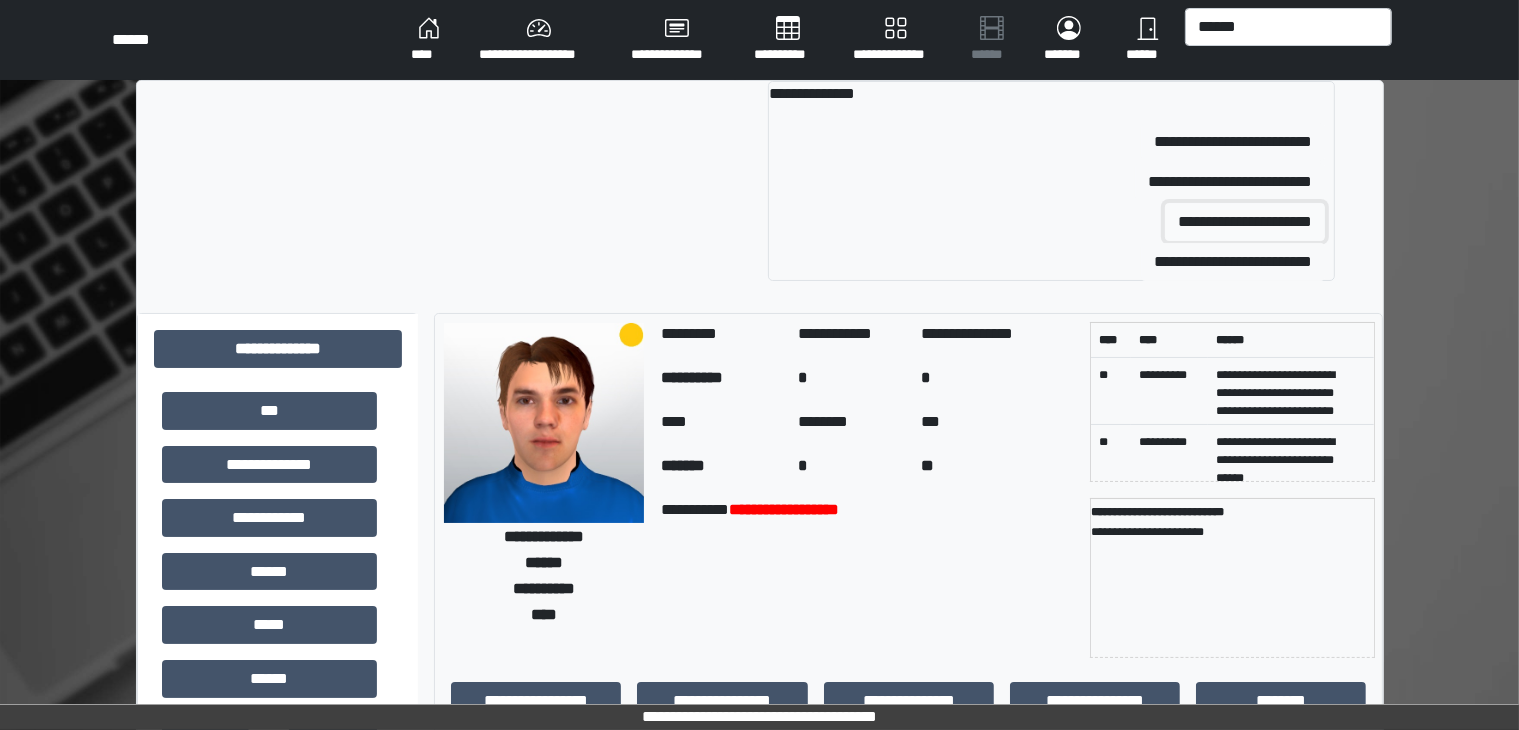 click on "**********" at bounding box center [1245, 222] 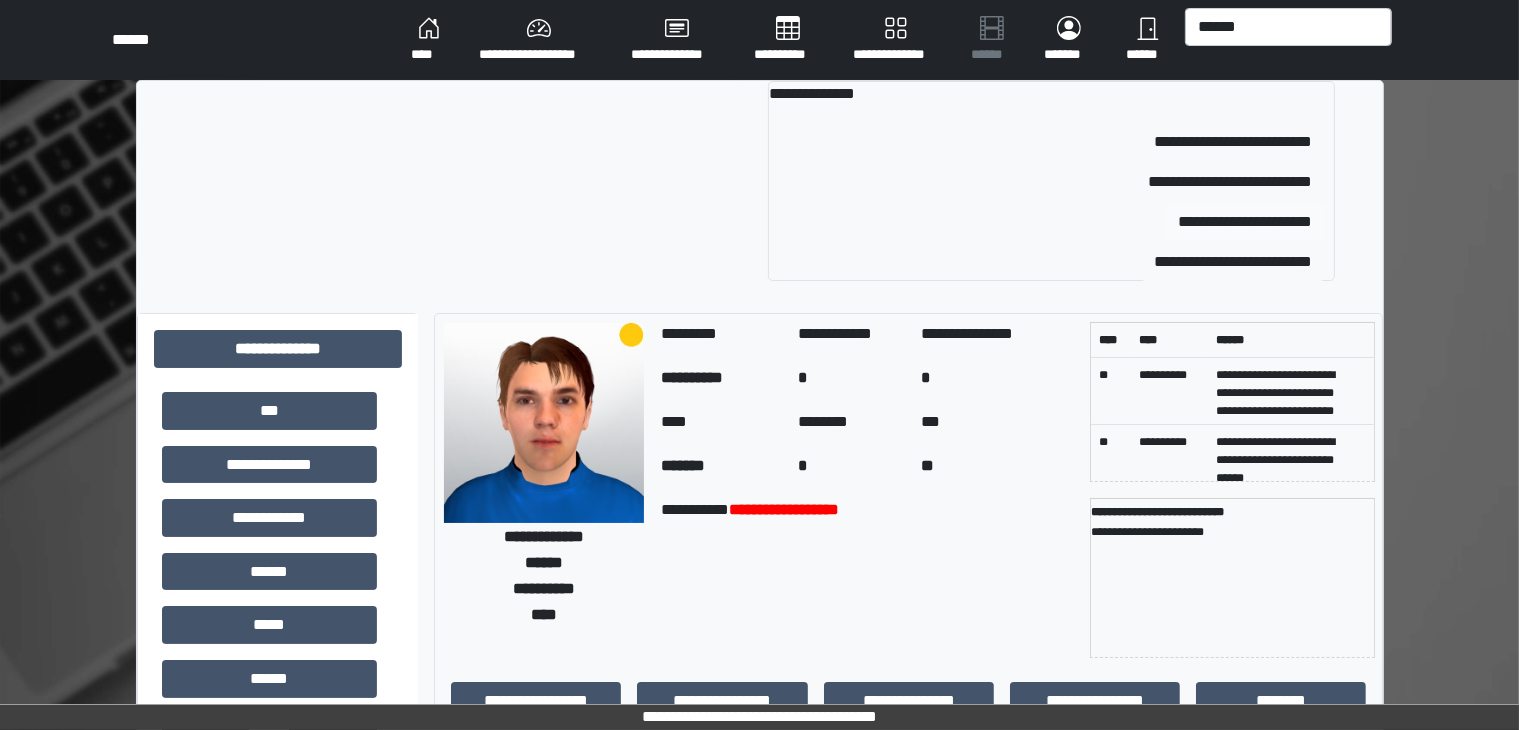 type 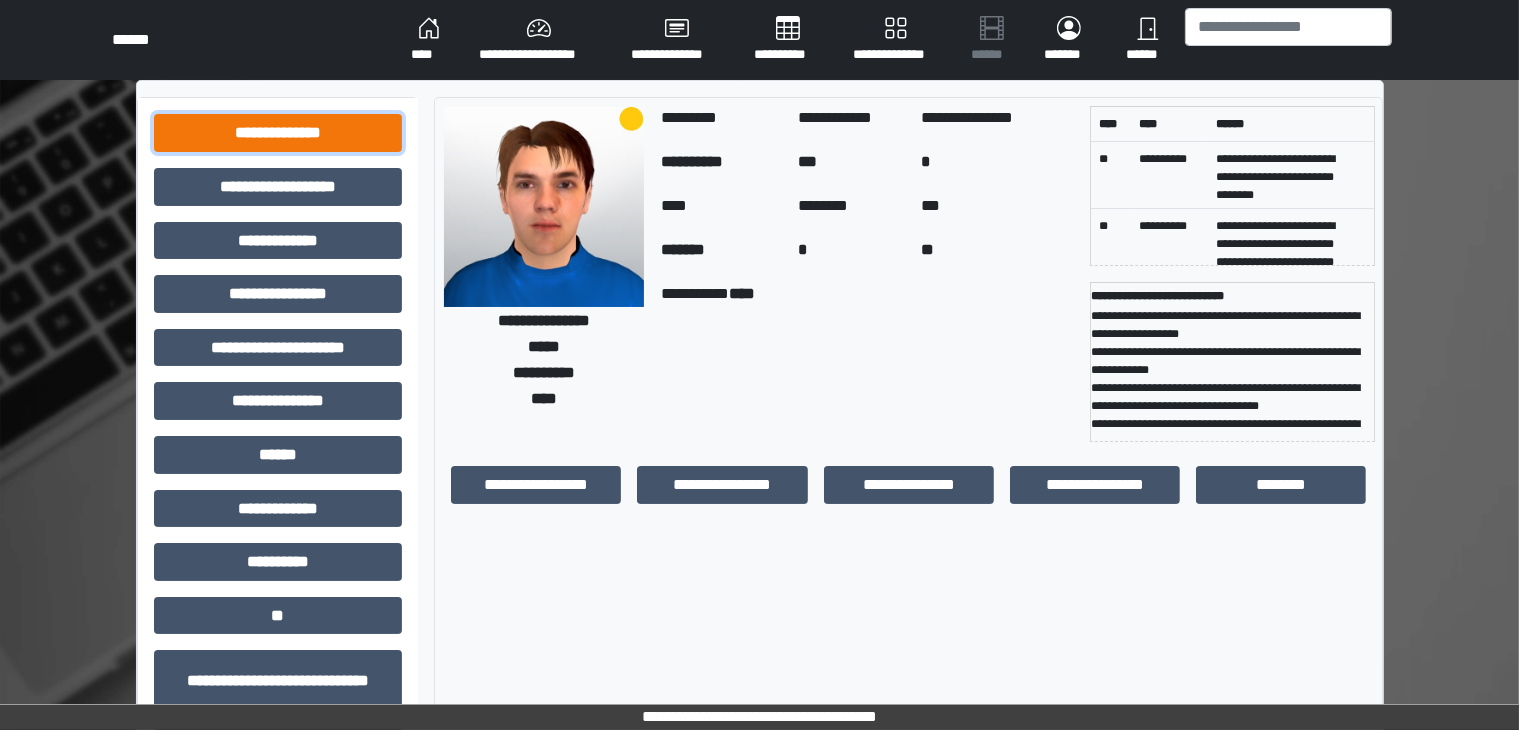 click on "**********" at bounding box center [278, 133] 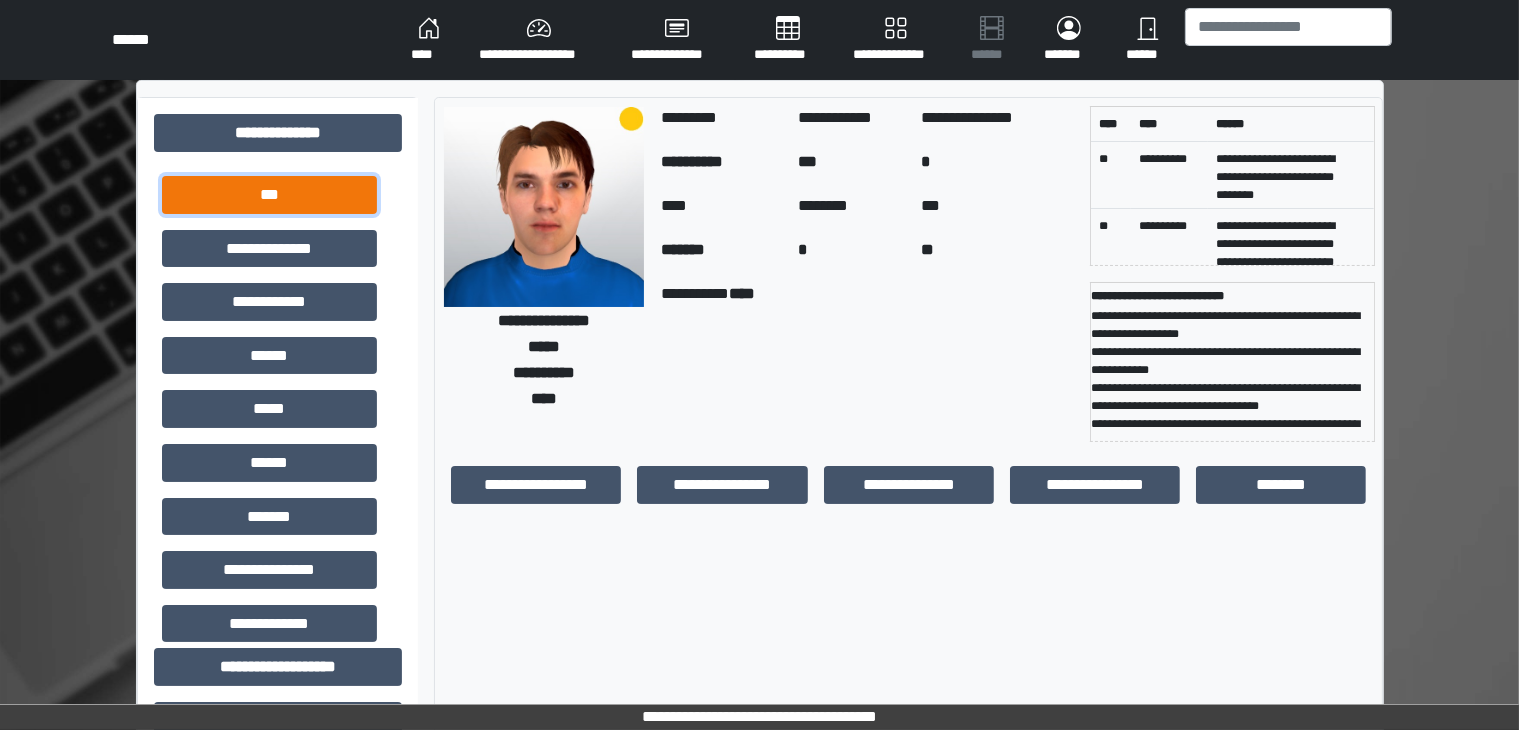 click on "***" at bounding box center [269, 195] 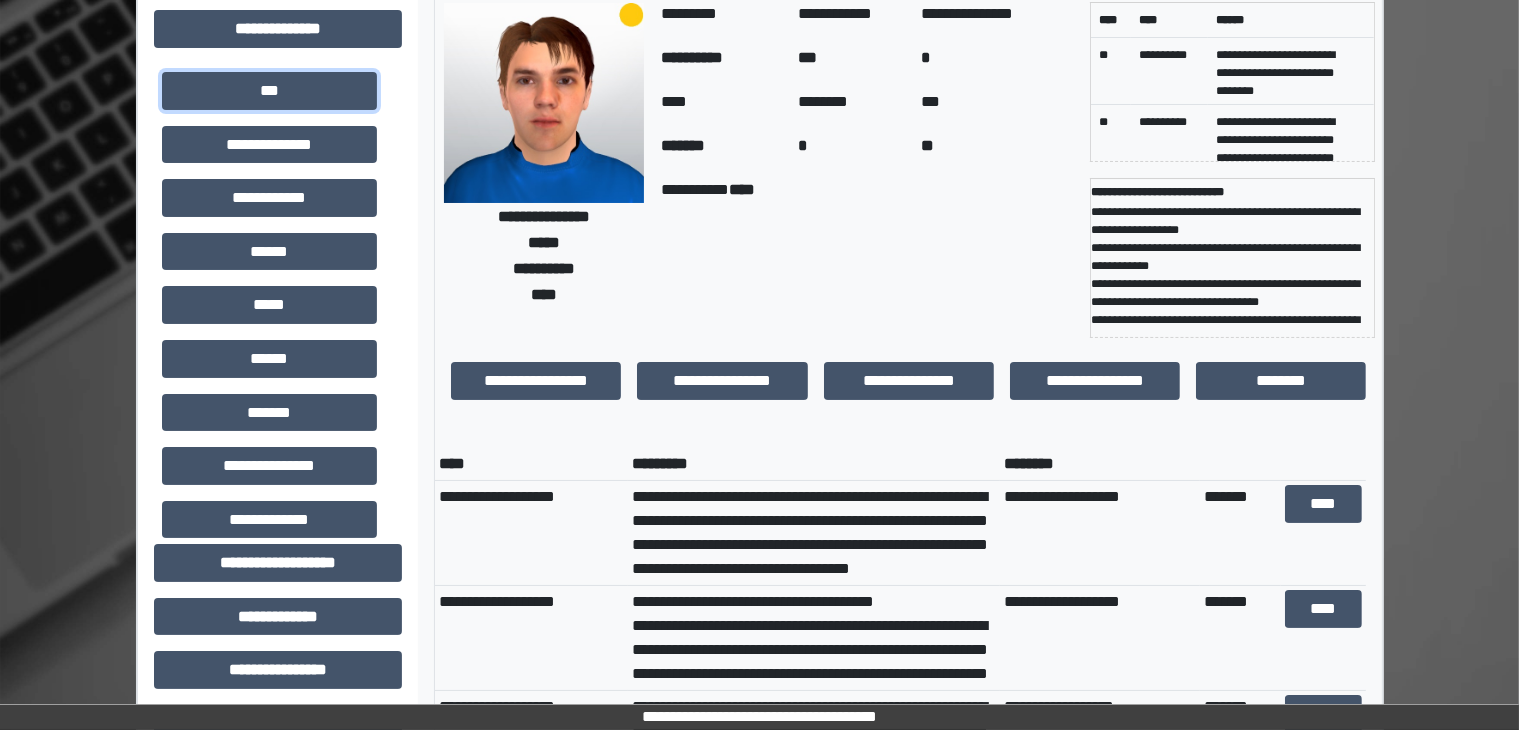 scroll, scrollTop: 124, scrollLeft: 0, axis: vertical 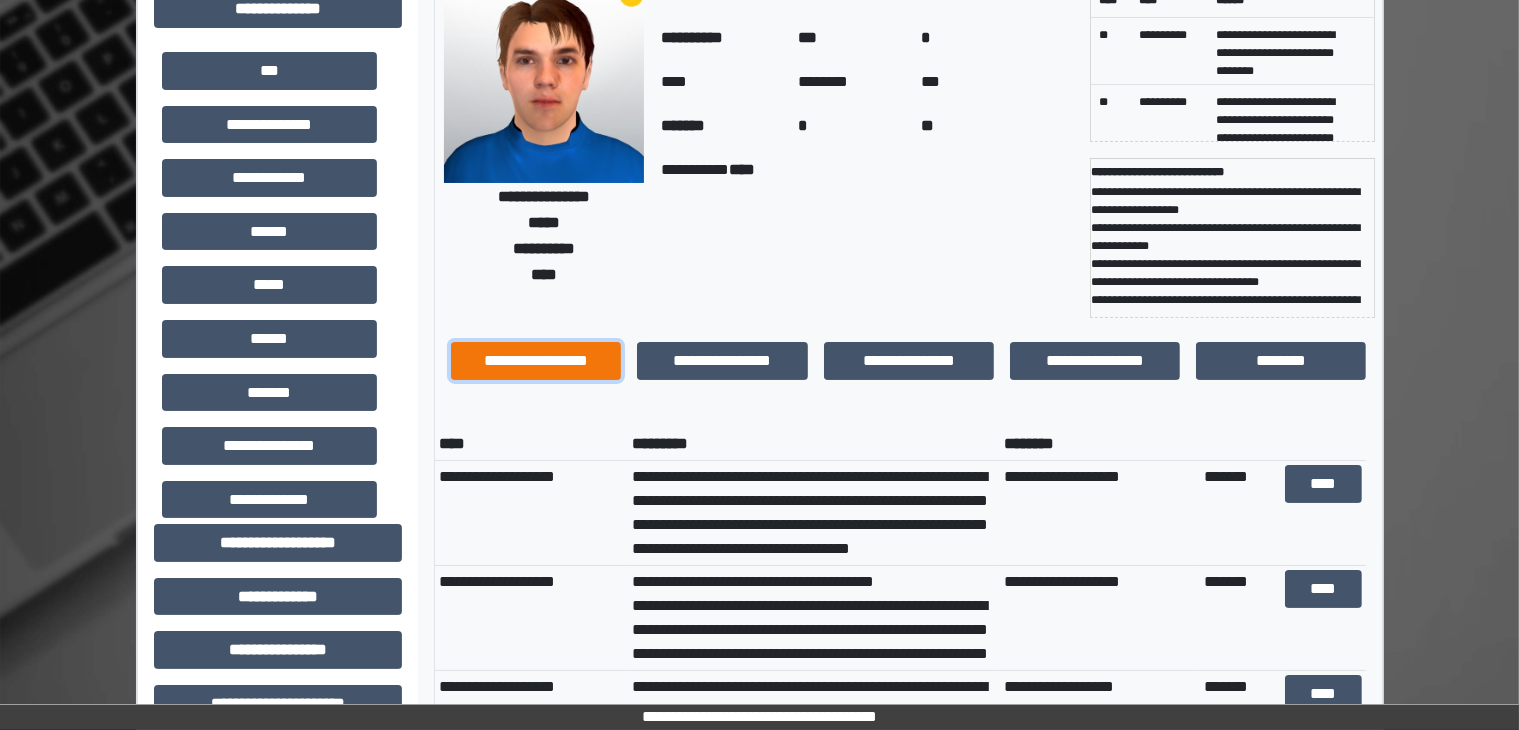 click on "**********" at bounding box center [536, 361] 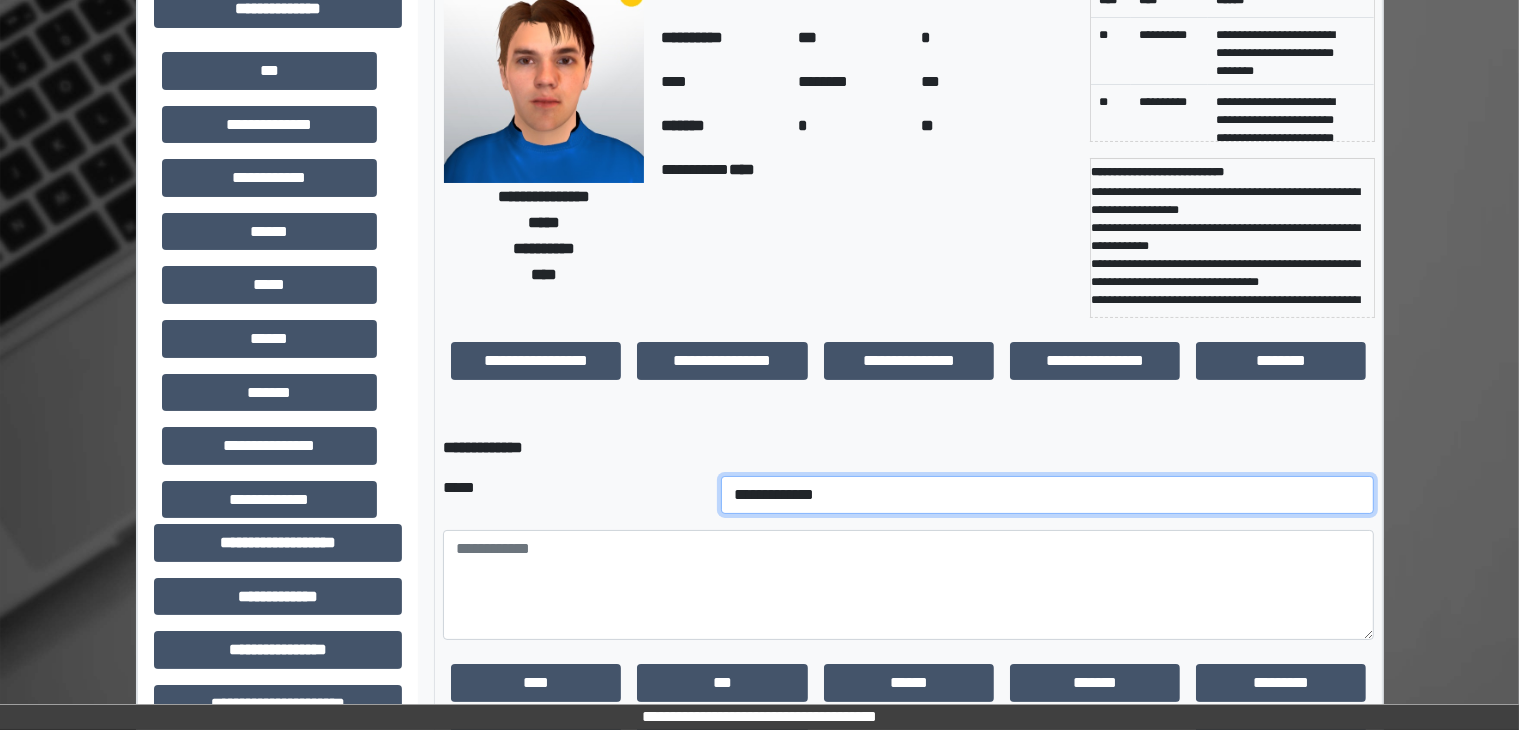 click on "**********" at bounding box center [1048, 495] 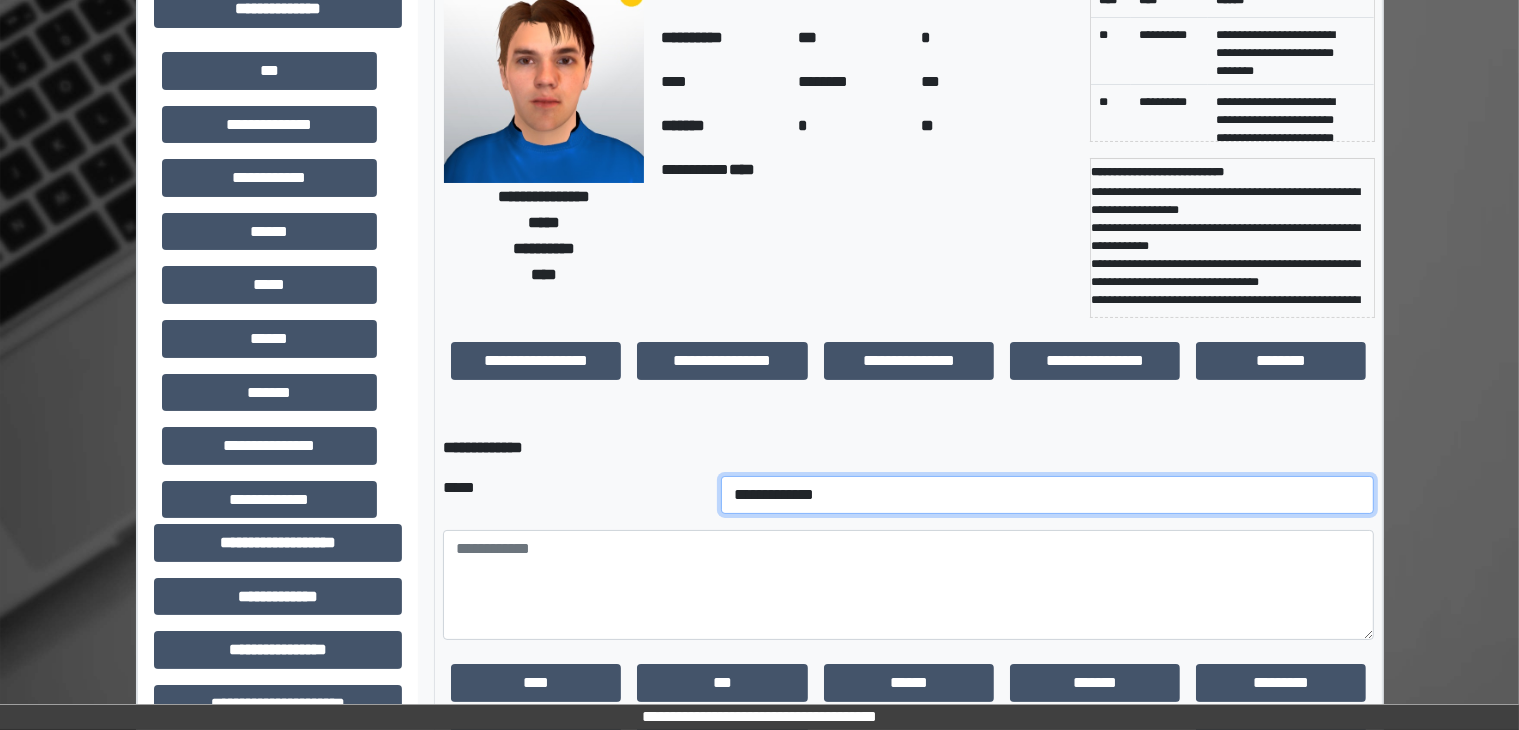 select on "**" 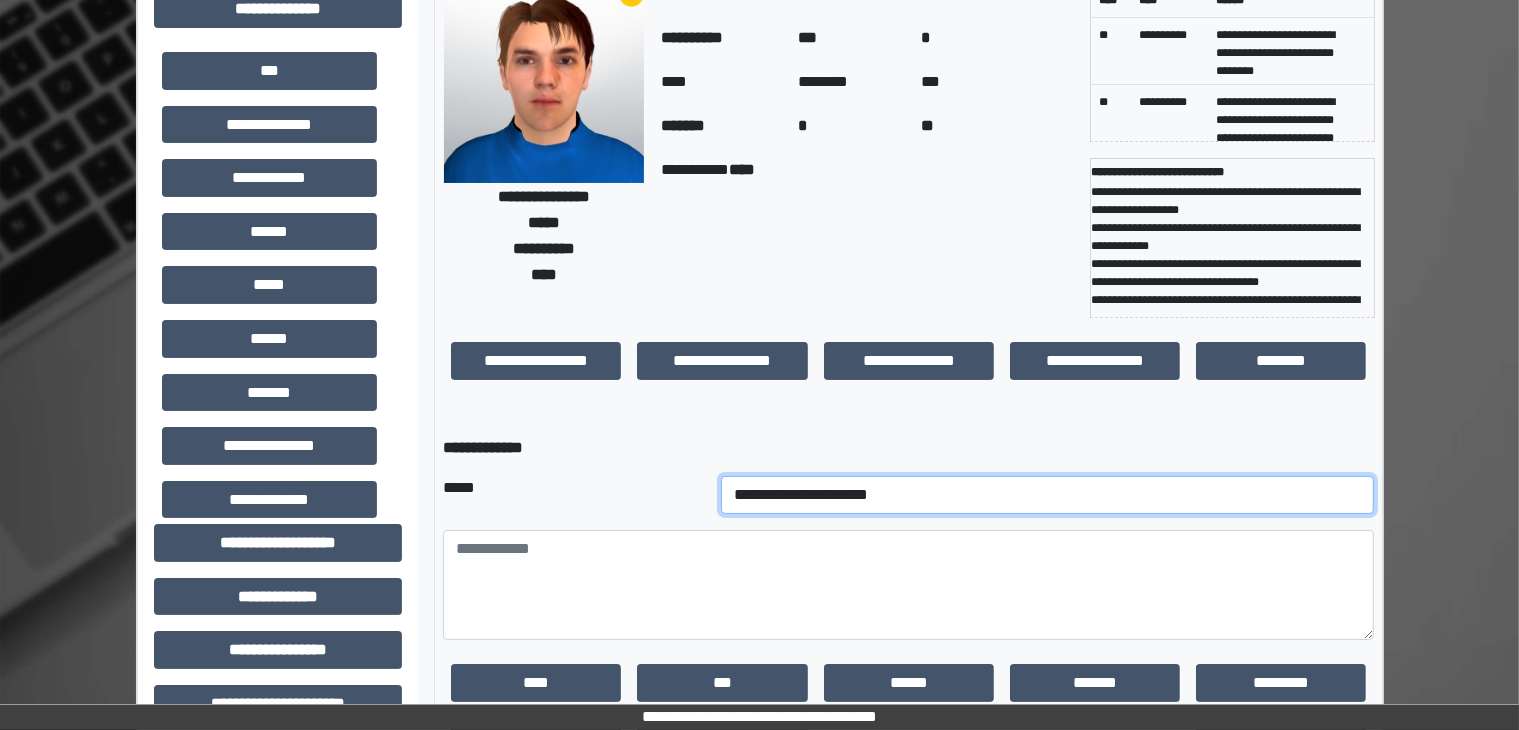 click on "**********" at bounding box center (1048, 495) 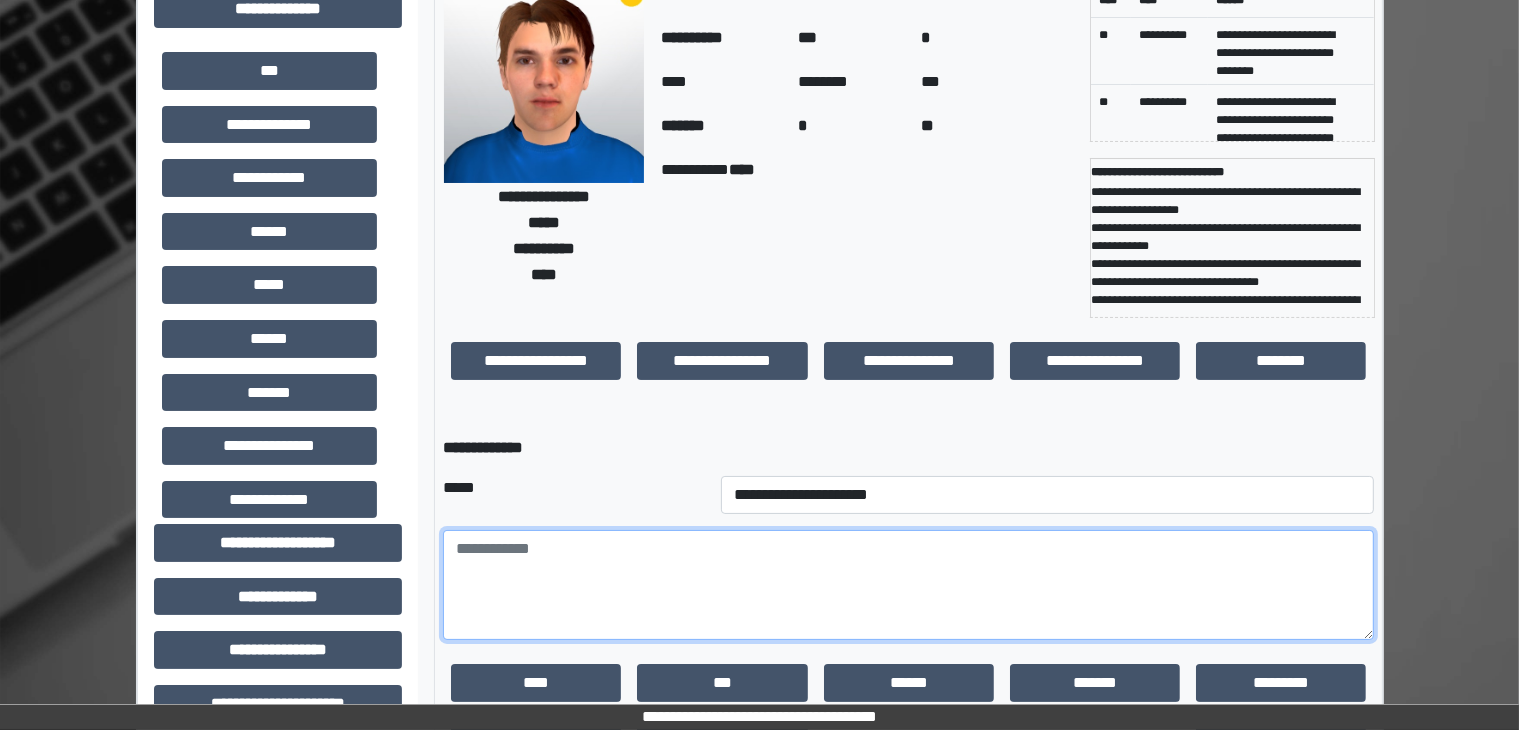 click at bounding box center (908, 585) 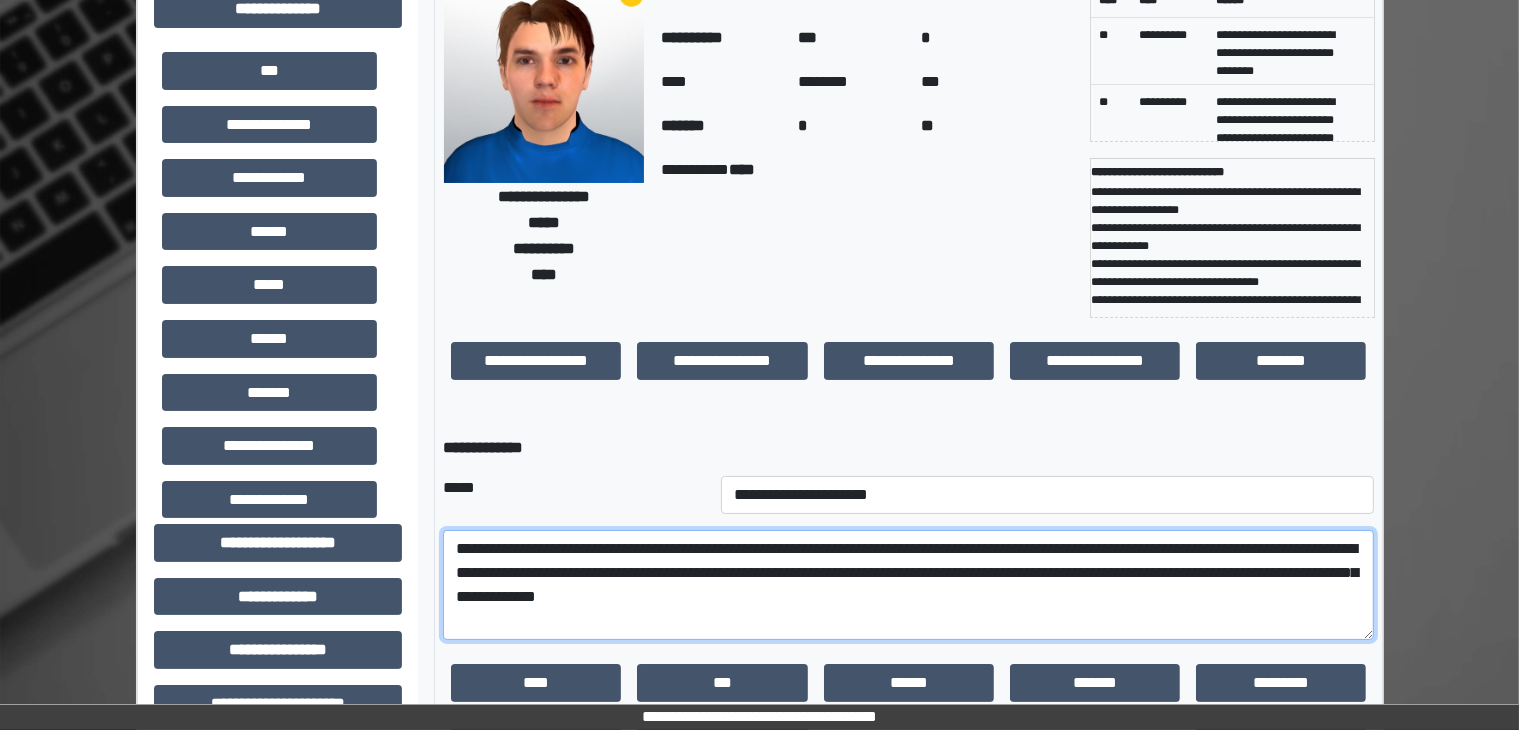 click on "**********" at bounding box center (908, 585) 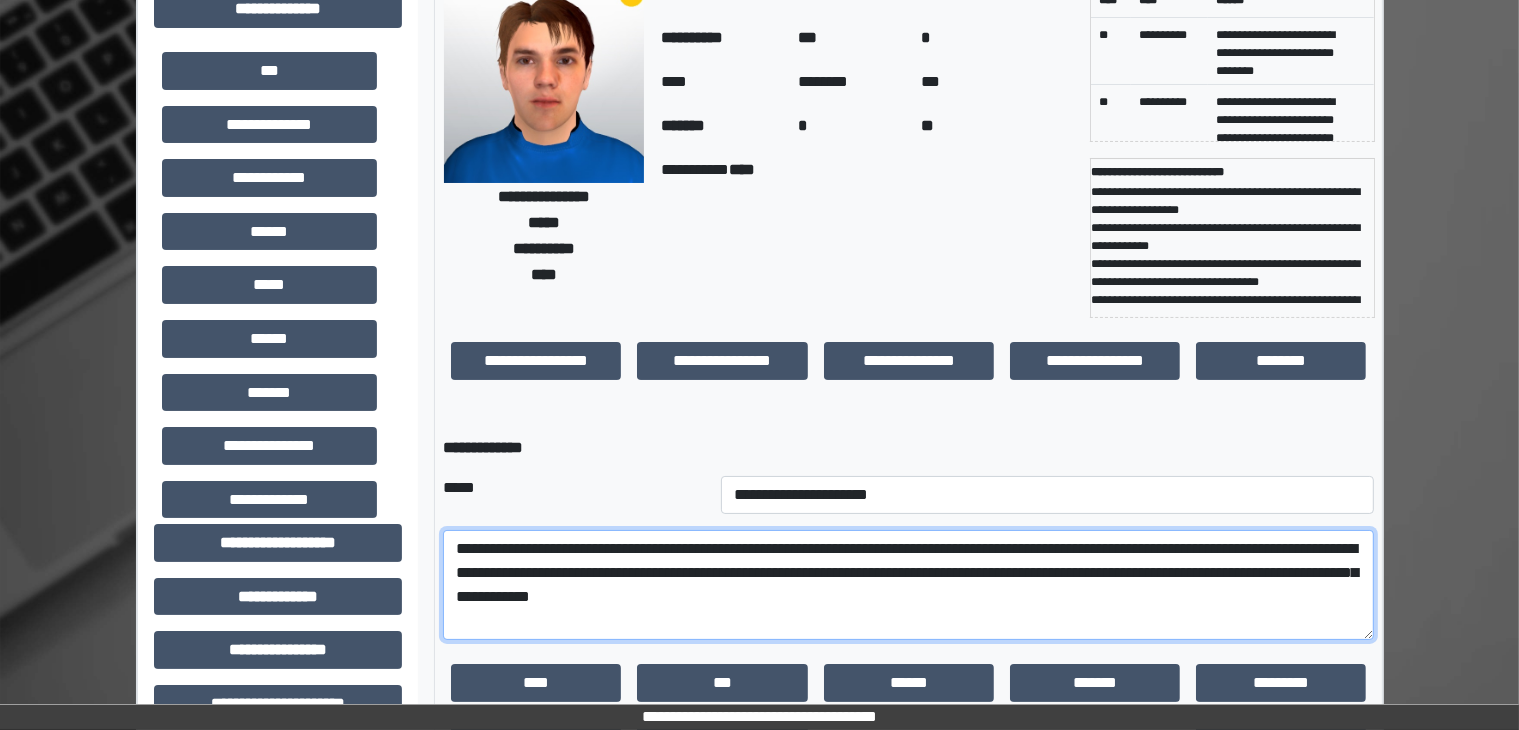 click on "**********" at bounding box center (908, 585) 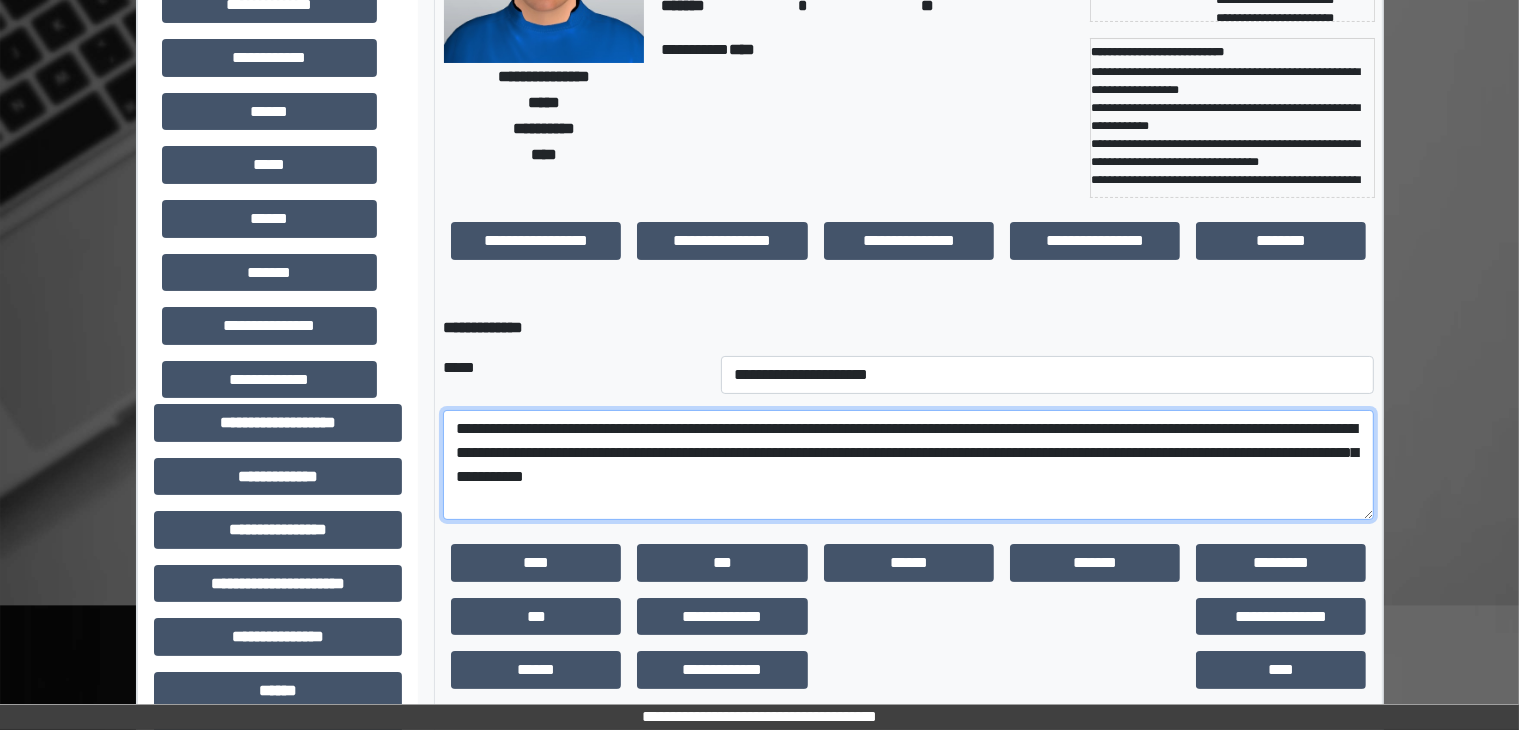scroll, scrollTop: 252, scrollLeft: 0, axis: vertical 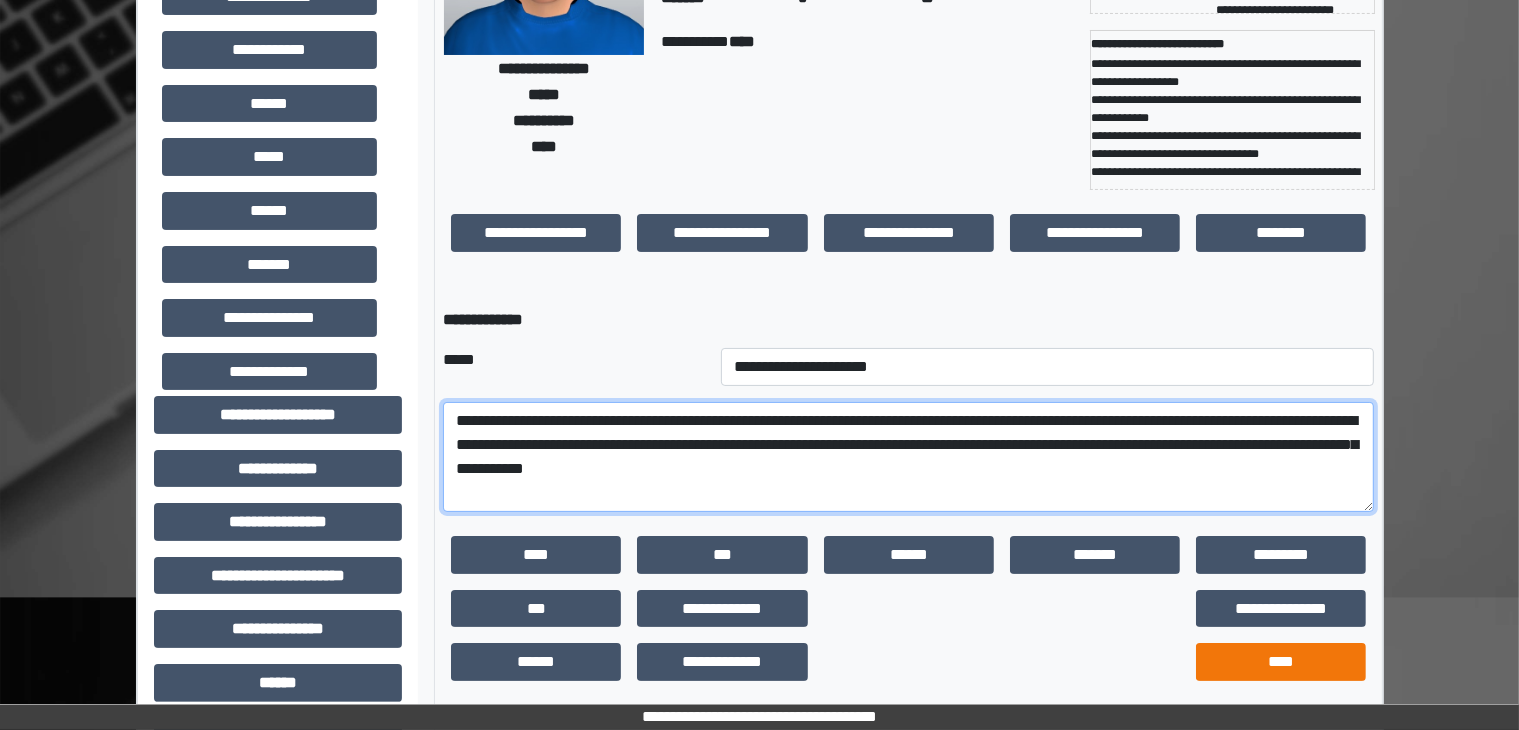 type on "**********" 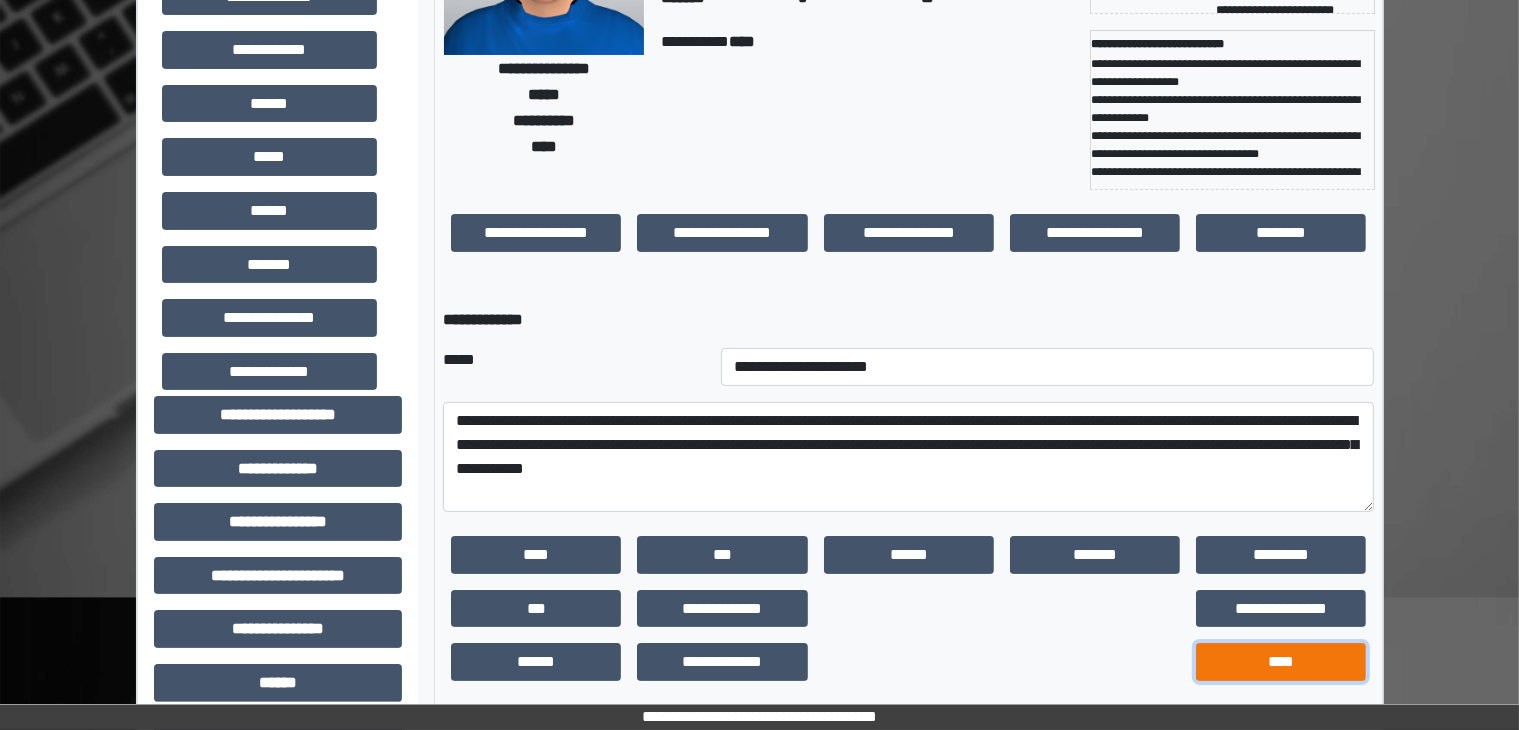 click on "****" at bounding box center [1281, 662] 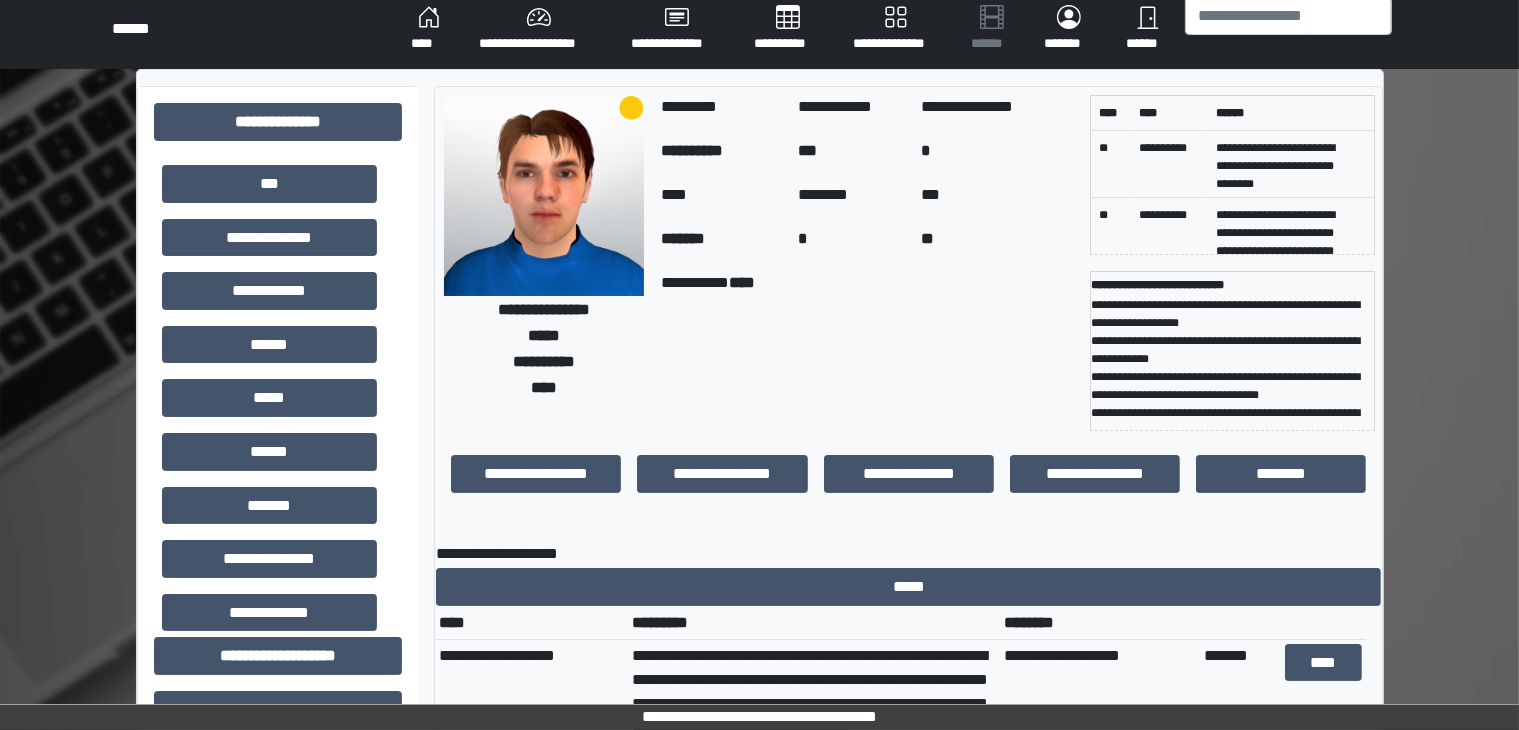scroll, scrollTop: 0, scrollLeft: 0, axis: both 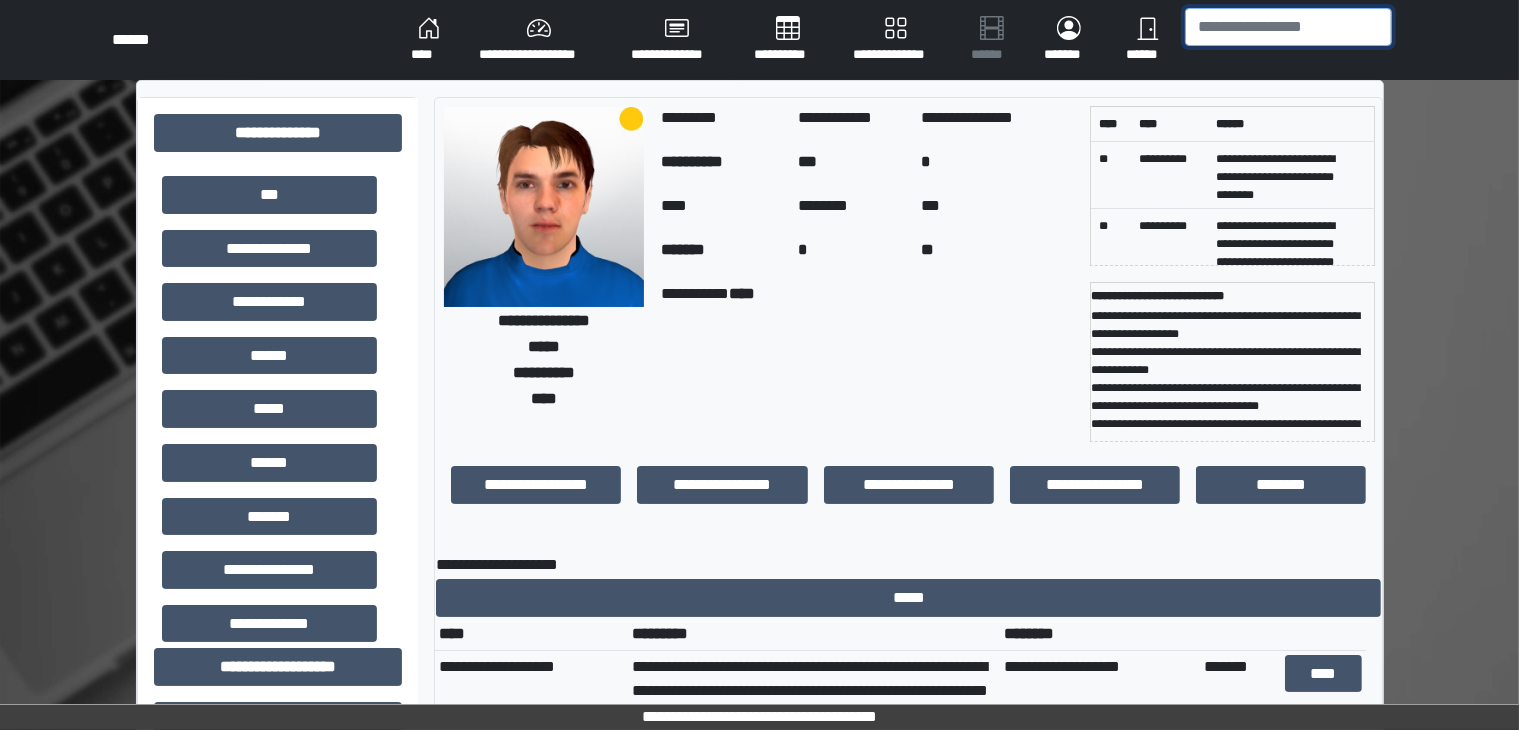 click at bounding box center (1288, 27) 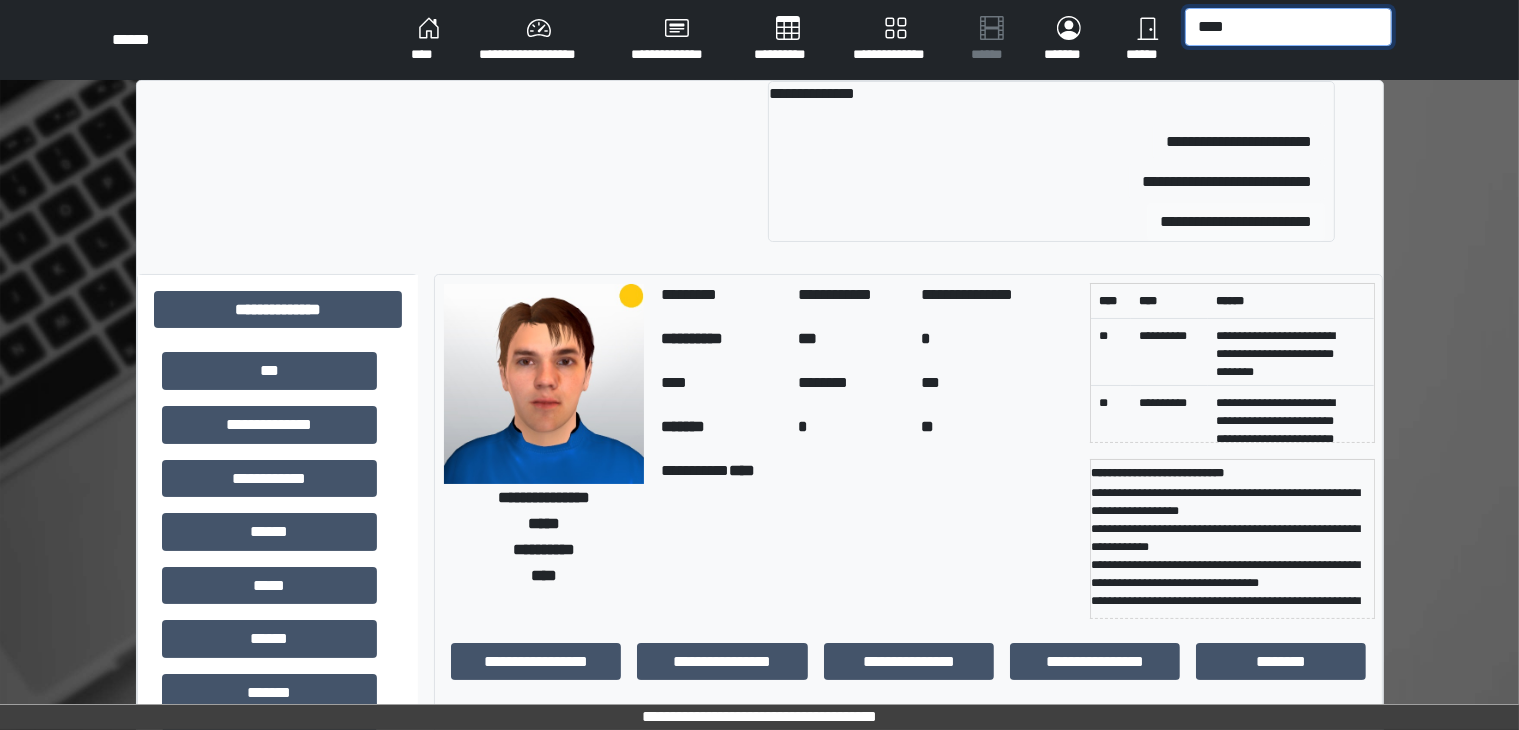 type on "****" 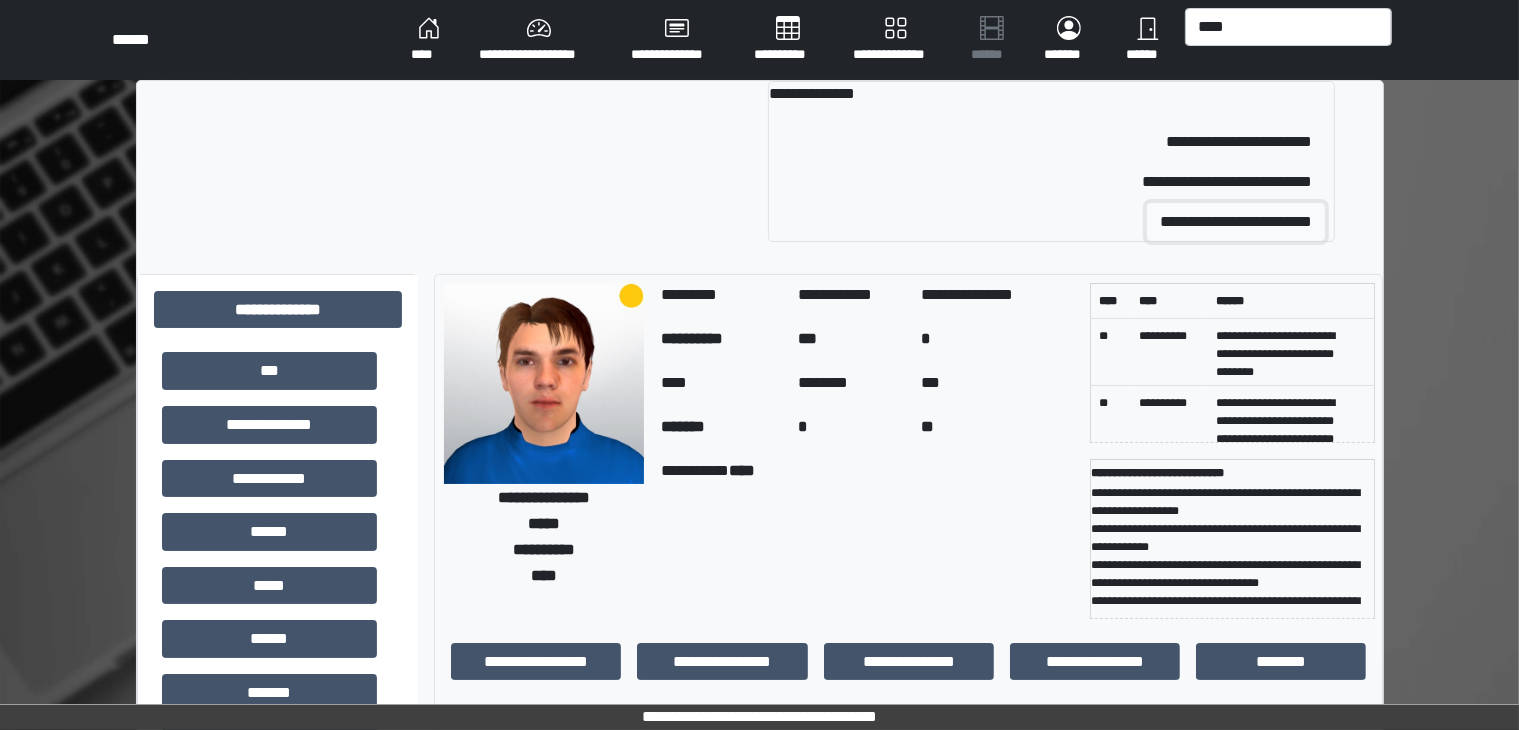 click on "**********" at bounding box center (1236, 222) 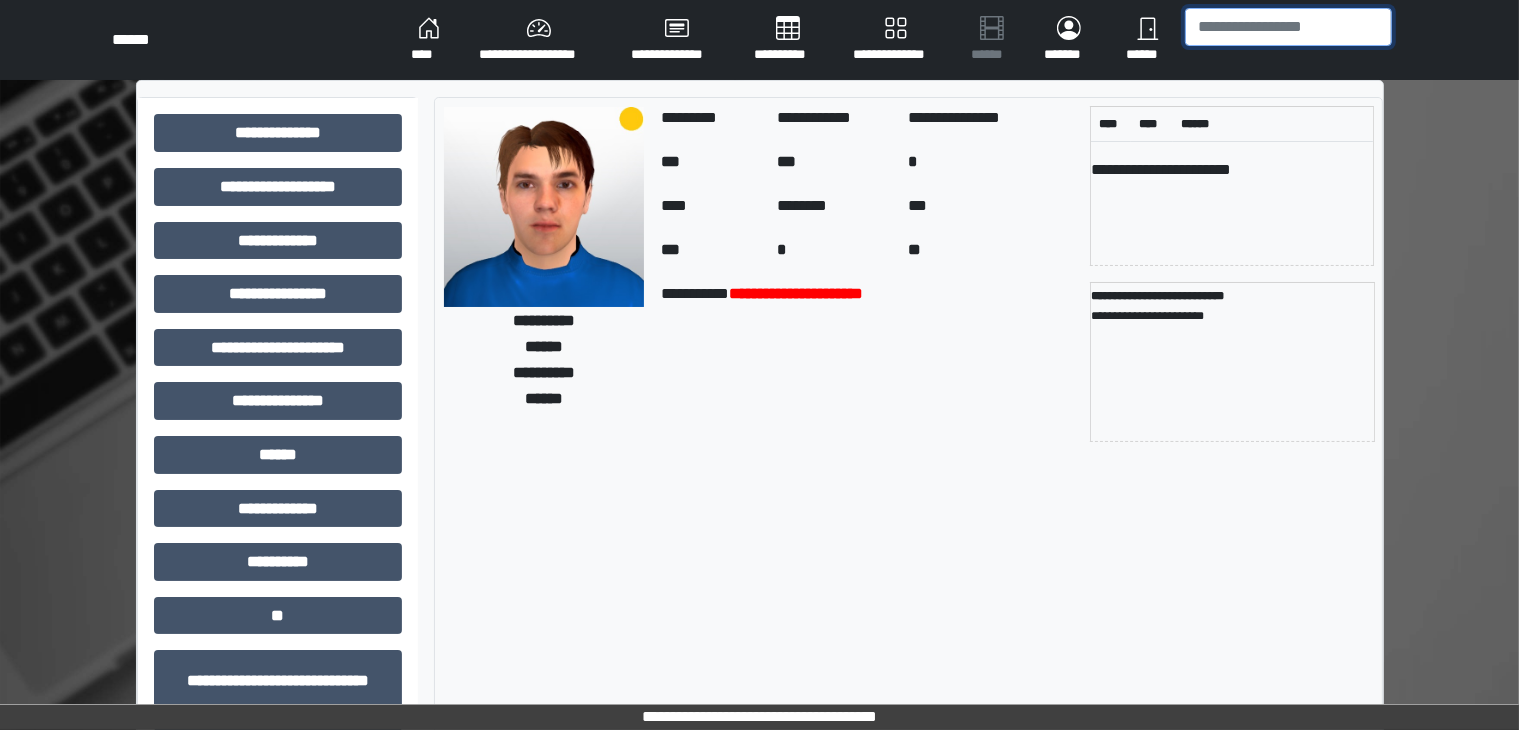 click at bounding box center [1288, 27] 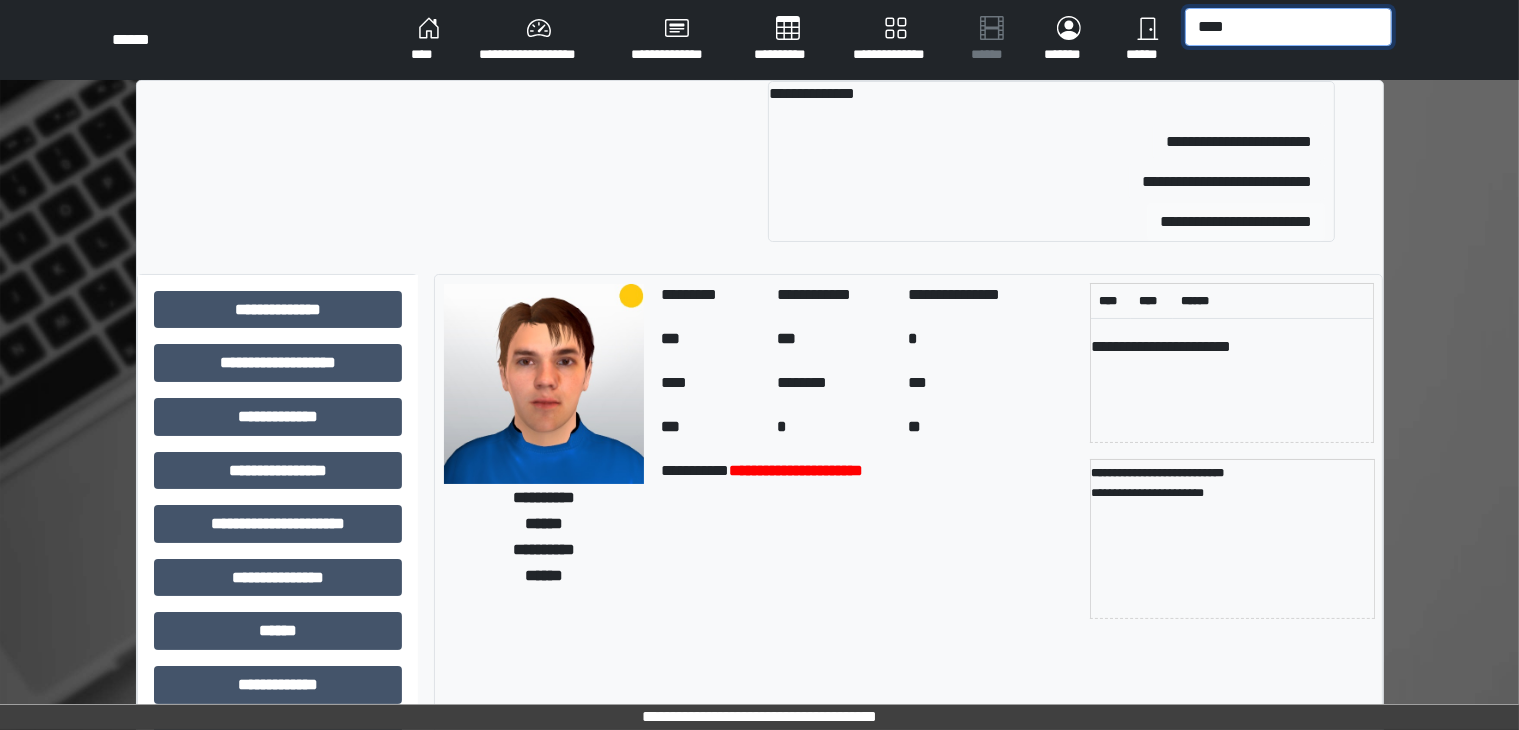 type on "****" 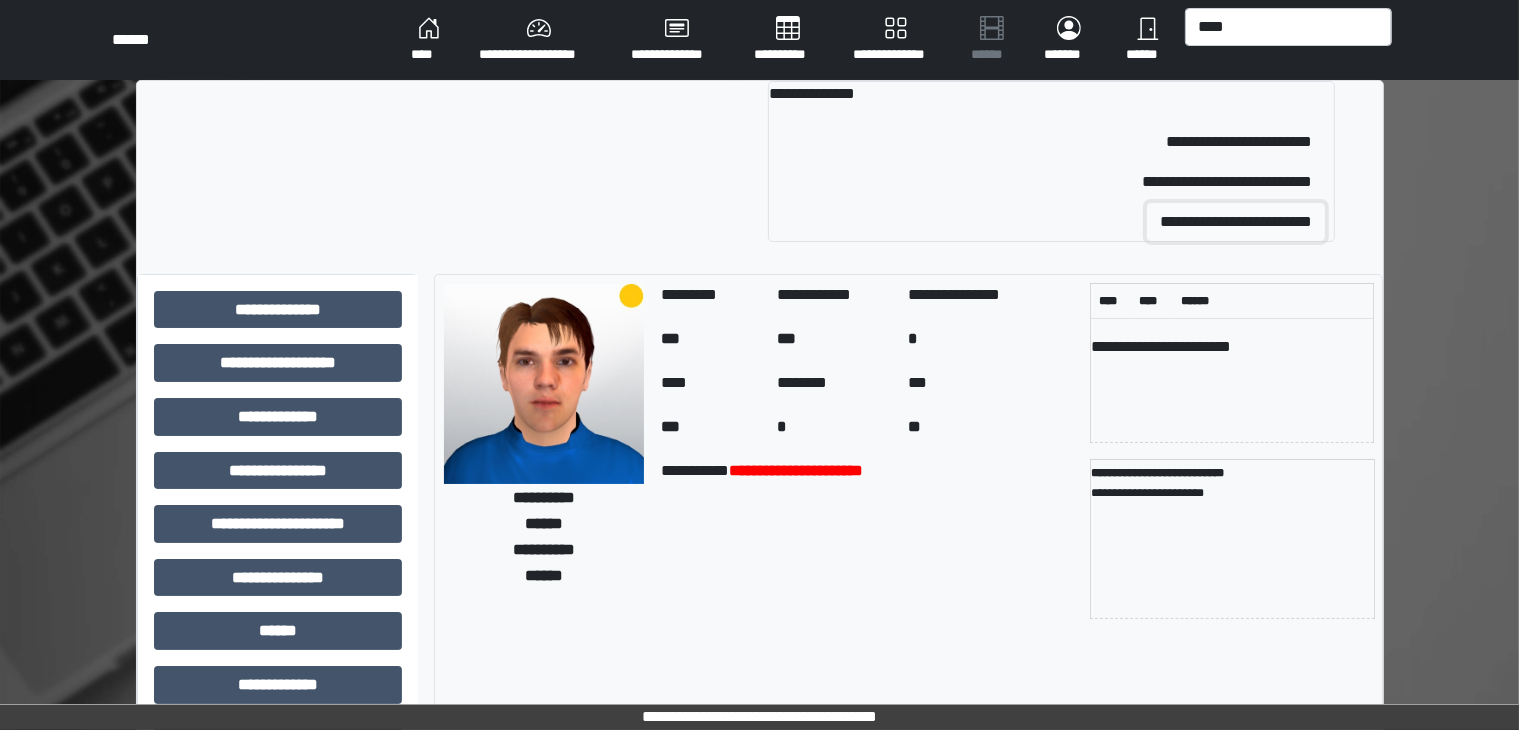 click on "**********" at bounding box center (1236, 222) 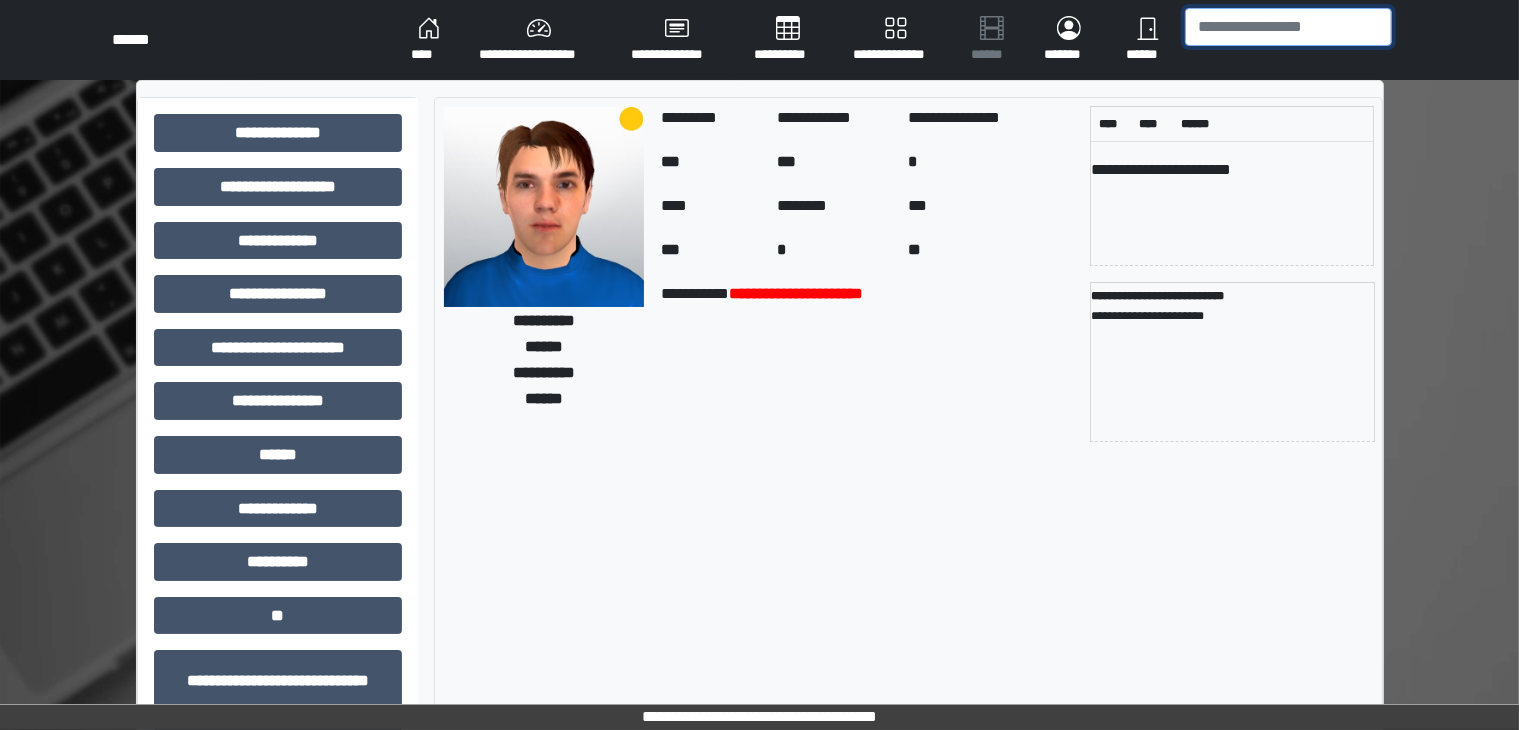 click at bounding box center [1288, 27] 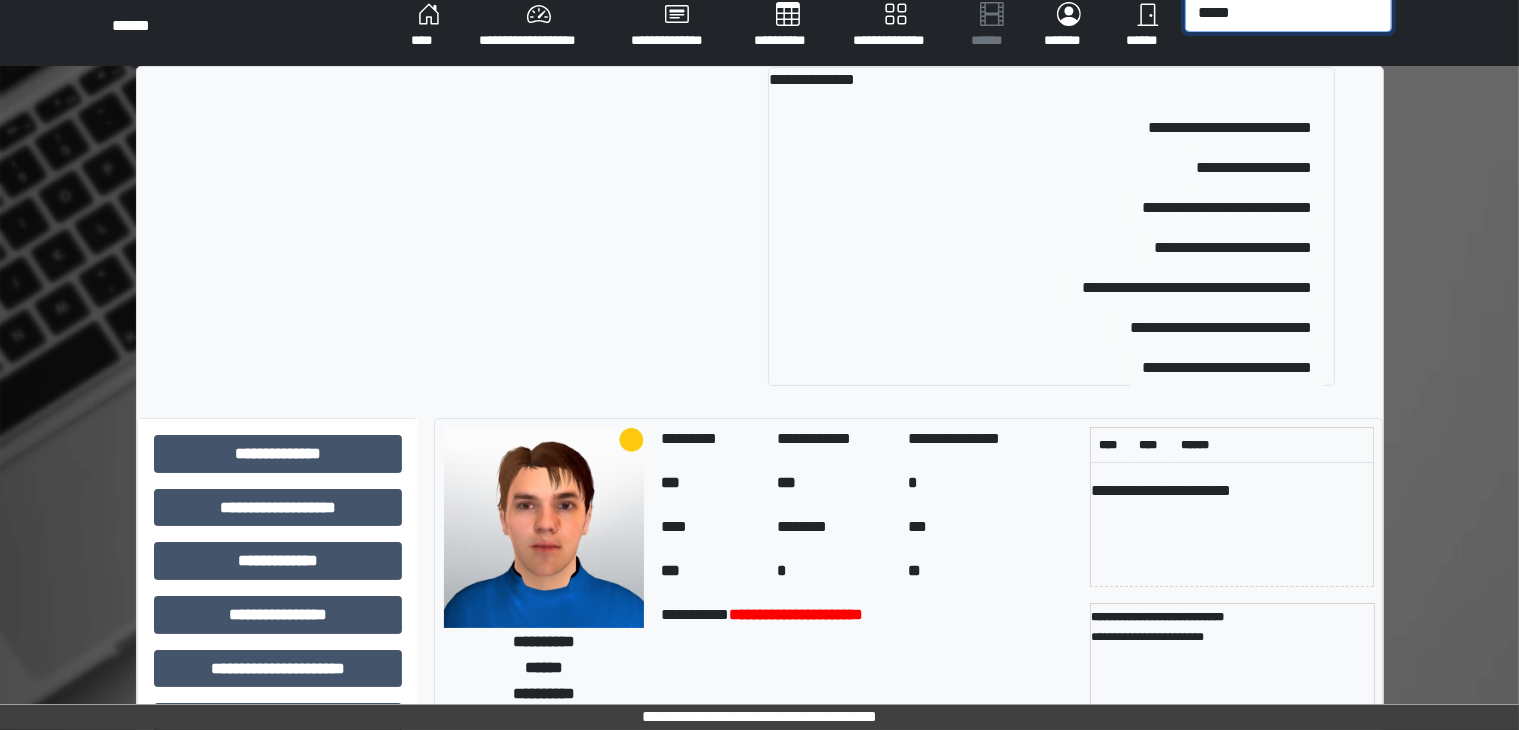 scroll, scrollTop: 0, scrollLeft: 0, axis: both 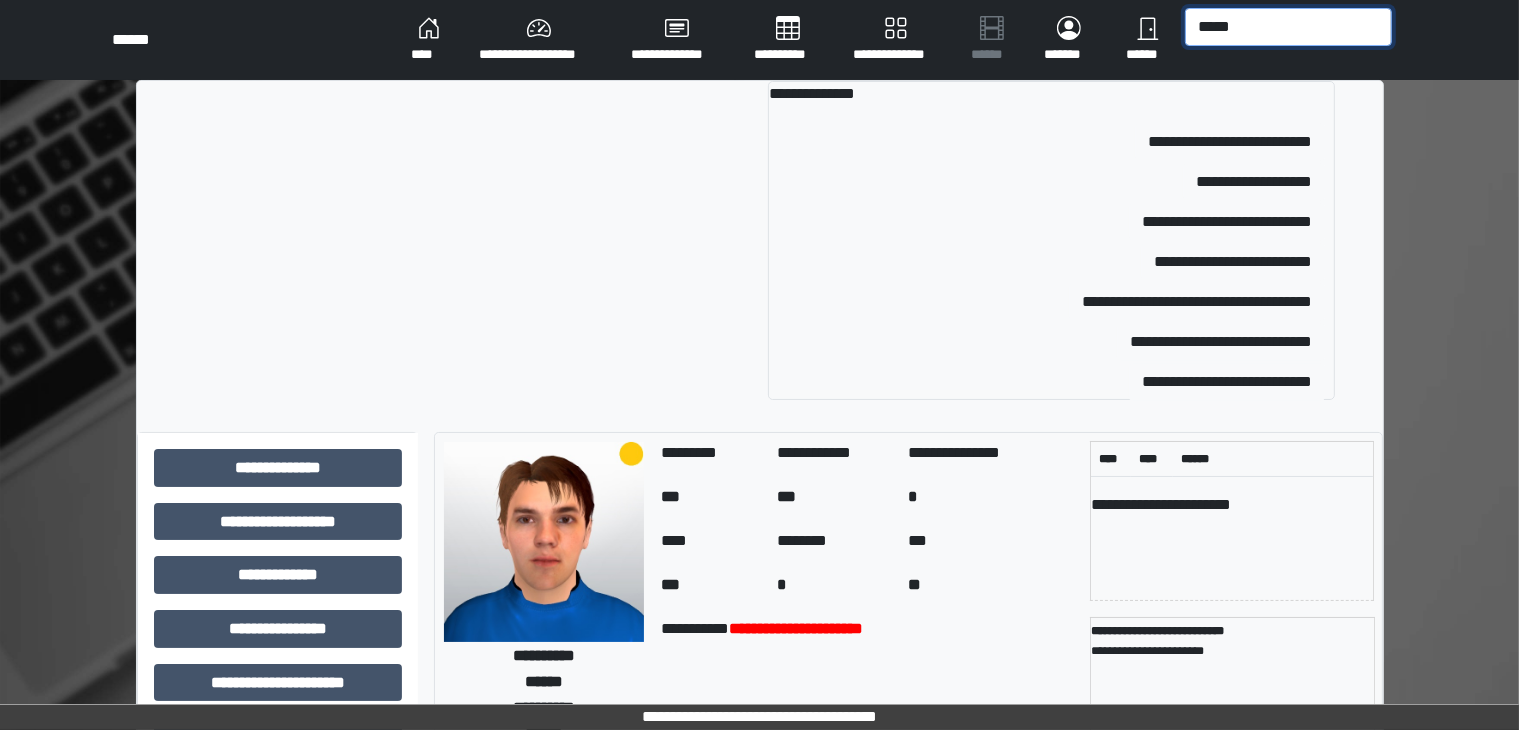 drag, startPoint x: 1302, startPoint y: 43, endPoint x: 1120, endPoint y: 26, distance: 182.79224 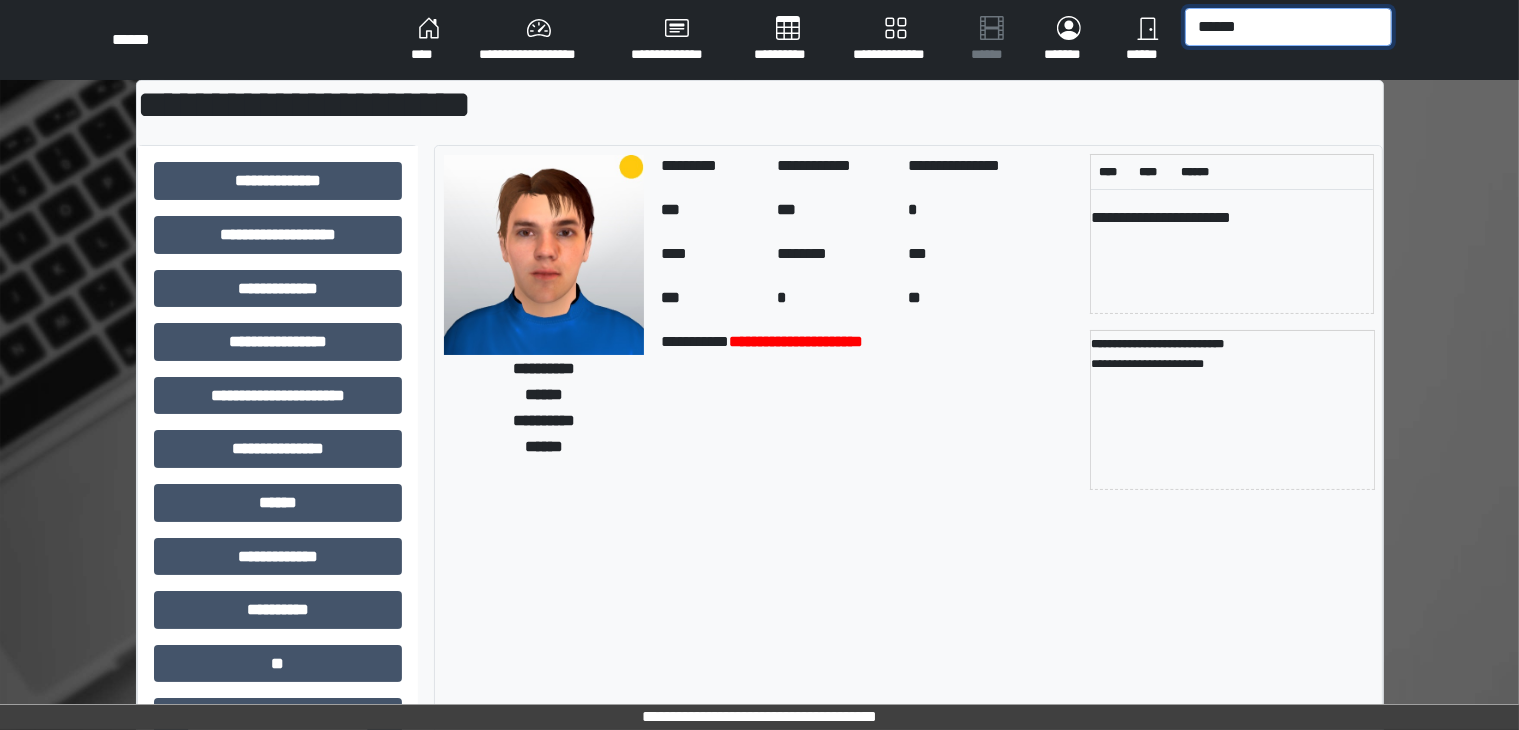 type on "******" 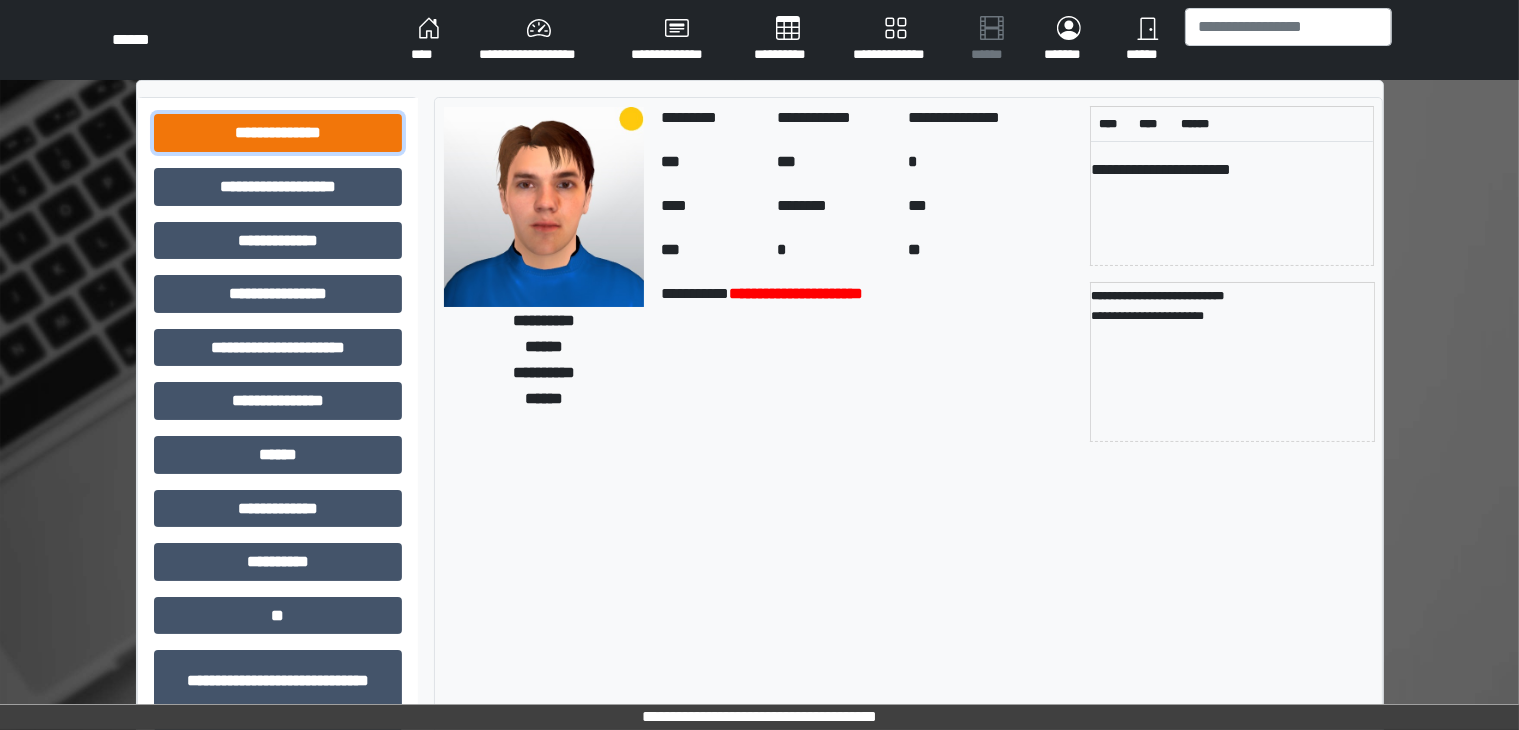 click on "**********" at bounding box center [278, 133] 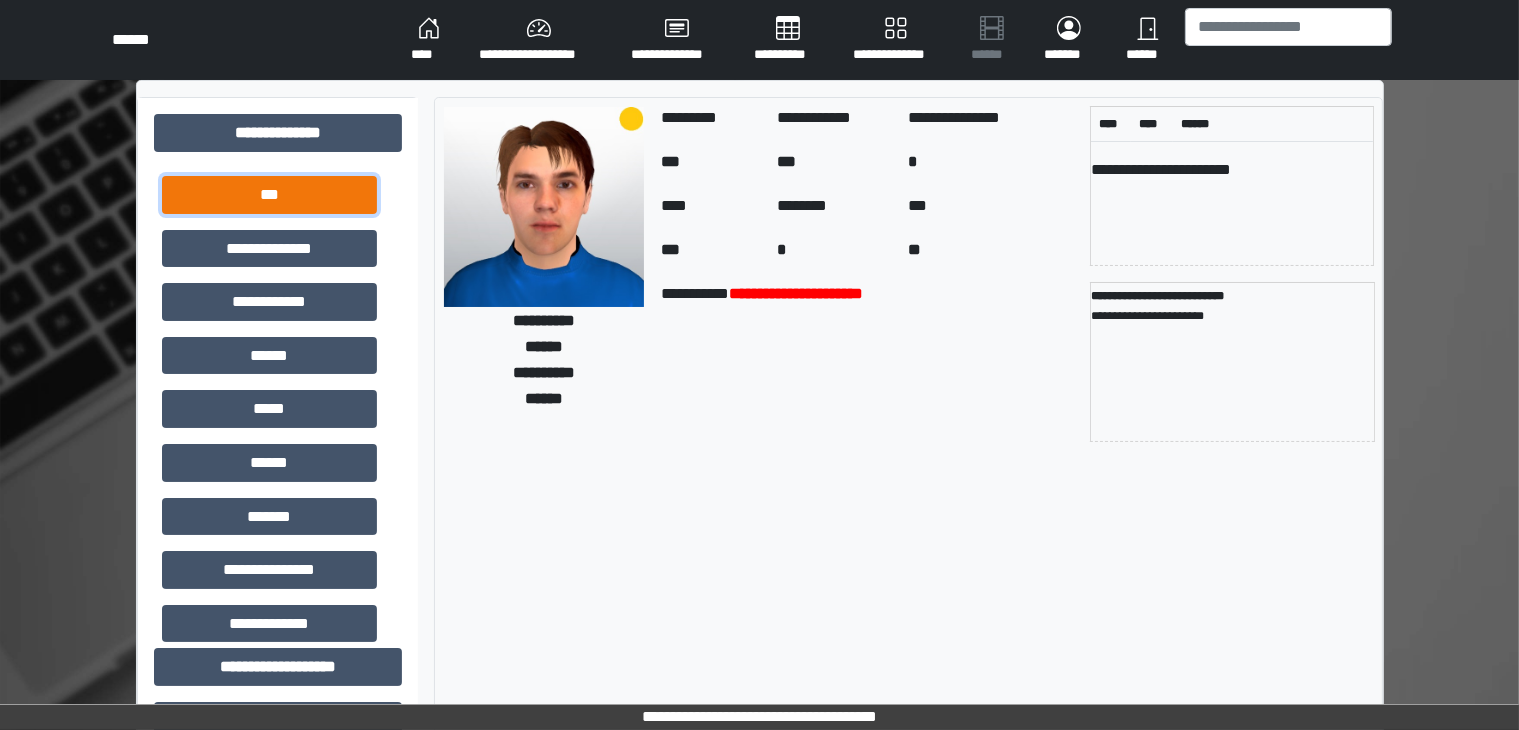 click on "***" at bounding box center (269, 195) 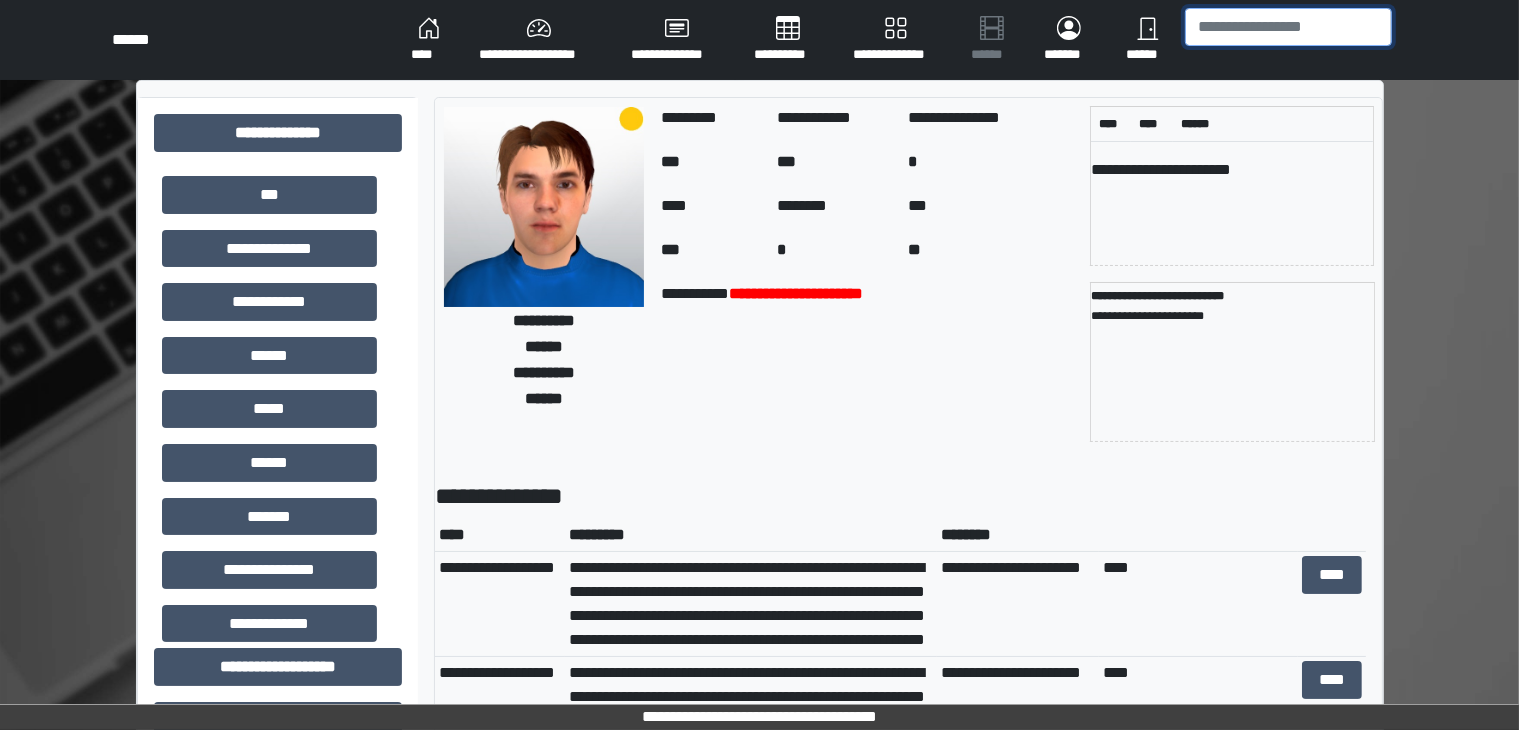click at bounding box center [1288, 27] 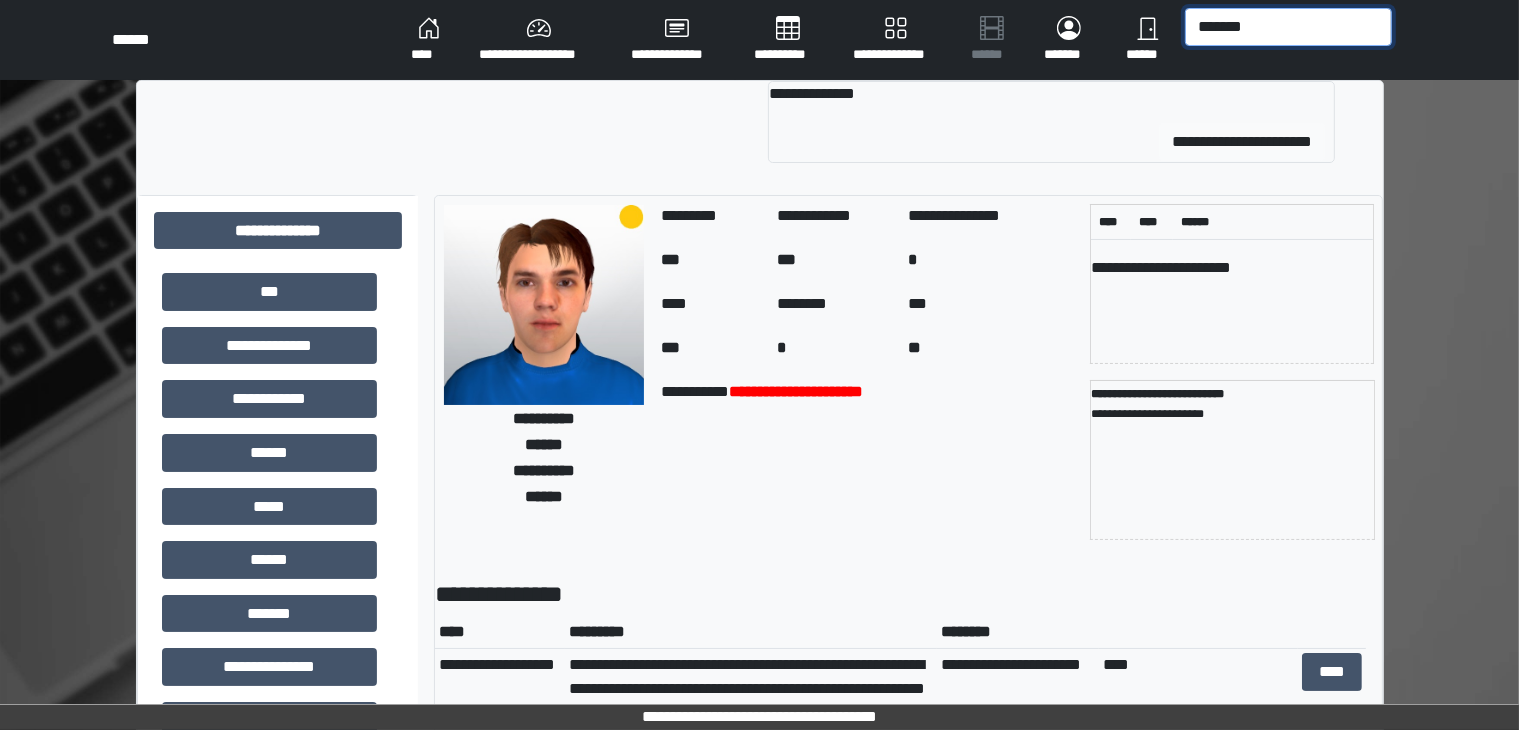 type on "*******" 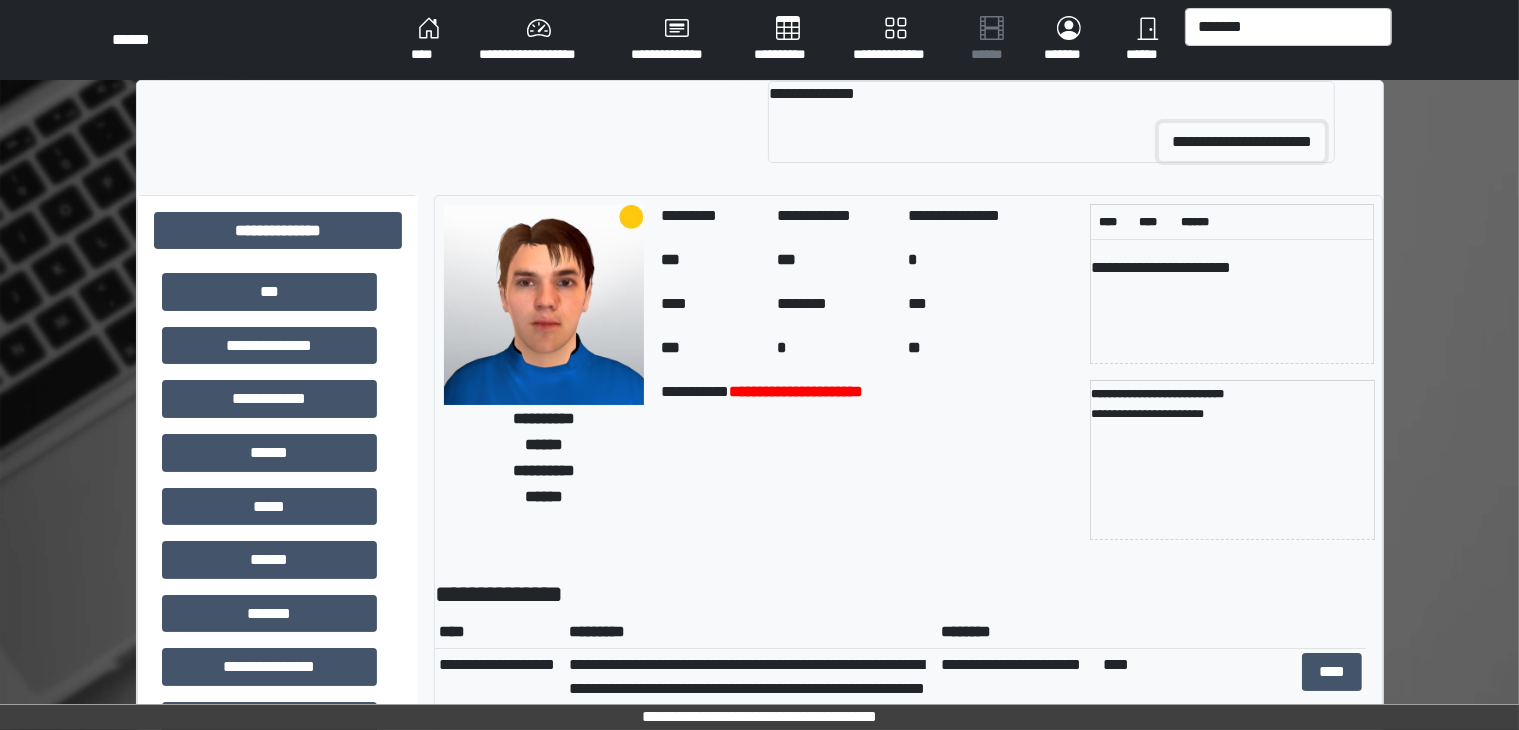 click on "**********" at bounding box center (1242, 142) 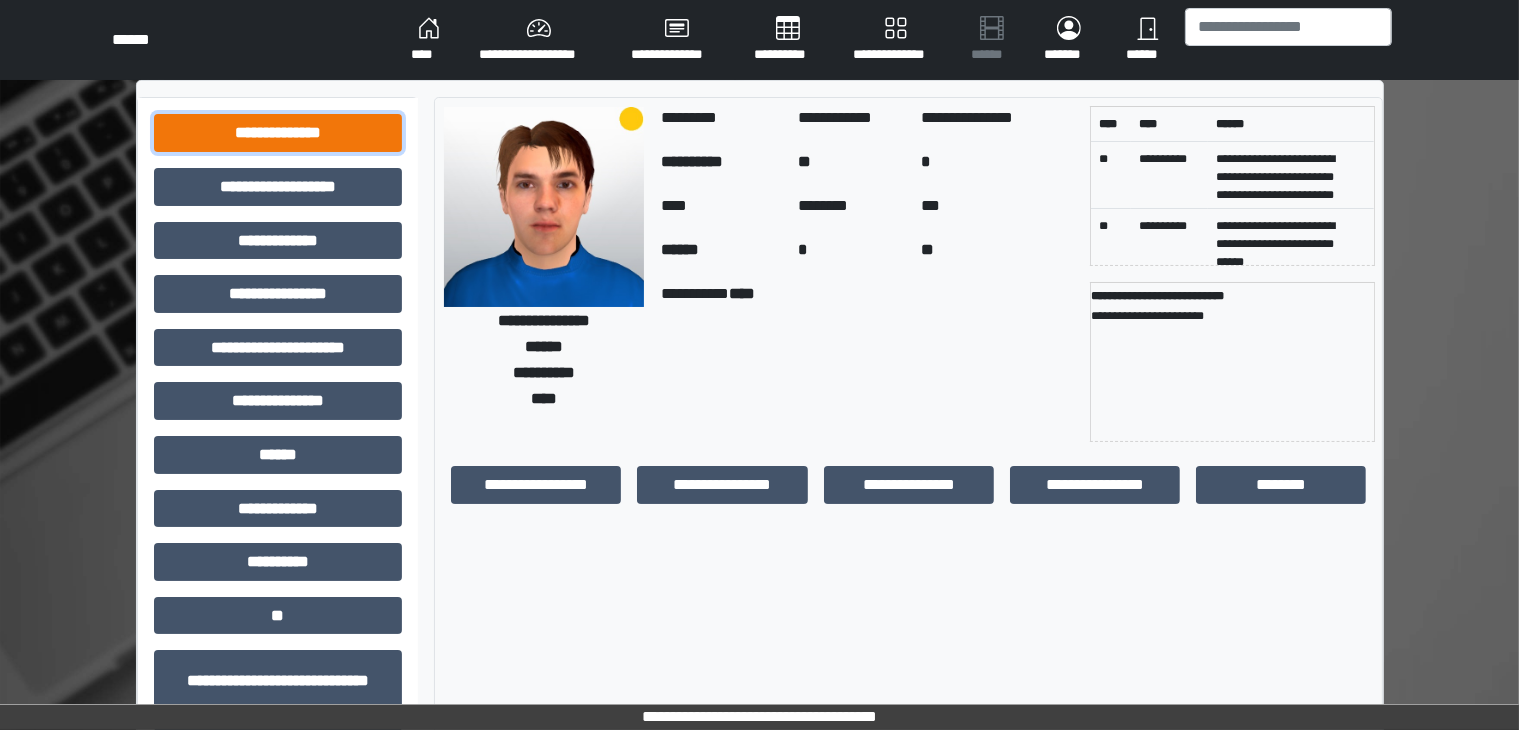 click on "**********" at bounding box center [278, 133] 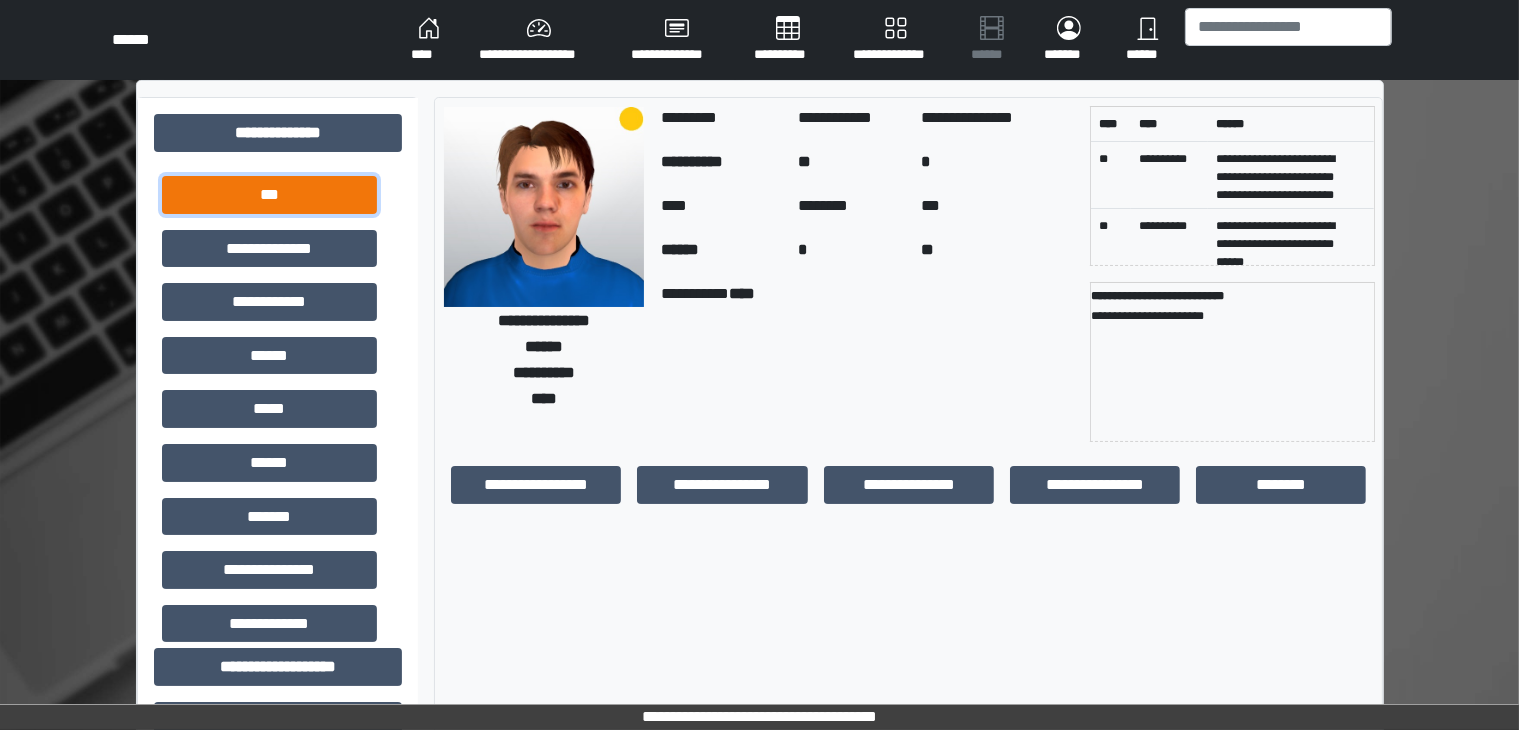 click on "***" at bounding box center (269, 195) 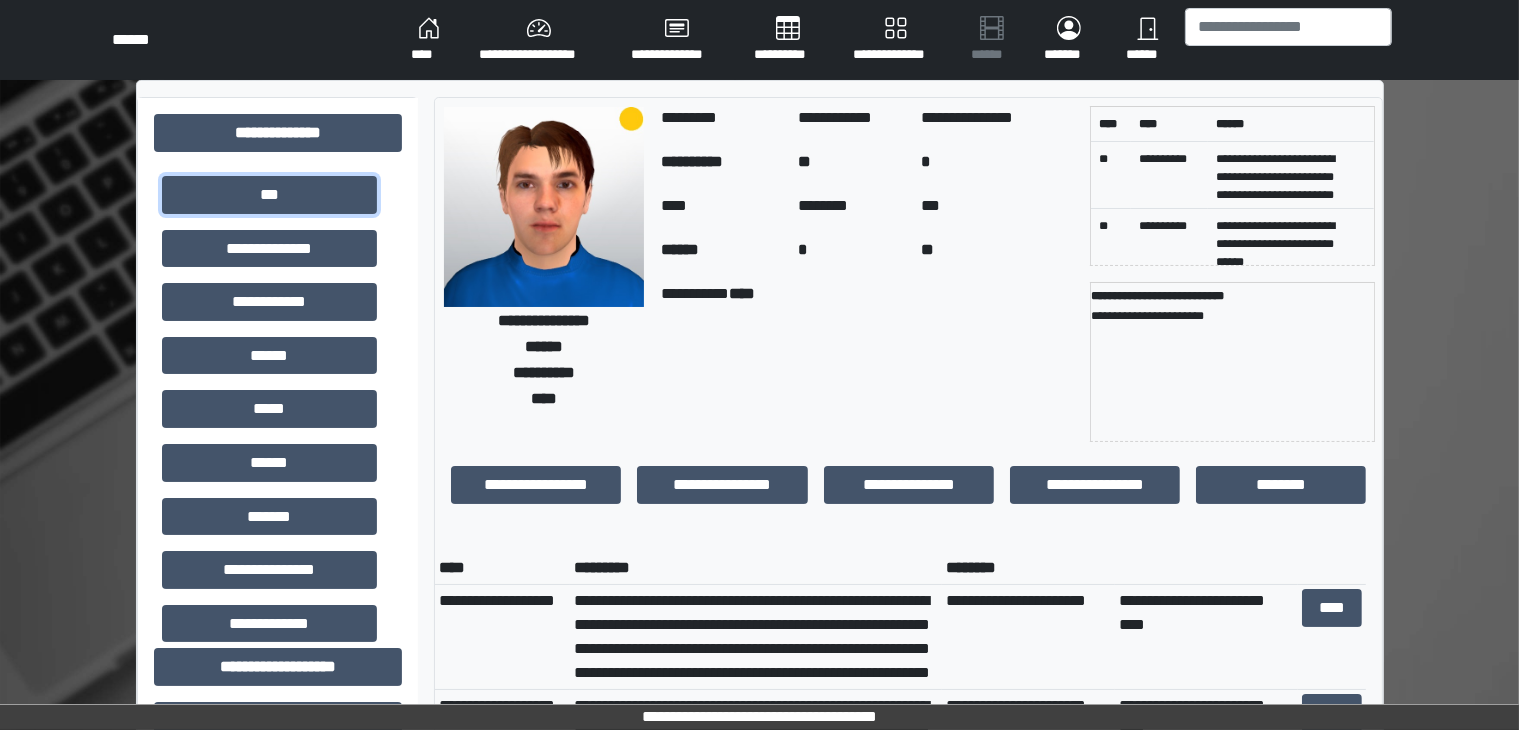 scroll, scrollTop: 72, scrollLeft: 0, axis: vertical 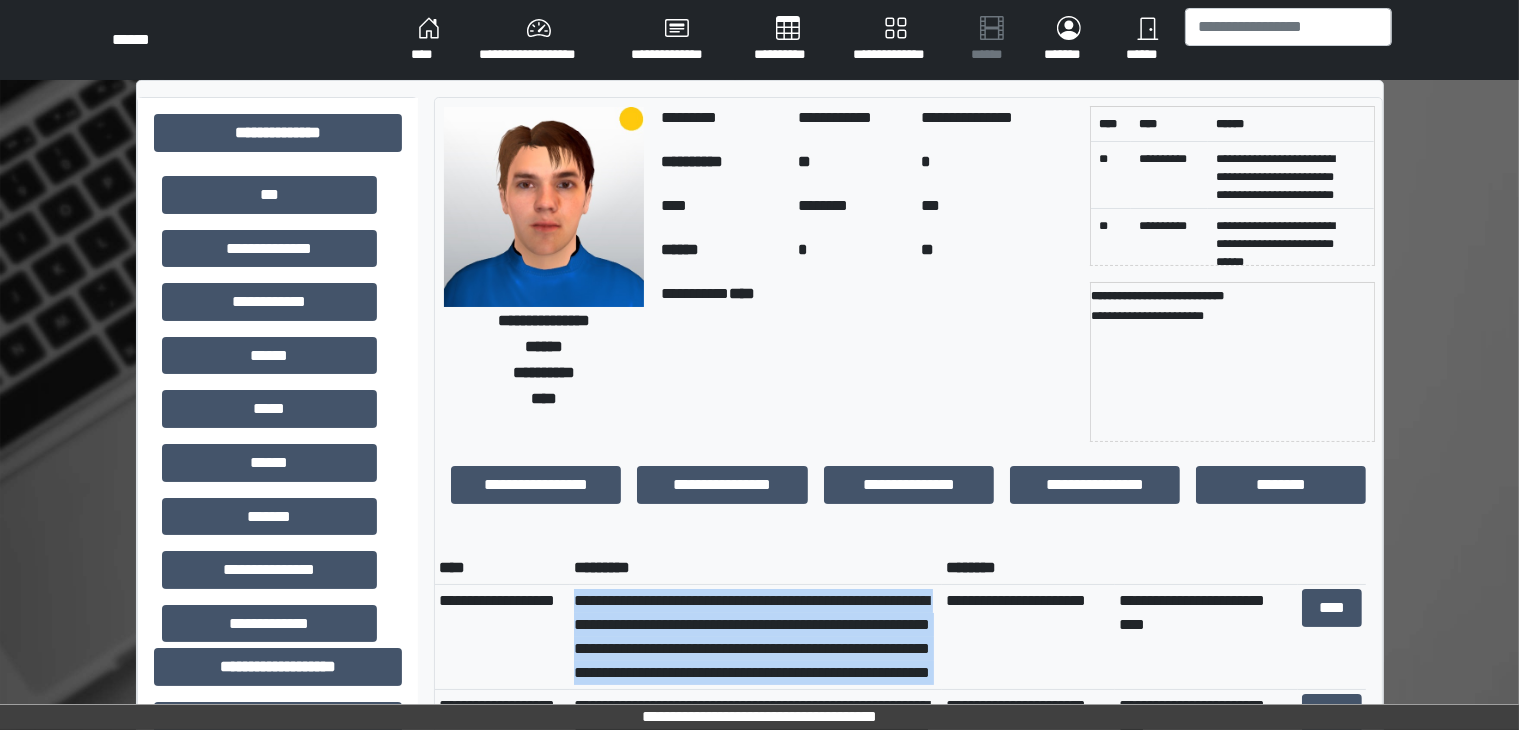 drag, startPoint x: 888, startPoint y: 674, endPoint x: 572, endPoint y: 599, distance: 324.77838 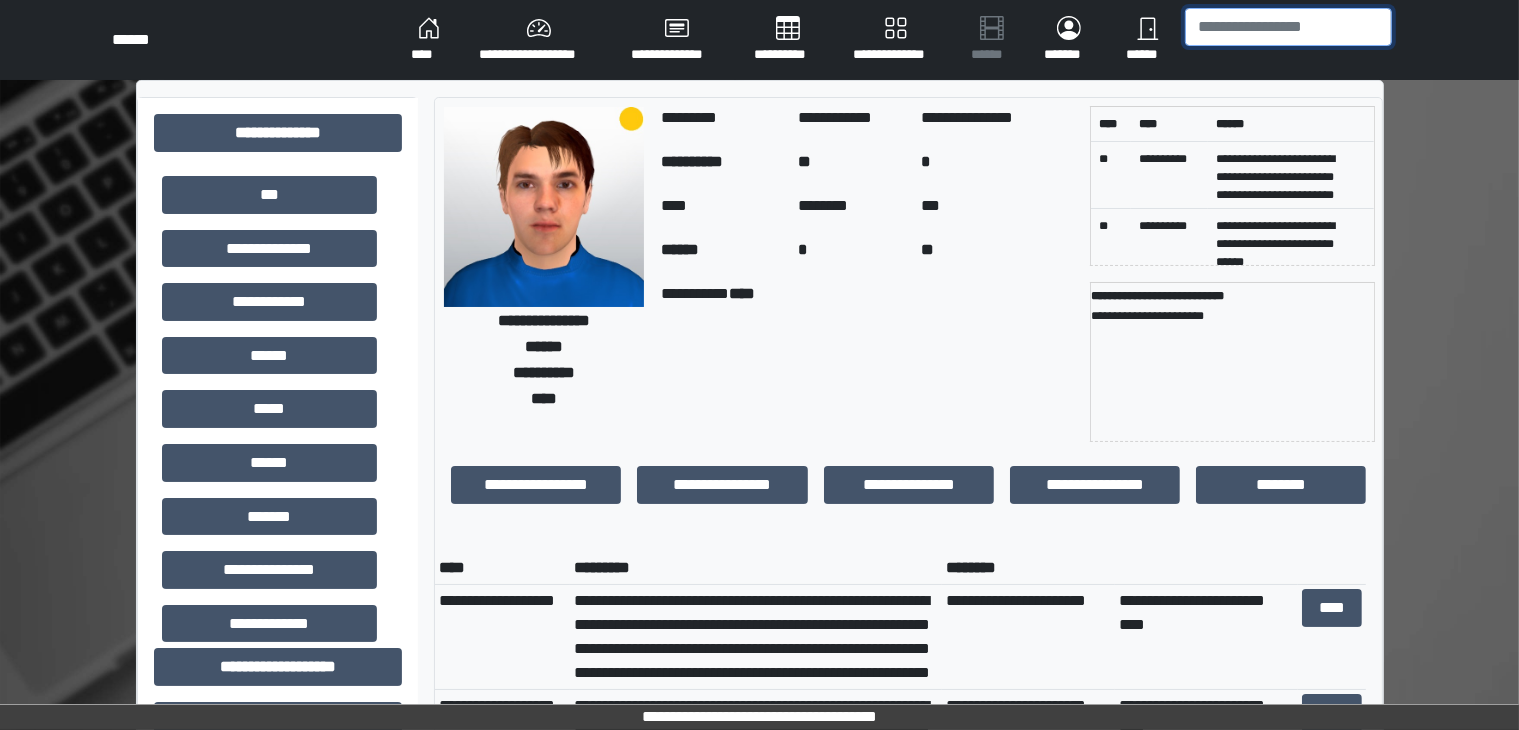 click at bounding box center [1288, 27] 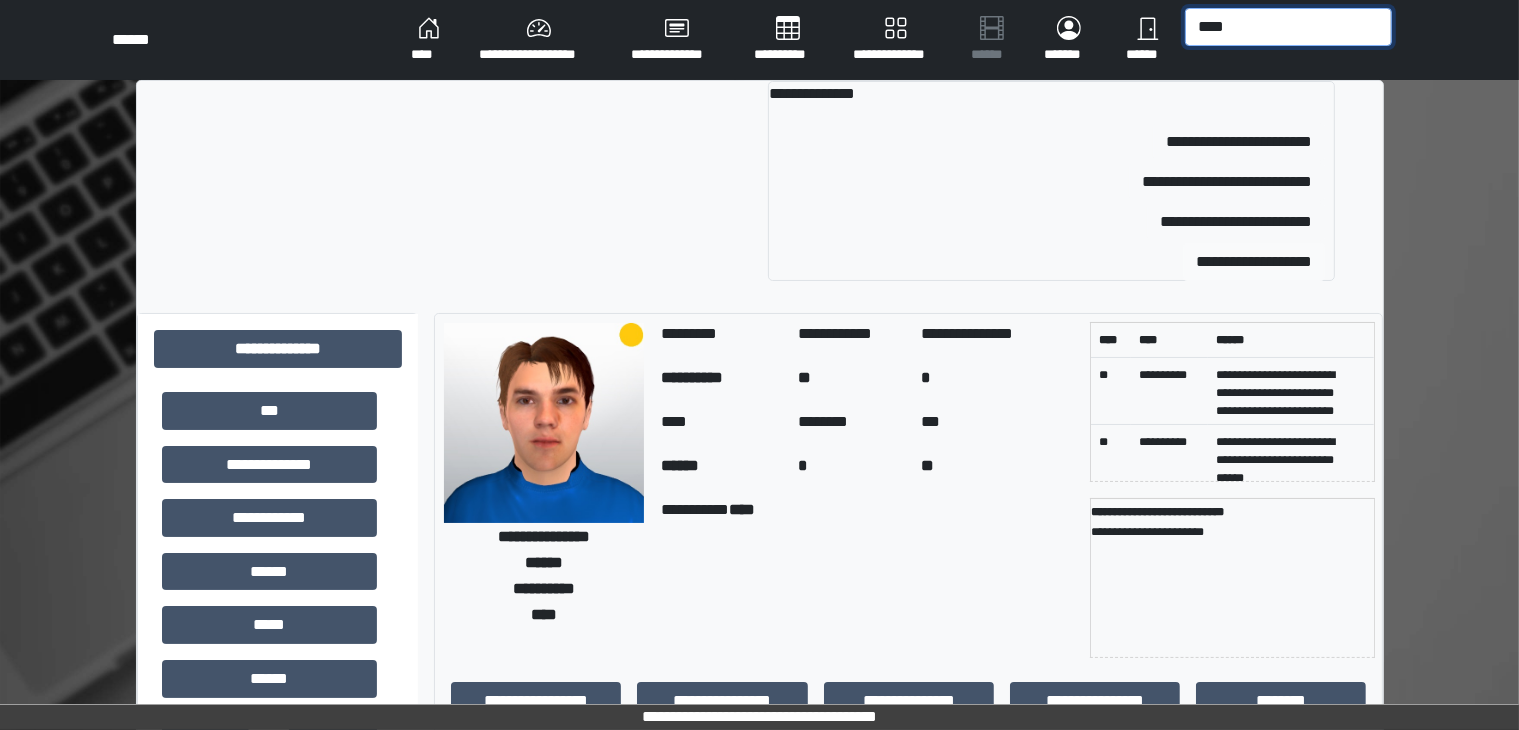 type on "****" 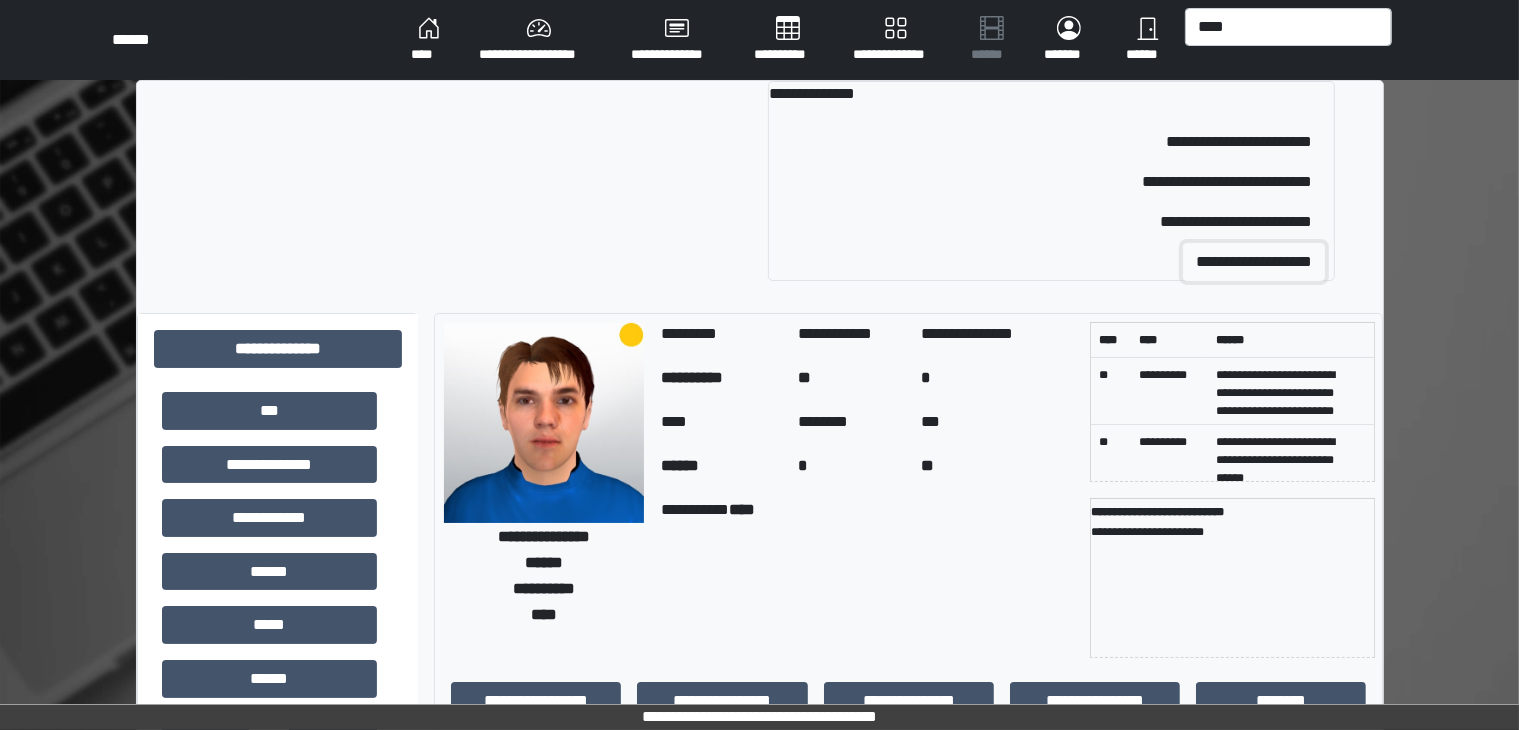 click on "**********" at bounding box center (1254, 262) 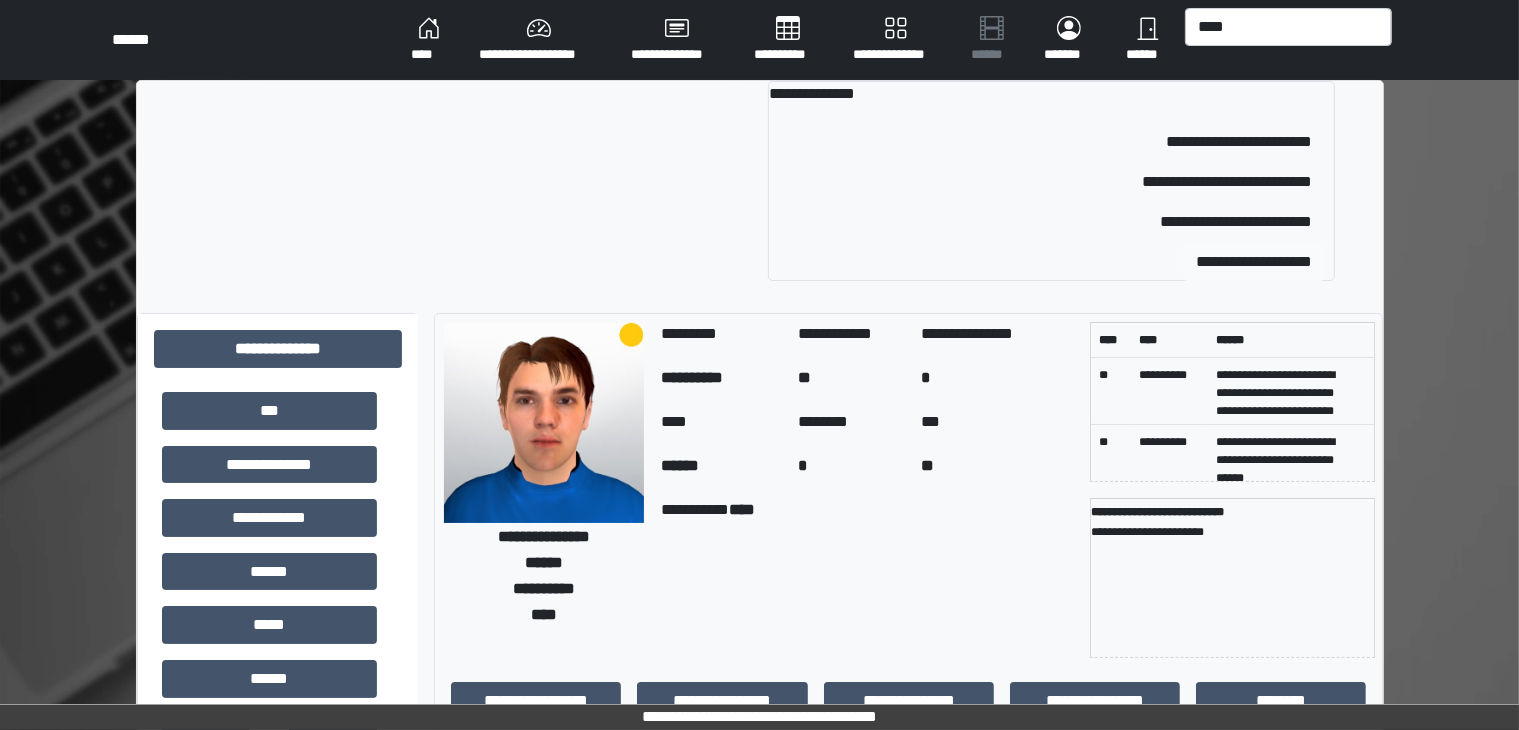 type 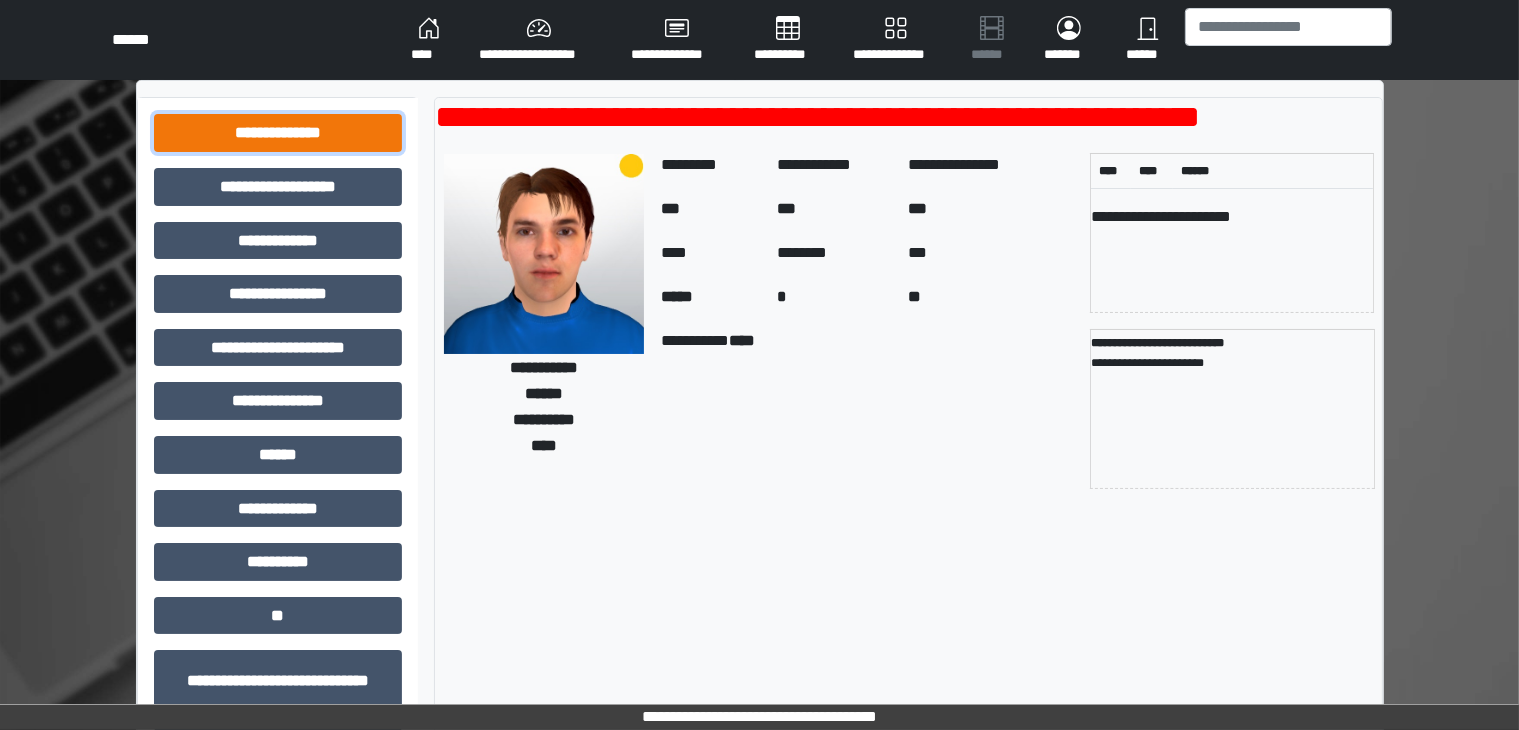 click on "**********" at bounding box center (278, 133) 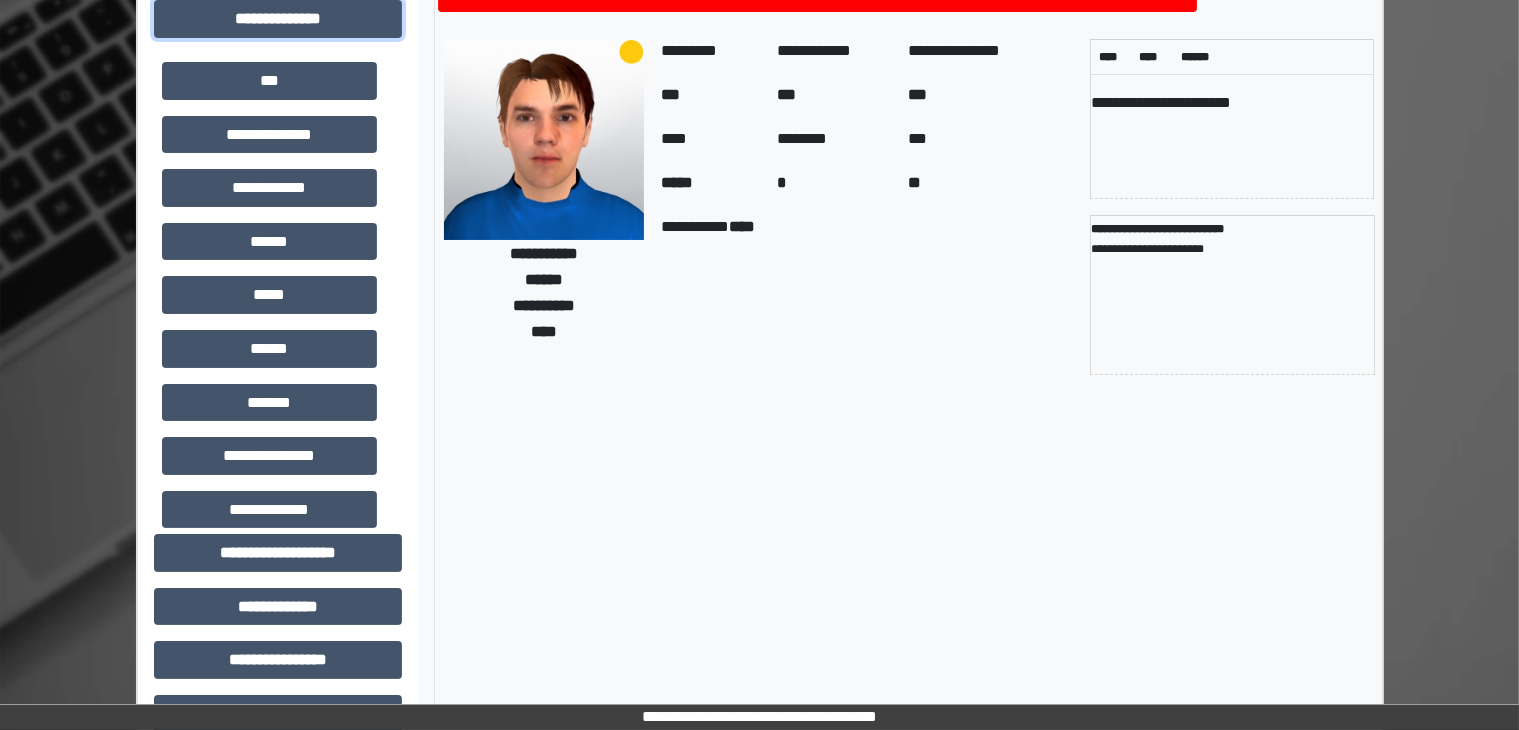 scroll, scrollTop: 0, scrollLeft: 0, axis: both 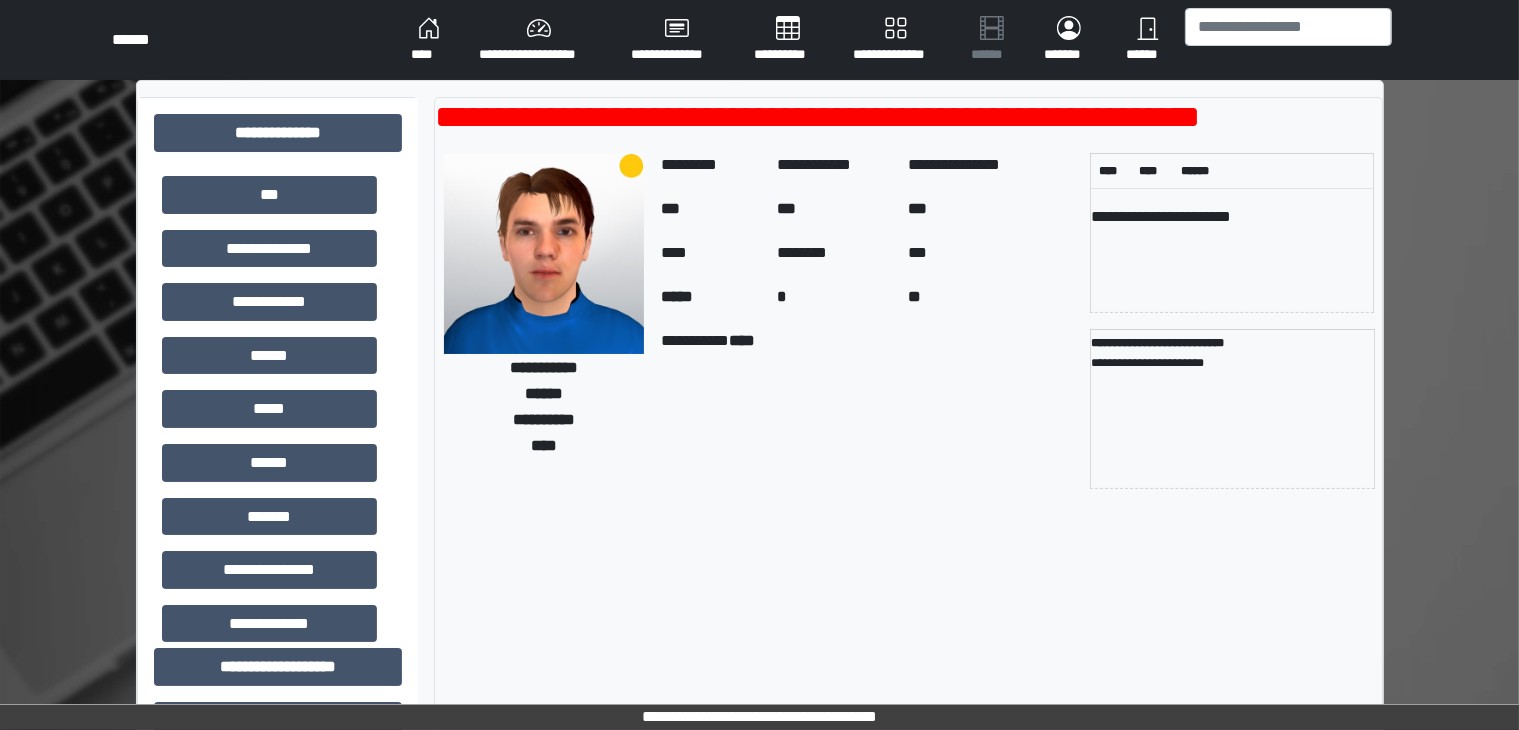 click on "**********" at bounding box center [677, 40] 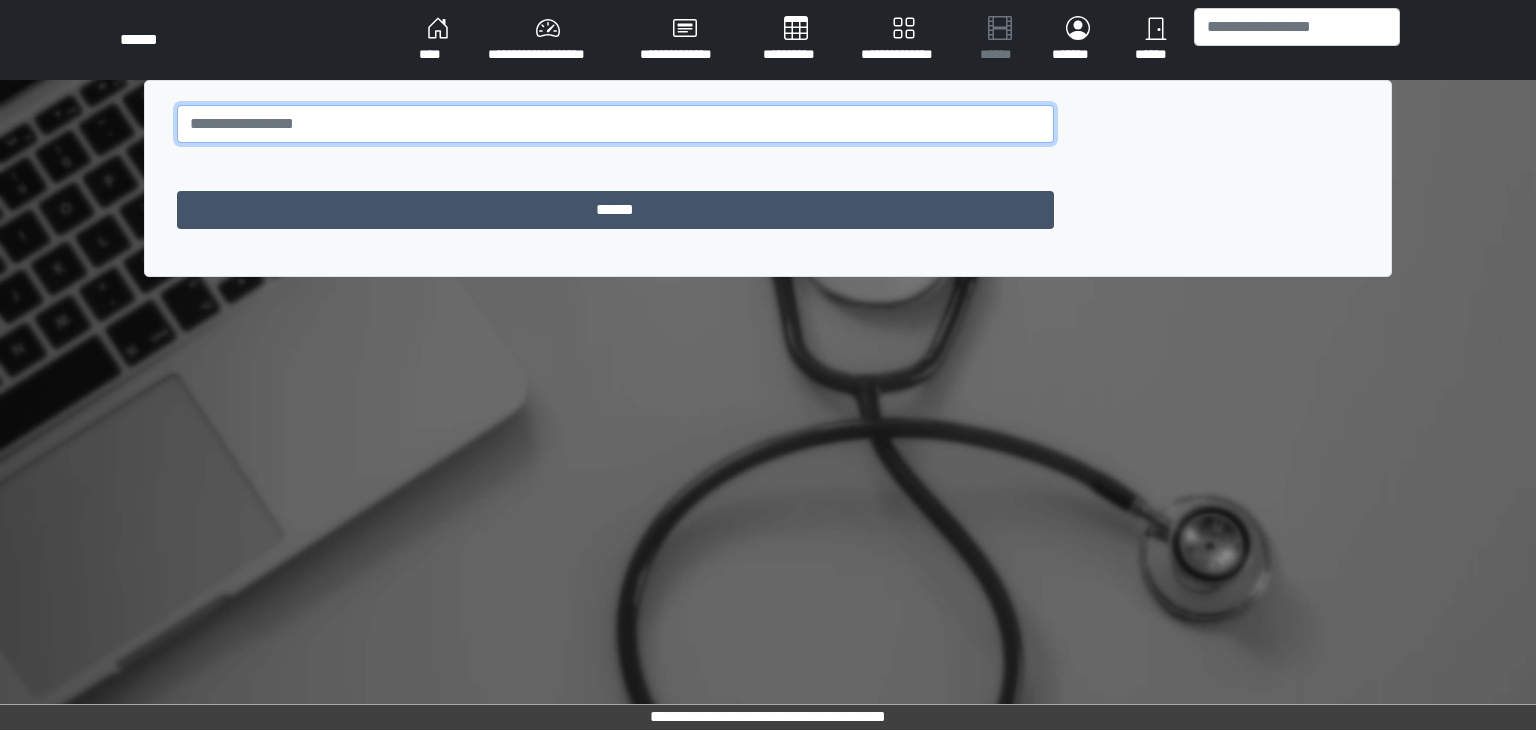 click at bounding box center (615, 124) 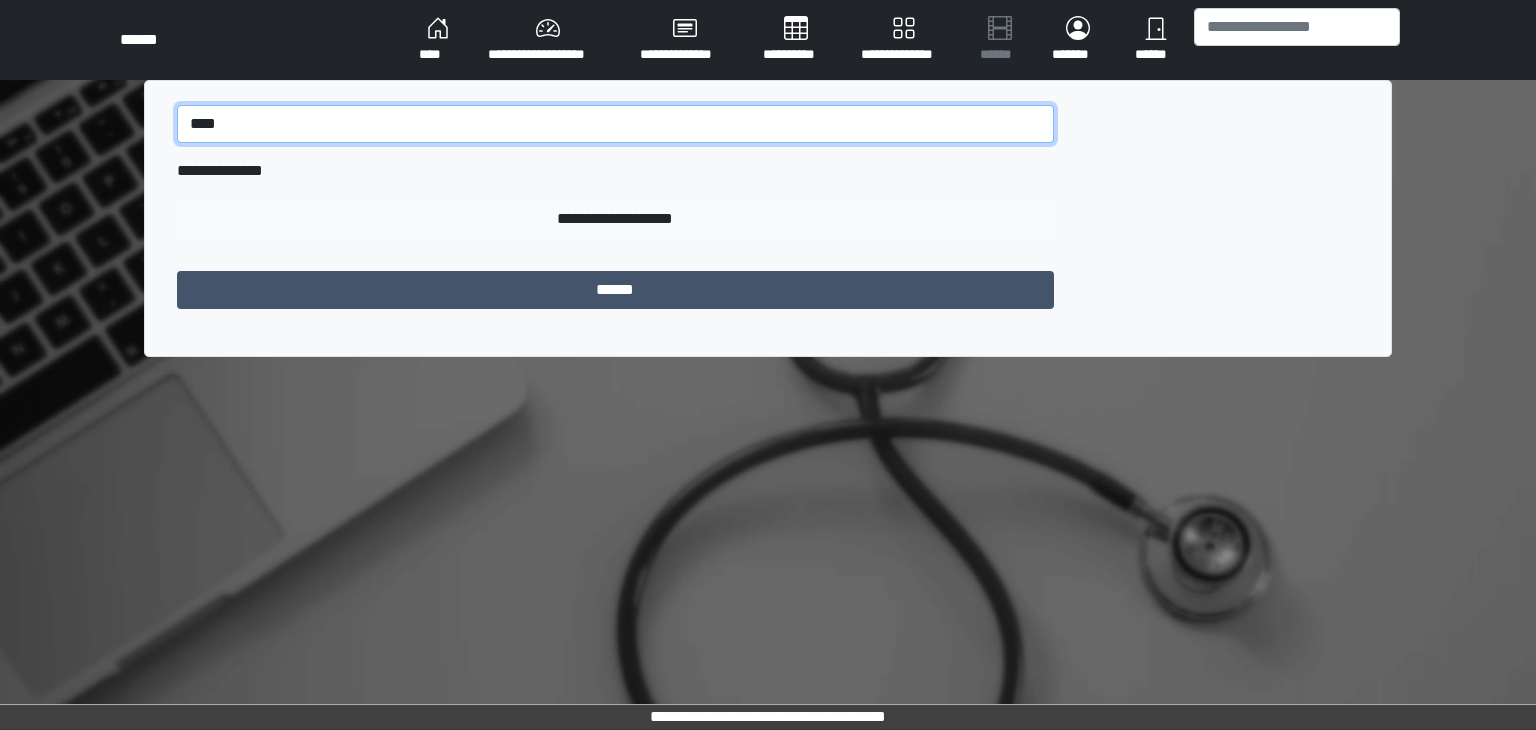 type on "****" 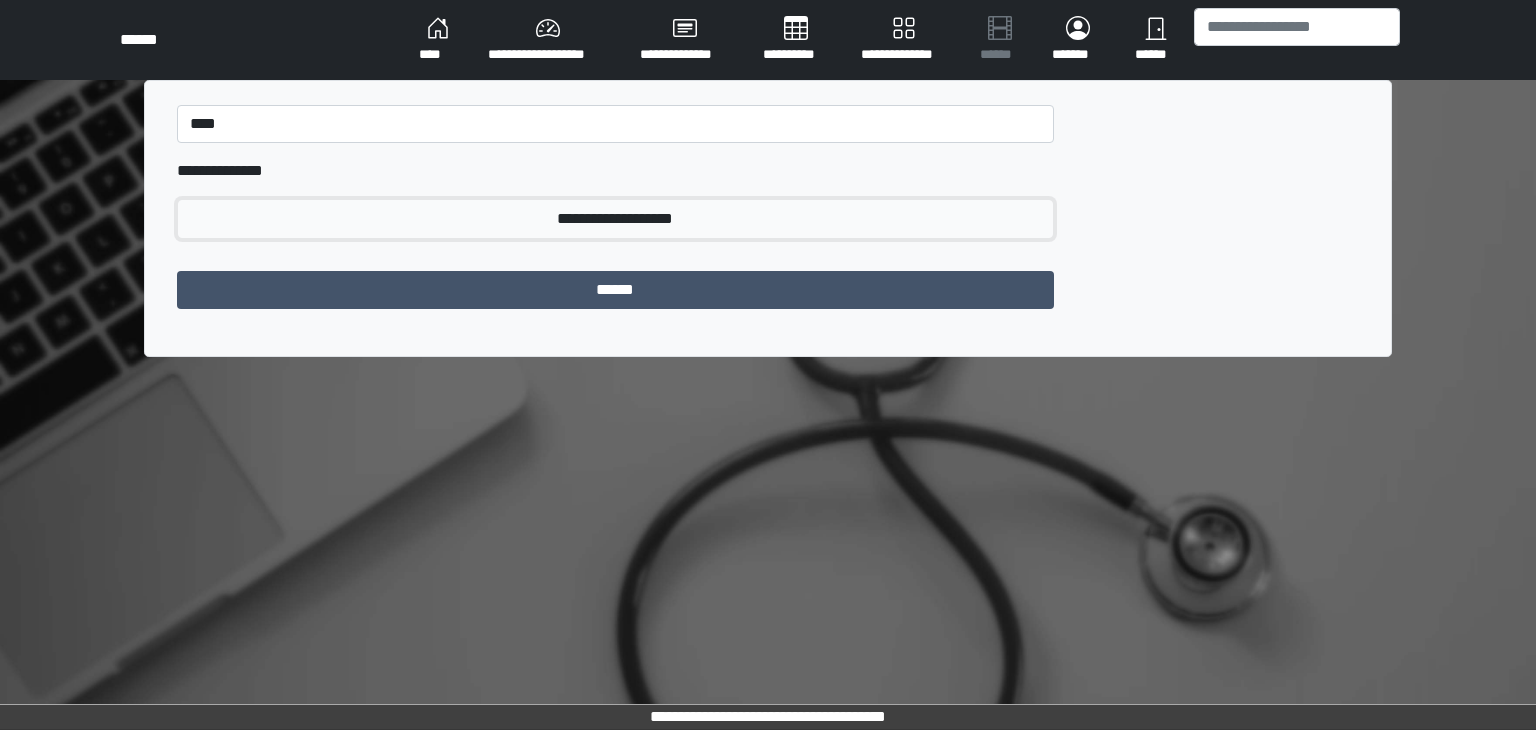 click on "**********" at bounding box center (615, 219) 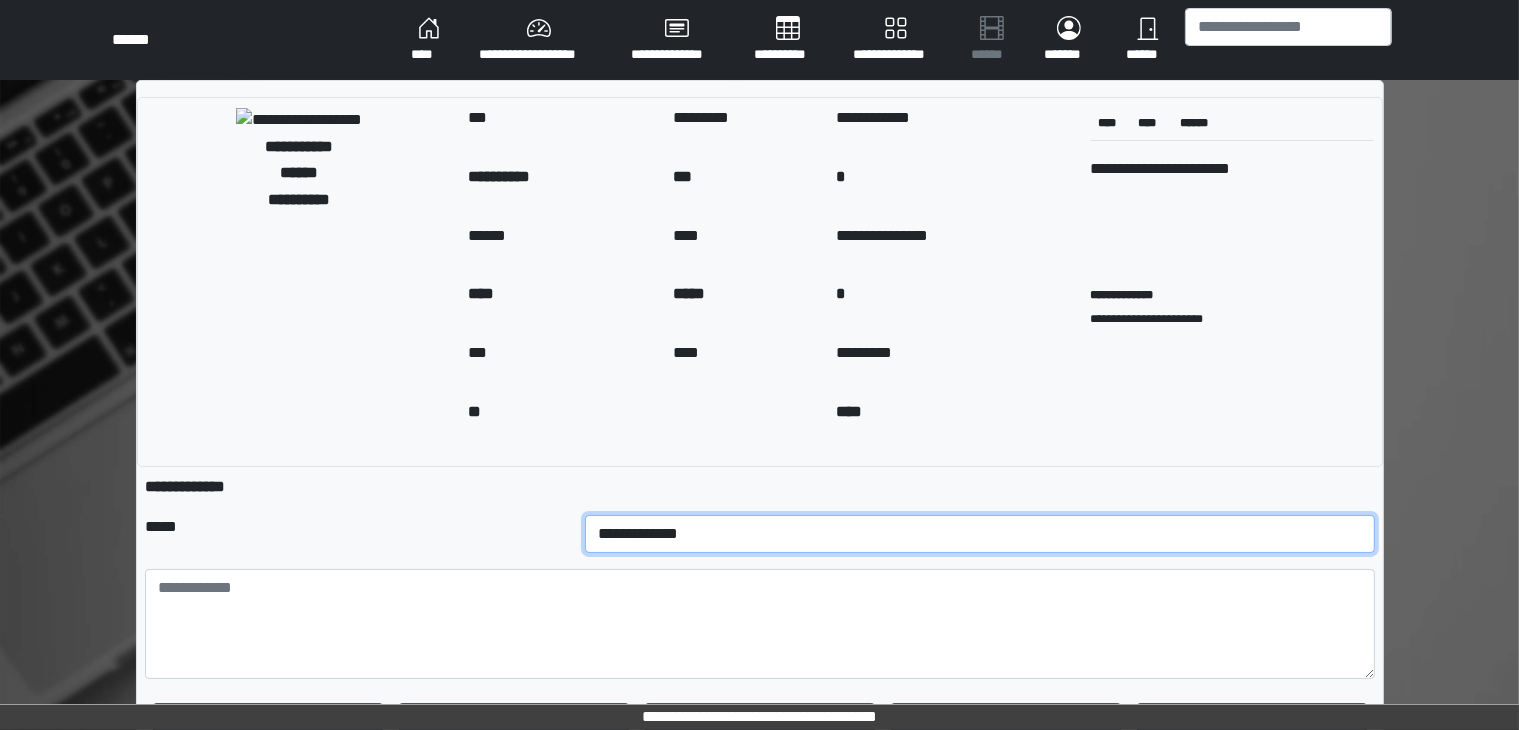 click on "**********" at bounding box center [980, 534] 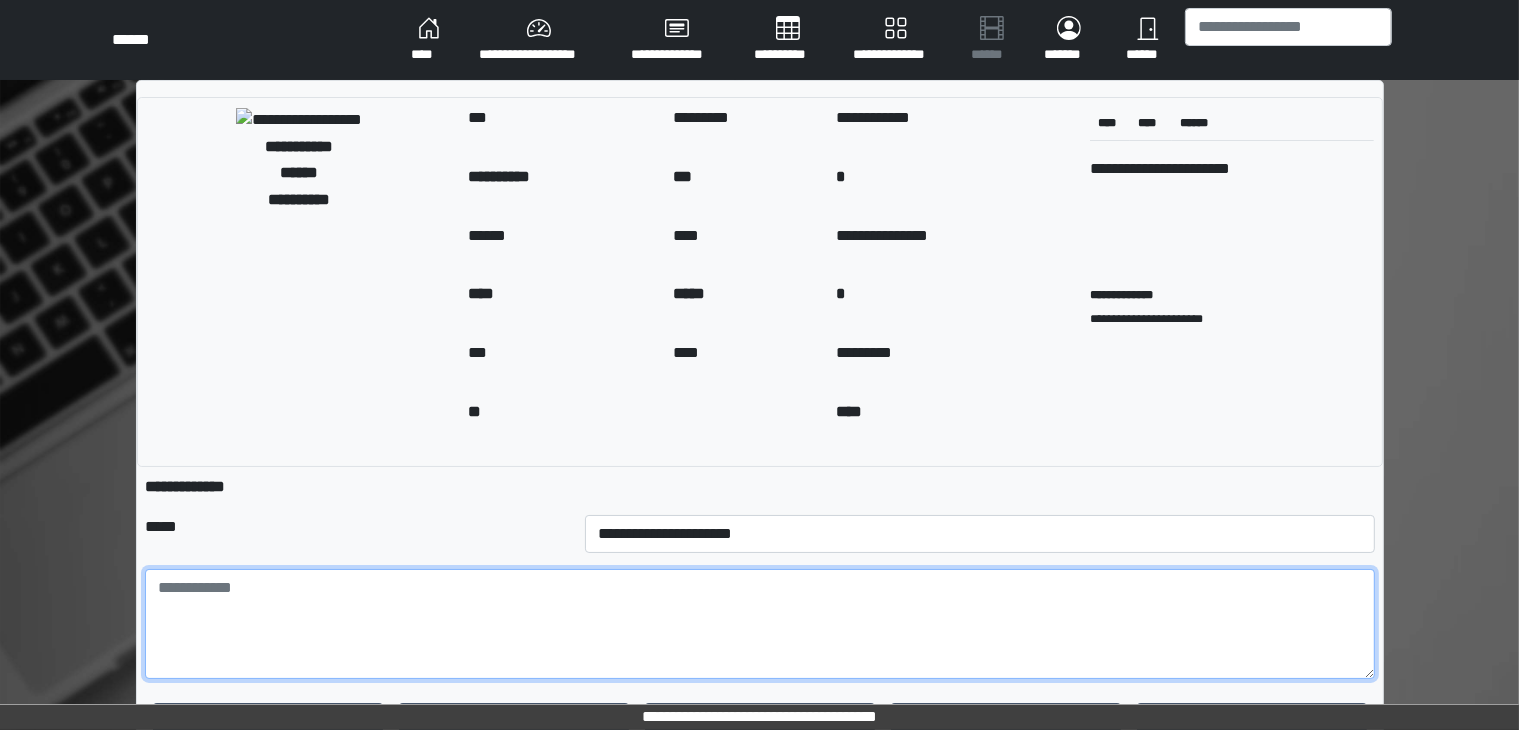 click at bounding box center [760, 624] 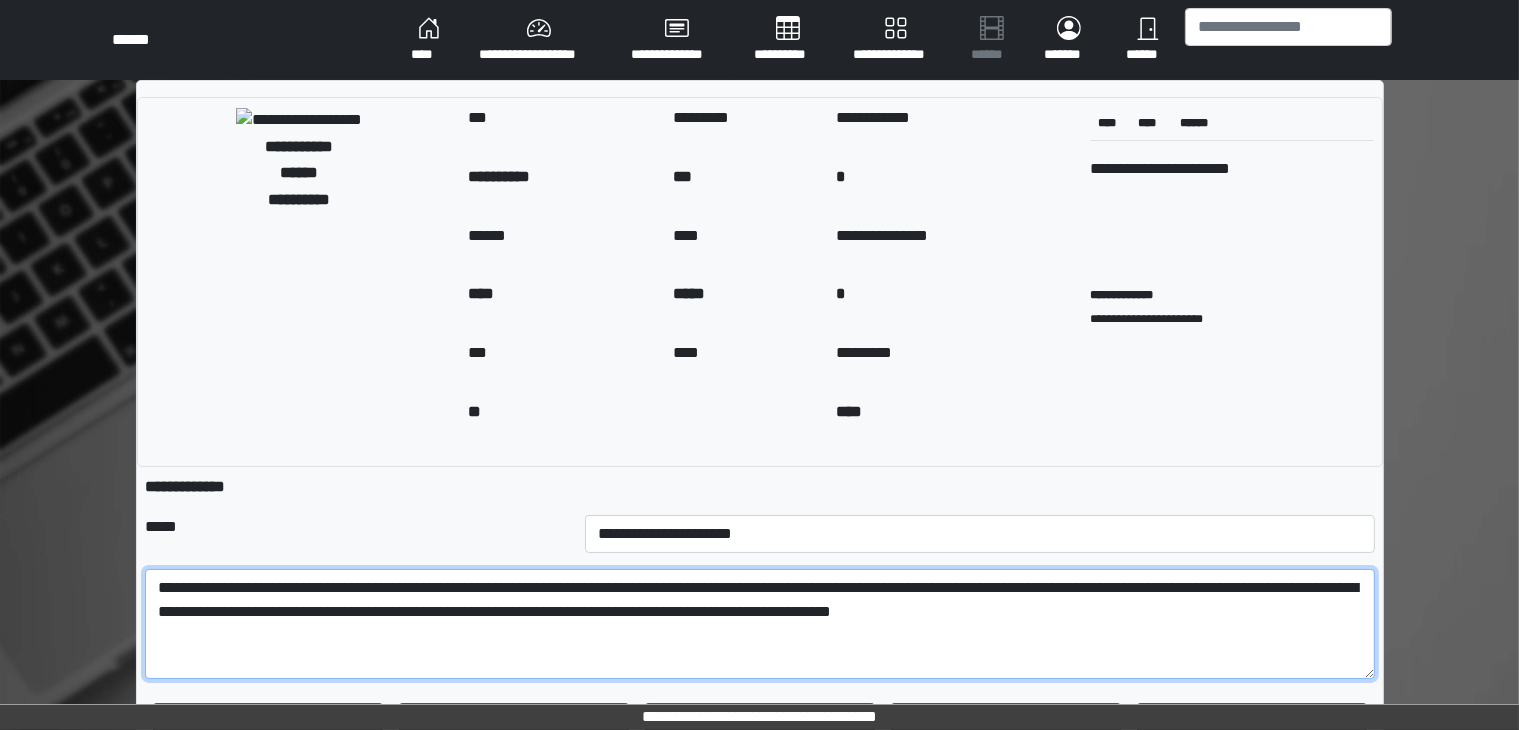 click on "**********" at bounding box center [760, 624] 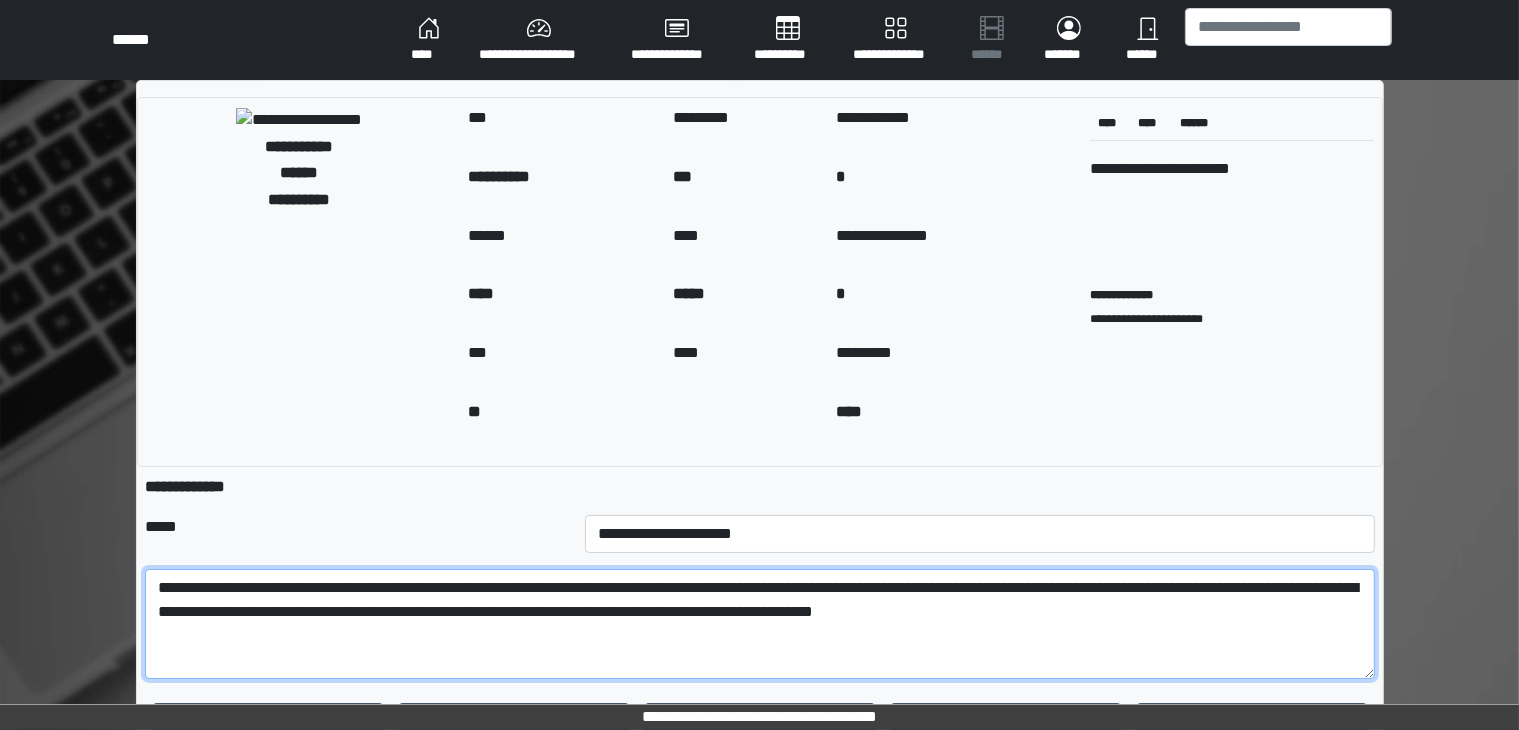 click on "**********" at bounding box center (760, 624) 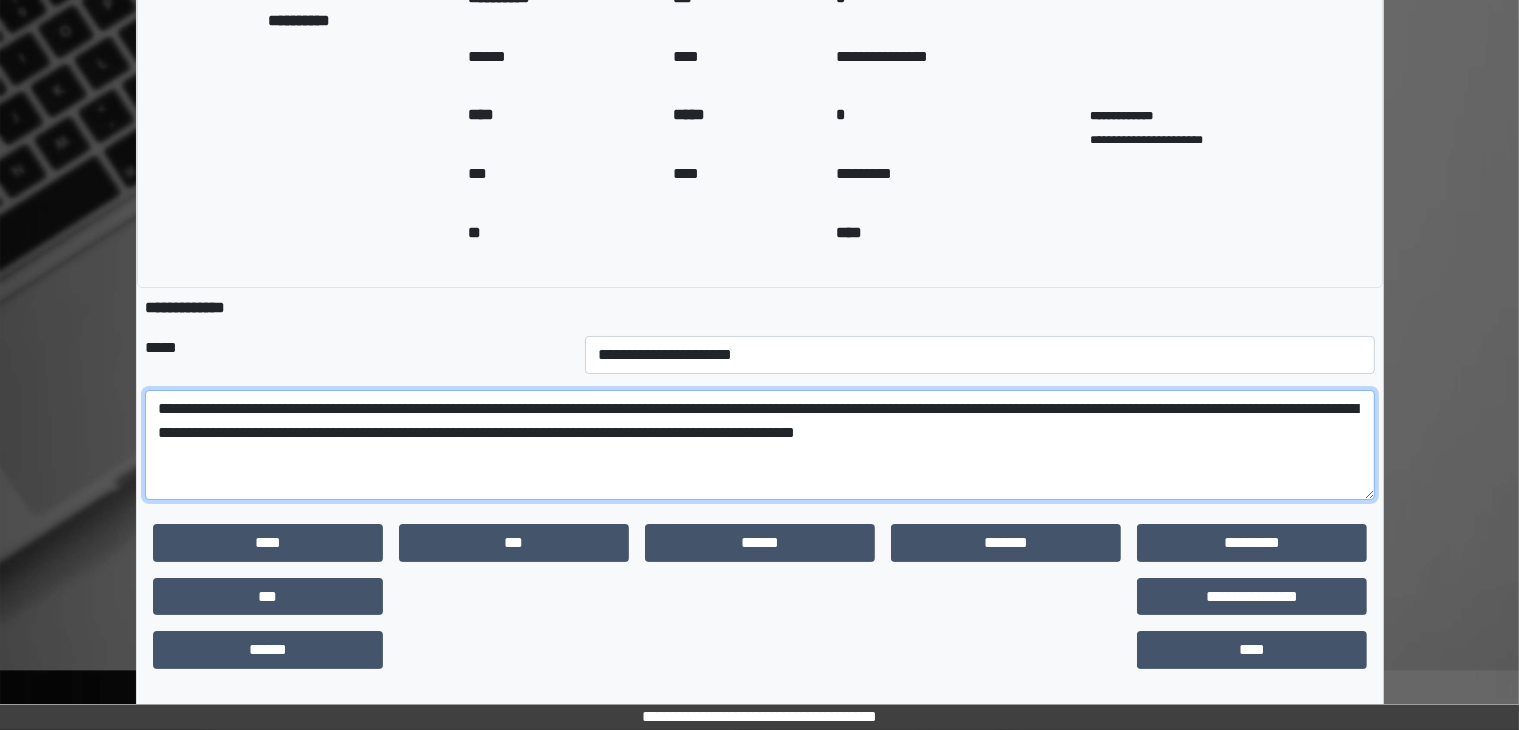 scroll, scrollTop: 182, scrollLeft: 0, axis: vertical 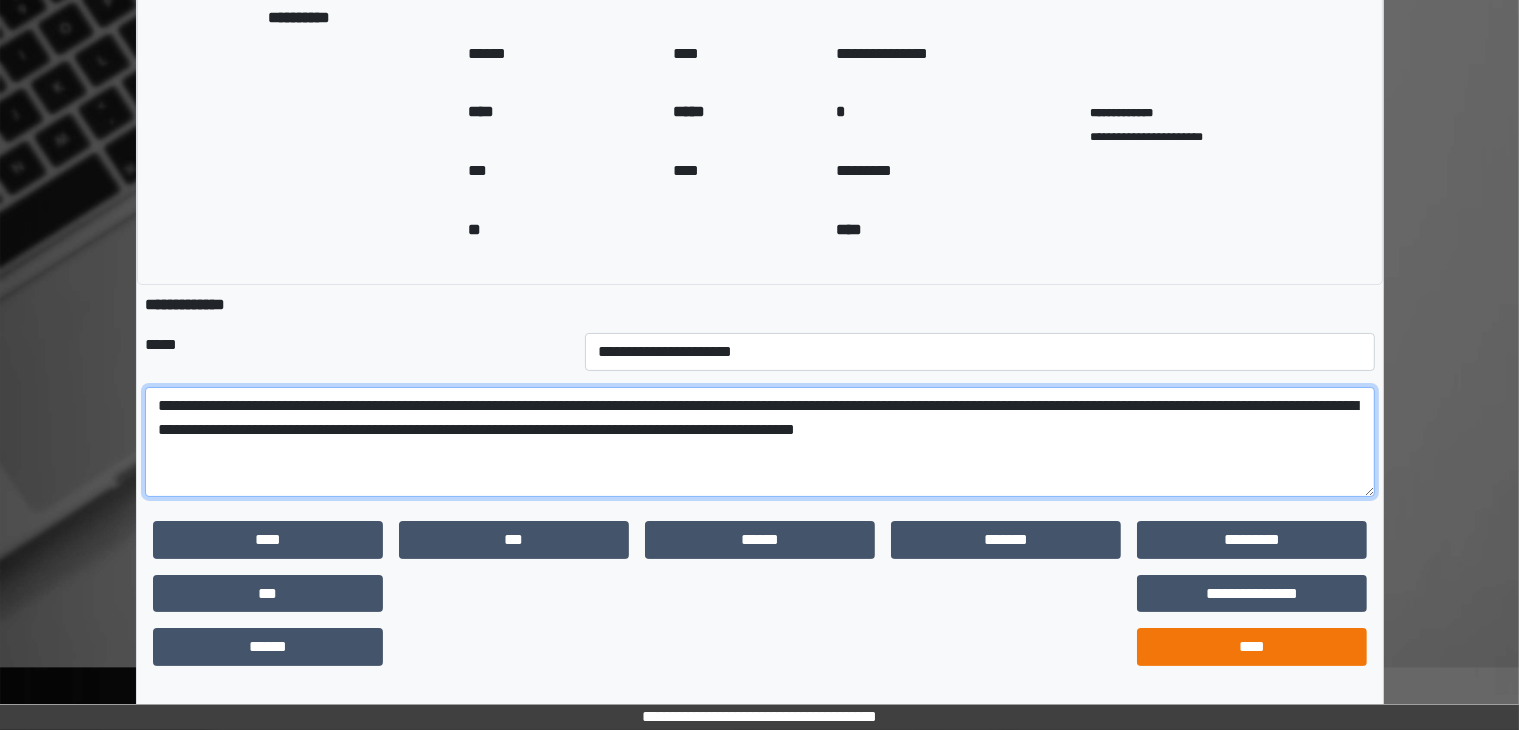 type on "**********" 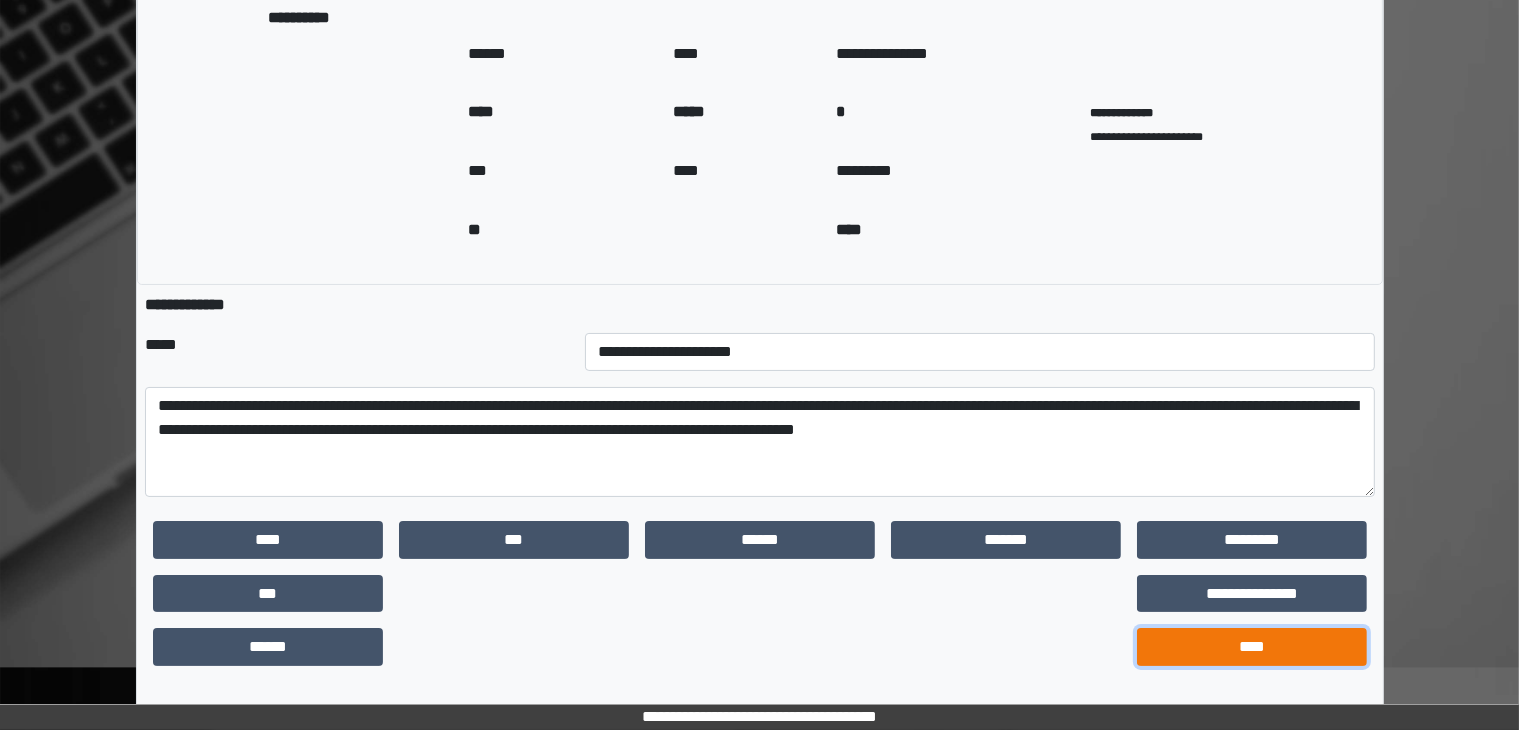 click on "****" at bounding box center (1252, 647) 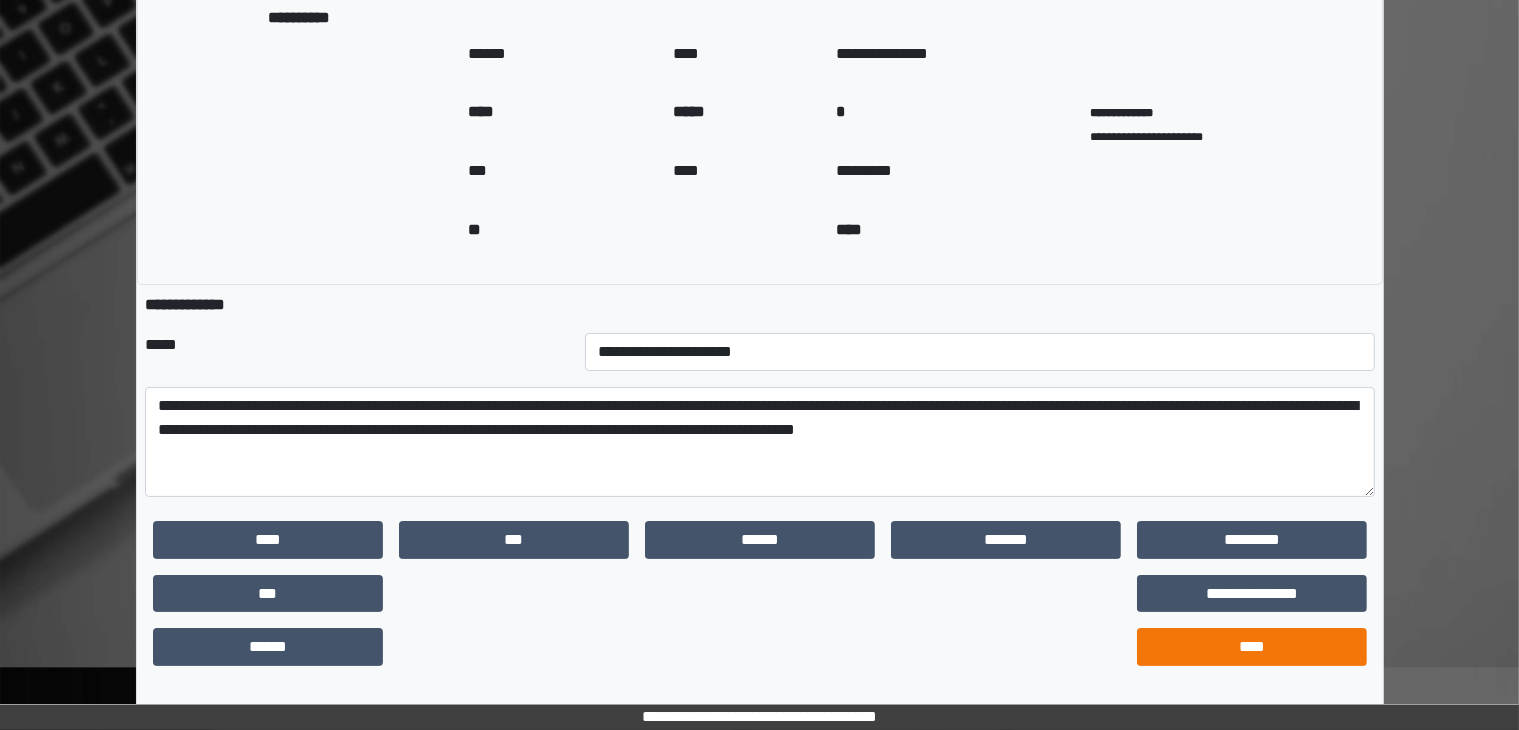 scroll, scrollTop: 0, scrollLeft: 0, axis: both 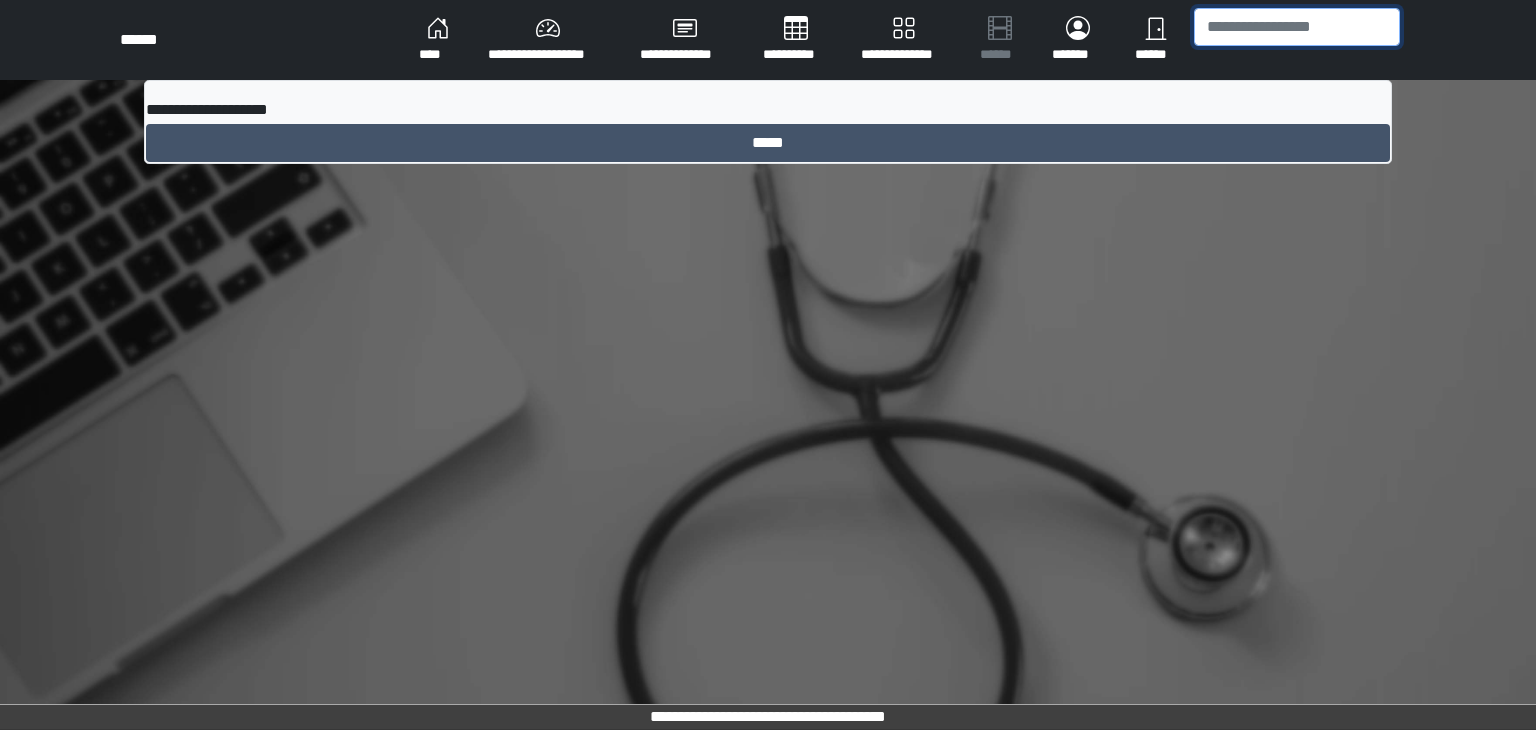 click at bounding box center [1297, 27] 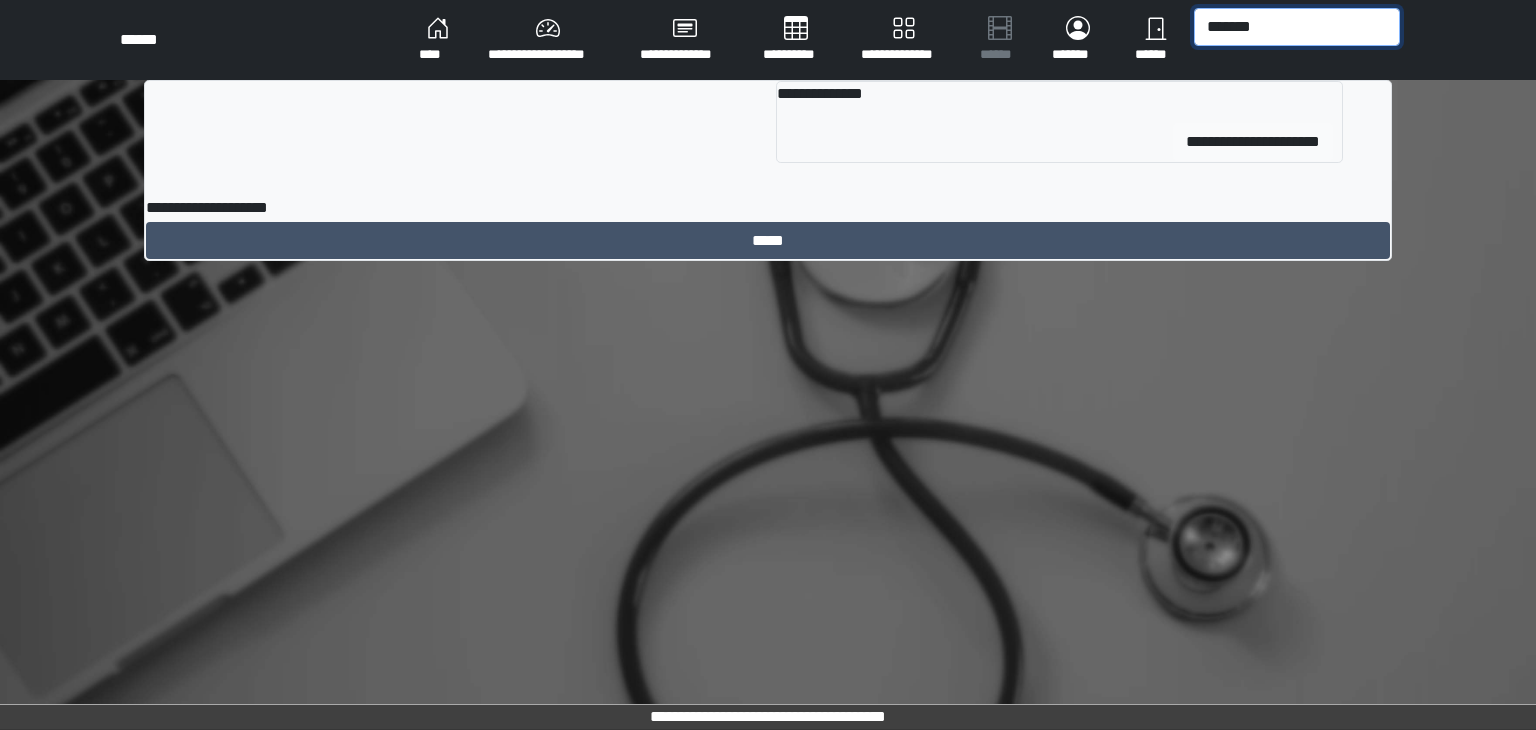 type on "*******" 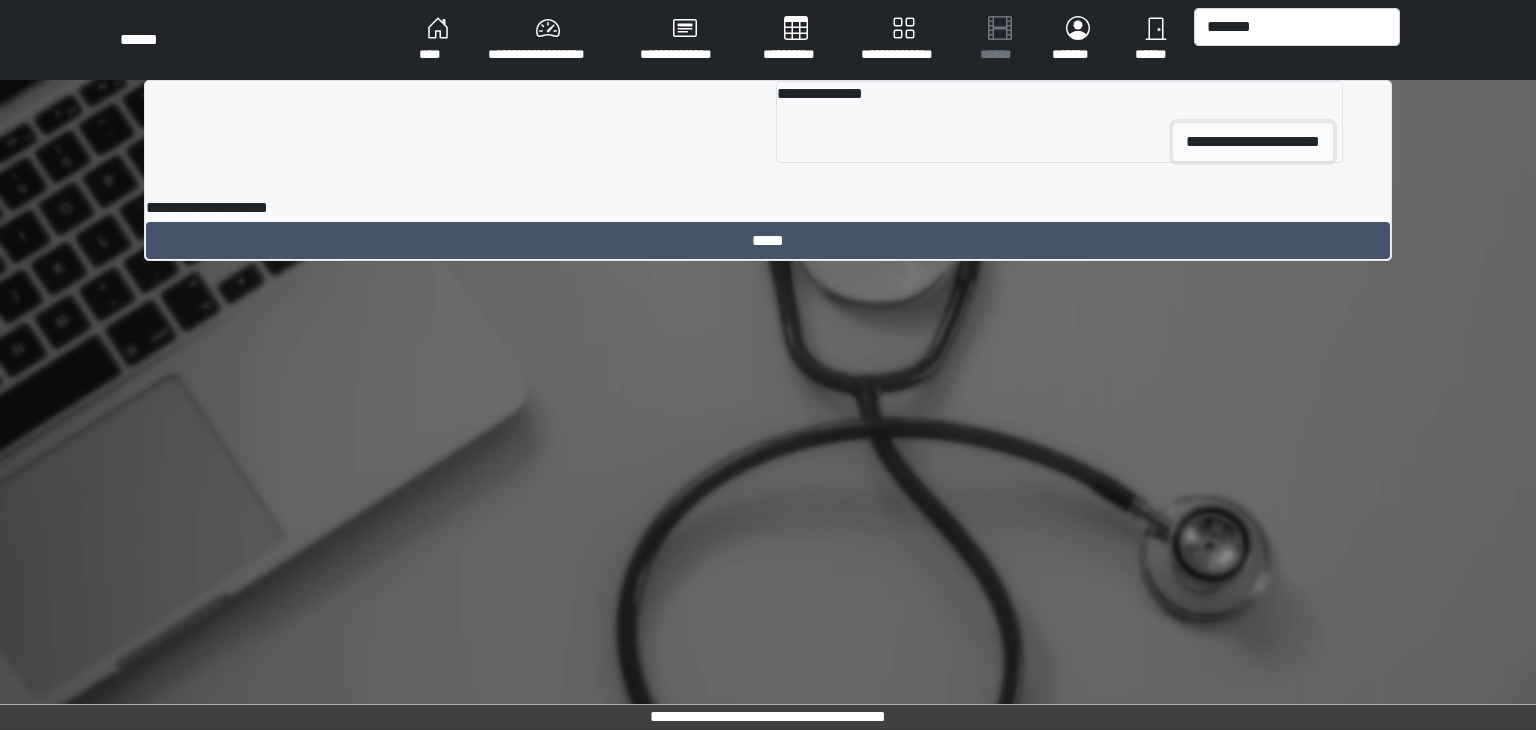 click on "**********" at bounding box center [1253, 142] 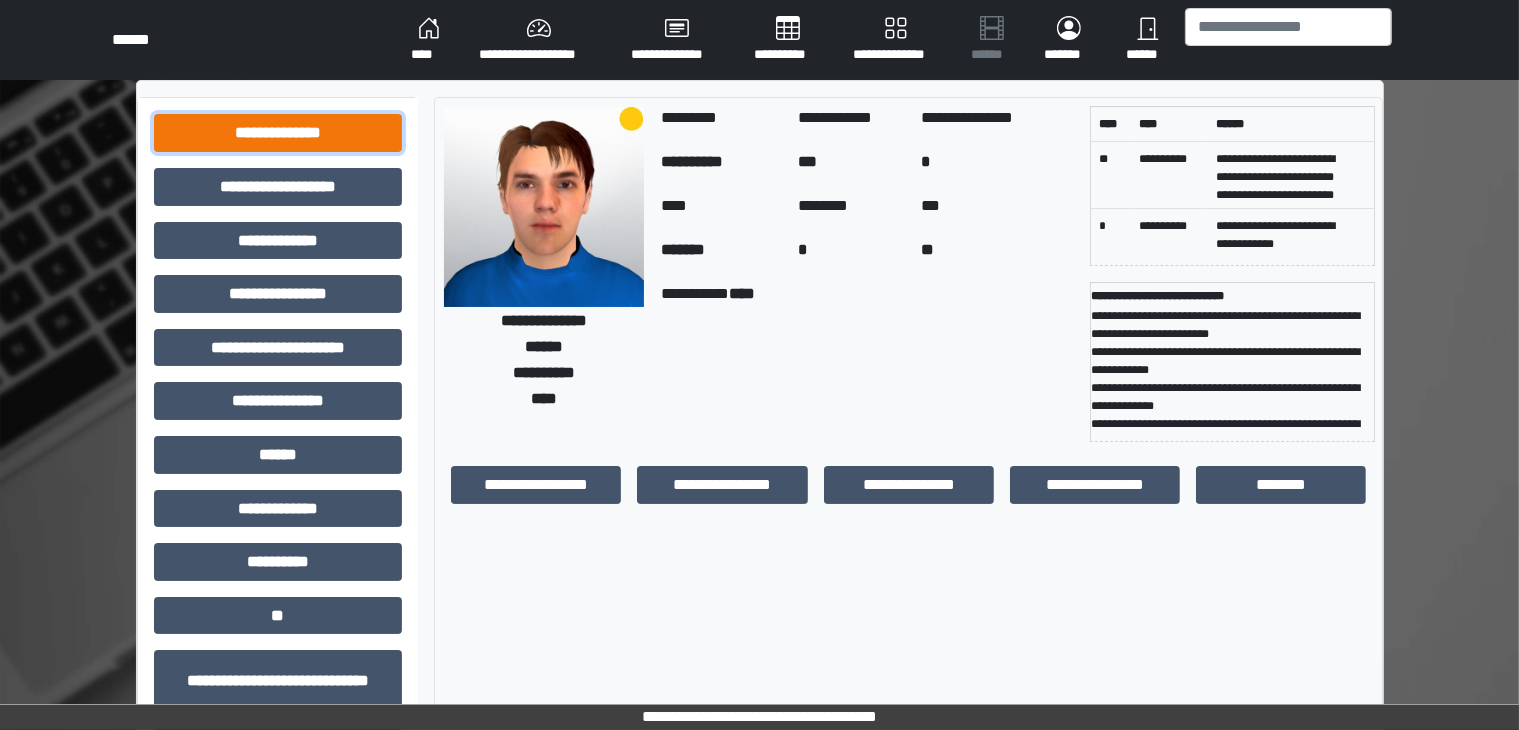 click on "**********" at bounding box center [278, 133] 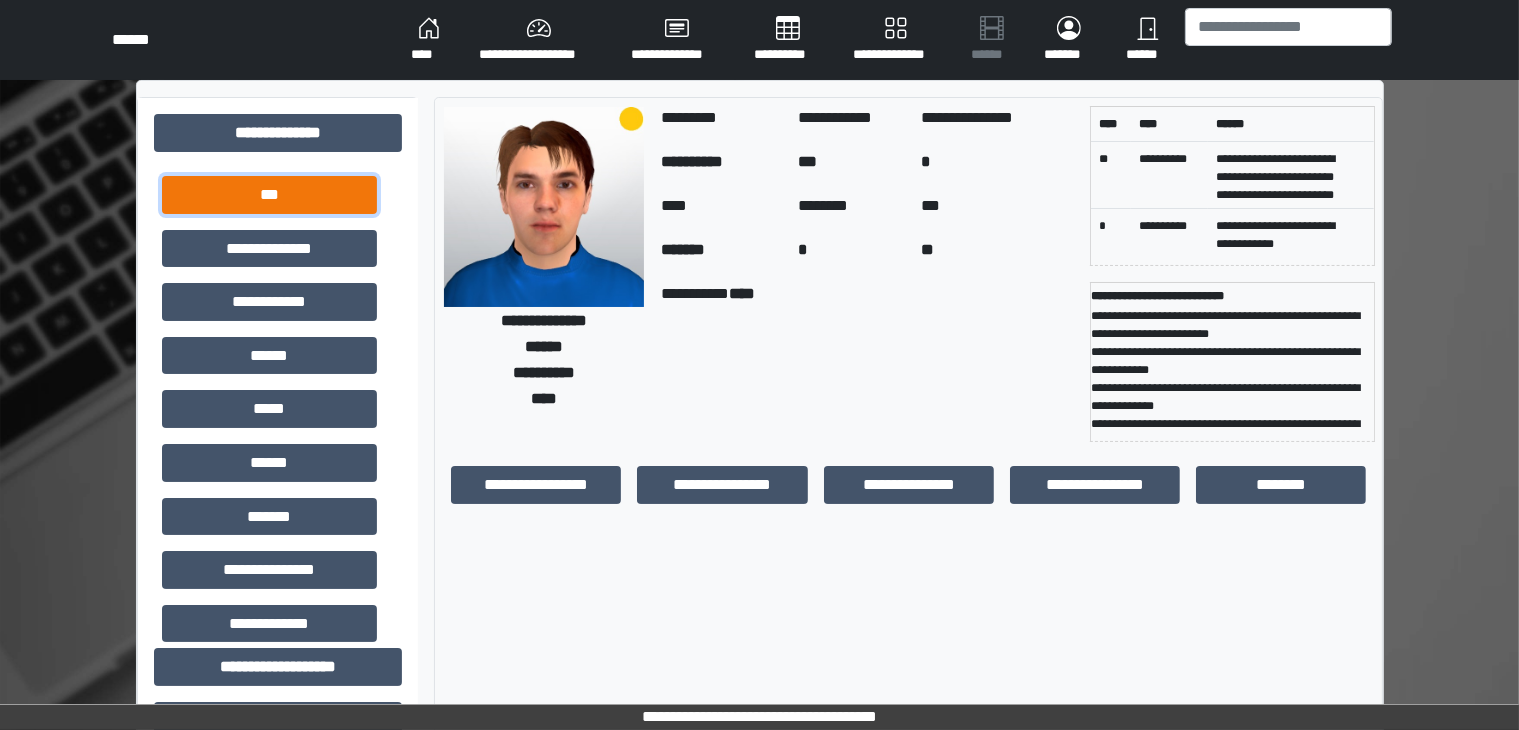 click on "***" at bounding box center (269, 195) 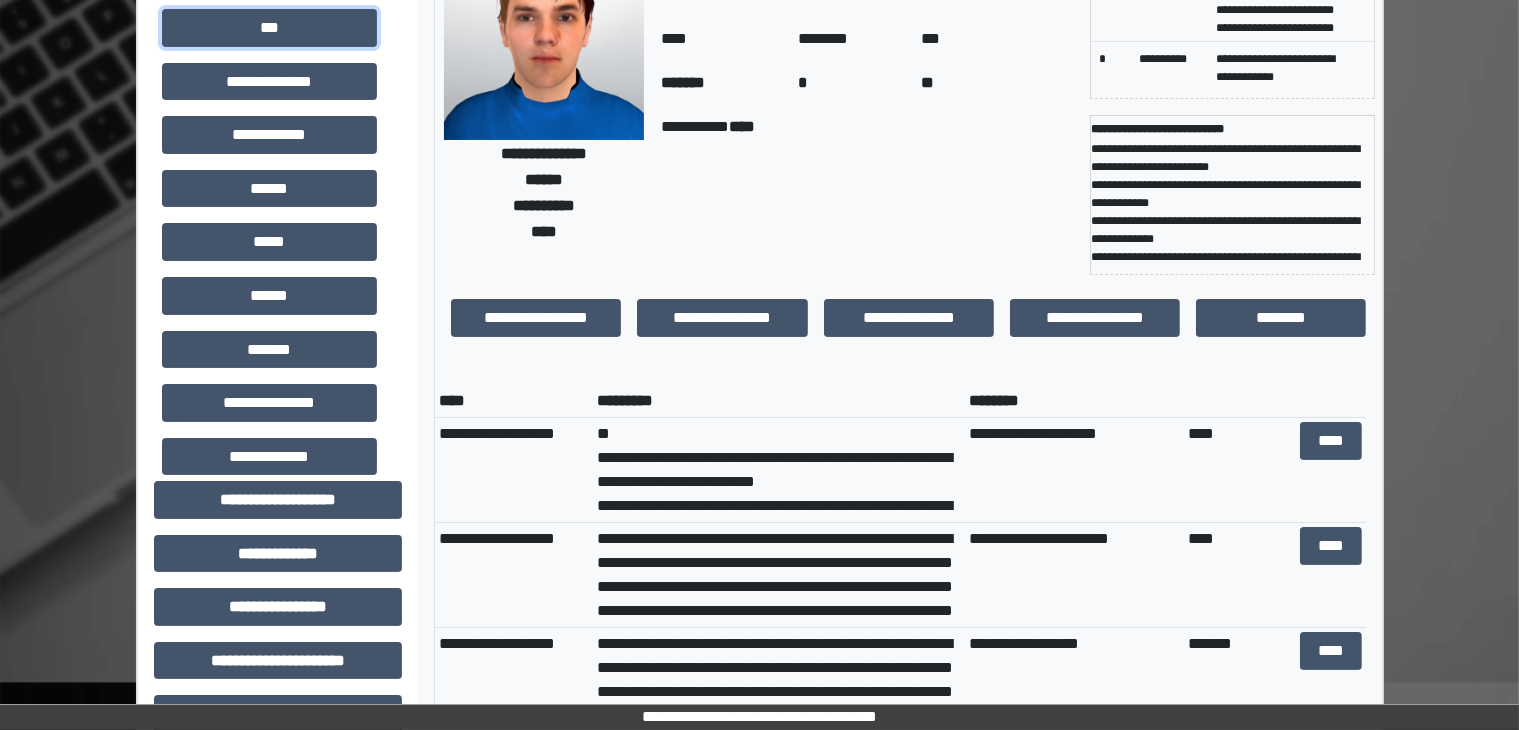 scroll, scrollTop: 170, scrollLeft: 0, axis: vertical 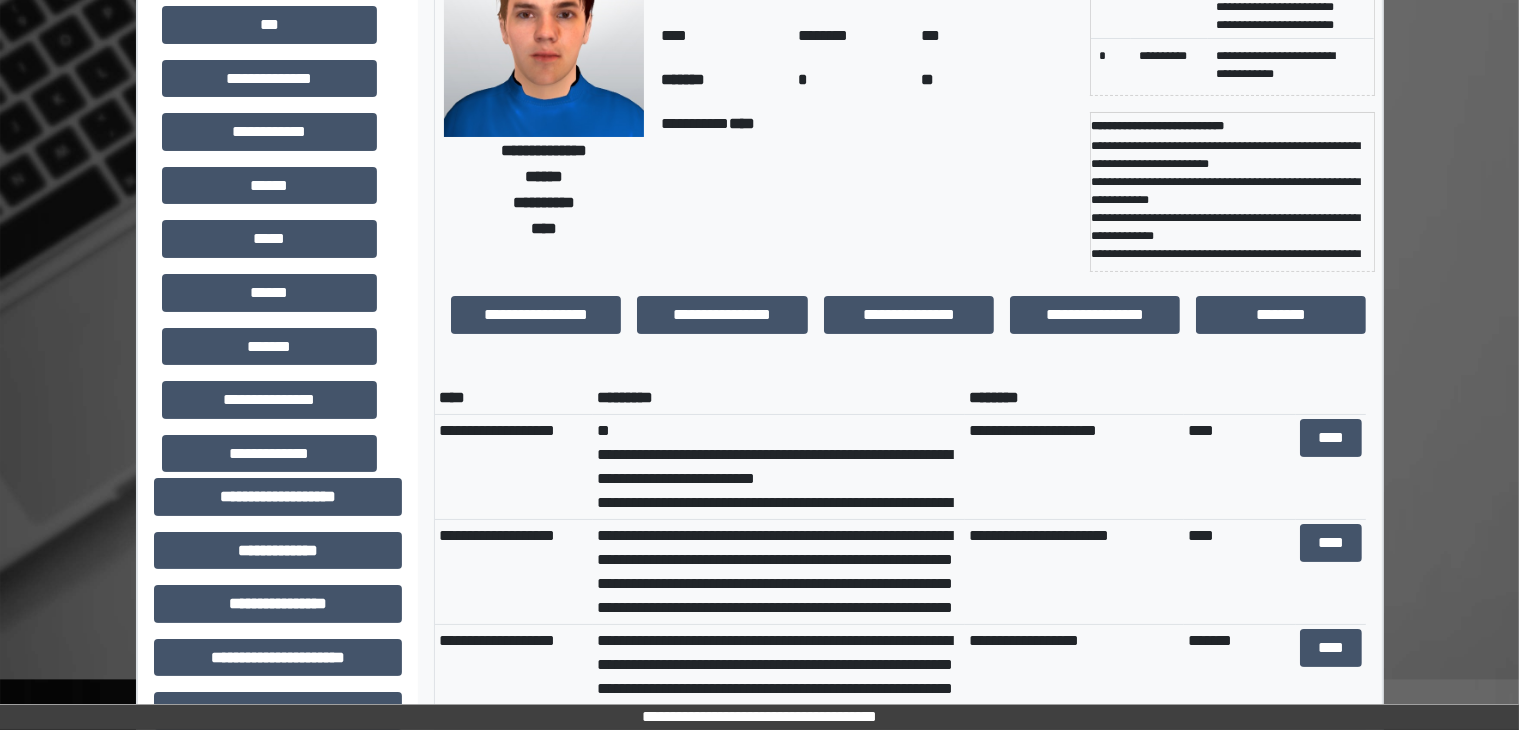 click on "**********" at bounding box center [779, 467] 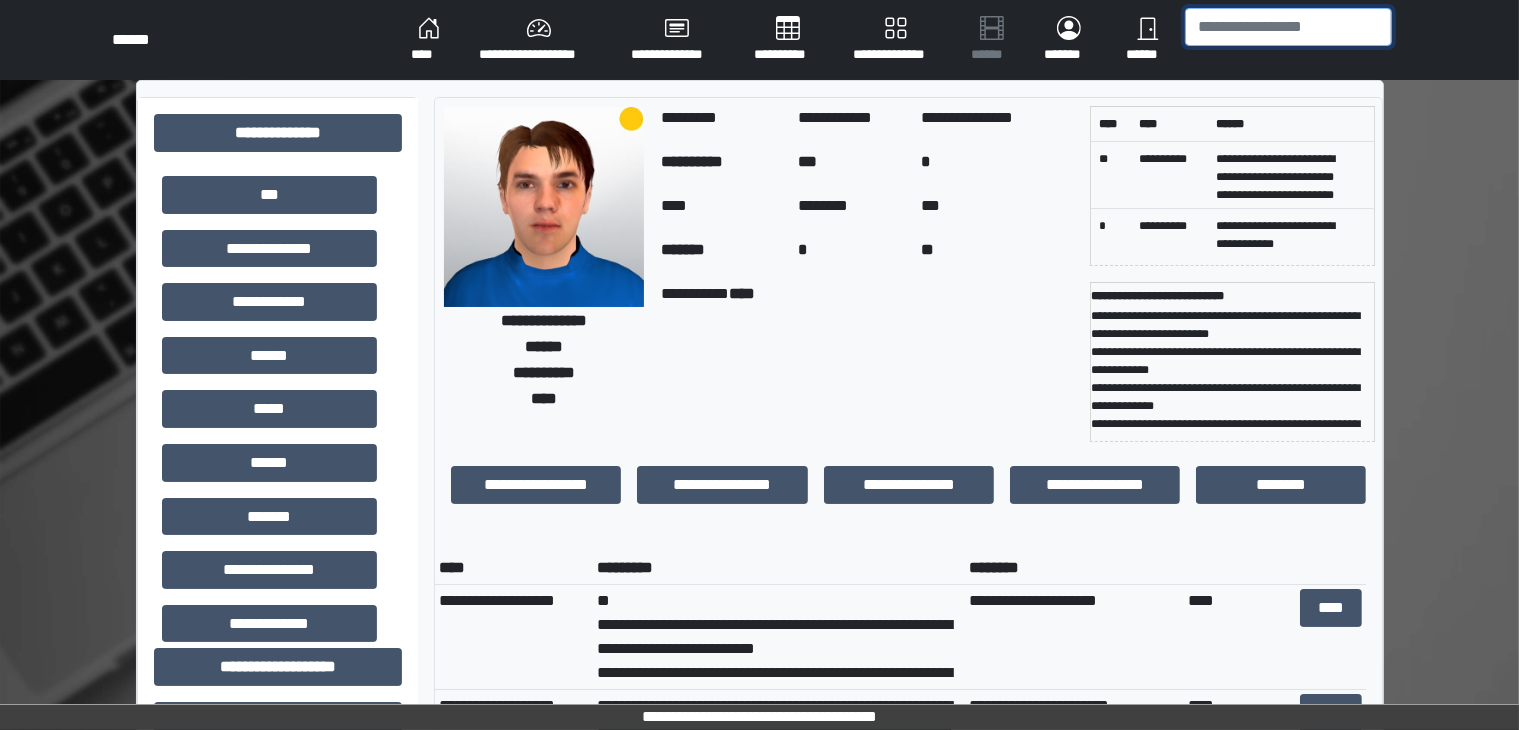 click at bounding box center (1288, 27) 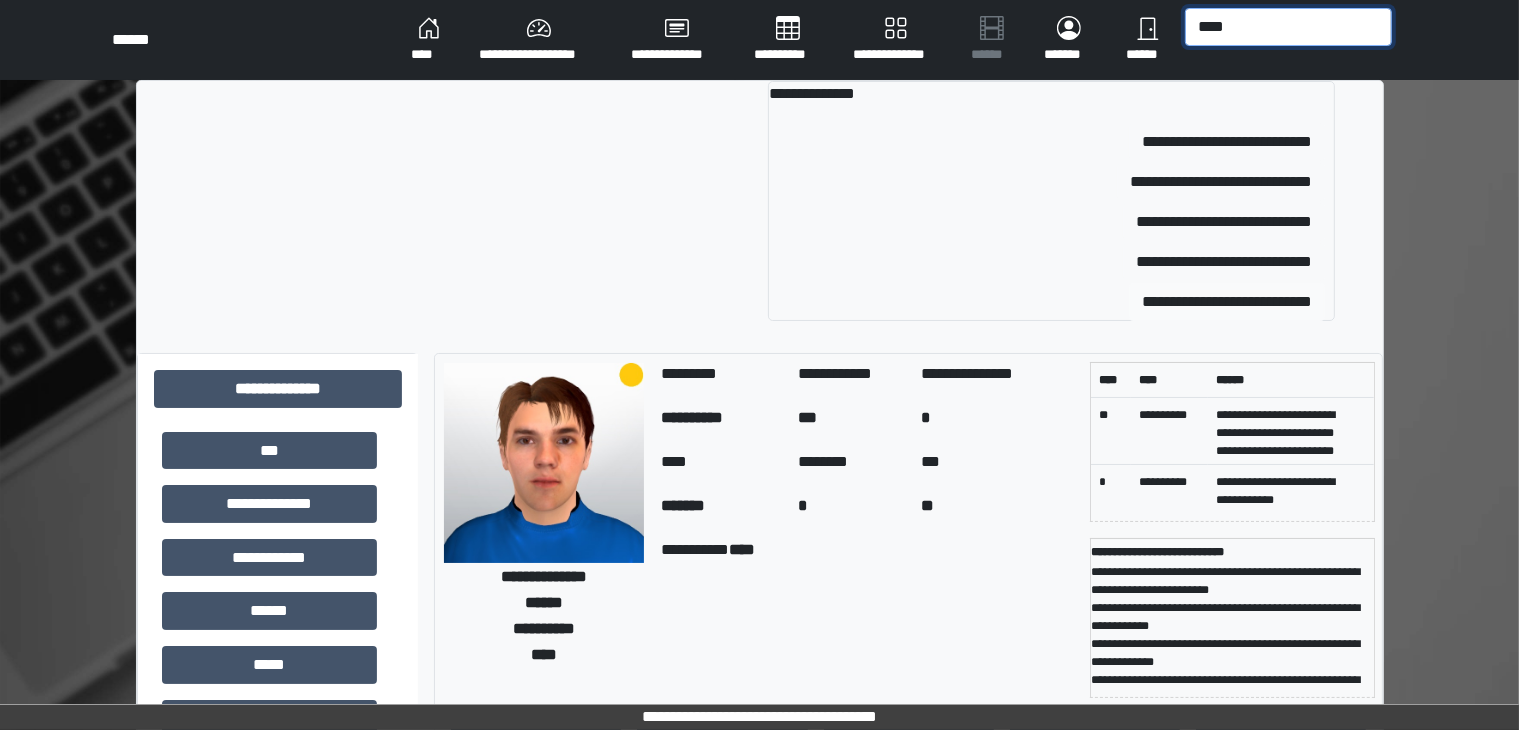 type on "****" 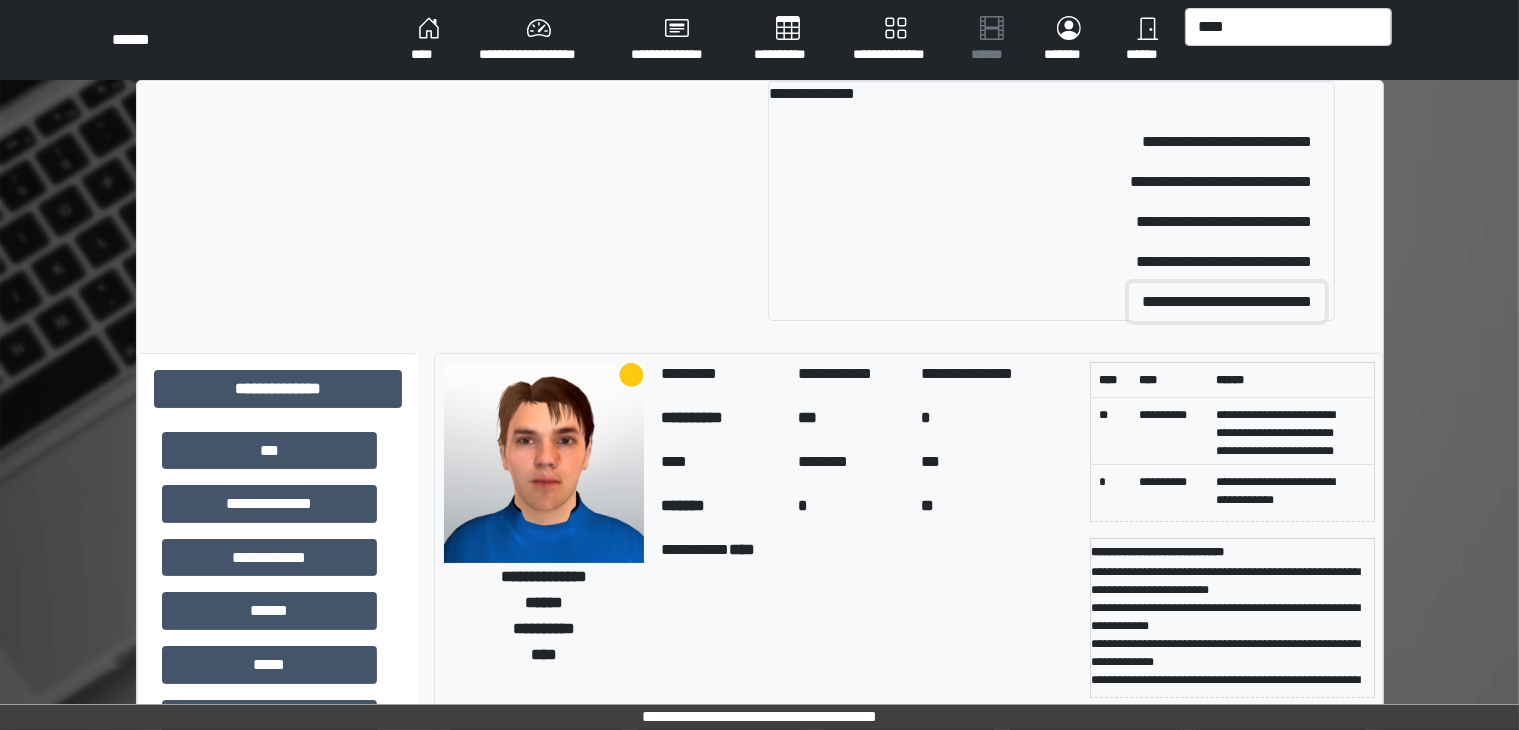 click on "**********" at bounding box center (1227, 302) 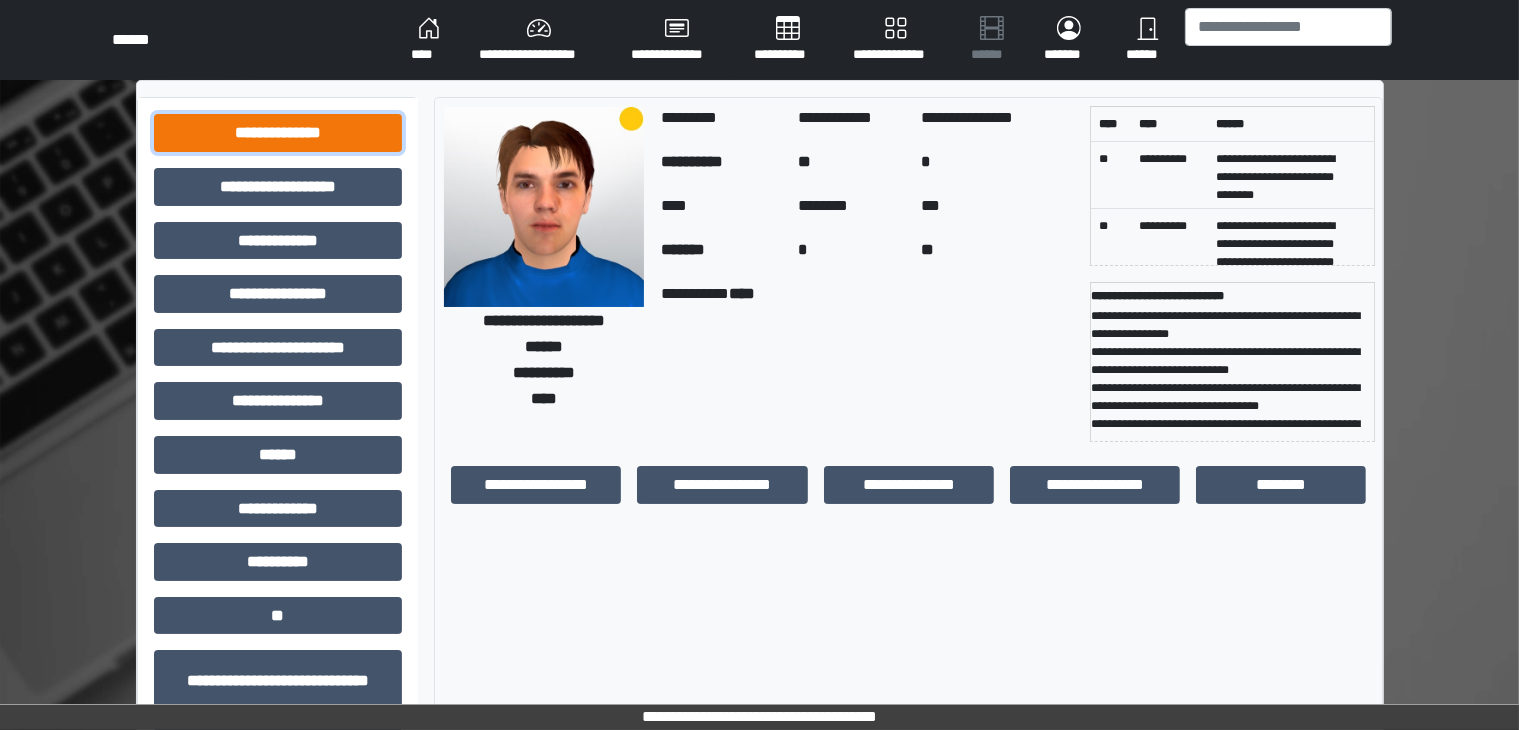 click on "**********" at bounding box center (278, 133) 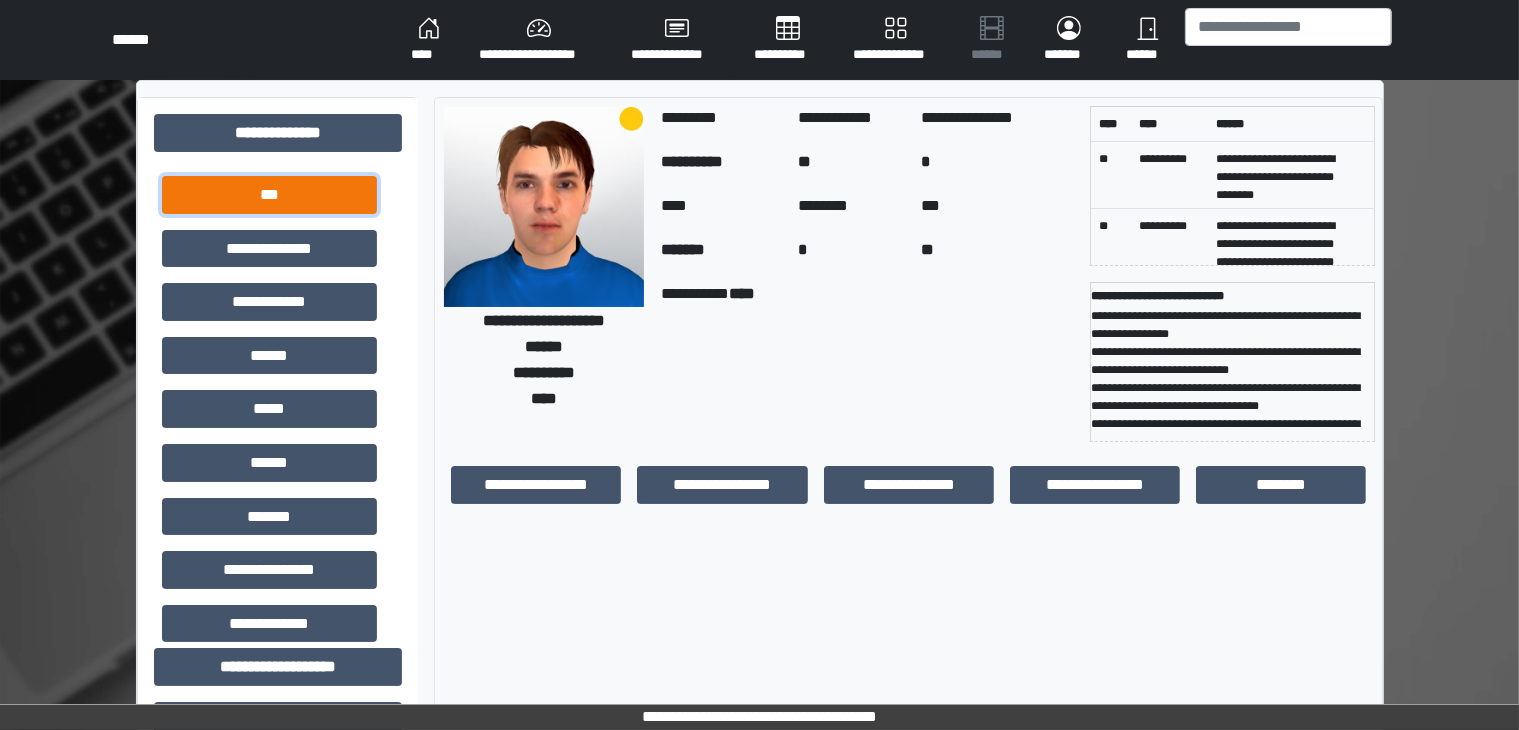 click on "***" at bounding box center [269, 195] 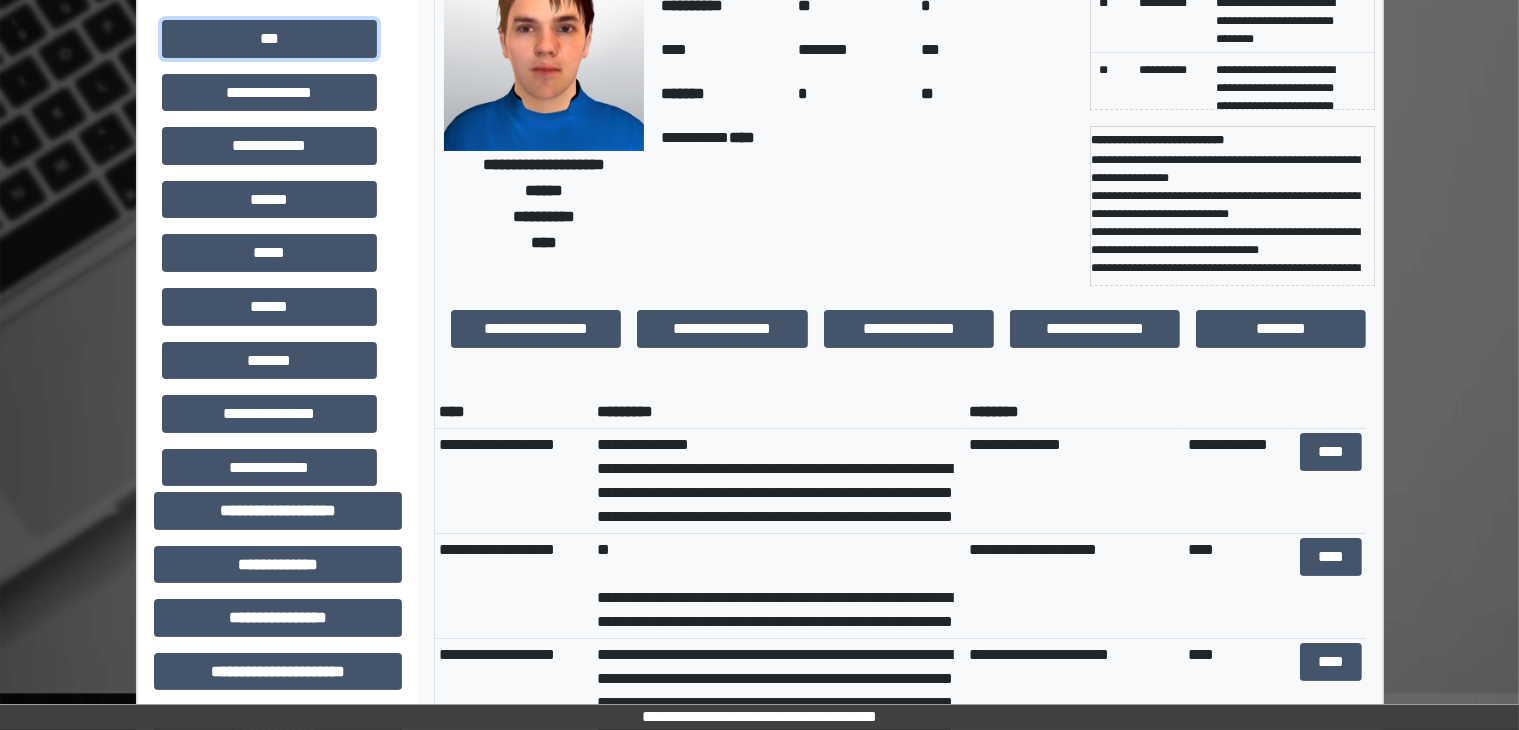 scroll, scrollTop: 194, scrollLeft: 0, axis: vertical 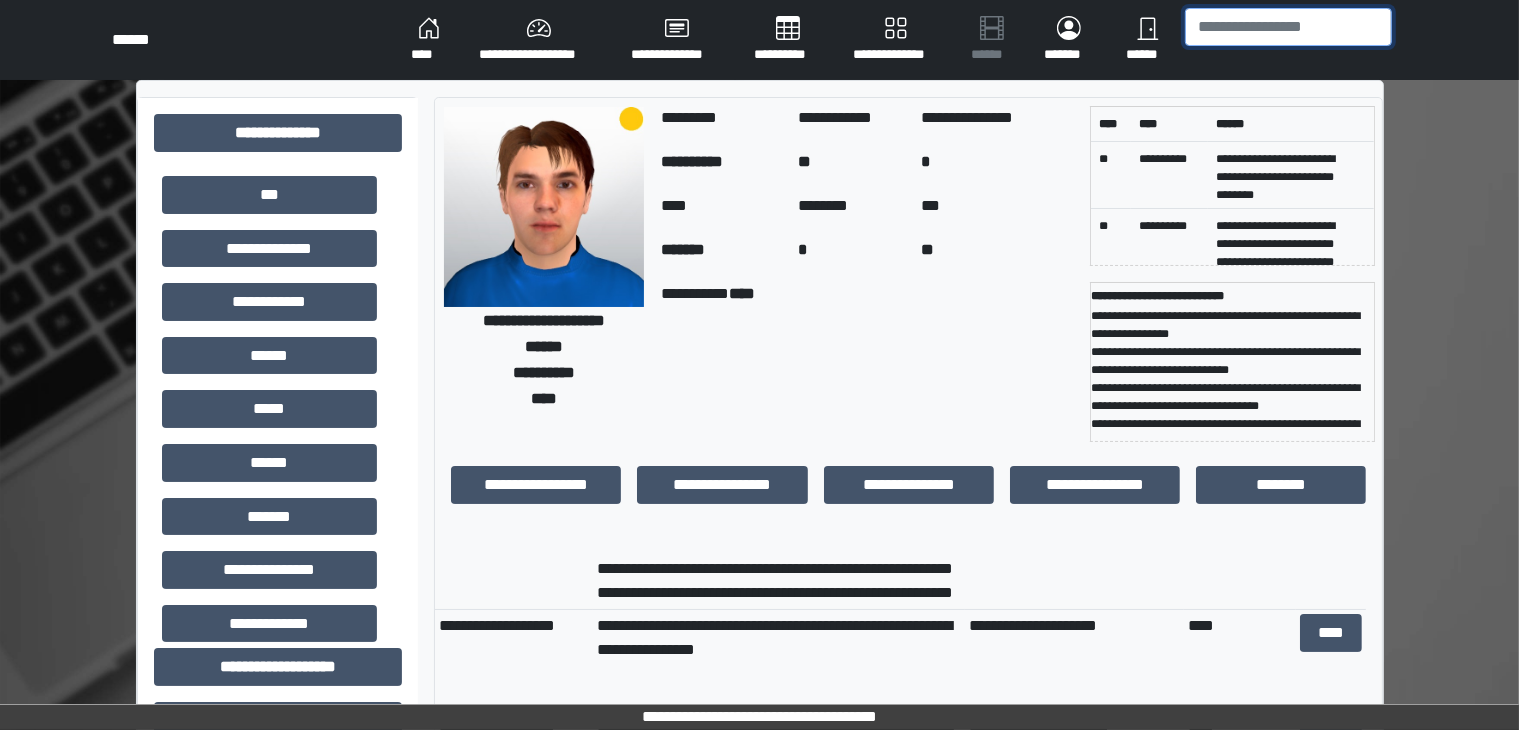 click at bounding box center (1288, 27) 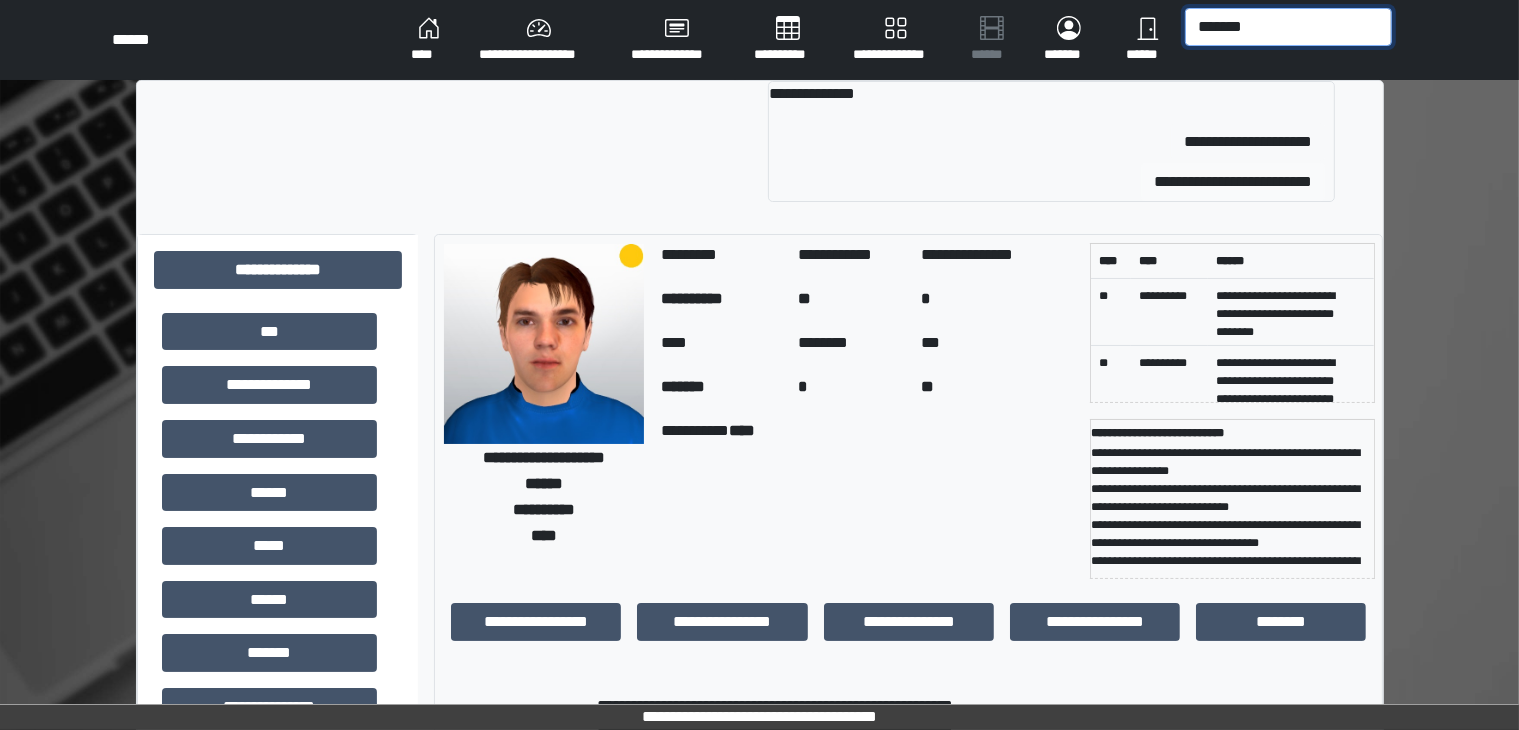 type on "*******" 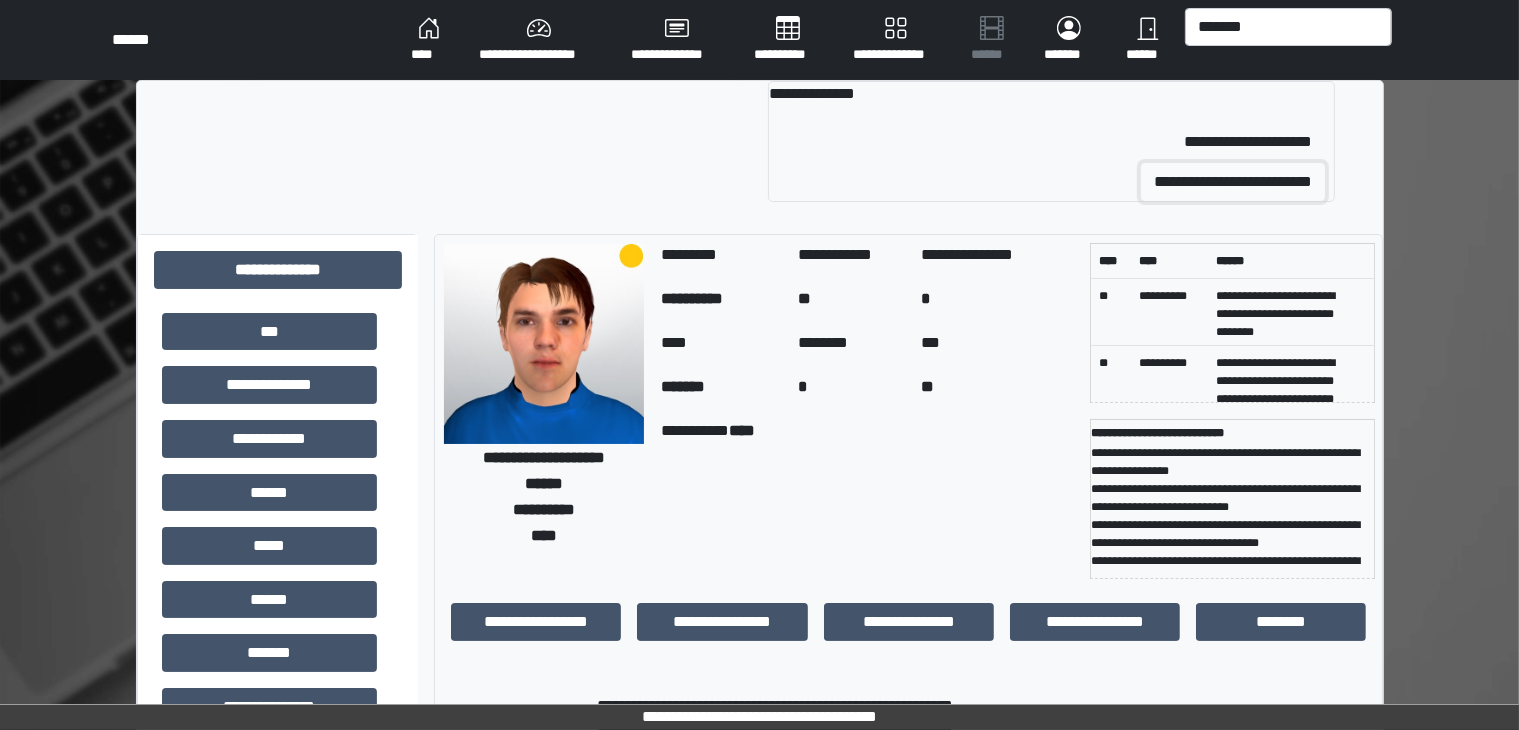 click on "**********" at bounding box center (1233, 182) 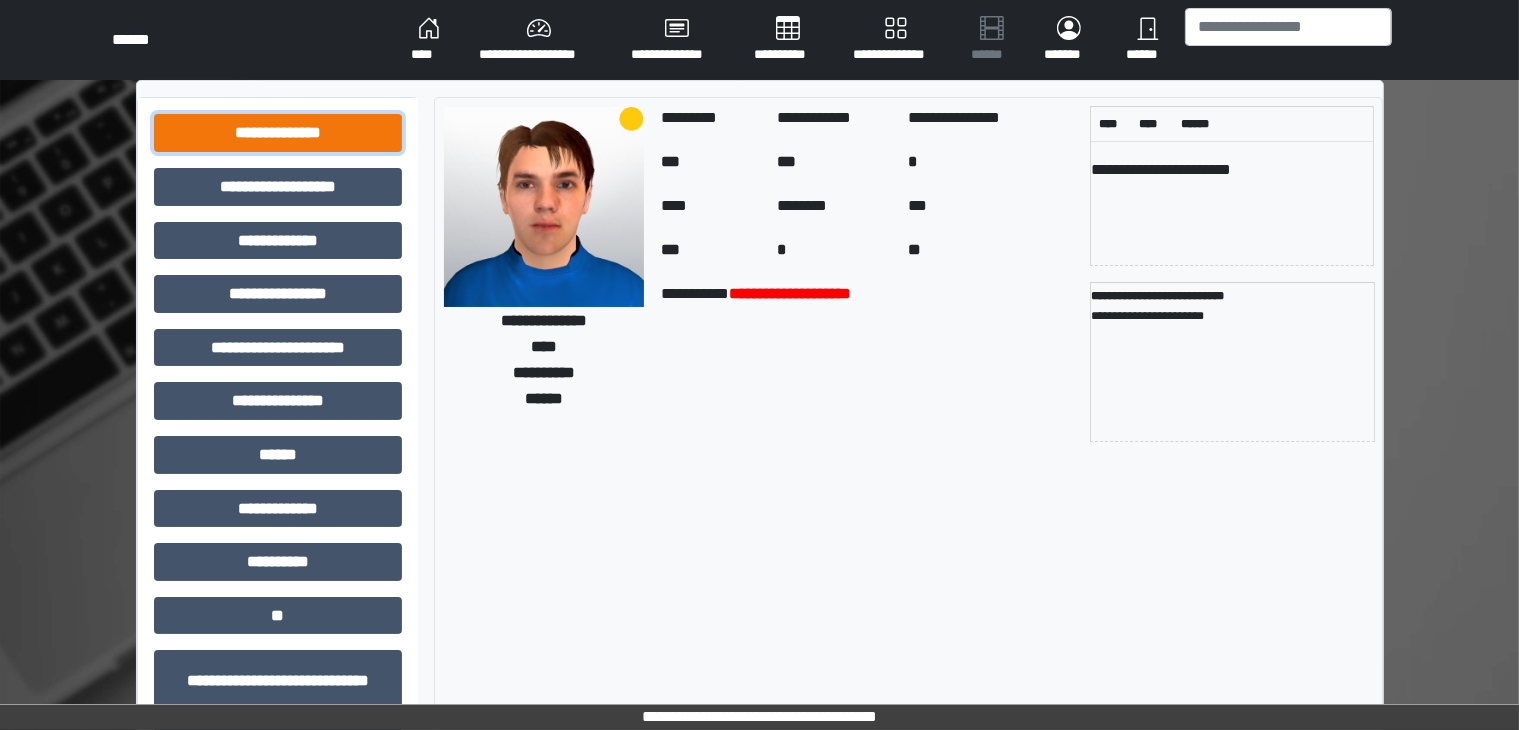 click on "**********" at bounding box center (278, 133) 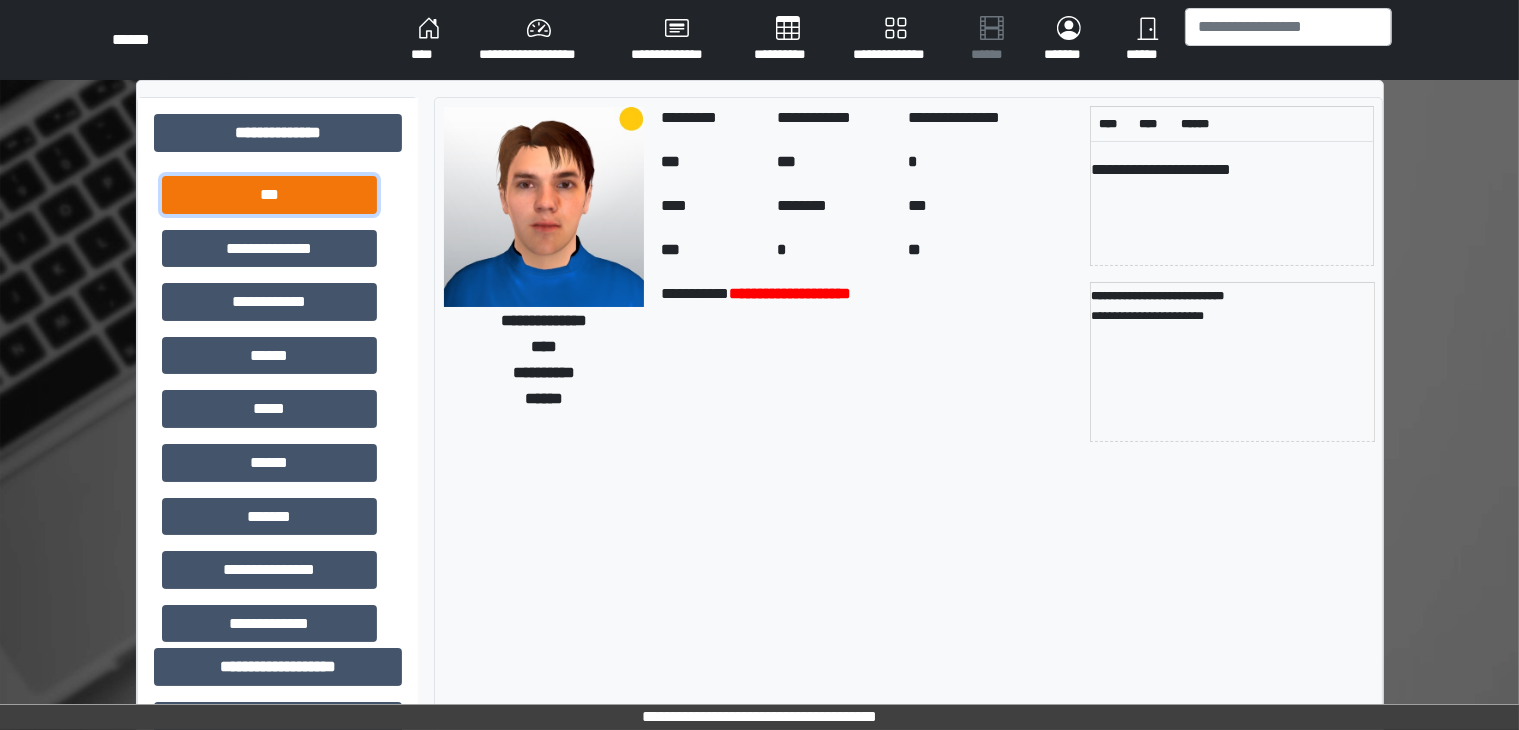 click on "***" at bounding box center [269, 195] 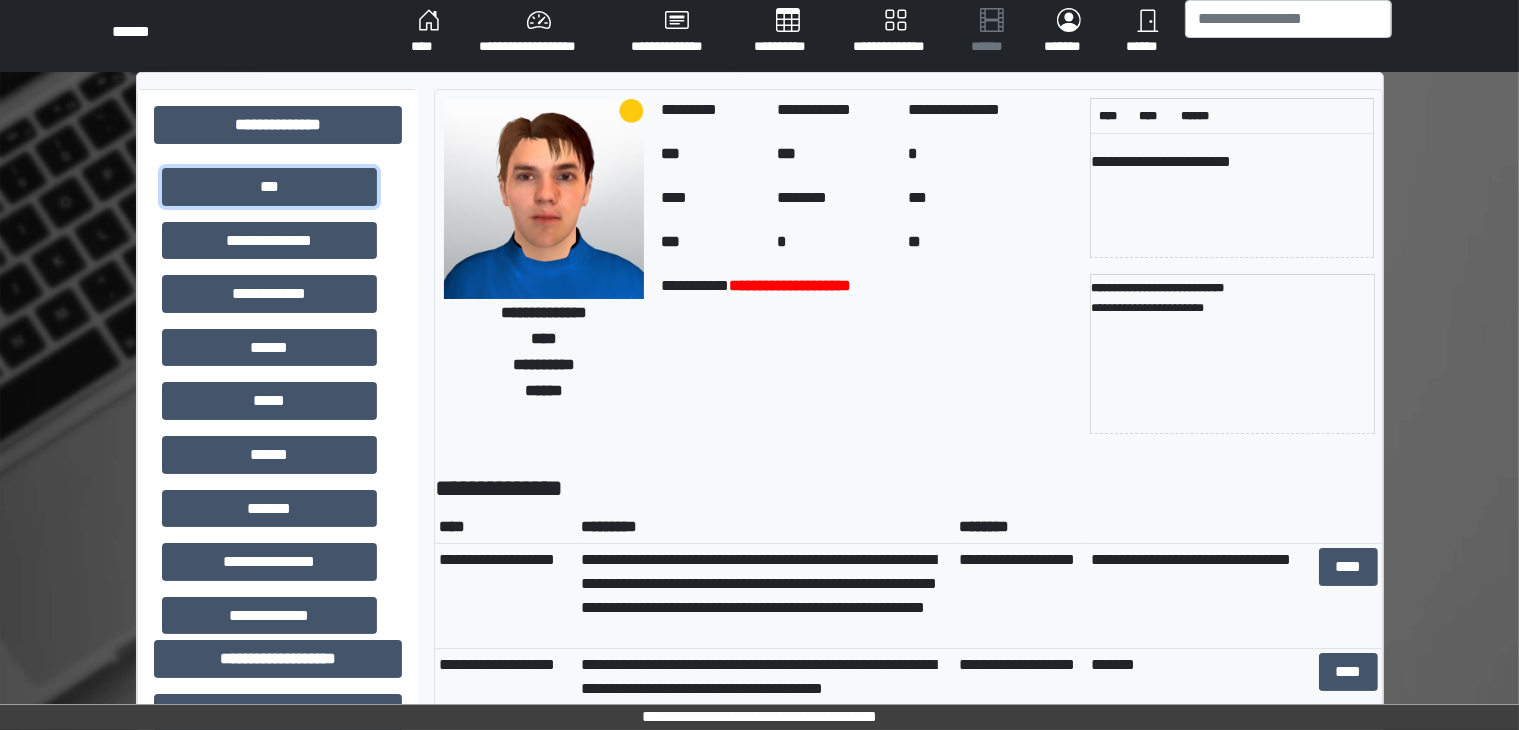 scroll, scrollTop: 8, scrollLeft: 0, axis: vertical 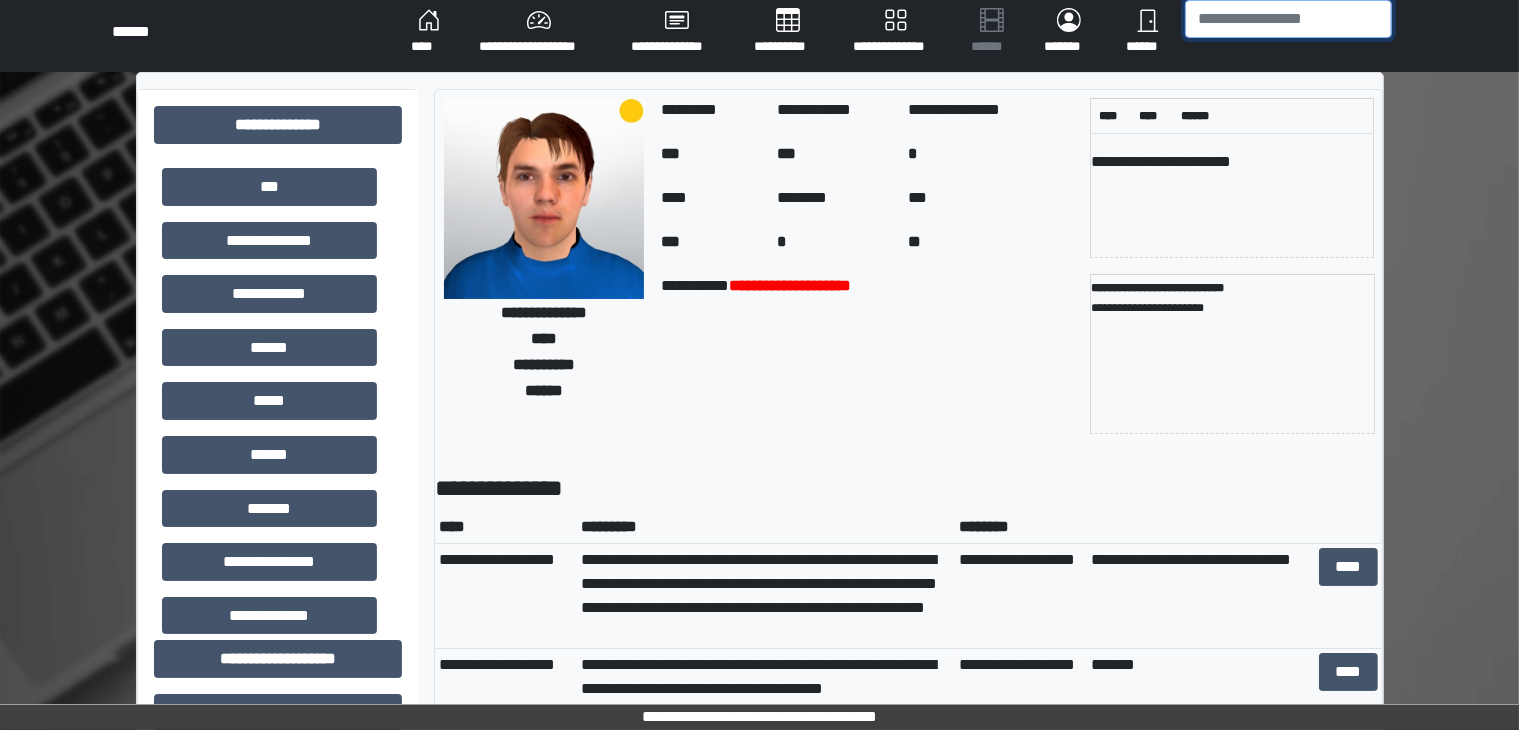 click at bounding box center (1288, 19) 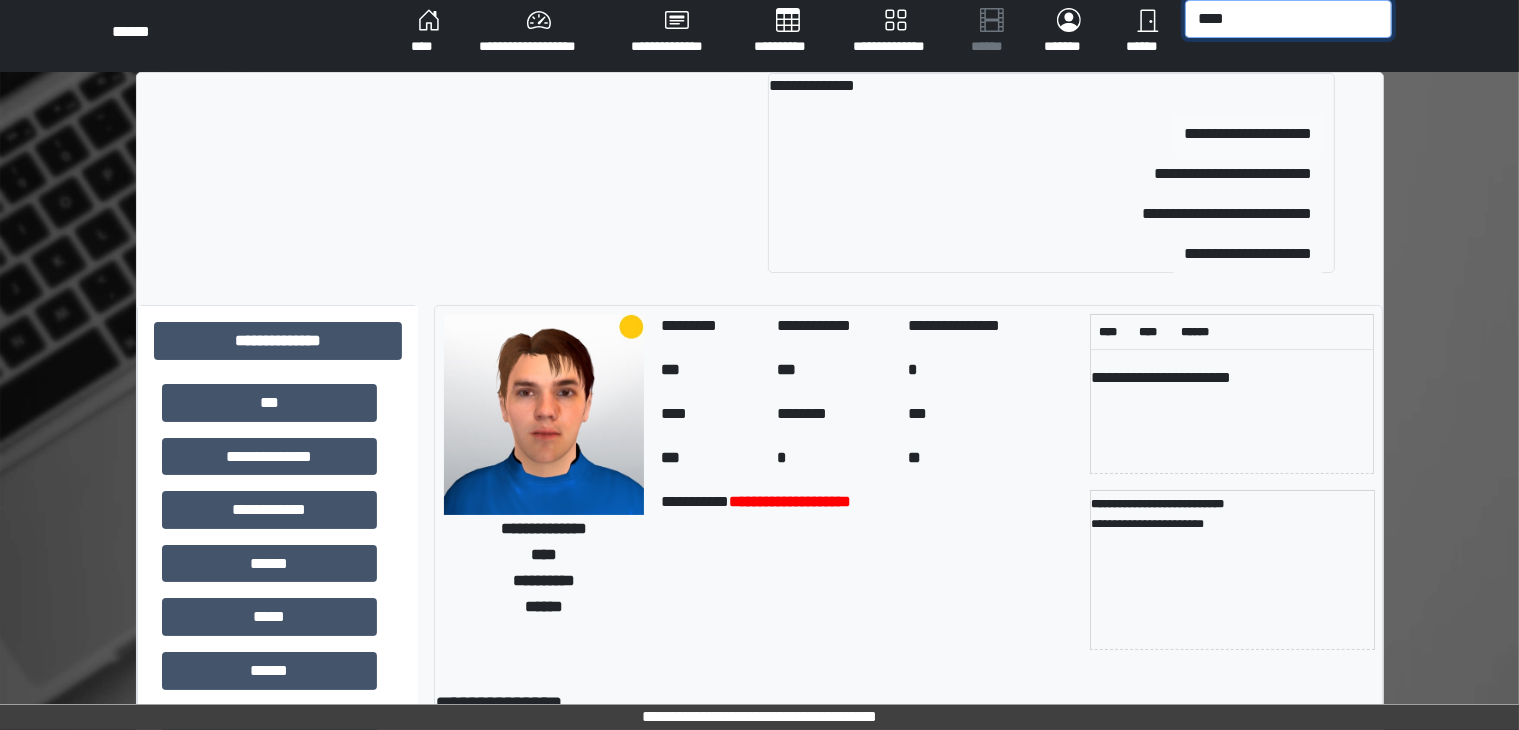 type on "****" 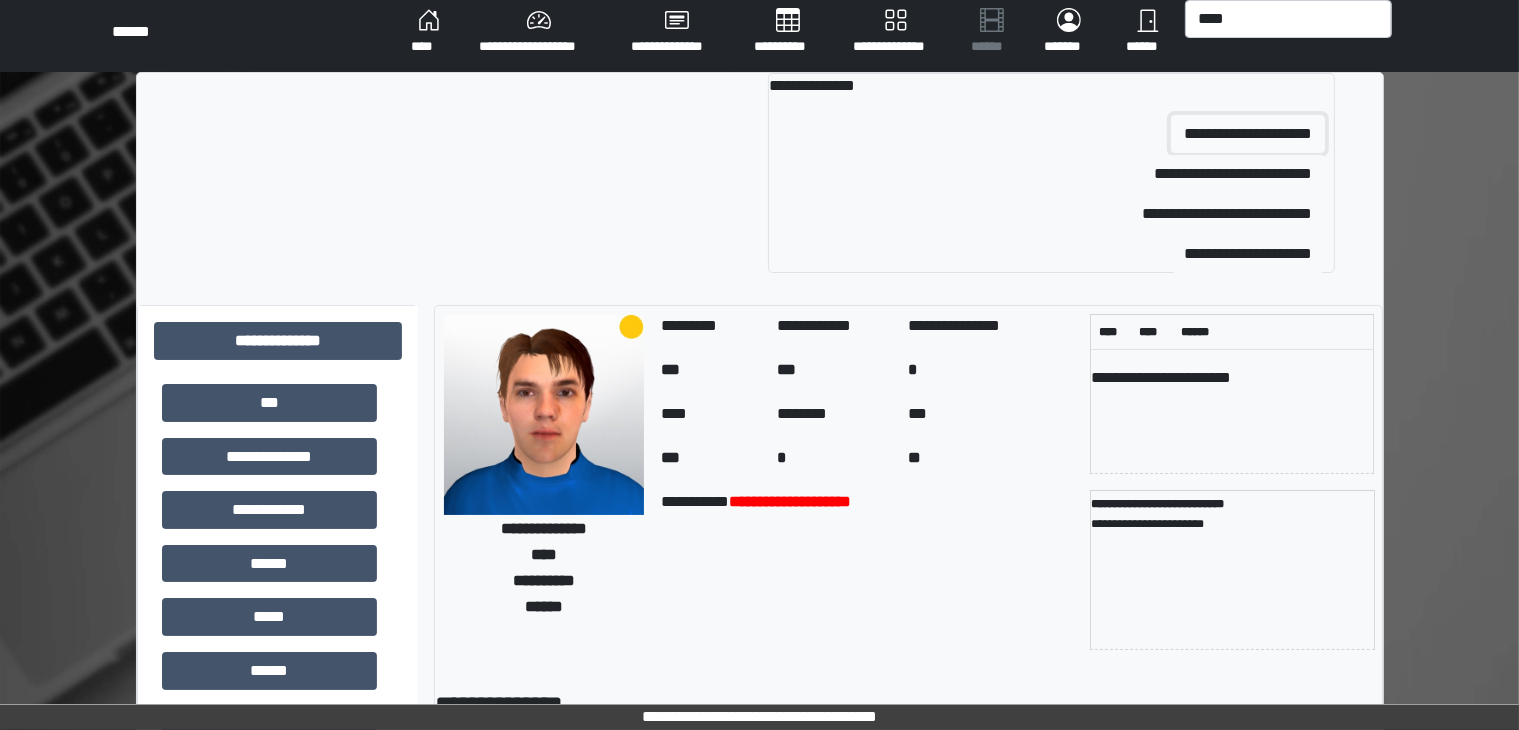 click on "**********" at bounding box center (1248, 134) 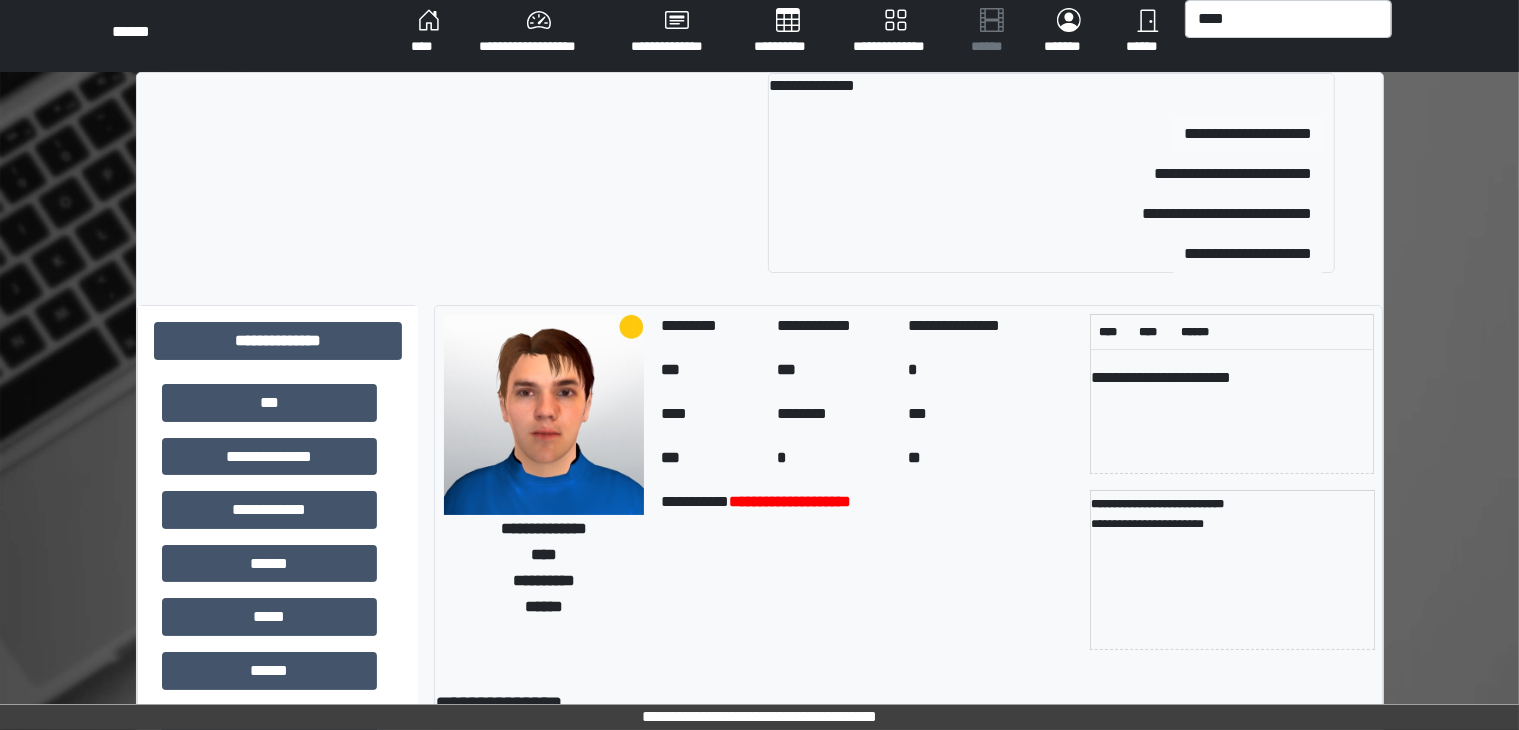 type 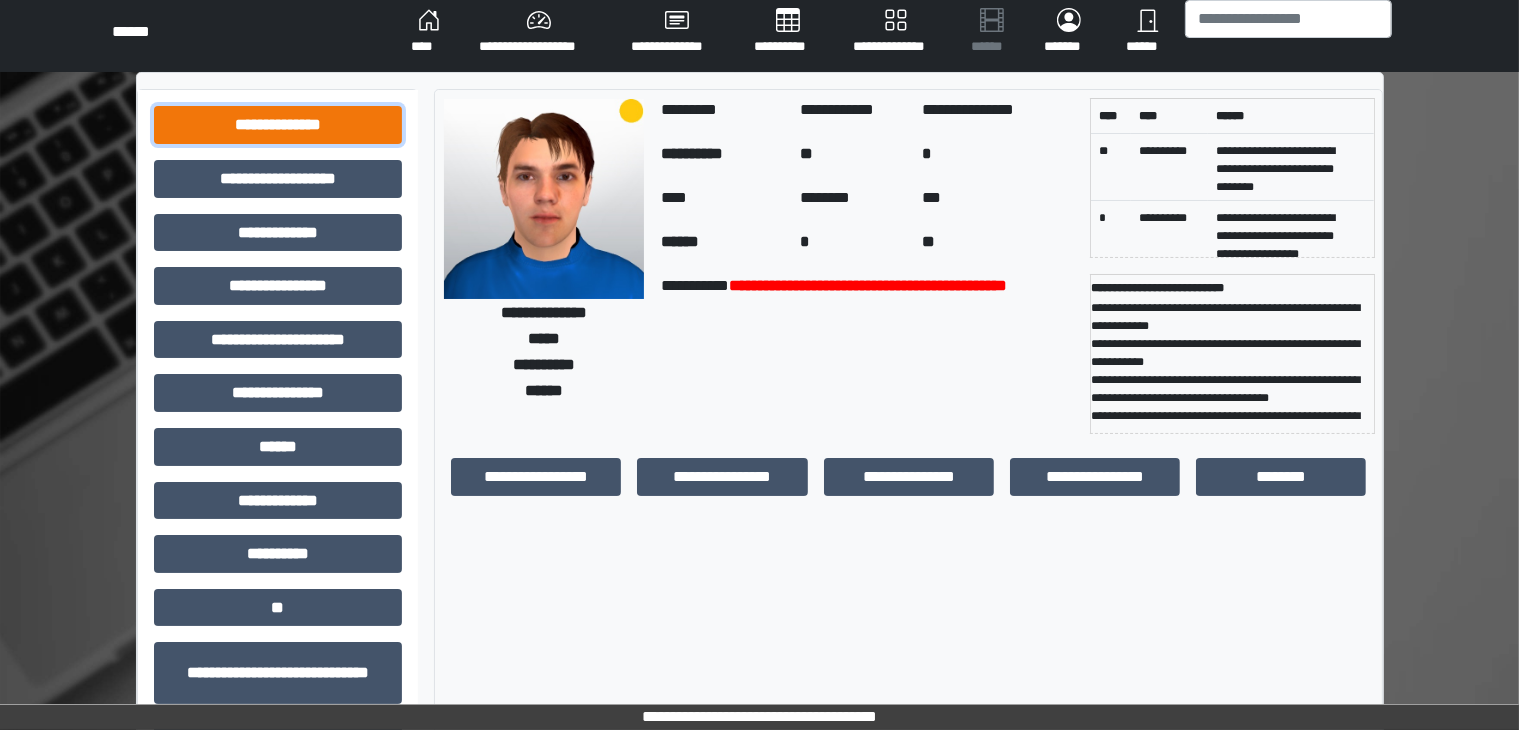 click on "**********" at bounding box center (278, 125) 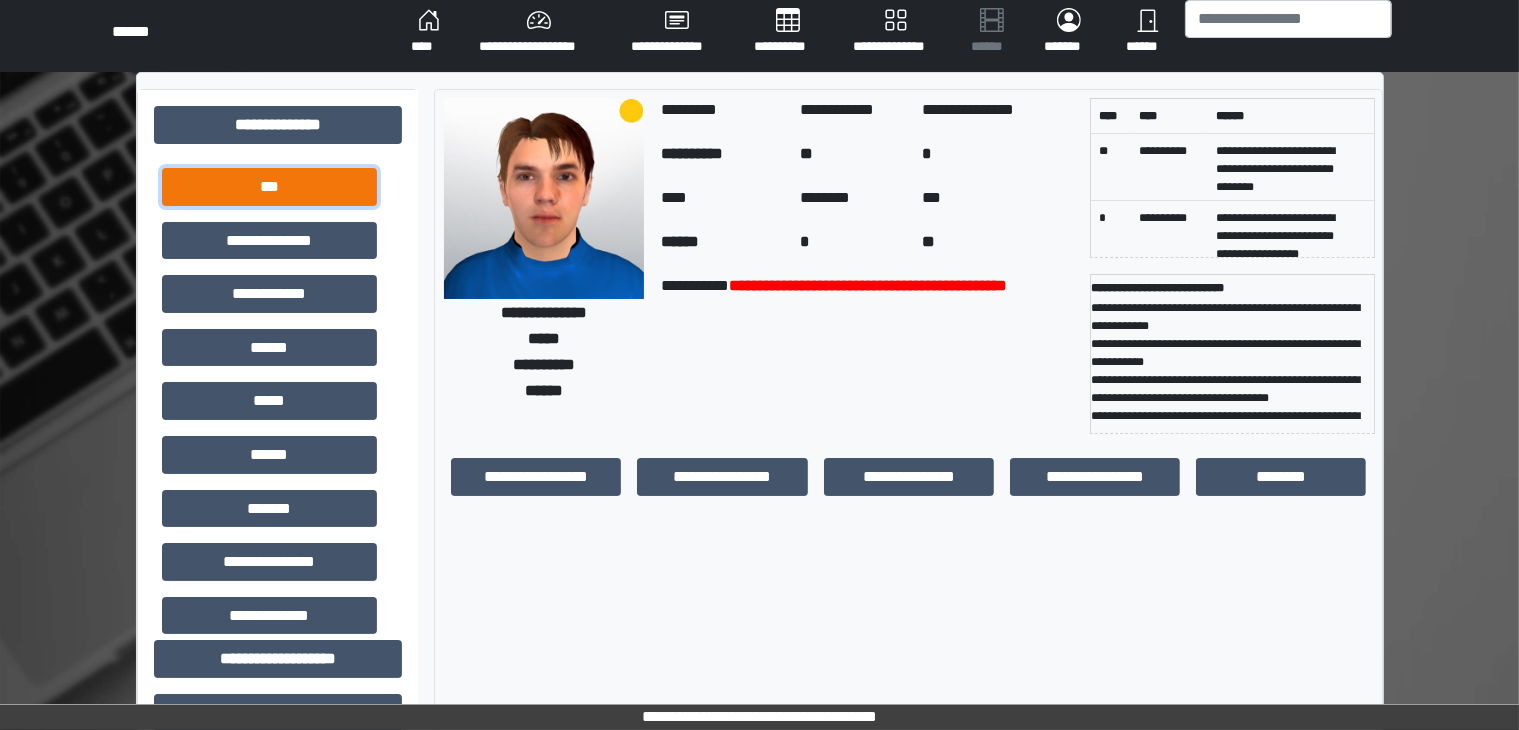 click on "***" at bounding box center [269, 187] 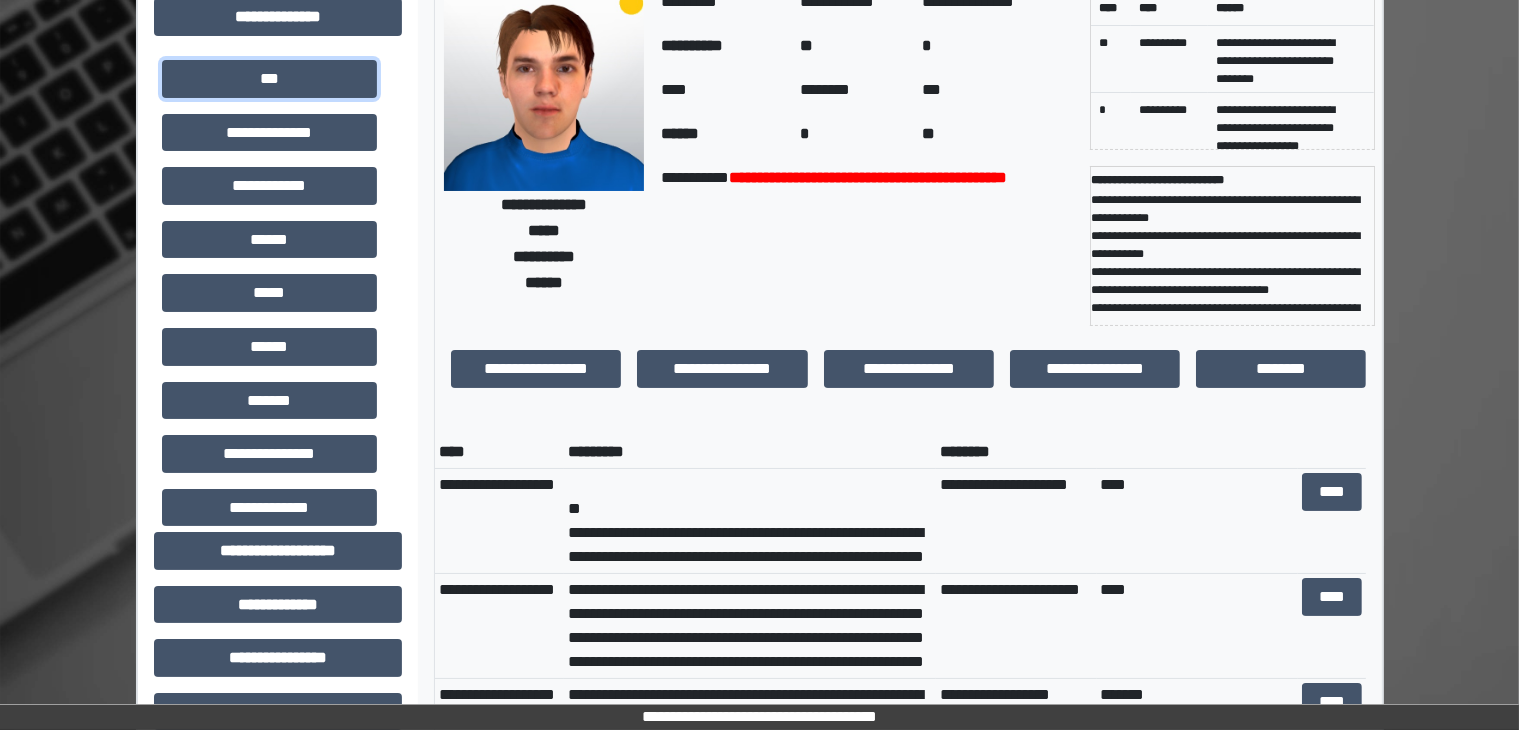 scroll, scrollTop: 118, scrollLeft: 0, axis: vertical 